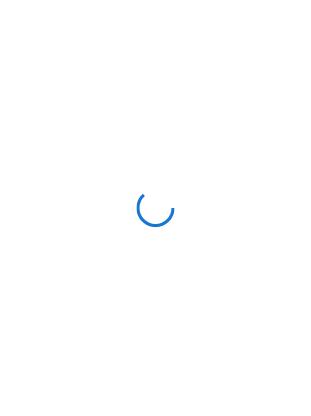 scroll, scrollTop: 0, scrollLeft: 0, axis: both 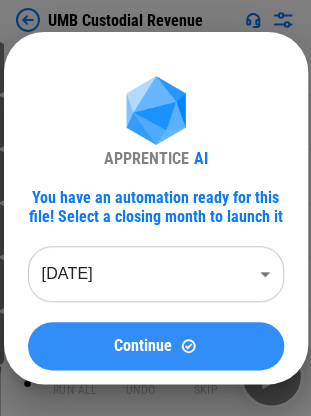 click on "Continue" at bounding box center (156, 346) 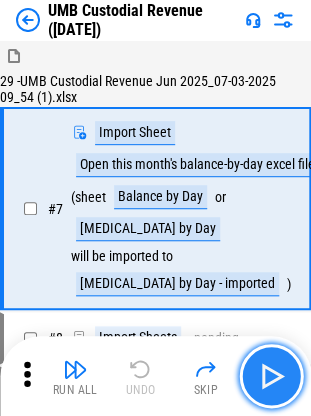 click at bounding box center [271, 376] 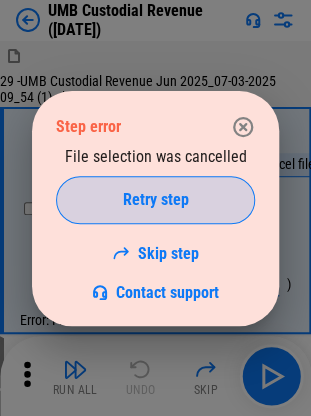 click on "Retry step" at bounding box center [155, 200] 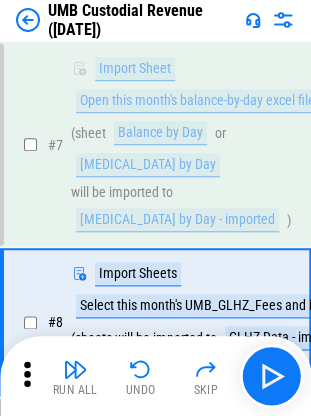 scroll, scrollTop: 122, scrollLeft: 0, axis: vertical 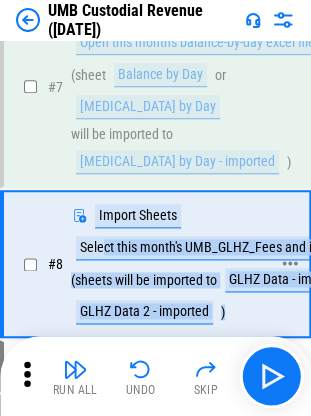 drag, startPoint x: 100, startPoint y: 190, endPoint x: 226, endPoint y: 252, distance: 140.42792 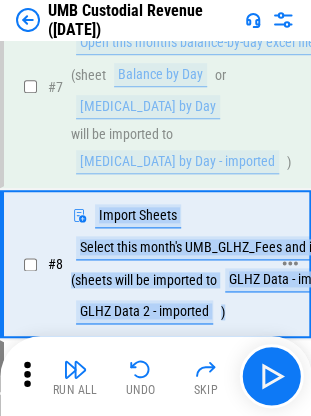 drag, startPoint x: 226, startPoint y: 252, endPoint x: 91, endPoint y: 152, distance: 168.00298 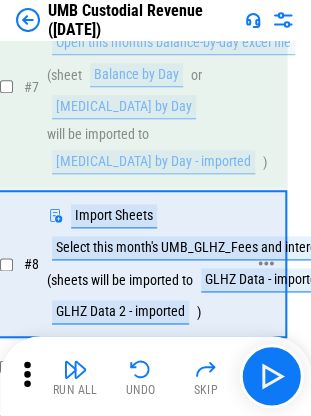 scroll, scrollTop: 122, scrollLeft: 22, axis: both 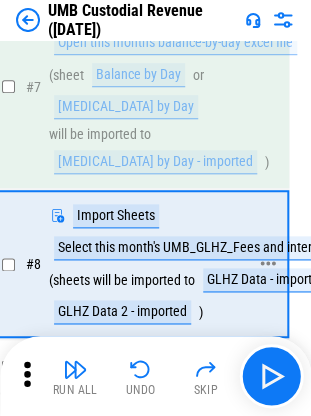click on "Select this month's UMB_GLHZ_Fees and interest file" at bounding box center (203, 248) 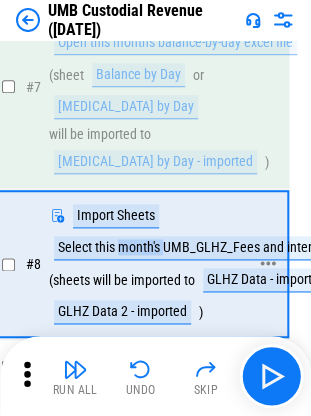 click on "Select this month's UMB_GLHZ_Fees and interest file" at bounding box center (203, 248) 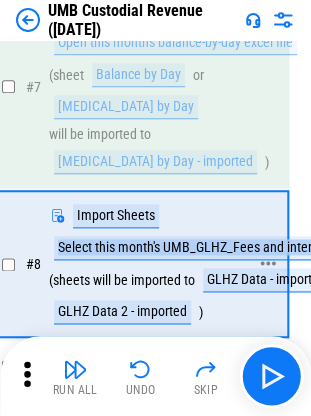 click on "Select this month's UMB_GLHZ_Fees and interest file" at bounding box center (203, 248) 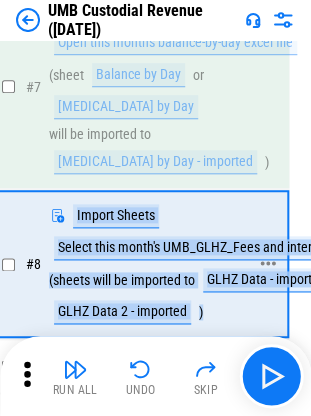 drag, startPoint x: 60, startPoint y: 150, endPoint x: 212, endPoint y: 270, distance: 193.6595 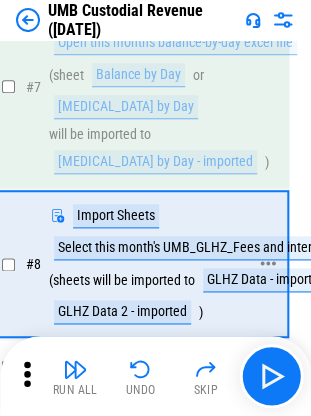 click on "# 8 Import Sheets Select this month's UMB_GLHZ_Fees and interest file ( sheets will be imported to GLHZ Data - imported GLHZ Data 2 - imported )" at bounding box center [180, 264] 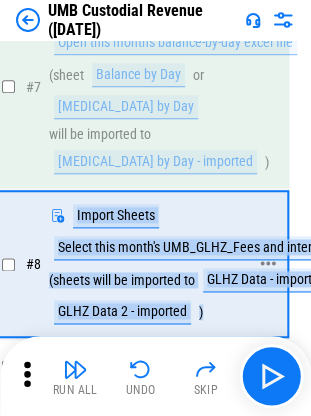 drag, startPoint x: 212, startPoint y: 270, endPoint x: 65, endPoint y: 169, distance: 178.35358 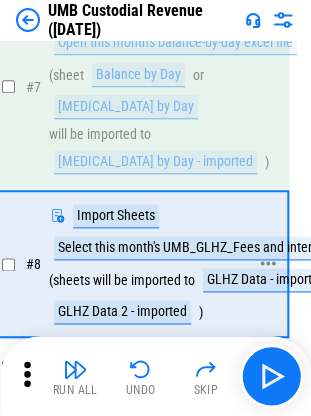 click on "Import Sheets Select this month's UMB_GLHZ_Fees and interest file ( sheets will be imported to GLHZ Data - imported GLHZ Data 2 - imported )" at bounding box center [203, 264] 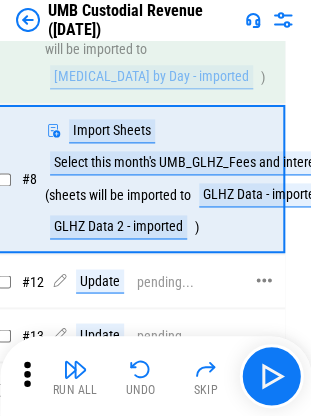 scroll, scrollTop: 203, scrollLeft: 26, axis: both 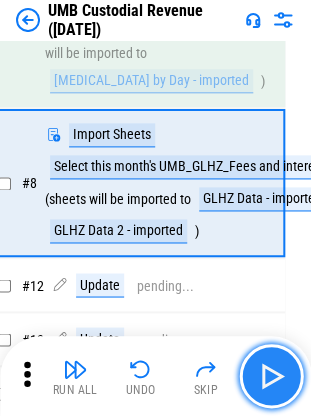 click at bounding box center [271, 376] 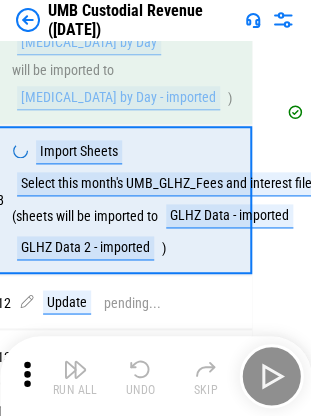 scroll, scrollTop: 186, scrollLeft: 0, axis: vertical 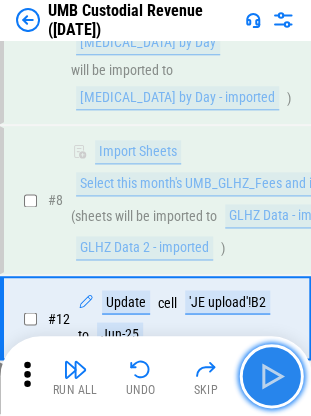 click at bounding box center [271, 376] 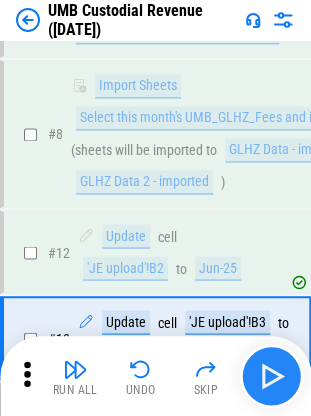 scroll, scrollTop: 324, scrollLeft: 0, axis: vertical 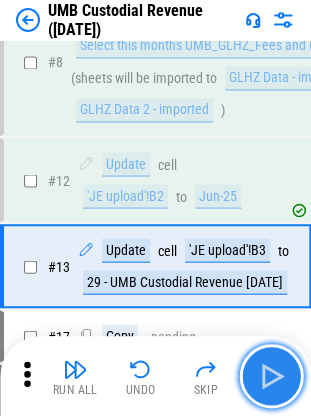 click at bounding box center [271, 376] 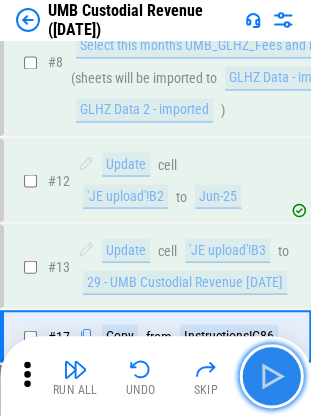 click at bounding box center (271, 376) 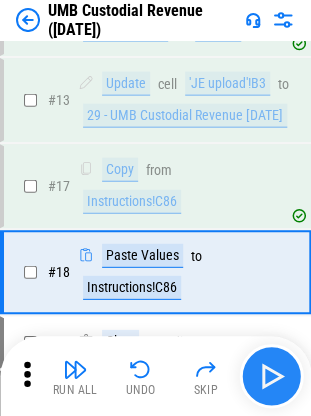 scroll, scrollTop: 495, scrollLeft: 0, axis: vertical 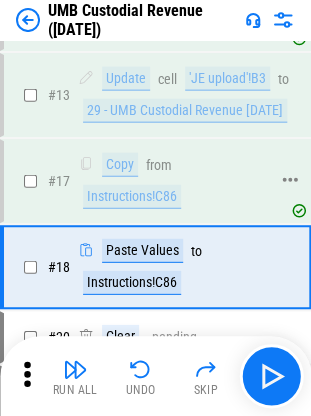click on "Instructions!C86" at bounding box center [132, 197] 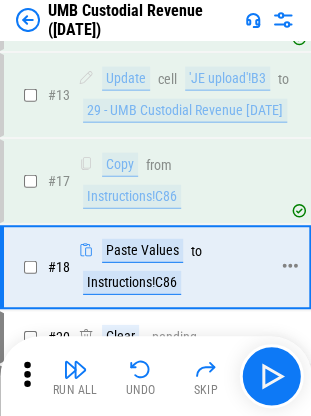 click on "Instructions!C86" at bounding box center [132, 283] 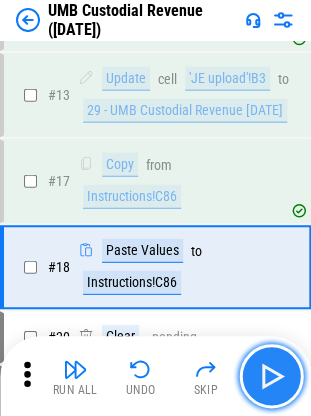 click at bounding box center (271, 376) 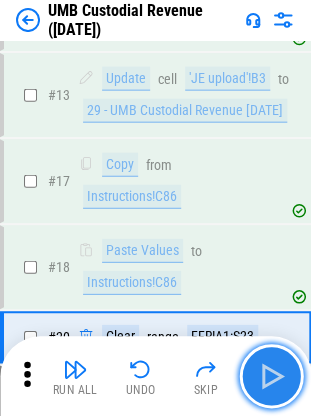click at bounding box center [271, 376] 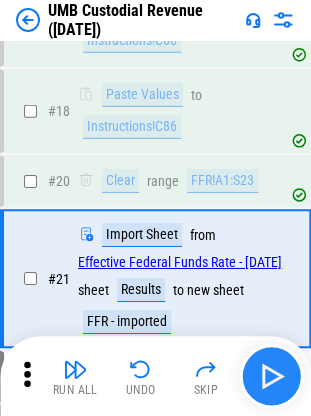 scroll, scrollTop: 662, scrollLeft: 0, axis: vertical 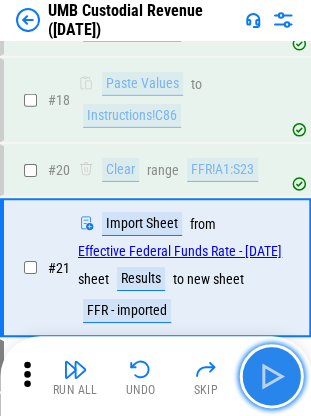 click at bounding box center (271, 376) 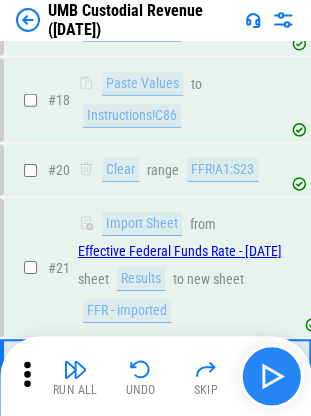 scroll, scrollTop: 774, scrollLeft: 0, axis: vertical 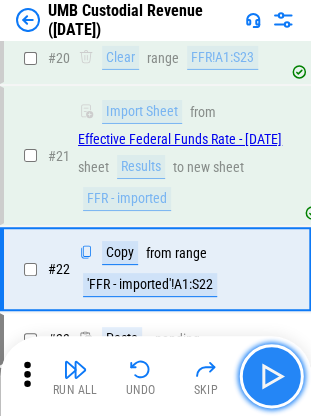 click at bounding box center (271, 376) 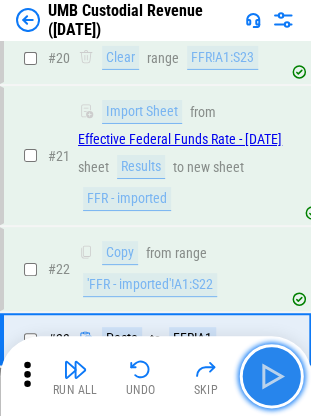 click at bounding box center [271, 376] 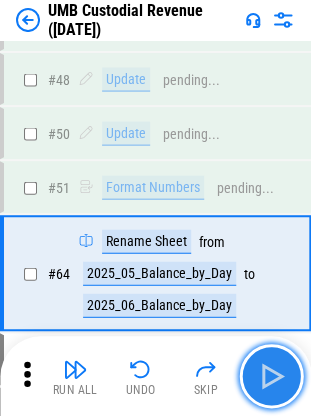 click at bounding box center (271, 376) 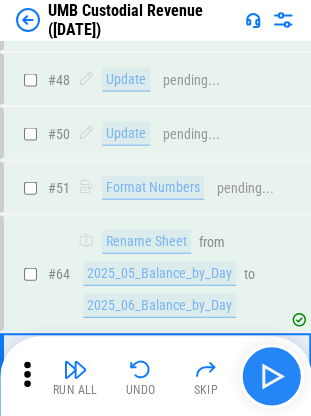 scroll, scrollTop: 1460, scrollLeft: 0, axis: vertical 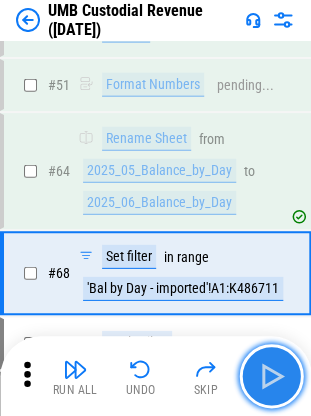click at bounding box center [271, 376] 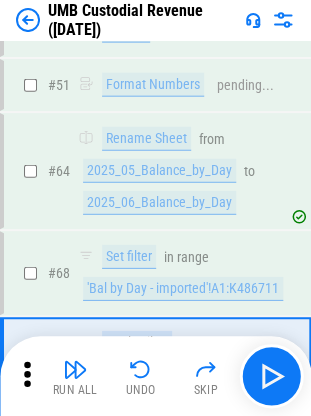 scroll, scrollTop: 1560, scrollLeft: 0, axis: vertical 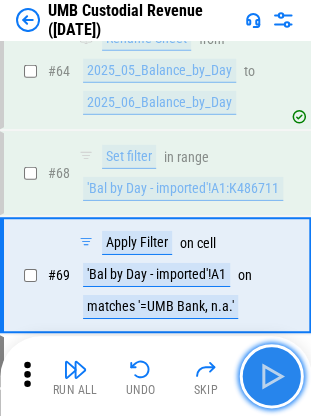 click at bounding box center (271, 376) 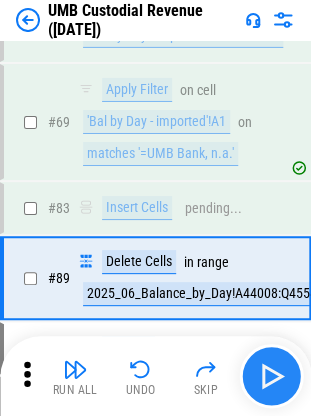 scroll, scrollTop: 1716, scrollLeft: 0, axis: vertical 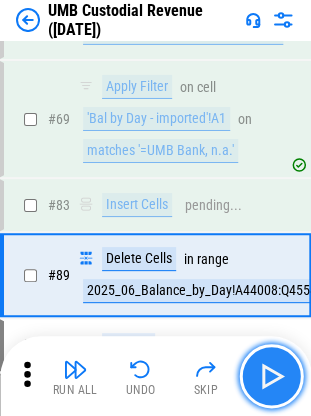 click at bounding box center (271, 376) 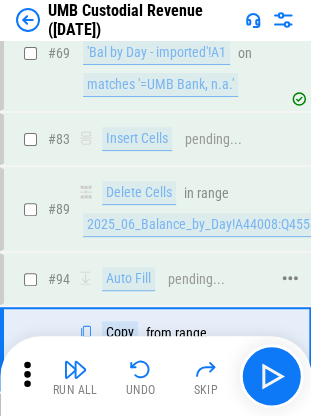 scroll, scrollTop: 1854, scrollLeft: 0, axis: vertical 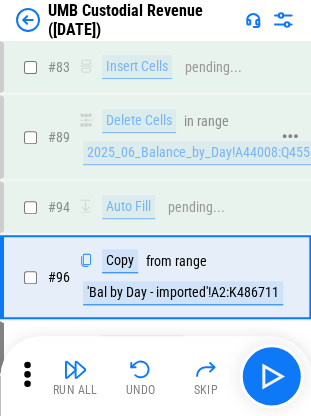 click on "2025_06_Balance_by_Day!A44008:Q45581" at bounding box center (205, 153) 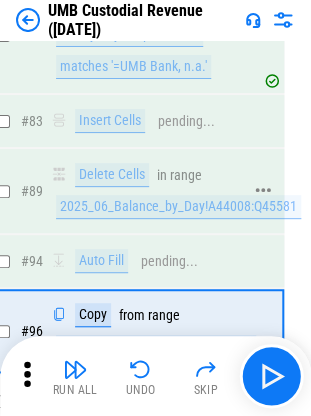 scroll, scrollTop: 1802, scrollLeft: 27, axis: both 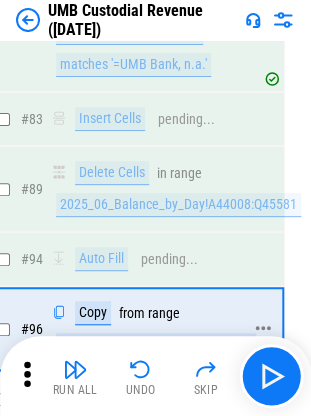 click on "Copy from range 'Bal by Day - imported'!A2:K486711" at bounding box center (156, 329) 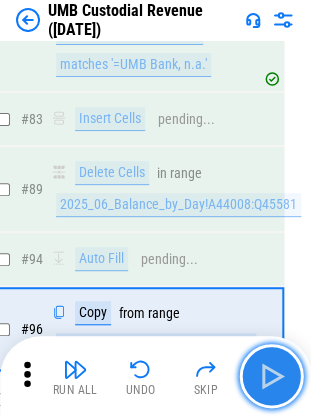 click at bounding box center (271, 376) 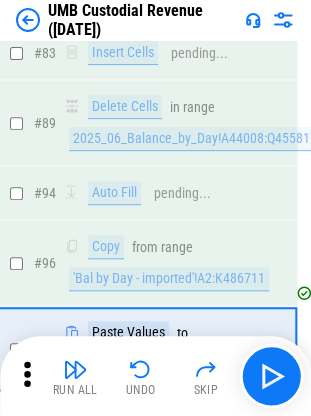 scroll, scrollTop: 1940, scrollLeft: 0, axis: vertical 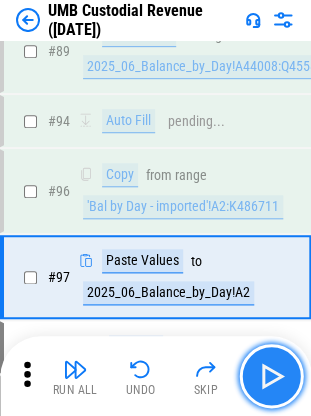 click at bounding box center [271, 376] 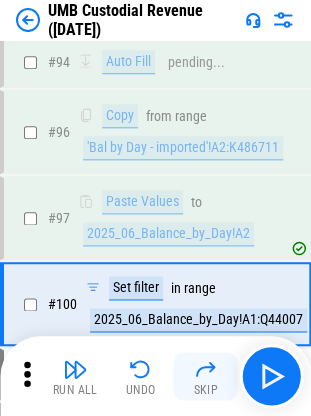 scroll, scrollTop: 2025, scrollLeft: 0, axis: vertical 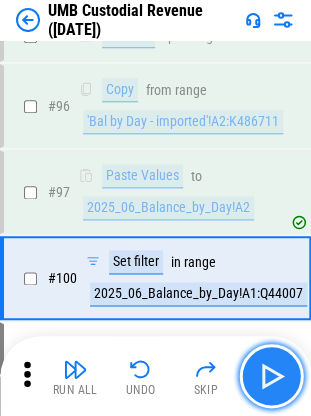 click at bounding box center (271, 376) 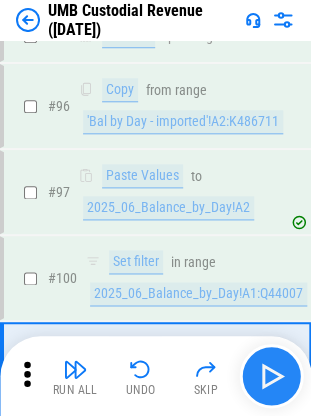 scroll, scrollTop: 2138, scrollLeft: 0, axis: vertical 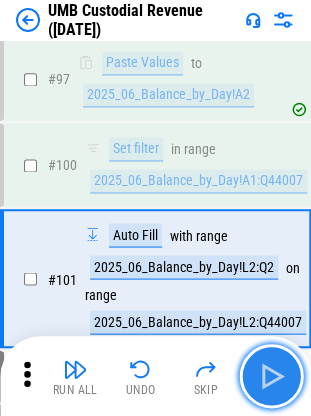 click at bounding box center (271, 376) 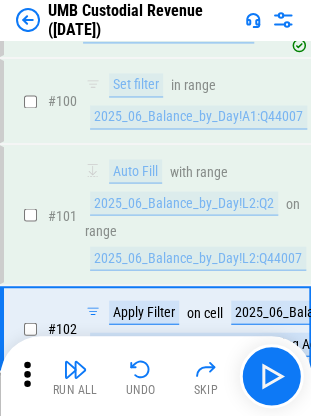 scroll, scrollTop: 2250, scrollLeft: 0, axis: vertical 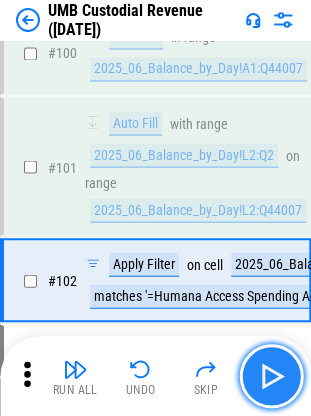 click at bounding box center (271, 376) 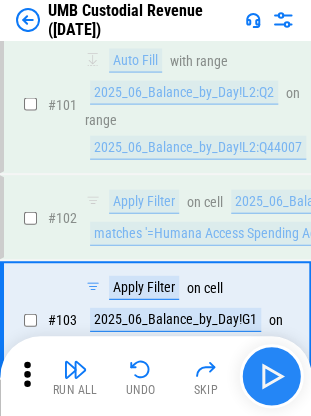 scroll, scrollTop: 2352, scrollLeft: 0, axis: vertical 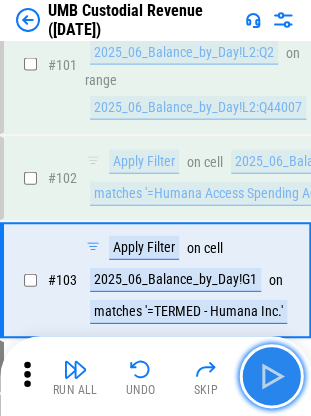 click at bounding box center (271, 376) 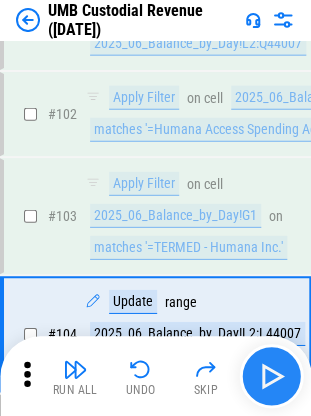 scroll, scrollTop: 2468, scrollLeft: 0, axis: vertical 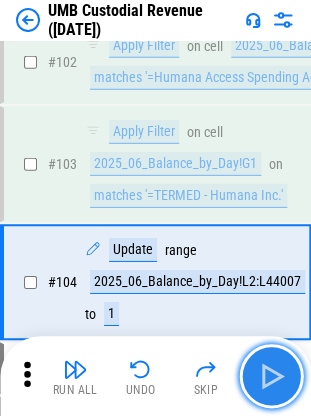 click at bounding box center [271, 376] 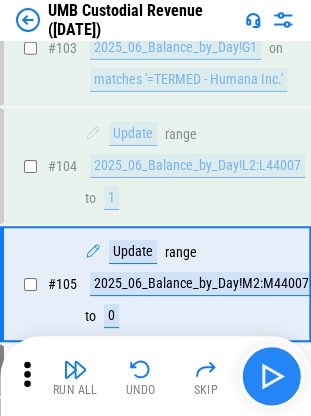 scroll, scrollTop: 2586, scrollLeft: 0, axis: vertical 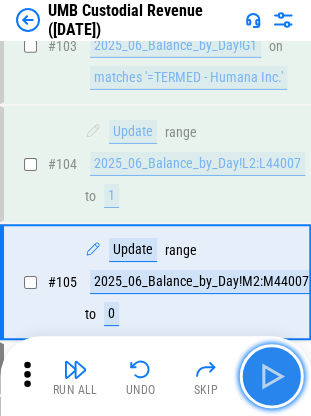 click at bounding box center (271, 376) 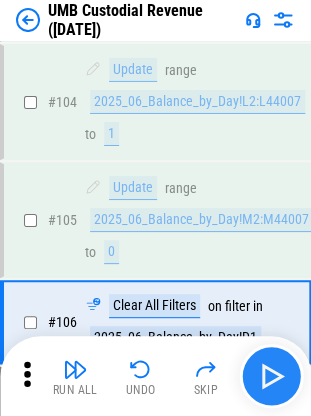 scroll, scrollTop: 2687, scrollLeft: 0, axis: vertical 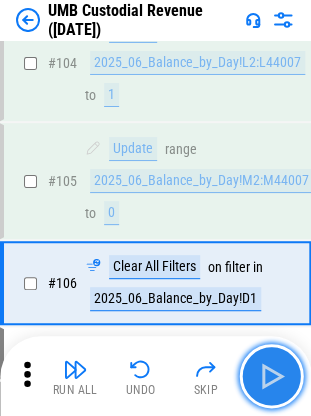 click at bounding box center (271, 376) 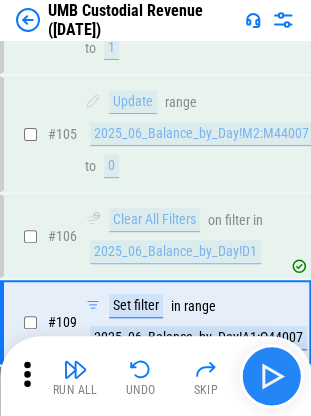 scroll, scrollTop: 2772, scrollLeft: 0, axis: vertical 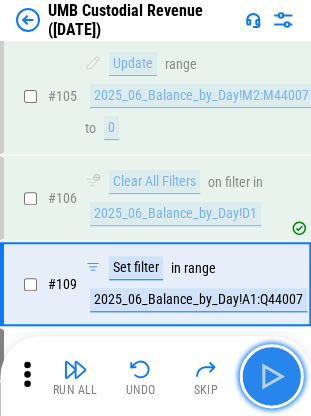 click at bounding box center (271, 376) 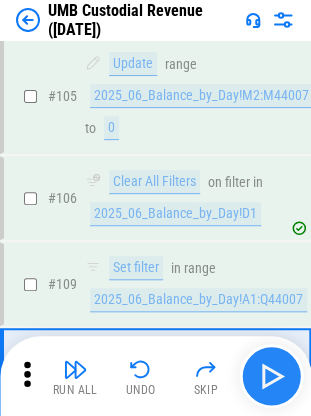 scroll, scrollTop: 2873, scrollLeft: 0, axis: vertical 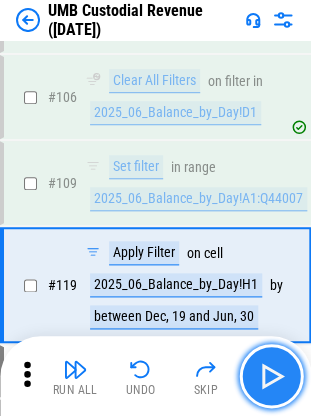 click at bounding box center (271, 376) 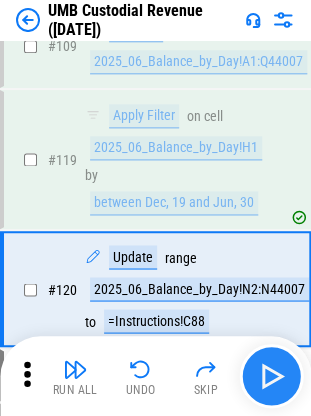 scroll, scrollTop: 3013, scrollLeft: 0, axis: vertical 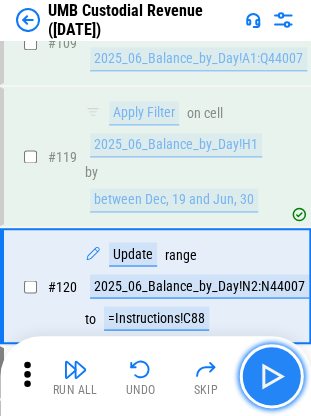 click at bounding box center (271, 376) 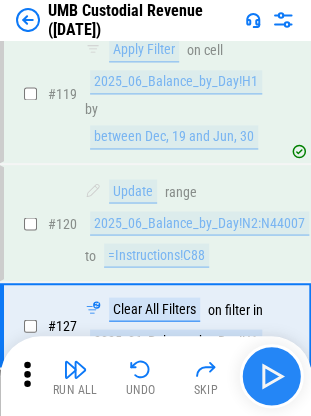 scroll, scrollTop: 3114, scrollLeft: 0, axis: vertical 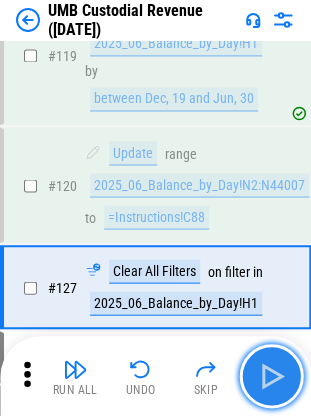 click at bounding box center [271, 376] 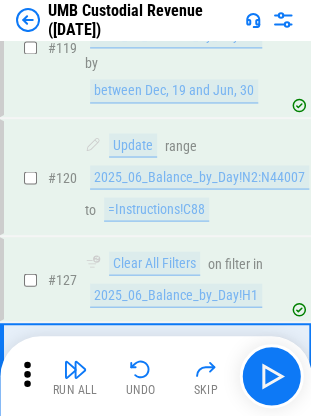 scroll, scrollTop: 3102, scrollLeft: 0, axis: vertical 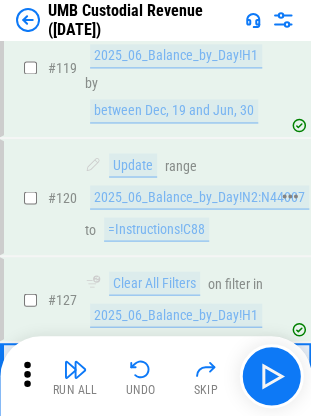 click on "2025_06_Balance_by_Day!N2:N44007" at bounding box center (199, 197) 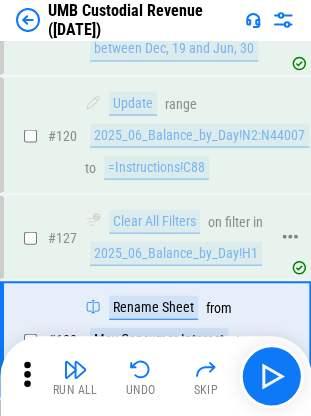 scroll, scrollTop: 3168, scrollLeft: 0, axis: vertical 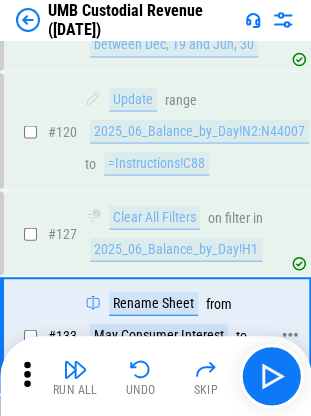 click on "Rename Sheet from May Consumer Interest to Jun Consumer Interest" at bounding box center (185, 335) 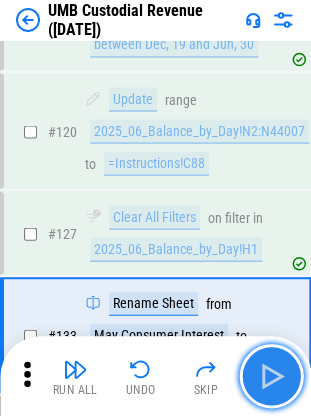 click at bounding box center (271, 376) 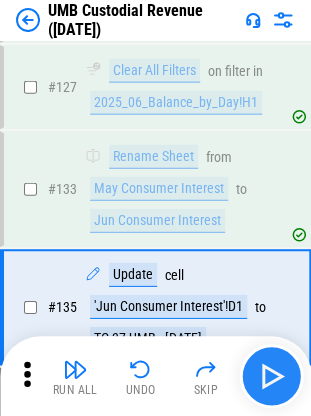 scroll, scrollTop: 3332, scrollLeft: 0, axis: vertical 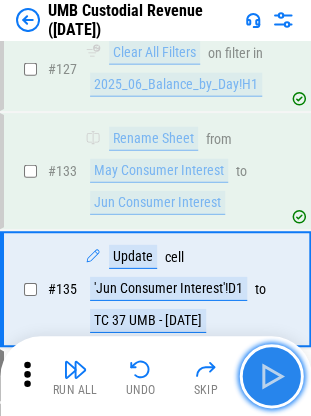 click at bounding box center (271, 376) 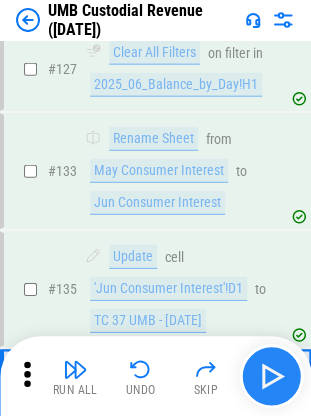 scroll, scrollTop: 3434, scrollLeft: 0, axis: vertical 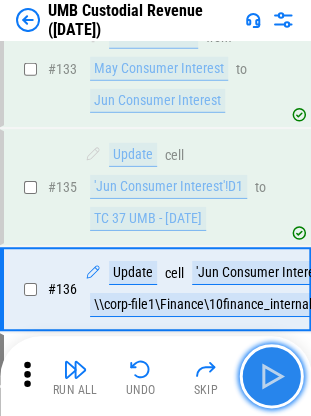 click at bounding box center (271, 376) 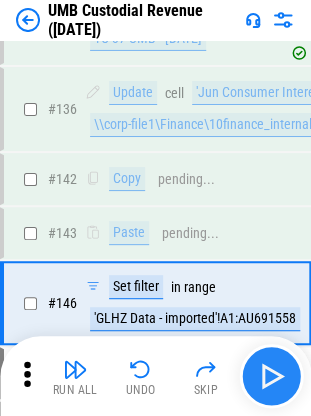 scroll, scrollTop: 3626, scrollLeft: 0, axis: vertical 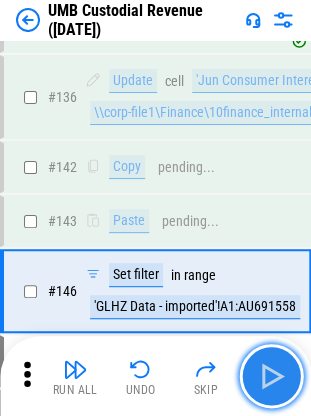 click at bounding box center (271, 376) 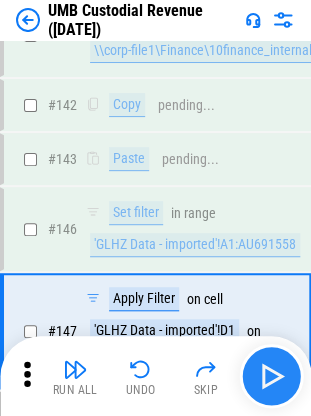 scroll, scrollTop: 3728, scrollLeft: 0, axis: vertical 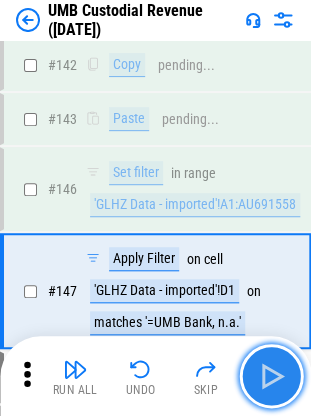 click at bounding box center [271, 376] 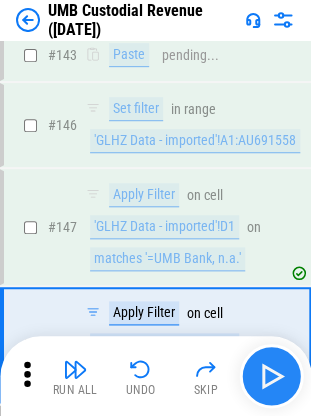 scroll, scrollTop: 3844, scrollLeft: 0, axis: vertical 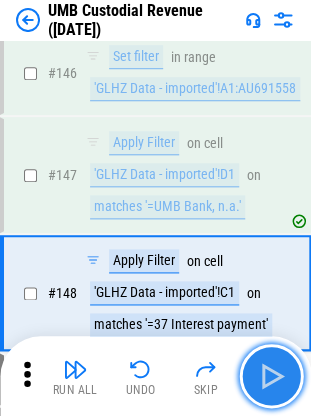 click at bounding box center [271, 376] 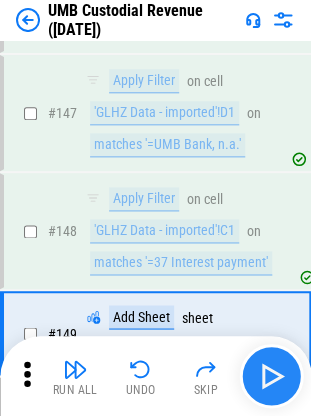 scroll, scrollTop: 3946, scrollLeft: 0, axis: vertical 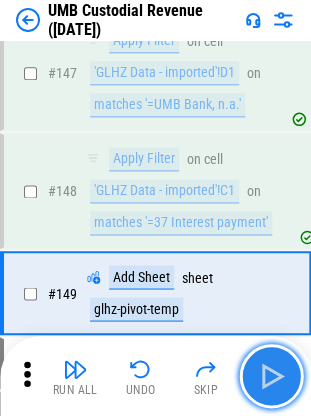 click at bounding box center [271, 376] 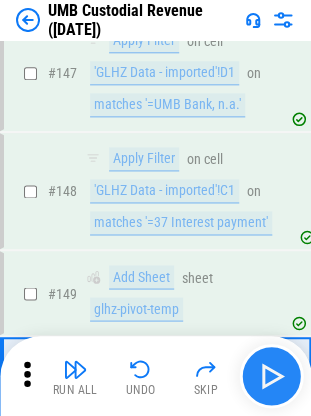 scroll, scrollTop: 4031, scrollLeft: 0, axis: vertical 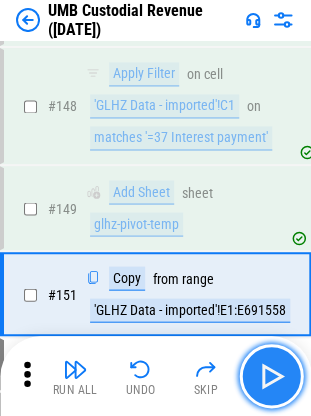click at bounding box center (271, 376) 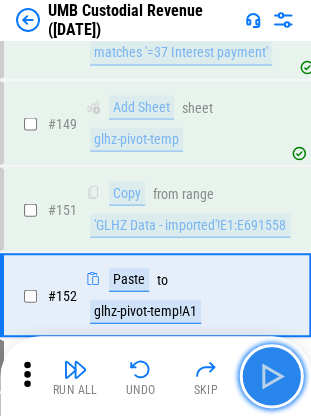 click at bounding box center (271, 376) 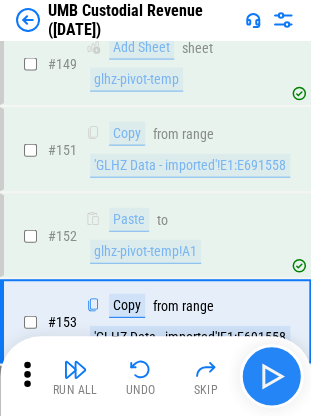 scroll, scrollTop: 4202, scrollLeft: 0, axis: vertical 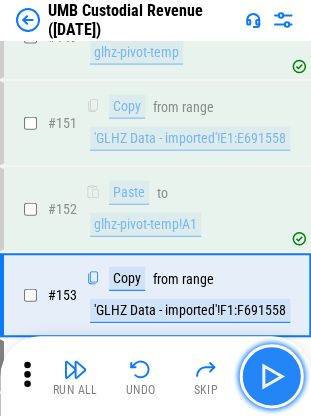 click at bounding box center [271, 376] 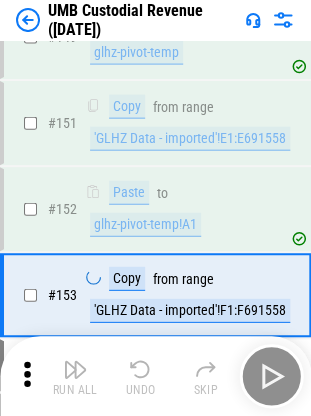 click on "Run All Undo Skip" at bounding box center [157, 376] 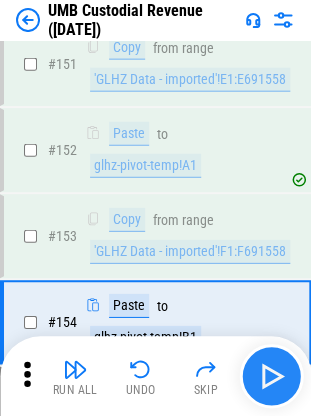 scroll, scrollTop: 4287, scrollLeft: 0, axis: vertical 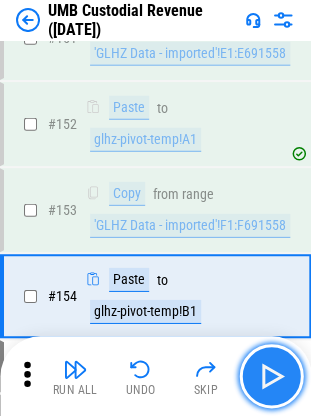 click at bounding box center (271, 376) 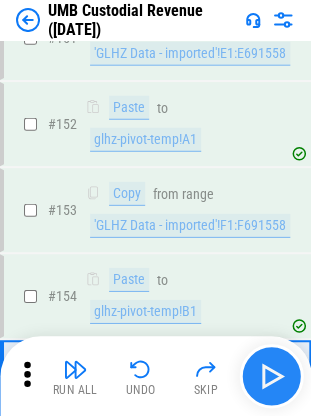 scroll, scrollTop: 4372, scrollLeft: 0, axis: vertical 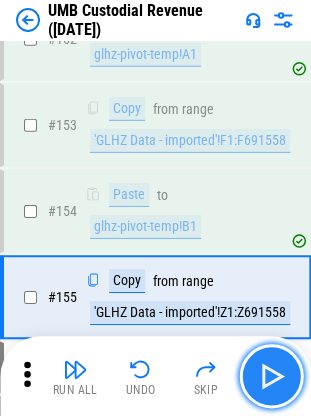 click at bounding box center (271, 376) 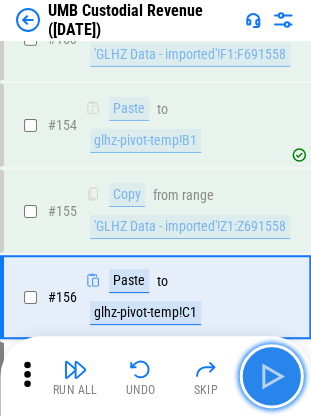 click at bounding box center (271, 376) 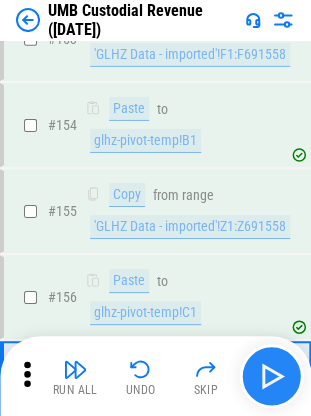 scroll, scrollTop: 4559, scrollLeft: 0, axis: vertical 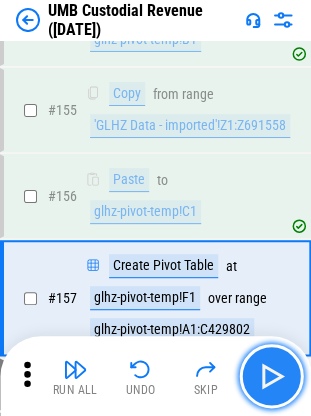 click at bounding box center (271, 376) 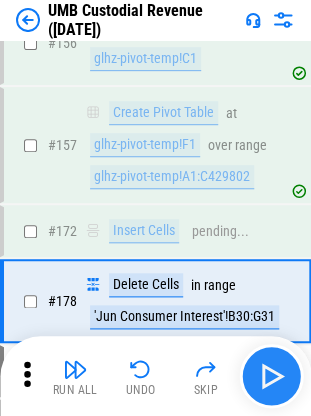 scroll, scrollTop: 4714, scrollLeft: 0, axis: vertical 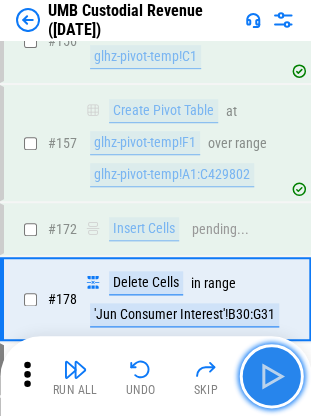 click at bounding box center [271, 376] 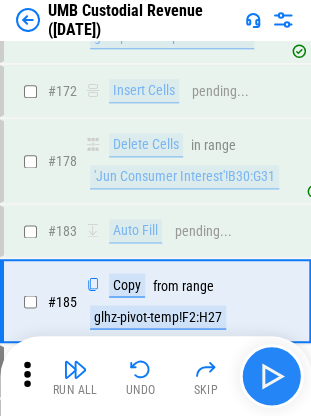 scroll, scrollTop: 4853, scrollLeft: 0, axis: vertical 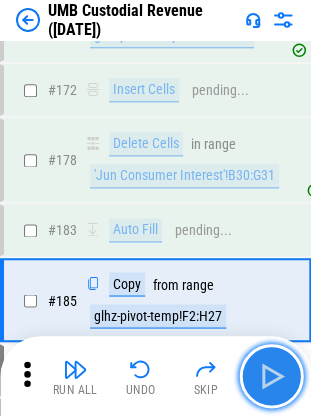 click at bounding box center (271, 376) 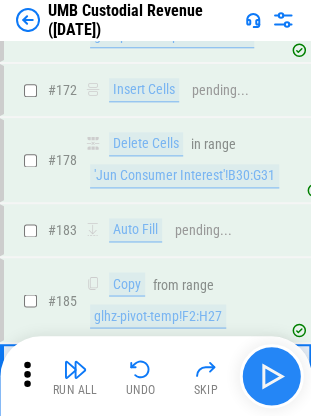 scroll, scrollTop: 4938, scrollLeft: 0, axis: vertical 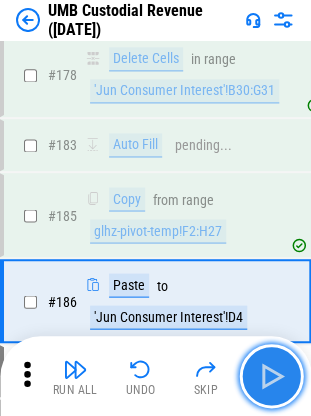 click at bounding box center (271, 376) 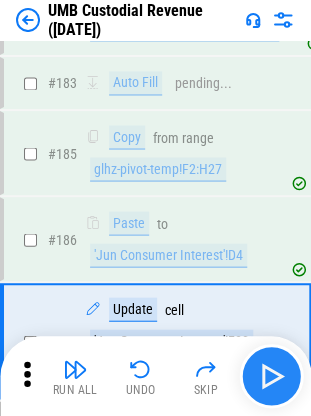 scroll, scrollTop: 5039, scrollLeft: 0, axis: vertical 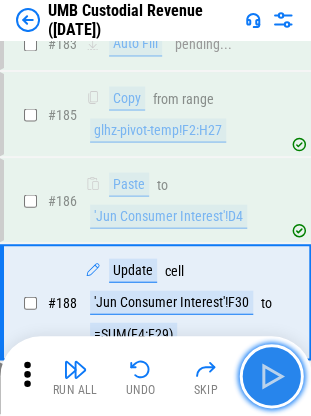 click at bounding box center [271, 376] 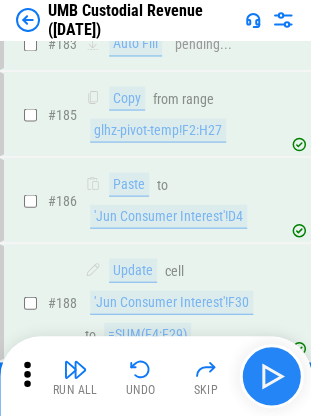 scroll, scrollTop: 5156, scrollLeft: 0, axis: vertical 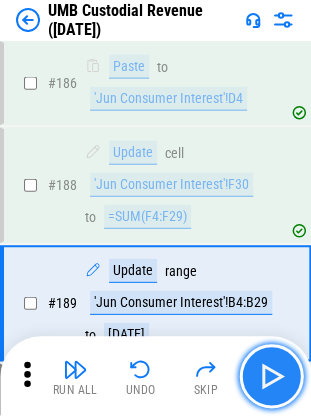 click at bounding box center [271, 376] 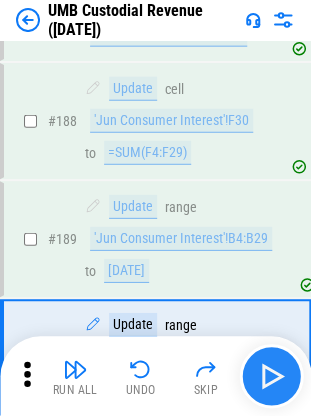 scroll, scrollTop: 5273, scrollLeft: 0, axis: vertical 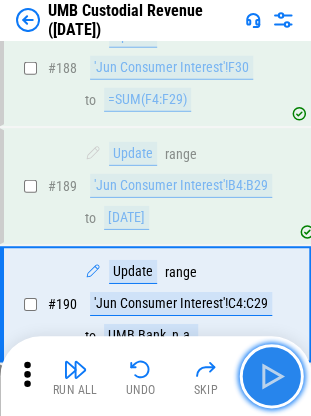 click at bounding box center [271, 376] 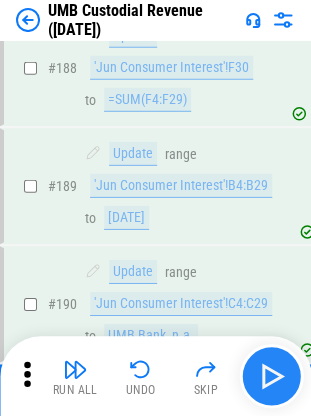 scroll, scrollTop: 5374, scrollLeft: 0, axis: vertical 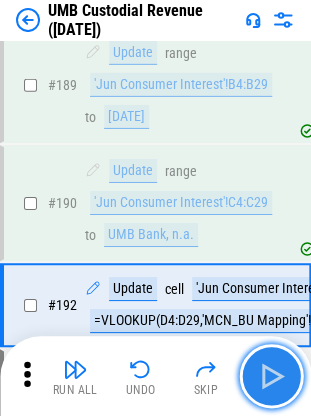 click at bounding box center [271, 376] 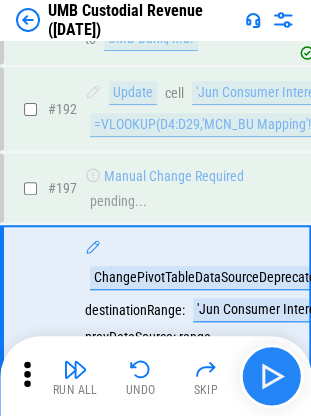 scroll, scrollTop: 5632, scrollLeft: 0, axis: vertical 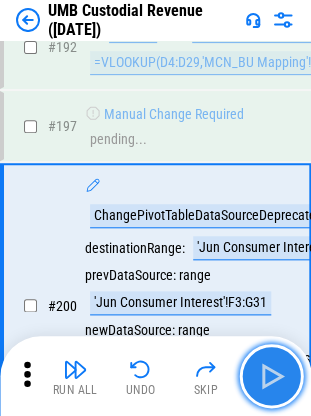 click at bounding box center [271, 376] 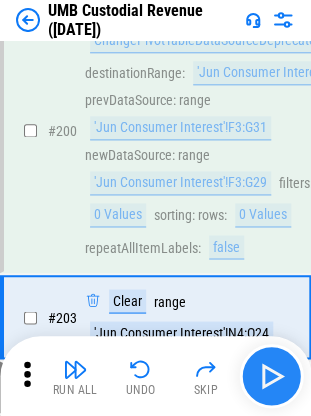 scroll, scrollTop: 5817, scrollLeft: 0, axis: vertical 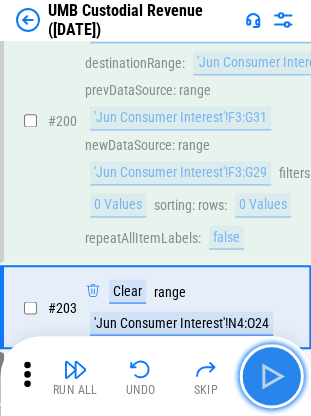 click at bounding box center [271, 376] 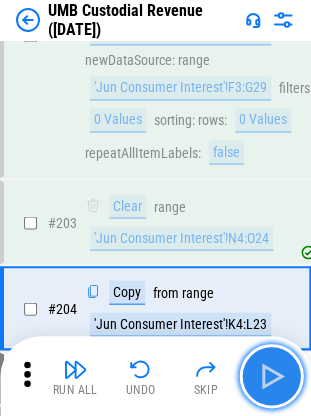 click at bounding box center (271, 376) 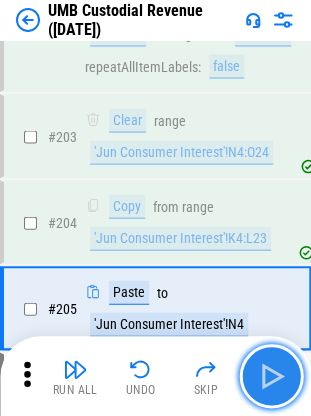 click at bounding box center [271, 376] 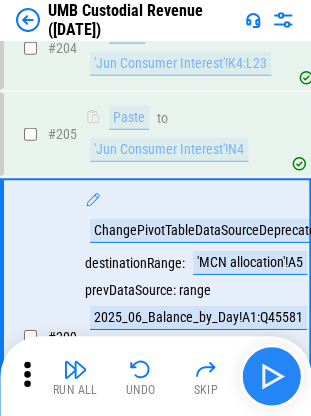 scroll, scrollTop: 6188, scrollLeft: 0, axis: vertical 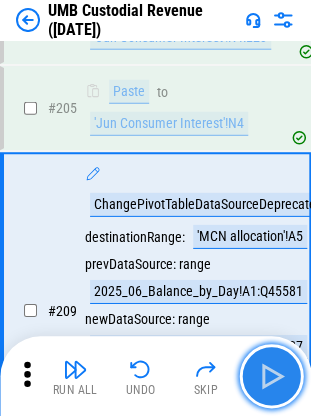 click at bounding box center [271, 376] 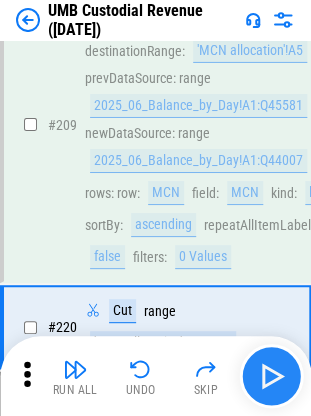 scroll, scrollTop: 6390, scrollLeft: 0, axis: vertical 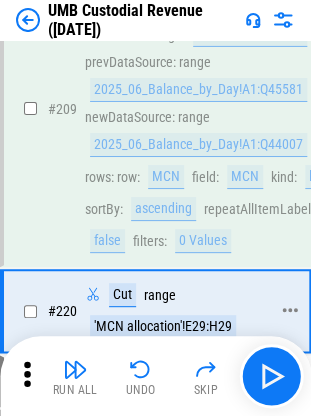 click on "# 220 Cut range 'MCN allocation'!E29:H29" at bounding box center (154, 311) 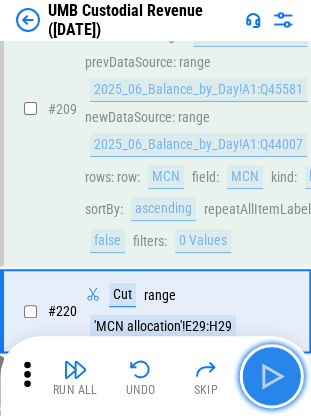 click at bounding box center [271, 376] 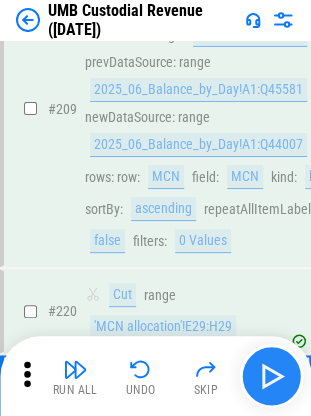 scroll, scrollTop: 6475, scrollLeft: 0, axis: vertical 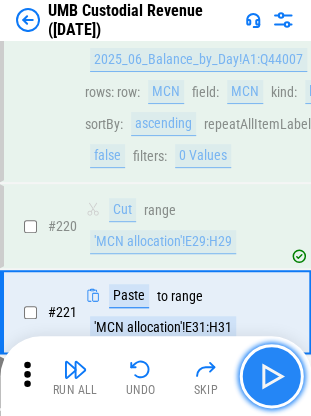 click at bounding box center [271, 376] 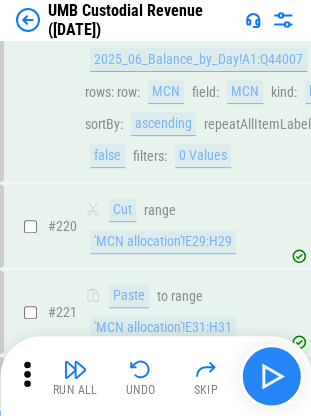 scroll, scrollTop: 6614, scrollLeft: 0, axis: vertical 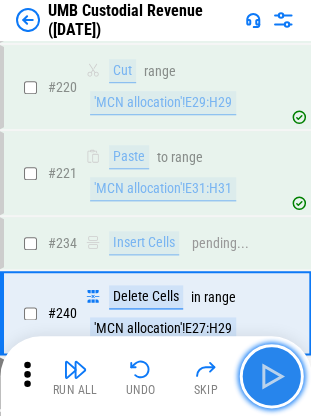 click at bounding box center (271, 376) 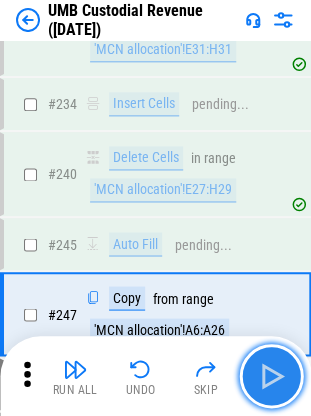click at bounding box center [271, 376] 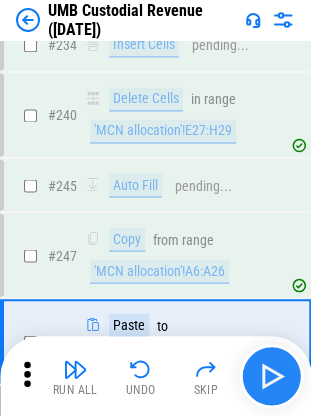 scroll, scrollTop: 6838, scrollLeft: 0, axis: vertical 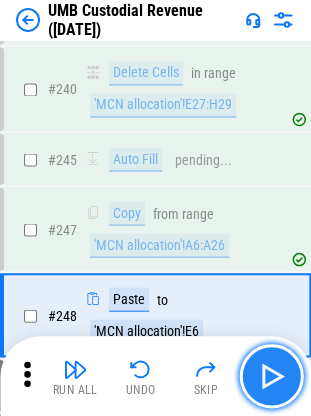 click at bounding box center (271, 376) 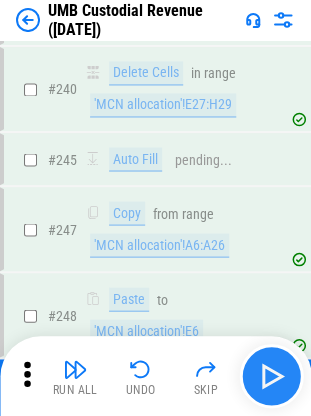 scroll, scrollTop: 6939, scrollLeft: 0, axis: vertical 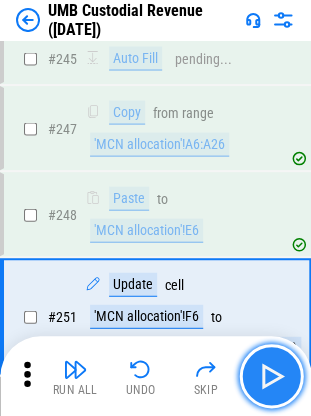 click at bounding box center [271, 376] 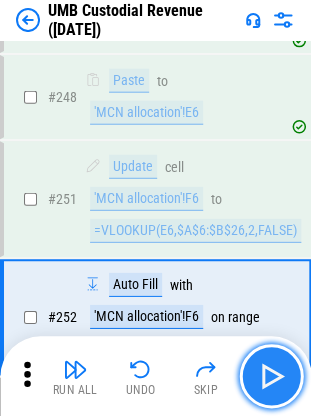 click at bounding box center [271, 376] 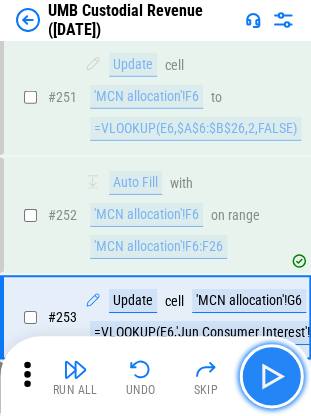 click at bounding box center (271, 376) 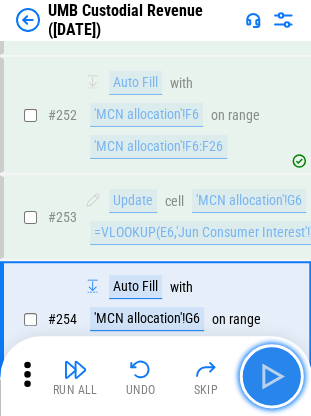 click at bounding box center (271, 376) 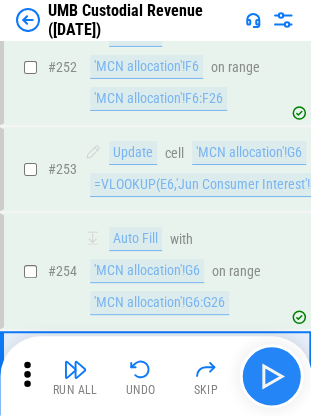 scroll, scrollTop: 7360, scrollLeft: 0, axis: vertical 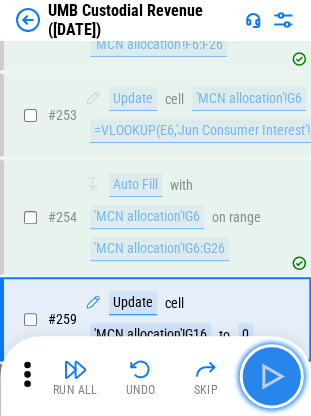 click at bounding box center (271, 376) 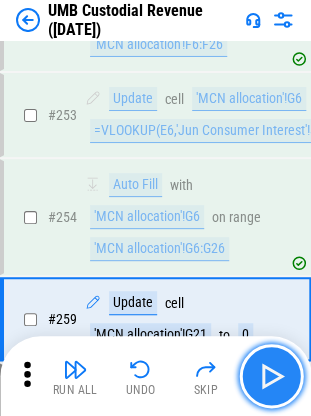 click at bounding box center (271, 376) 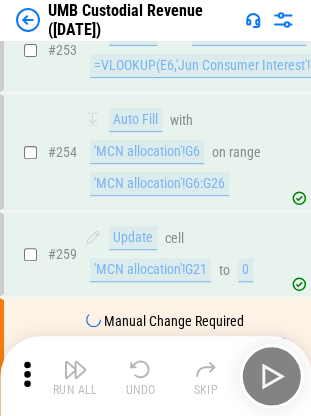 scroll, scrollTop: 7490, scrollLeft: 0, axis: vertical 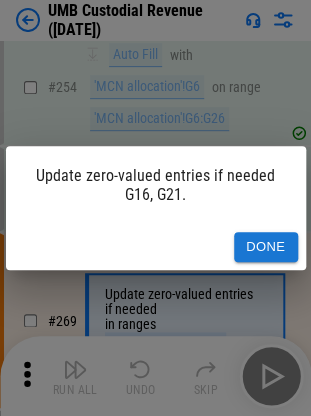click on "Done" at bounding box center (266, 247) 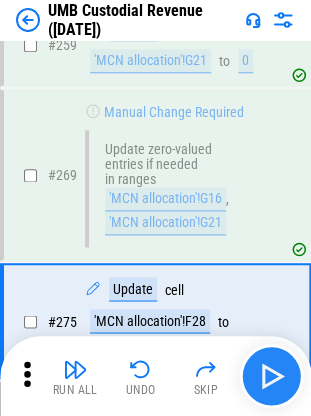 scroll, scrollTop: 7634, scrollLeft: 0, axis: vertical 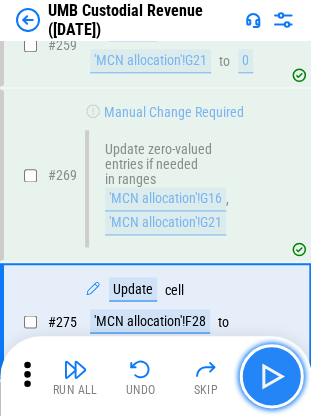 click at bounding box center (271, 376) 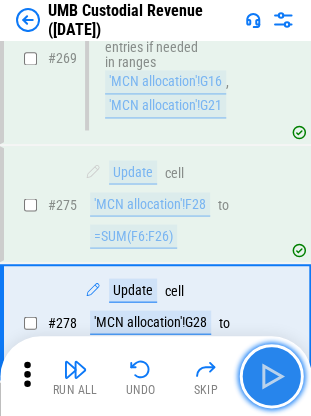 click at bounding box center (271, 376) 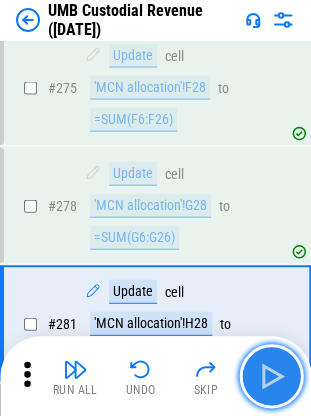click at bounding box center [271, 376] 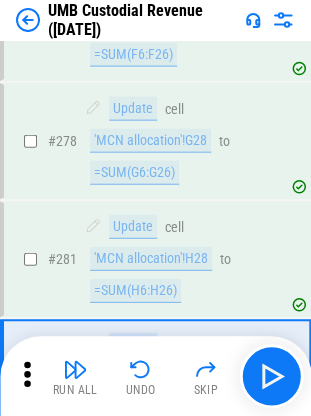 scroll, scrollTop: 7985, scrollLeft: 0, axis: vertical 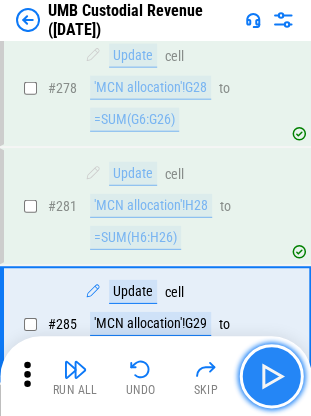 click at bounding box center [271, 376] 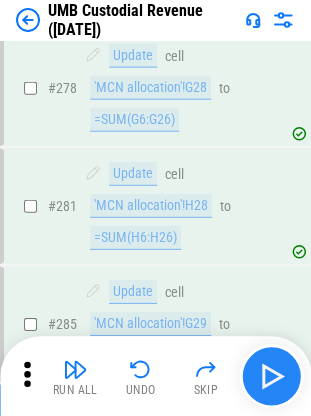 scroll, scrollTop: 8086, scrollLeft: 0, axis: vertical 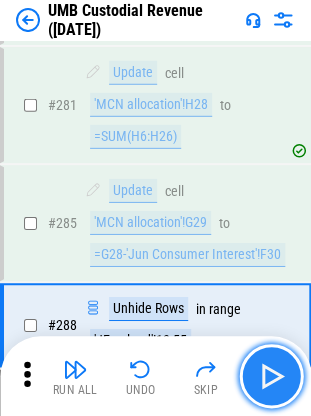 click at bounding box center (271, 376) 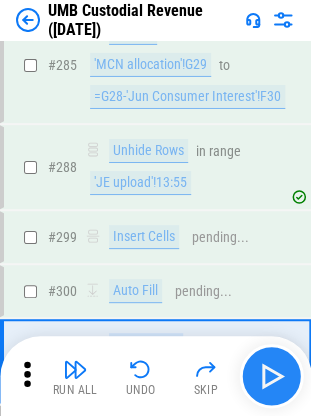 scroll, scrollTop: 8279, scrollLeft: 0, axis: vertical 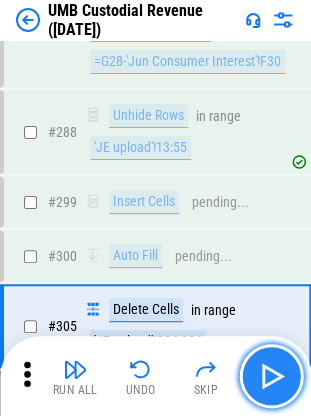 click at bounding box center (271, 376) 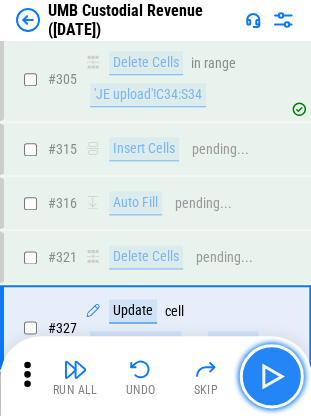 click at bounding box center [271, 376] 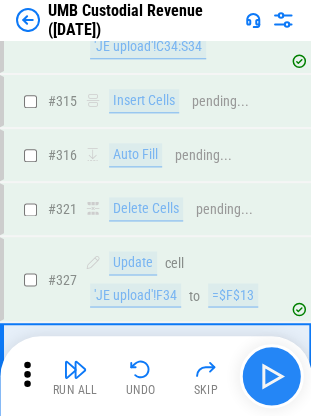 scroll, scrollTop: 8626, scrollLeft: 0, axis: vertical 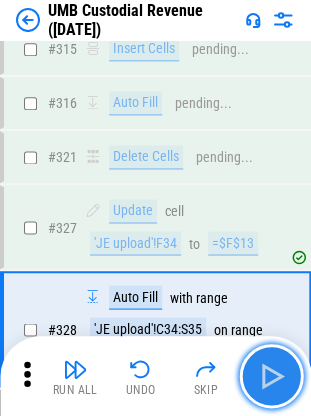 click at bounding box center (271, 376) 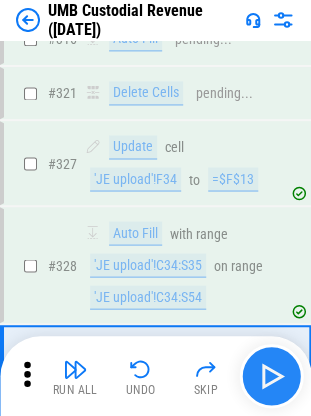 scroll, scrollTop: 8744, scrollLeft: 0, axis: vertical 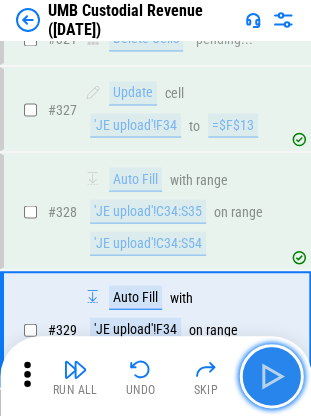 click at bounding box center (271, 376) 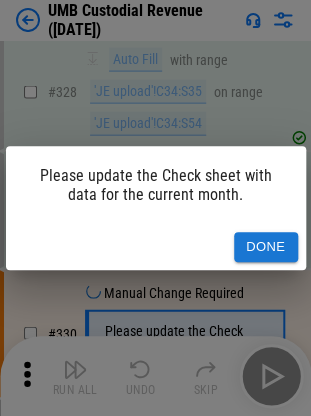 scroll, scrollTop: 8866, scrollLeft: 0, axis: vertical 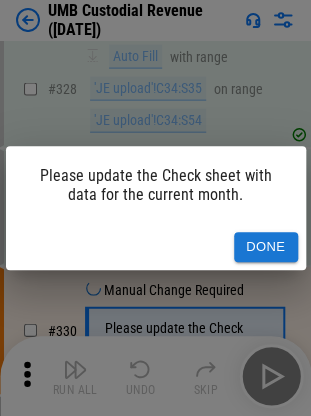 click on "Please update the Check sheet with data for the current month." at bounding box center (156, 185) 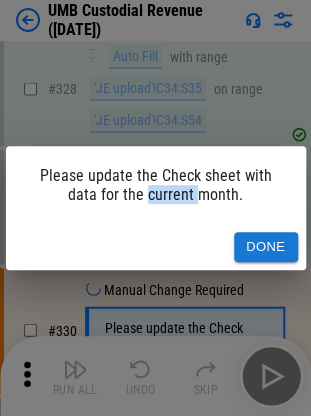 click on "Please update the Check sheet with data for the current month." at bounding box center (156, 185) 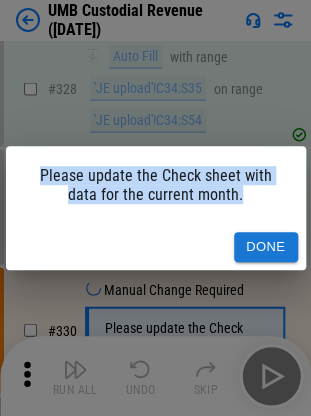 click on "Please update the Check sheet with data for the current month." at bounding box center (156, 185) 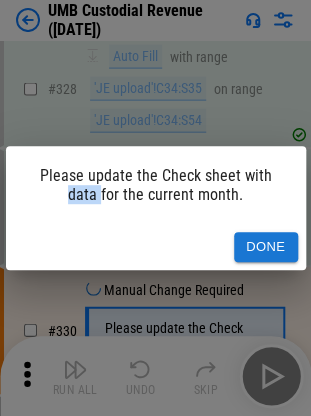 click on "Please update the Check sheet with data for the current month." at bounding box center (156, 185) 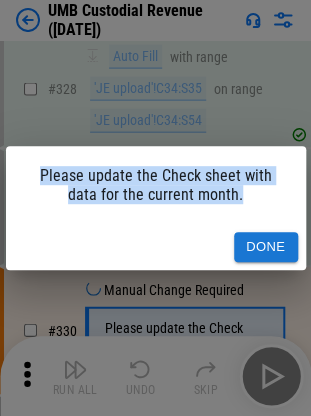 click on "Please update the Check sheet with data for the current month." at bounding box center [156, 185] 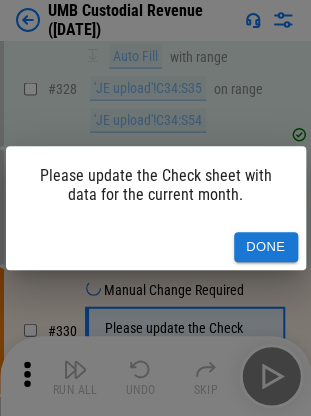 click on "Done" at bounding box center [156, 247] 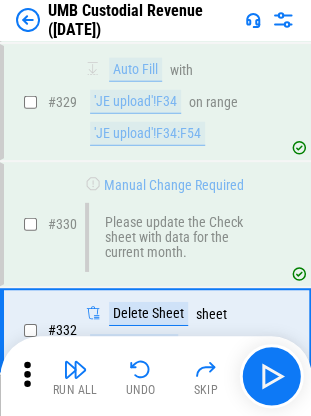 scroll, scrollTop: 9110, scrollLeft: 0, axis: vertical 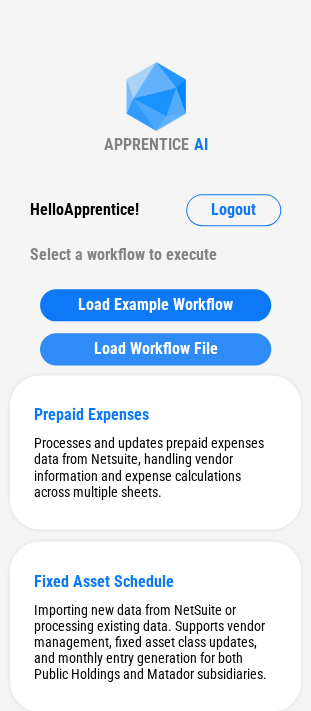 click on "Load Workflow File" at bounding box center [155, 349] 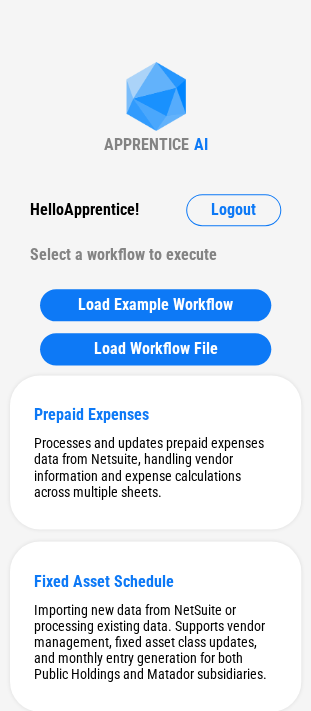 click on "APPRENTICE AI Hello  Apprentice ! Logout Select a workflow to execute Load Example Workflow Load Workflow File Prepaid Expenses Processes and updates prepaid expenses data from Netsuite, handling vendor information and expense calculations across multiple sheets. Fixed Asset Schedule Importing new data from NetSuite or processing existing data. Supports vendor management, fixed asset class updates, and monthly entry generation for both Public Holdings and Matador subsidiaries. Payroll Rec Creates payroll reconciliation journal entries including OTTP reclass and benefit journal entries based on bank and benefit data. Hedging Workflow to handle hedging operations including importing and processing data from Poalim and FairValue files and updating the month sheet accordingly Leases adds new month rows to all sheets, and updates Lead sheet accordingly Digital Content Capitalization Importing and processing trial balance data, update formulas in allocation table, and update formulas in JE for the new month. SBC DD" at bounding box center [155, 5579] 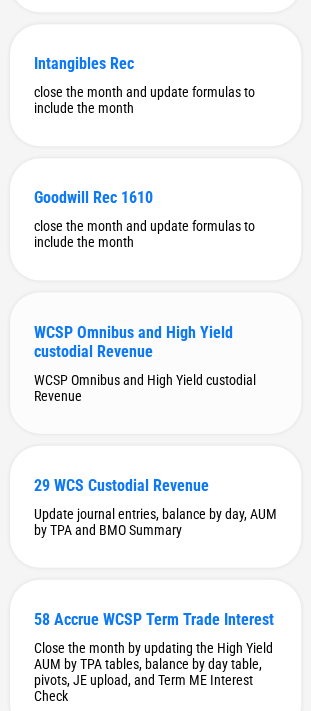 click on "WCSP Omnibus and High Yield custodial Revenue WCSP Omnibus and High Yield custodial Revenue" at bounding box center [155, 362] 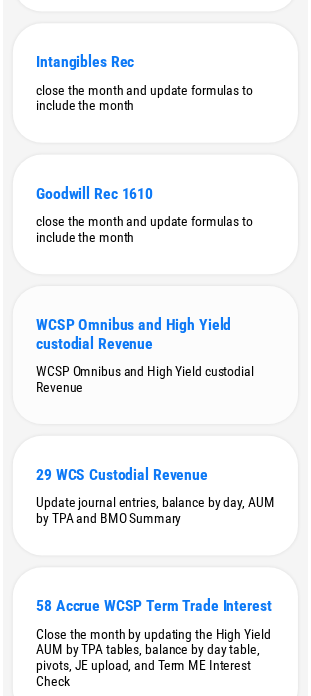 scroll, scrollTop: 0, scrollLeft: 0, axis: both 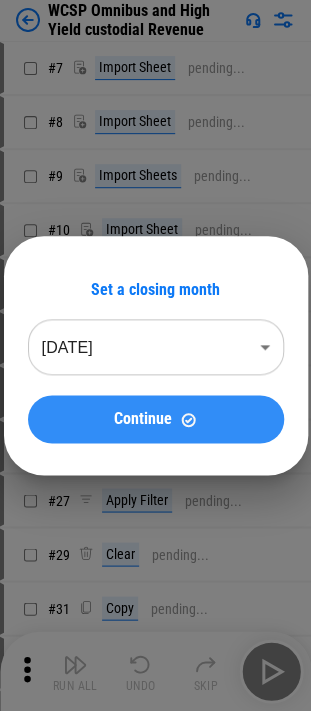 click at bounding box center (188, 419) 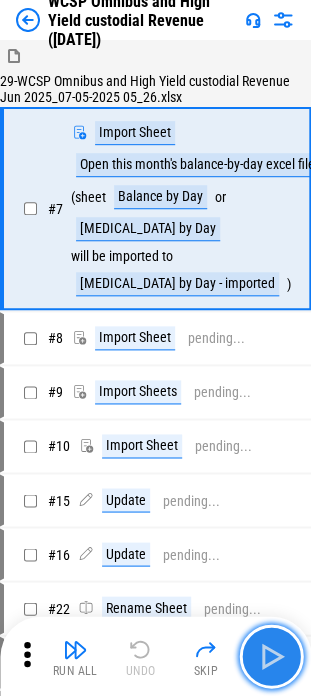 click at bounding box center (271, 656) 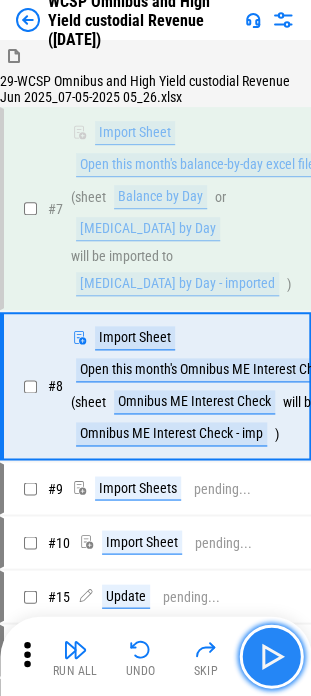 click at bounding box center (271, 656) 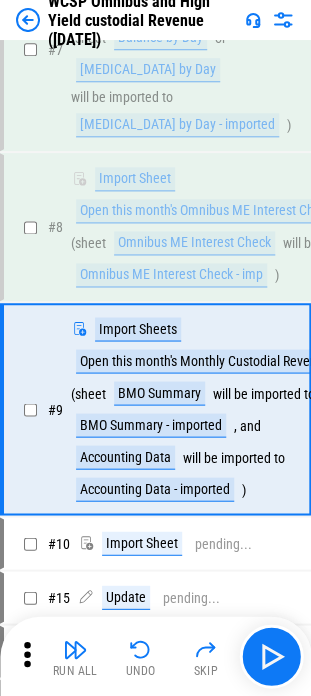 scroll, scrollTop: 162, scrollLeft: 0, axis: vertical 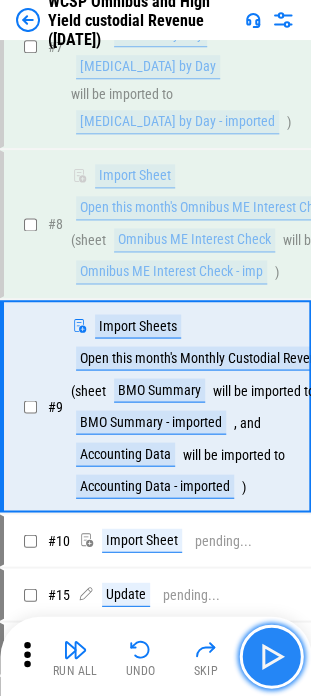 click at bounding box center [271, 656] 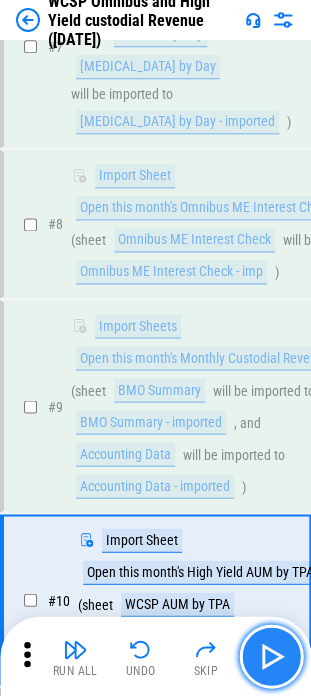click at bounding box center [271, 656] 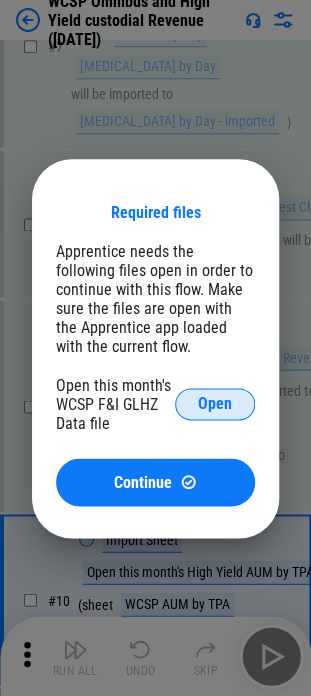 click on "Open" at bounding box center (215, 404) 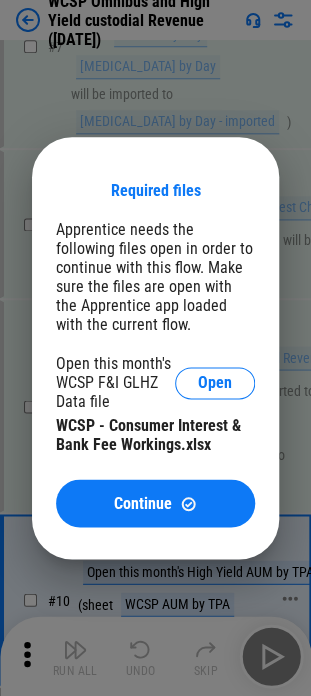 click on "Continue" at bounding box center (155, 503) 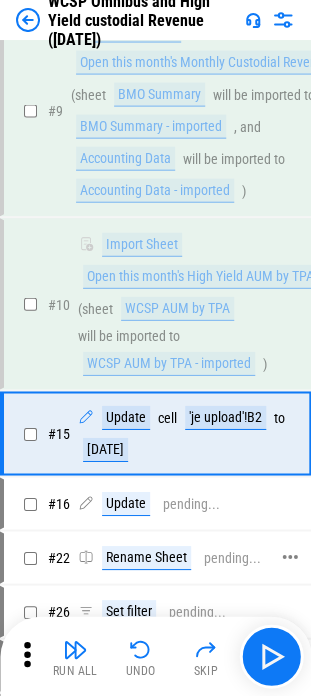 scroll, scrollTop: 460, scrollLeft: 0, axis: vertical 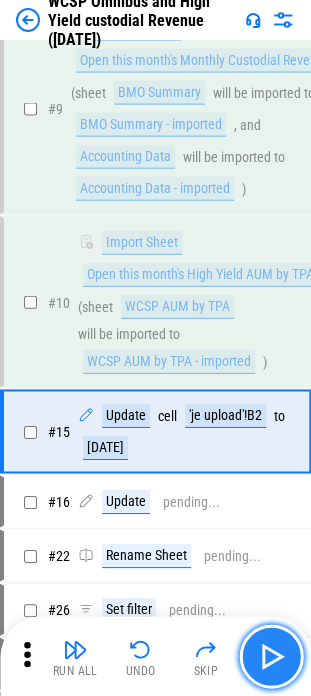 click at bounding box center (271, 656) 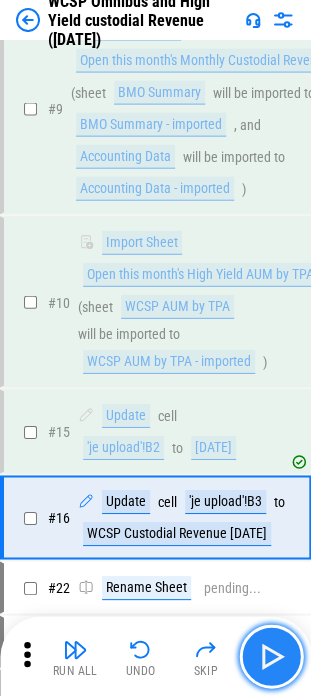 click at bounding box center (271, 656) 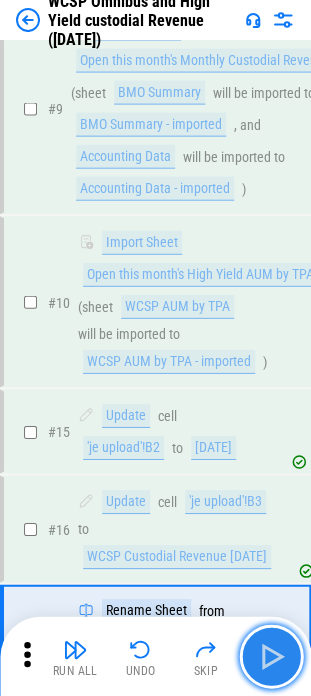 click at bounding box center (271, 656) 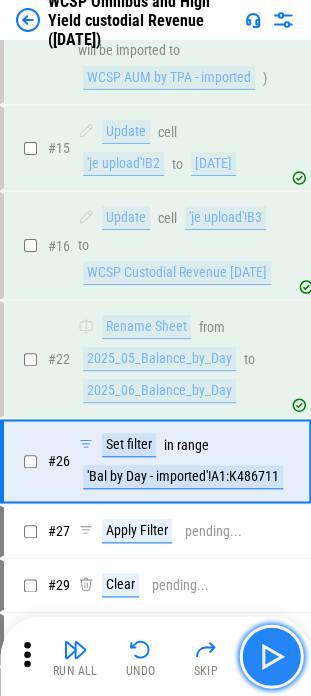 scroll, scrollTop: 748, scrollLeft: 0, axis: vertical 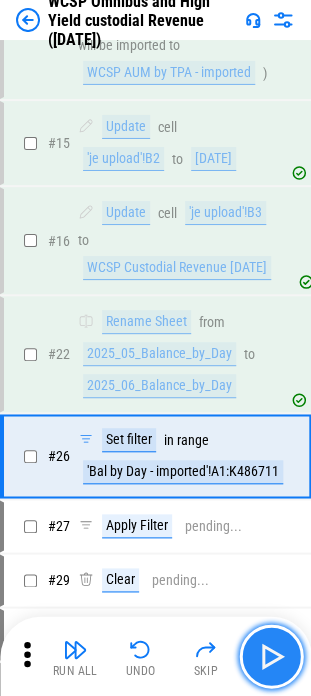 click at bounding box center (271, 656) 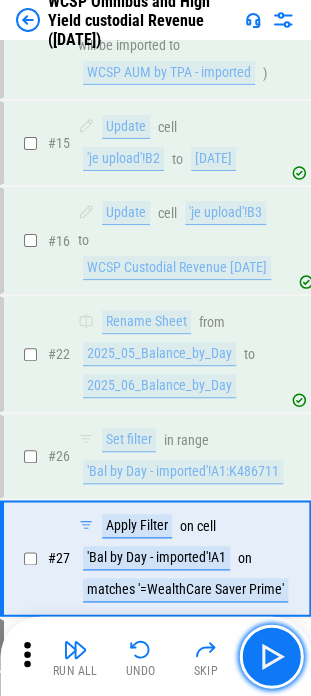 click at bounding box center [271, 656] 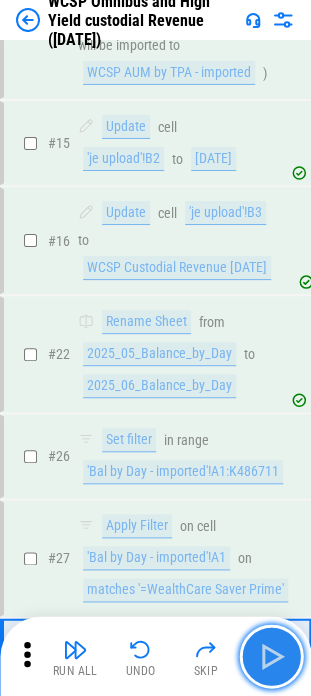 click at bounding box center [271, 656] 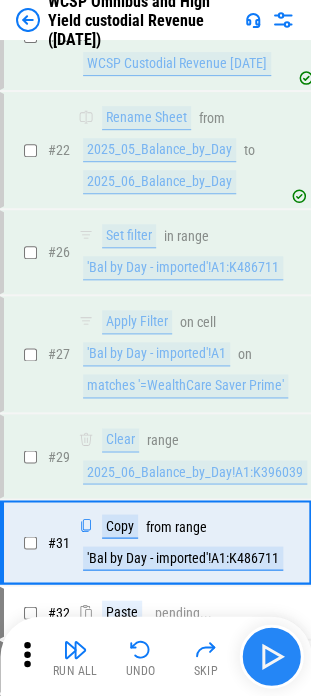 scroll, scrollTop: 1035, scrollLeft: 0, axis: vertical 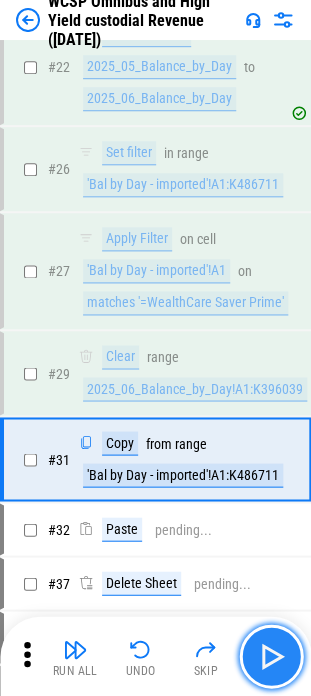 click at bounding box center (271, 656) 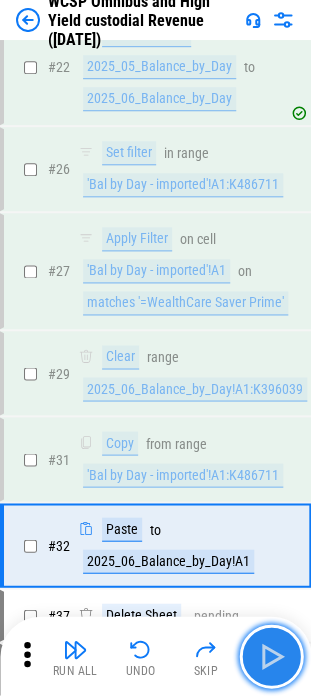 click at bounding box center [271, 656] 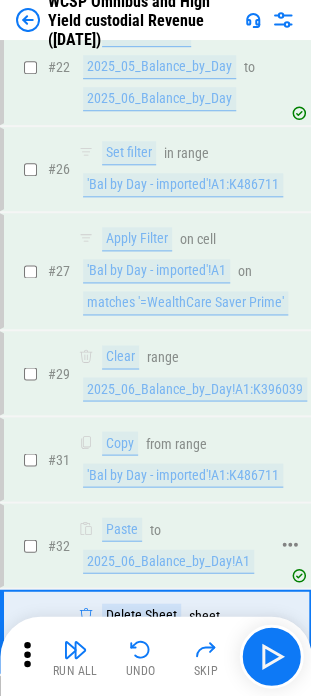 click on "2025_06_Balance_by_Day!A1" at bounding box center [168, 561] 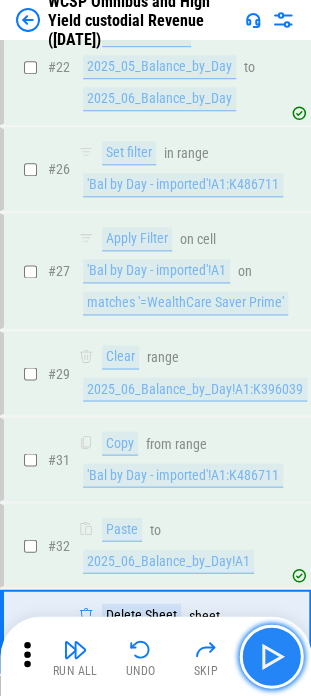 click at bounding box center (271, 656) 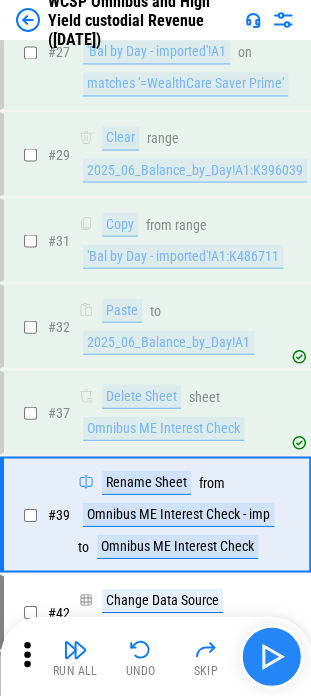 scroll, scrollTop: 1307, scrollLeft: 0, axis: vertical 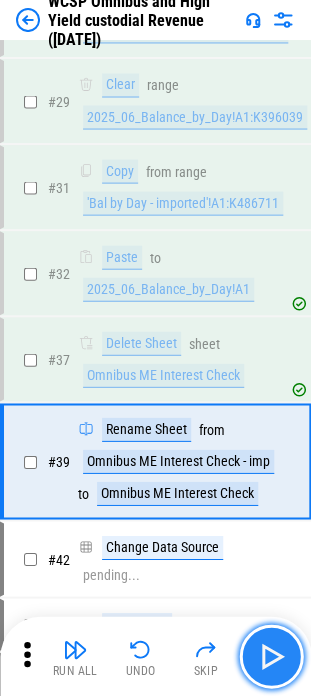 click at bounding box center (271, 656) 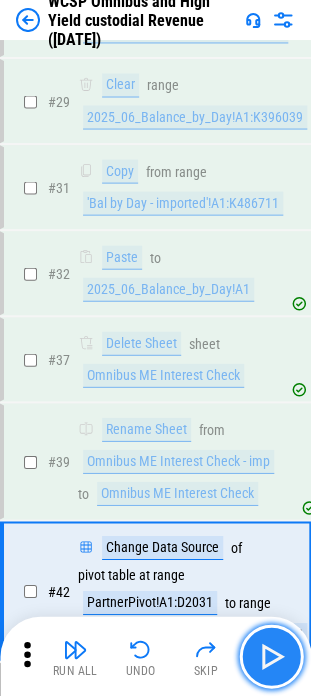 click at bounding box center [271, 656] 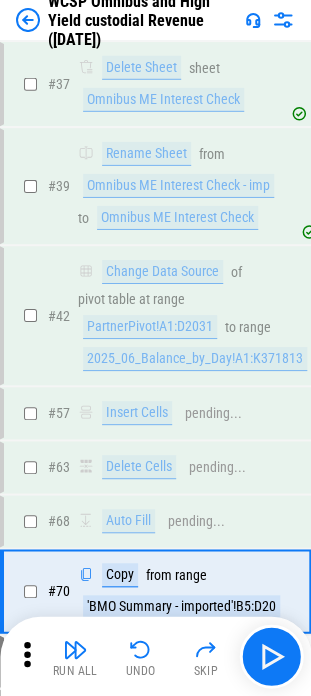 scroll, scrollTop: 1709, scrollLeft: 0, axis: vertical 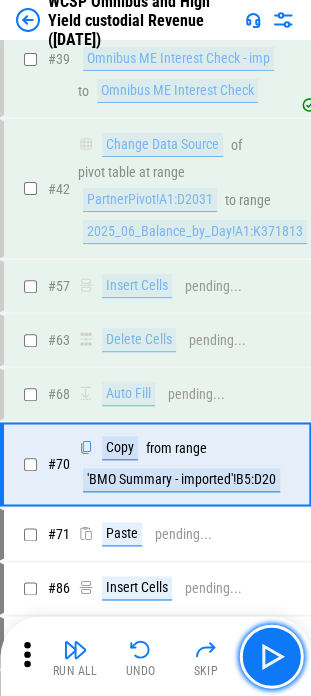click at bounding box center (271, 656) 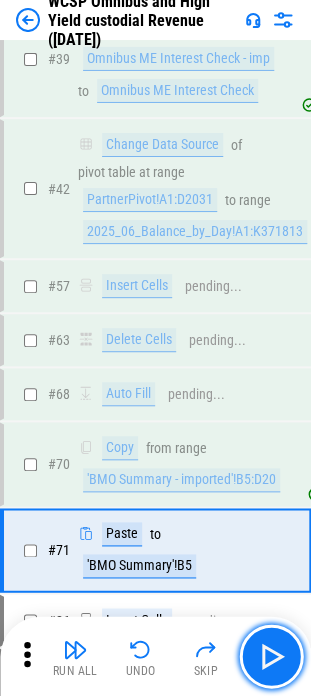 click at bounding box center (271, 656) 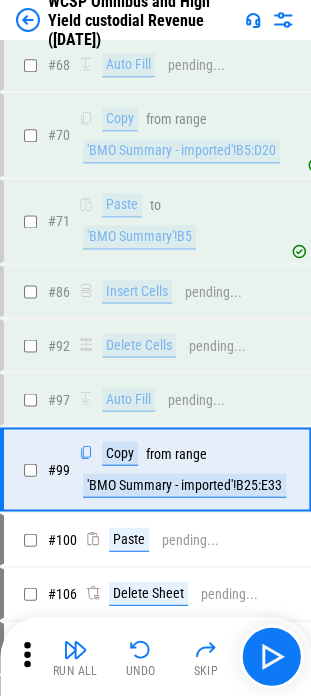 scroll, scrollTop: 2041, scrollLeft: 0, axis: vertical 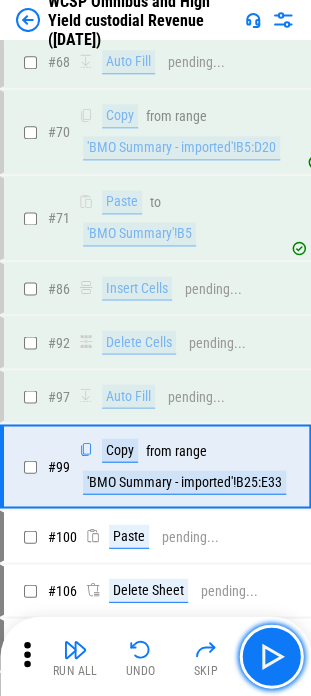 click at bounding box center [271, 656] 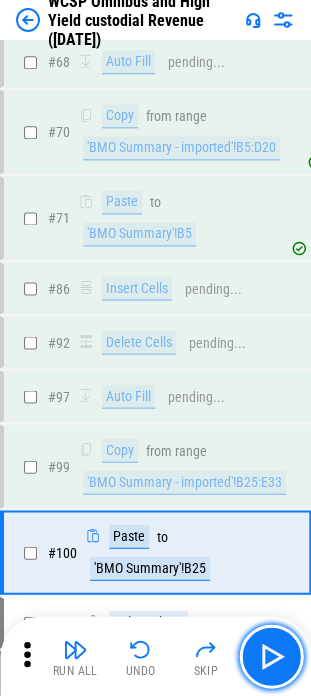 click at bounding box center [271, 656] 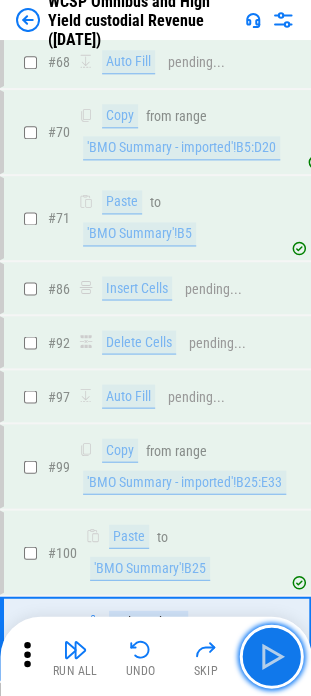 click at bounding box center [271, 656] 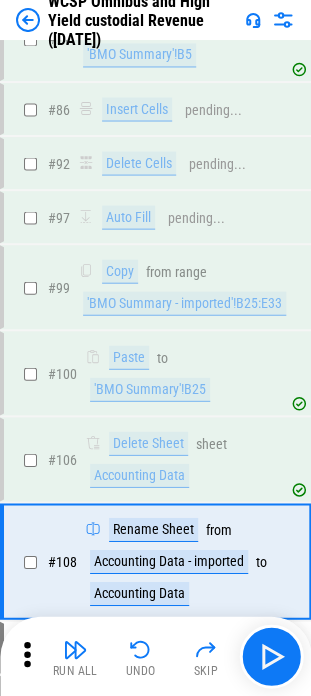 scroll, scrollTop: 2312, scrollLeft: 0, axis: vertical 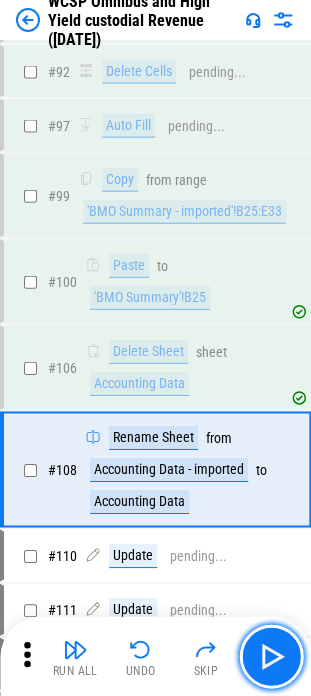 click at bounding box center [271, 656] 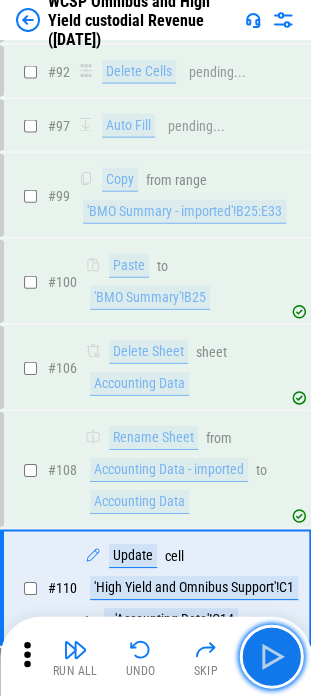 click at bounding box center [271, 656] 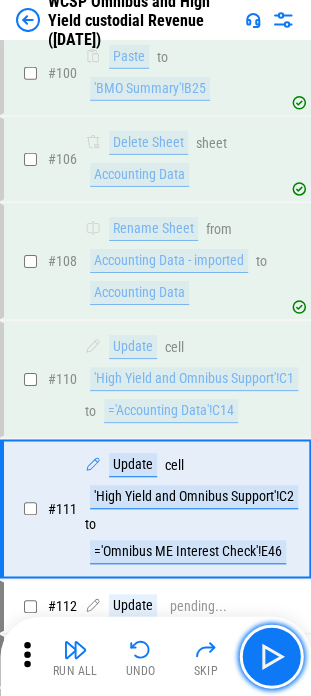 click at bounding box center [271, 656] 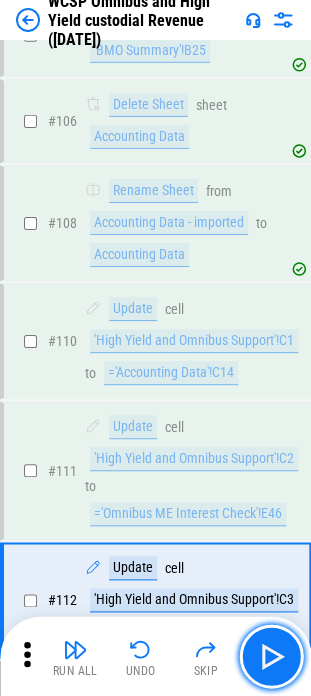 click at bounding box center (271, 656) 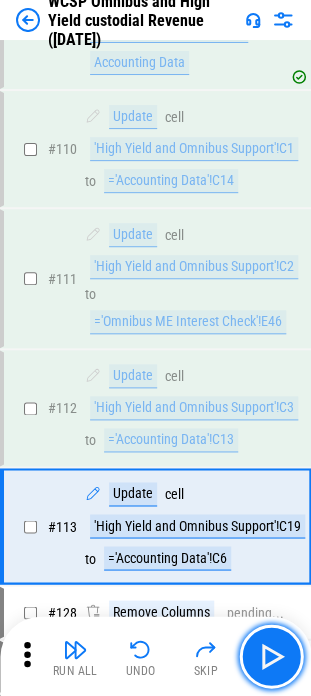 click at bounding box center [271, 656] 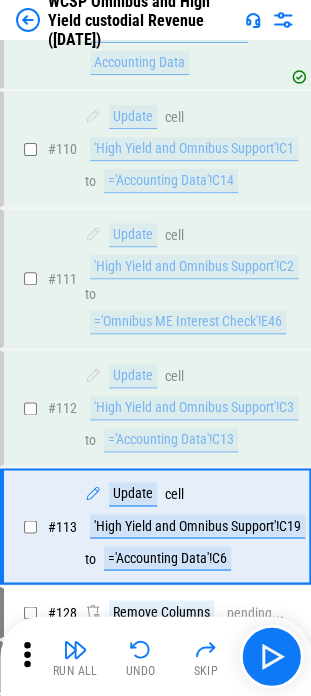 scroll, scrollTop: 2804, scrollLeft: 0, axis: vertical 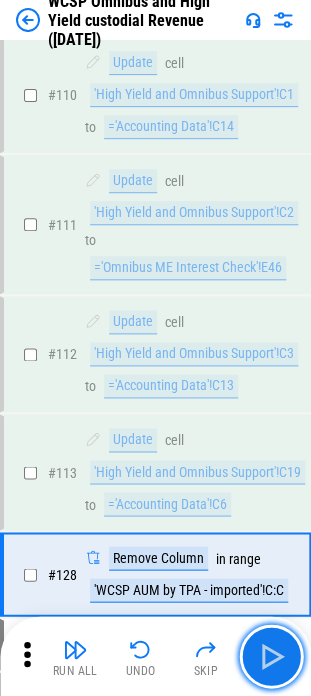 click at bounding box center (271, 656) 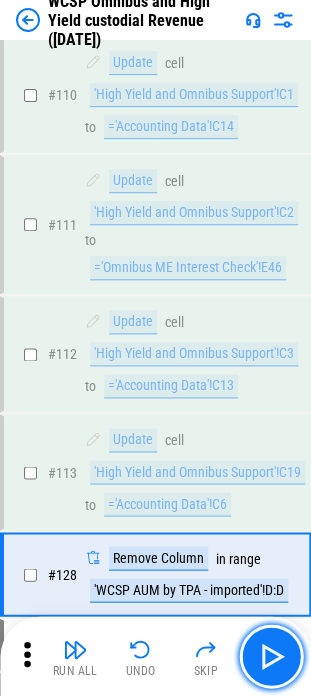 click at bounding box center [271, 656] 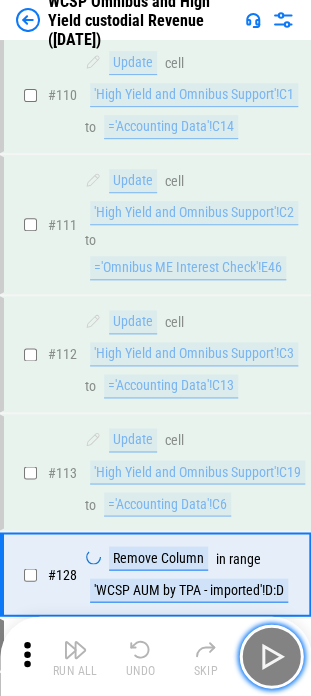 click at bounding box center [271, 656] 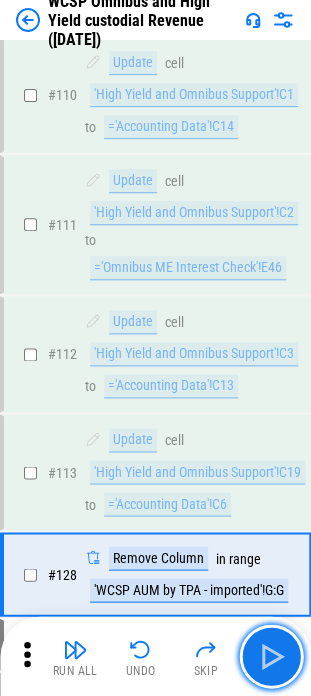click at bounding box center [271, 656] 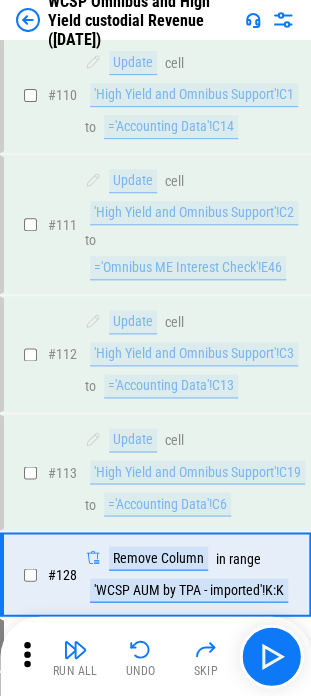 click on "Run All Undo Skip" at bounding box center [157, 656] 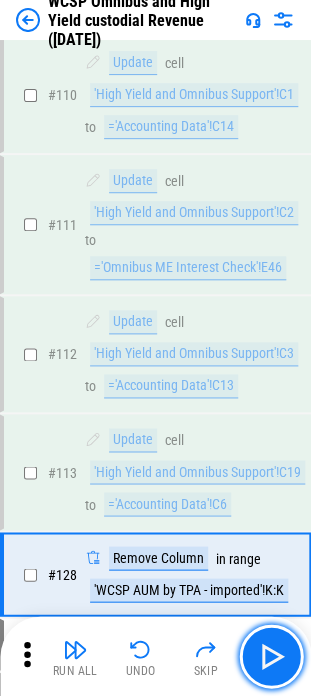 click at bounding box center [271, 656] 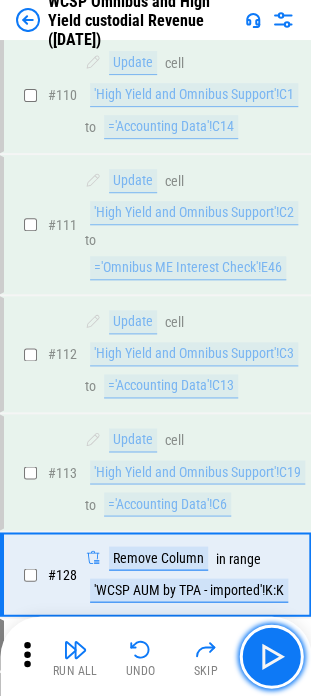 click at bounding box center [271, 656] 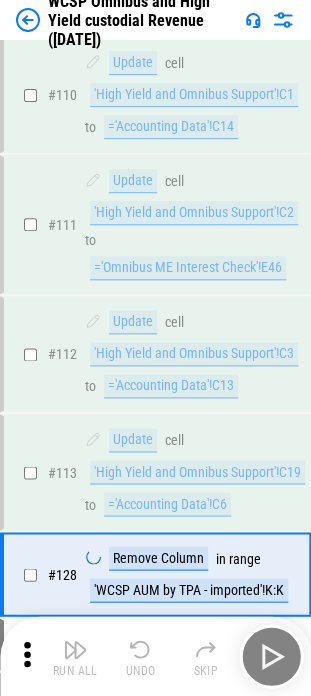click on "Run All Undo Skip" at bounding box center (157, 656) 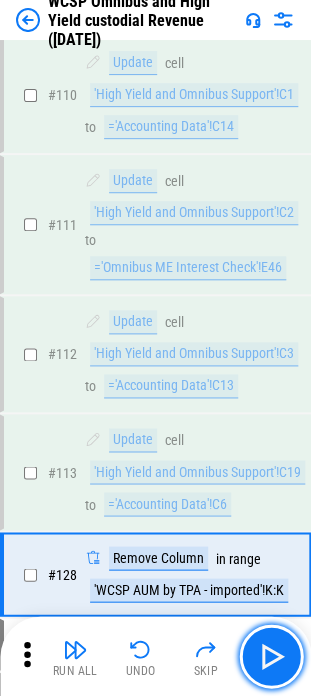 click at bounding box center [271, 656] 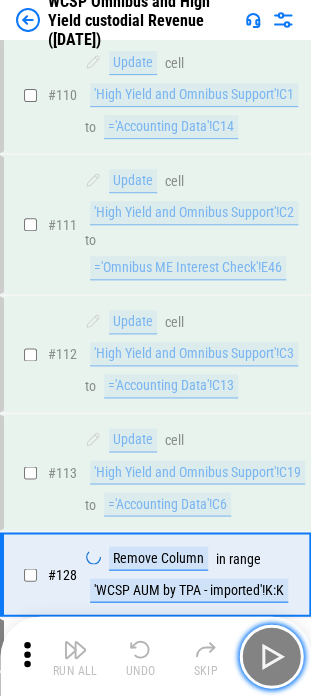 click at bounding box center (271, 656) 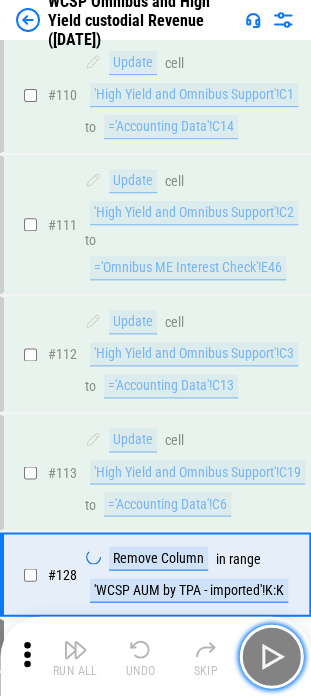 click at bounding box center (271, 656) 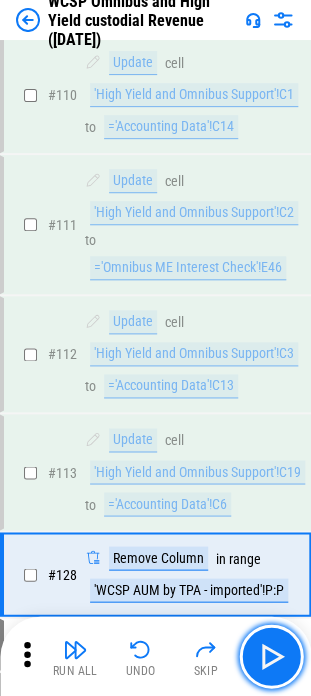 click at bounding box center [271, 656] 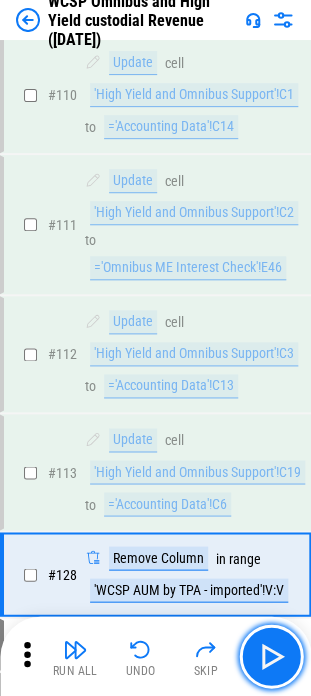 click at bounding box center (271, 656) 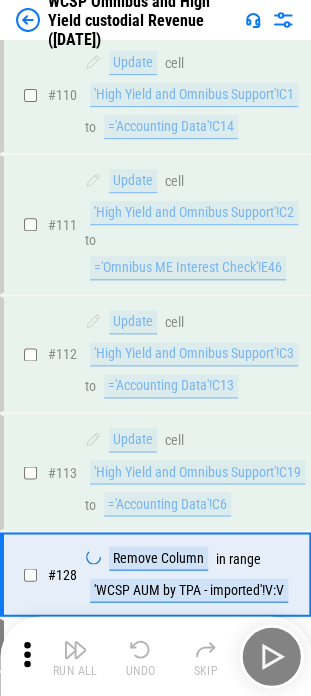 click on "Run All Undo Skip" at bounding box center [157, 656] 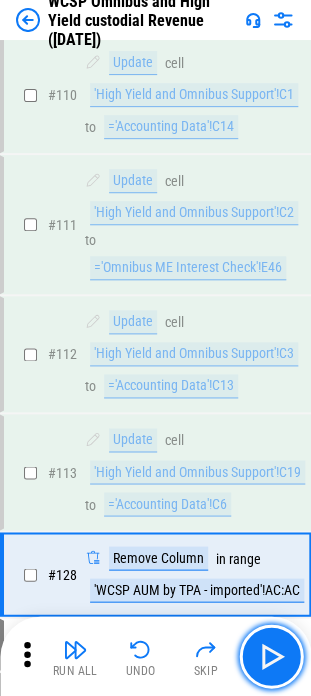 click at bounding box center [271, 656] 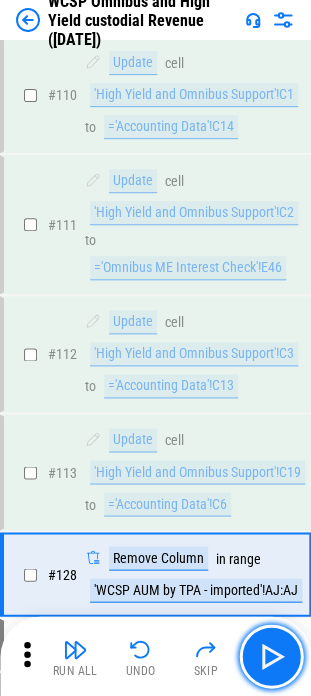 click at bounding box center (271, 656) 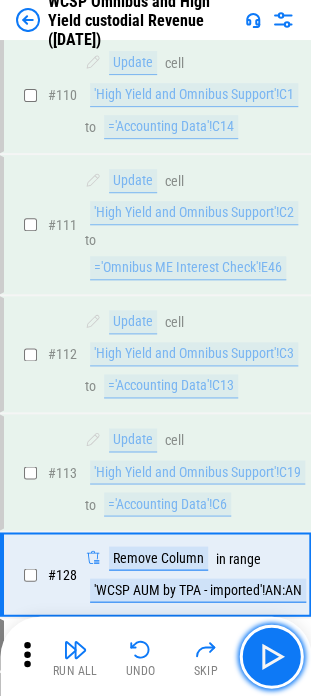 click at bounding box center (271, 656) 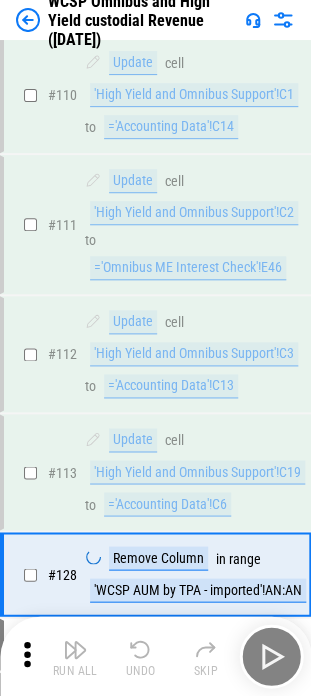 click on "Run All Undo Skip" at bounding box center [157, 656] 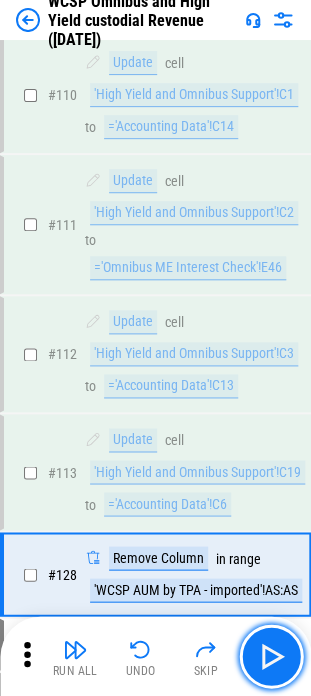 click at bounding box center [271, 656] 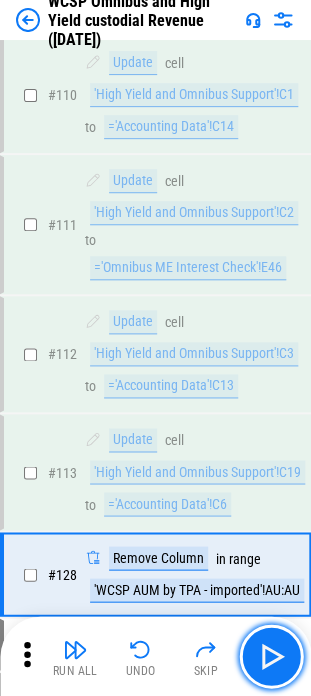 click at bounding box center (271, 656) 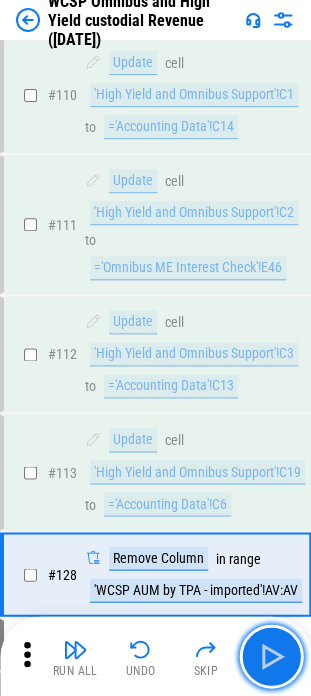 click at bounding box center [271, 656] 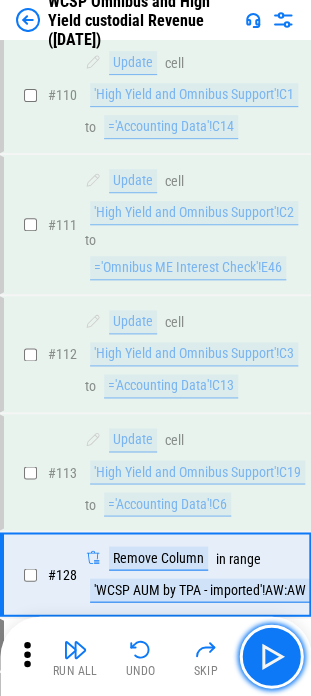 click at bounding box center (271, 656) 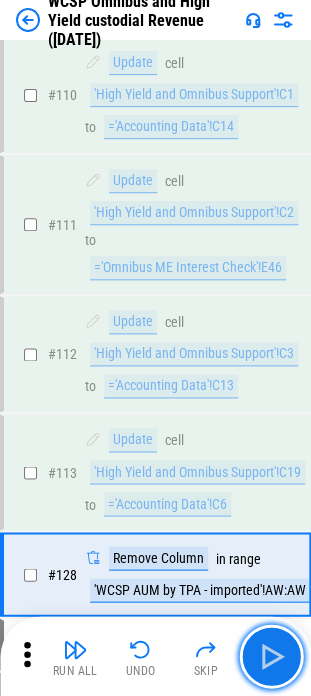 click at bounding box center [271, 656] 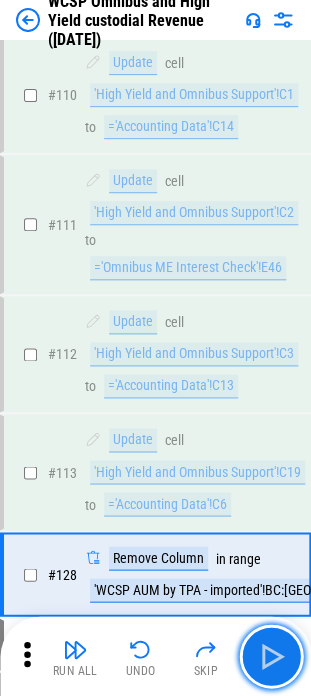 click at bounding box center (271, 656) 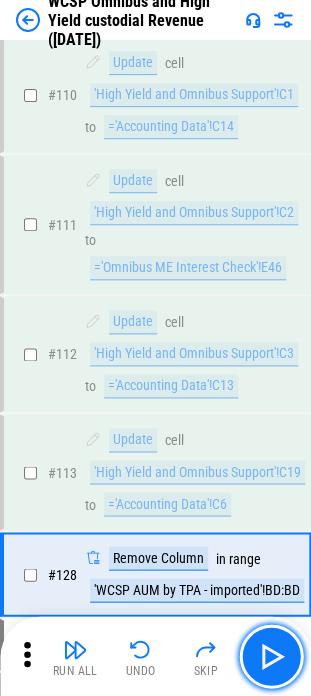 click at bounding box center (271, 656) 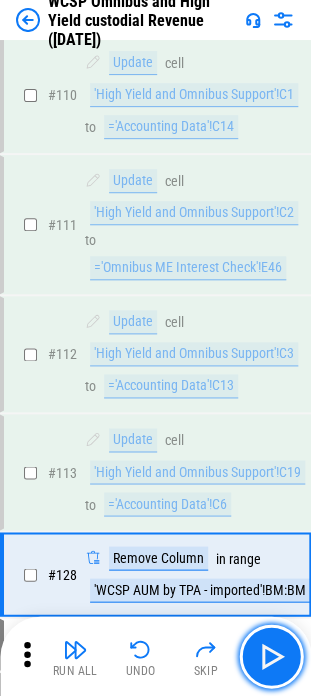 click at bounding box center [271, 656] 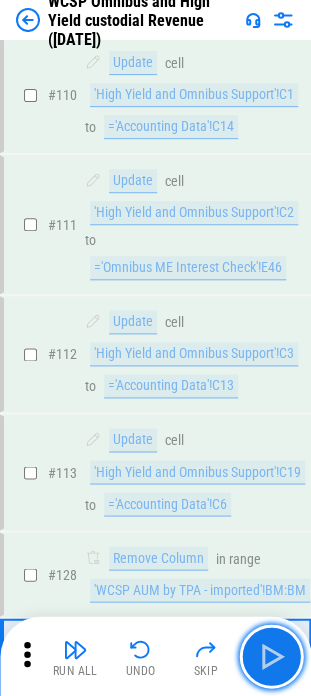 click at bounding box center [271, 656] 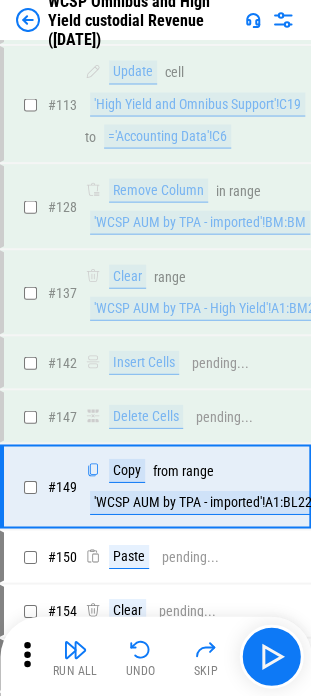 scroll, scrollTop: 3183, scrollLeft: 0, axis: vertical 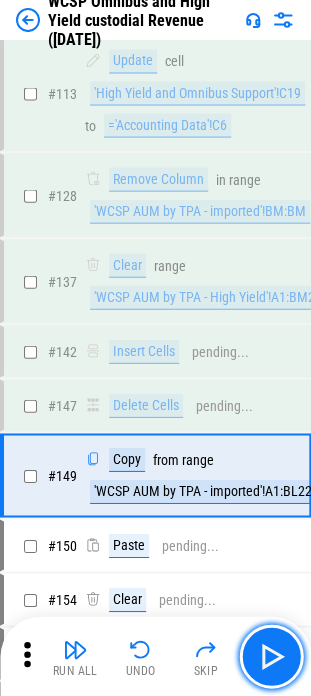 click at bounding box center [271, 656] 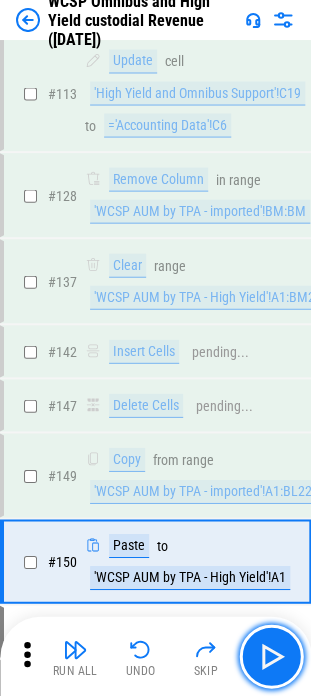 click at bounding box center [271, 656] 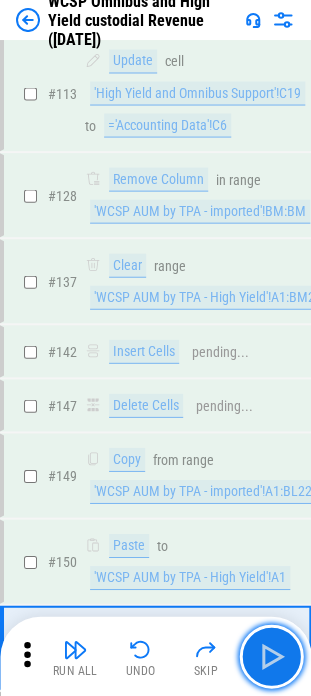 click at bounding box center (271, 656) 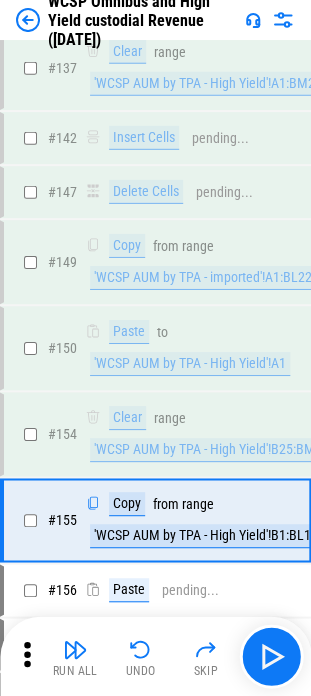 scroll, scrollTop: 3439, scrollLeft: 0, axis: vertical 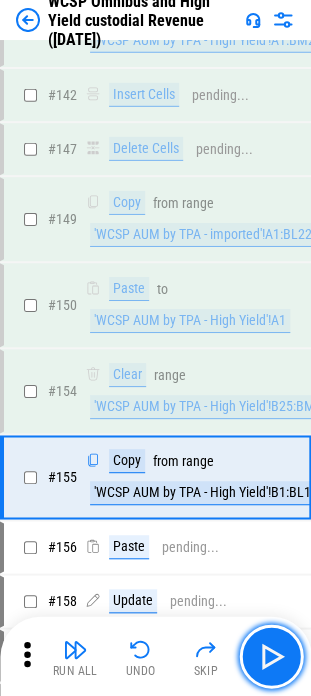 click at bounding box center (271, 656) 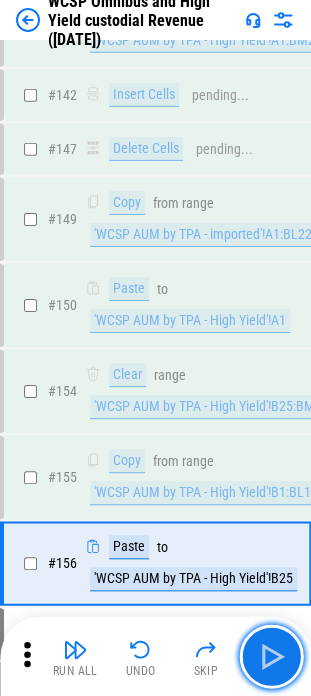 click at bounding box center [271, 656] 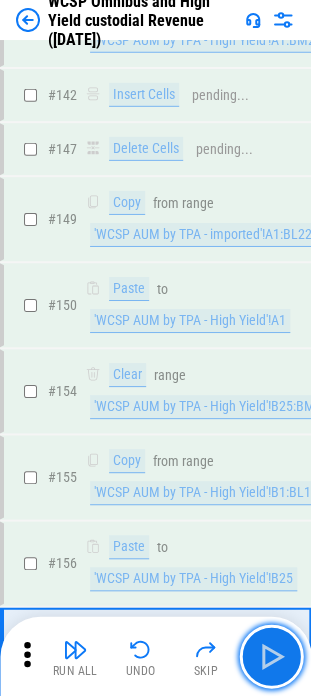 click at bounding box center [271, 656] 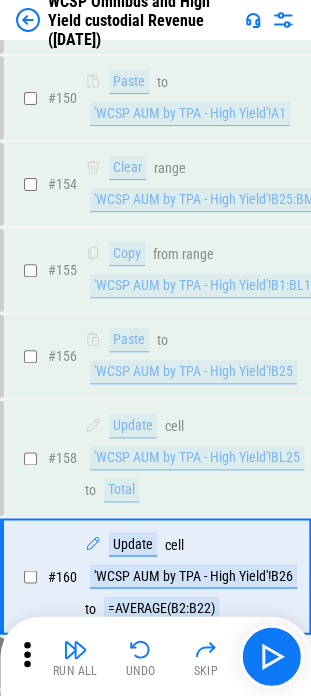 scroll, scrollTop: 3742, scrollLeft: 0, axis: vertical 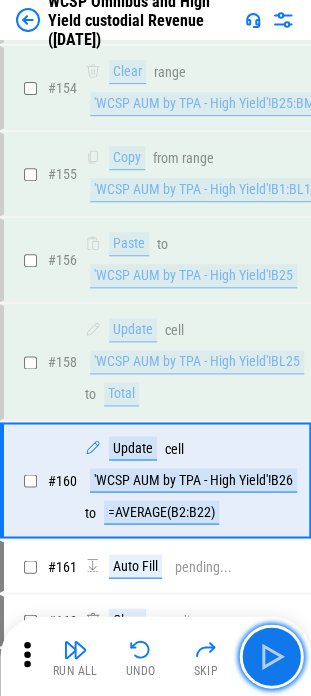 click at bounding box center [271, 656] 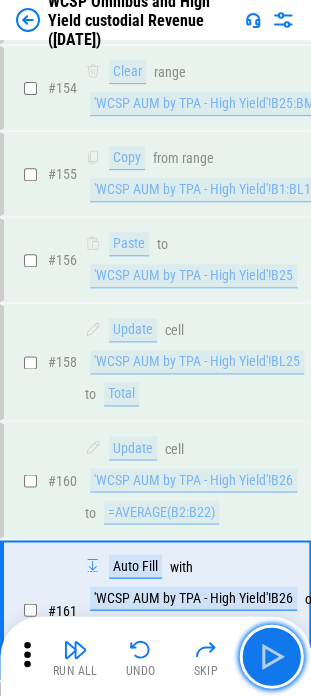 click at bounding box center (271, 656) 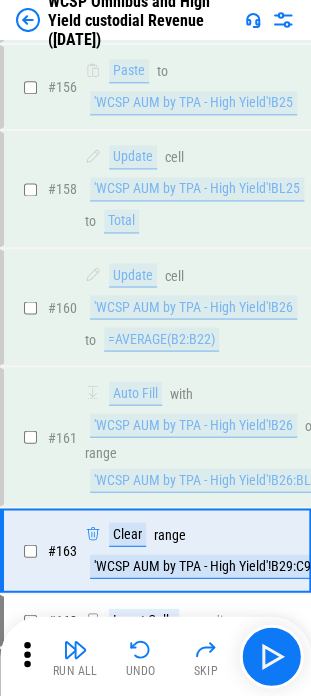scroll, scrollTop: 3984, scrollLeft: 0, axis: vertical 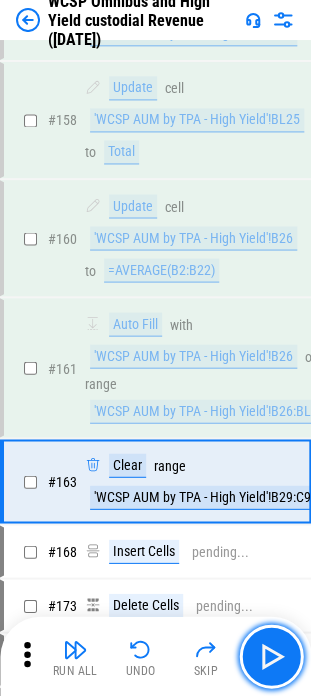 click at bounding box center (271, 656) 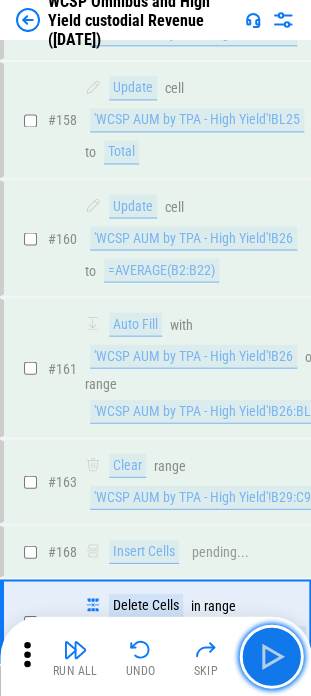 click at bounding box center [271, 656] 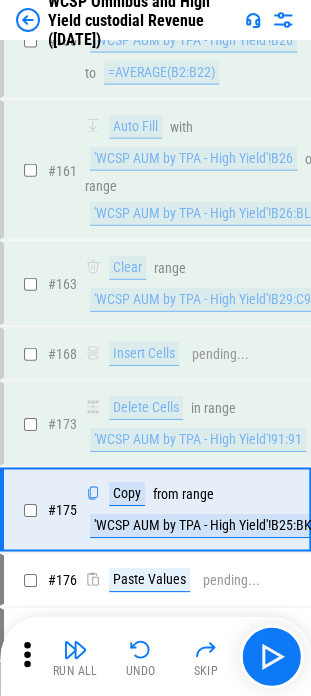 scroll, scrollTop: 4208, scrollLeft: 0, axis: vertical 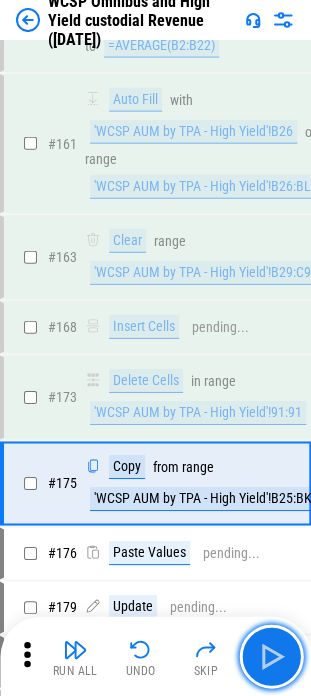click at bounding box center [271, 656] 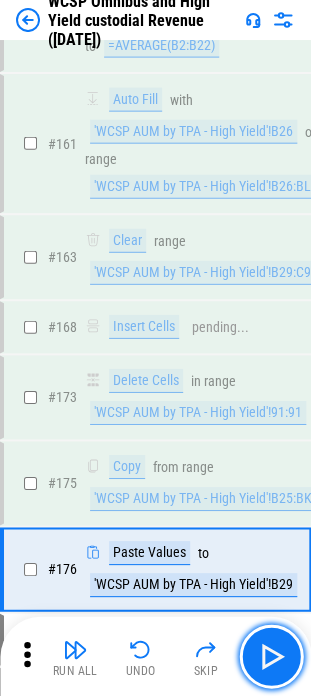 click at bounding box center [271, 656] 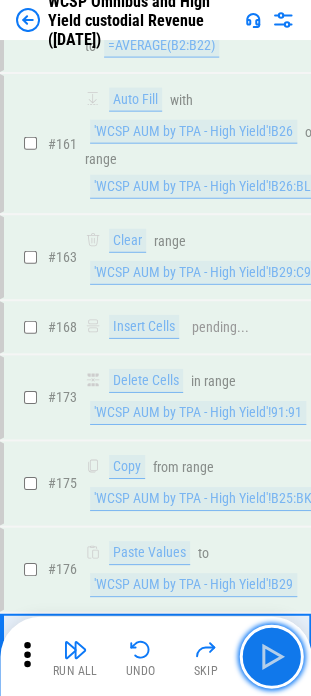 click at bounding box center [271, 656] 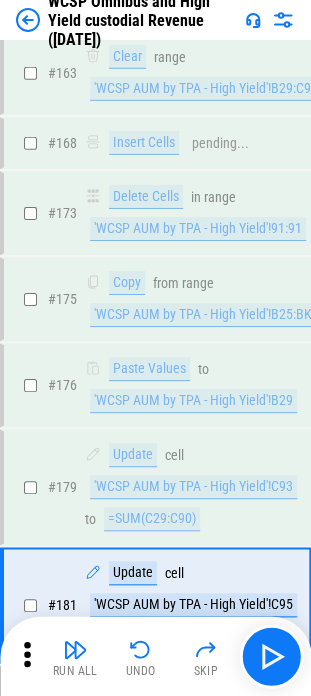 scroll, scrollTop: 4511, scrollLeft: 0, axis: vertical 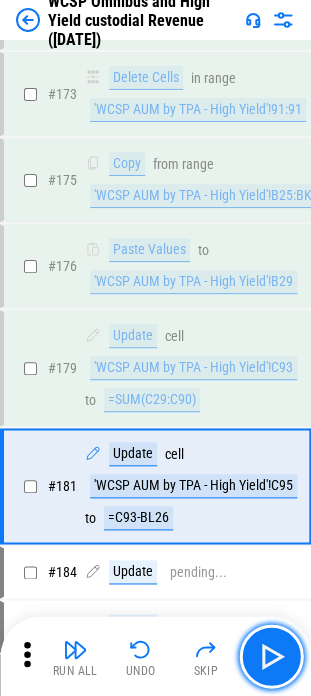 click at bounding box center [271, 656] 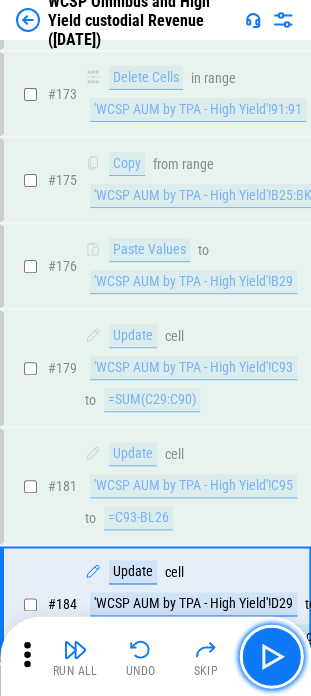 click at bounding box center [271, 656] 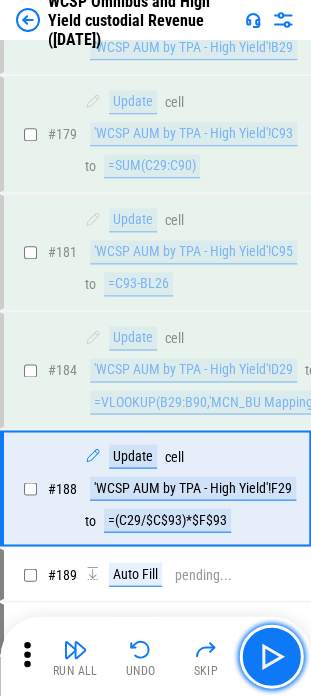 click at bounding box center [271, 656] 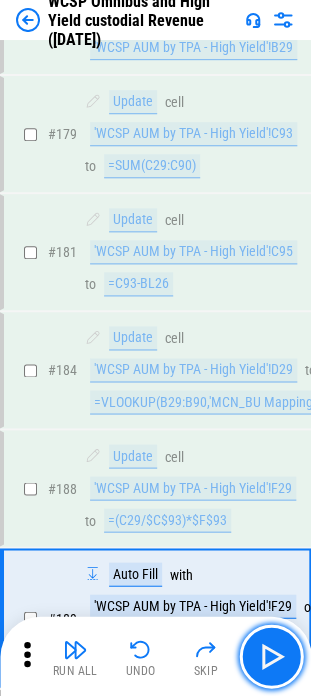 click at bounding box center [271, 656] 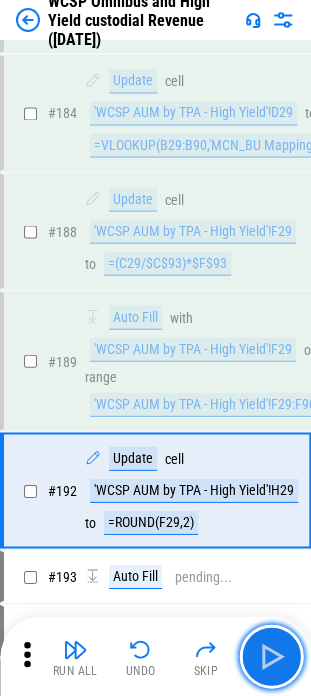 click at bounding box center (271, 656) 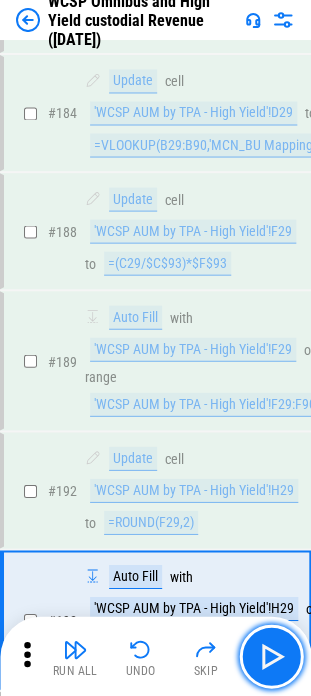 click at bounding box center [271, 656] 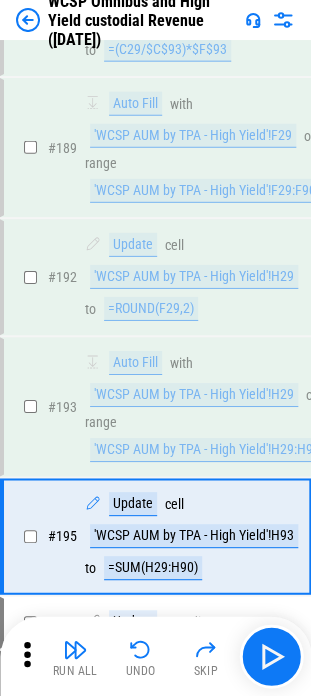 scroll, scrollTop: 5259, scrollLeft: 0, axis: vertical 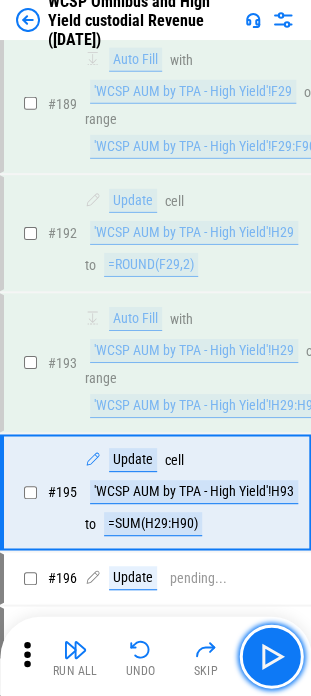 click at bounding box center (271, 656) 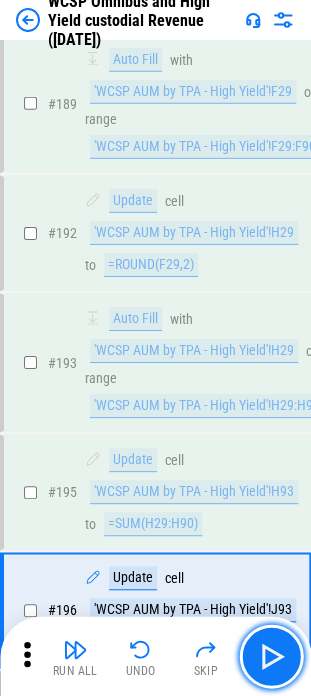 click at bounding box center [271, 656] 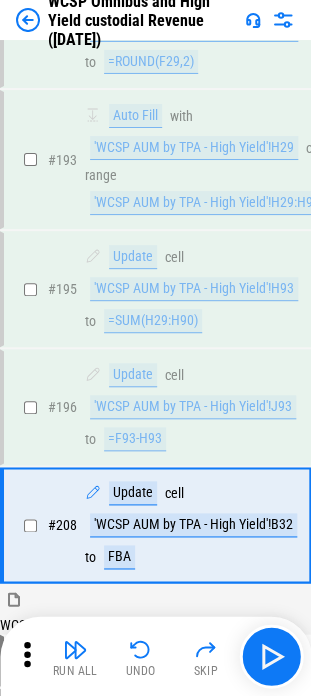 scroll, scrollTop: 5493, scrollLeft: 0, axis: vertical 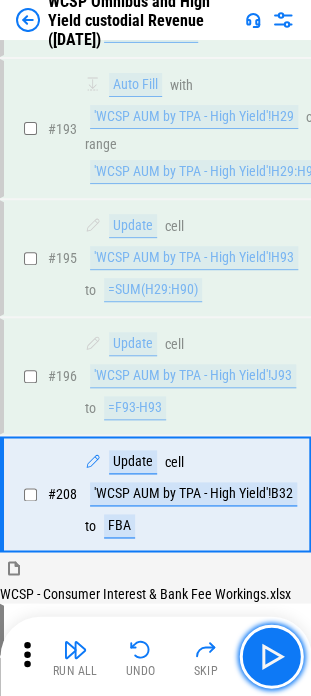 click at bounding box center [271, 656] 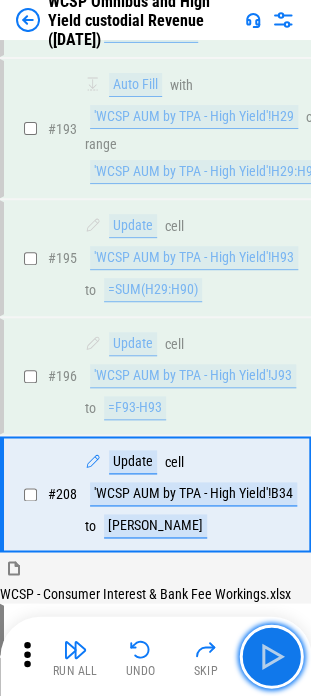 click at bounding box center (271, 656) 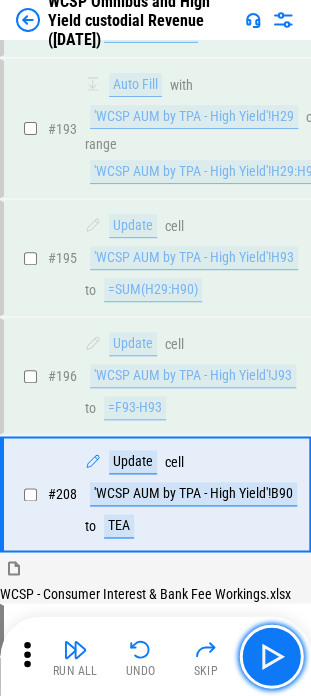 click at bounding box center [271, 656] 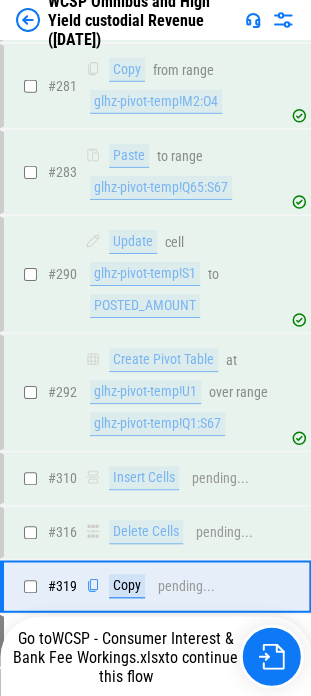 scroll, scrollTop: 7250, scrollLeft: 0, axis: vertical 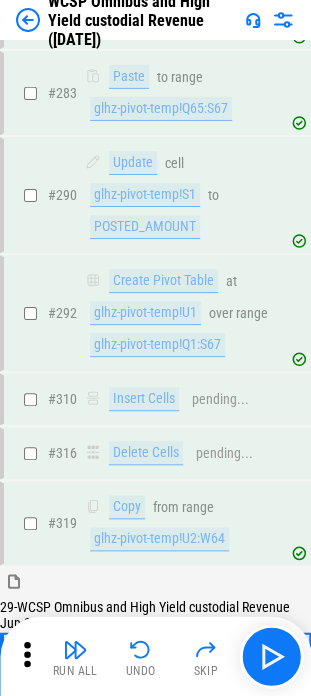 click on "'WCSP consumer interest '!C4" at bounding box center [175, 690] 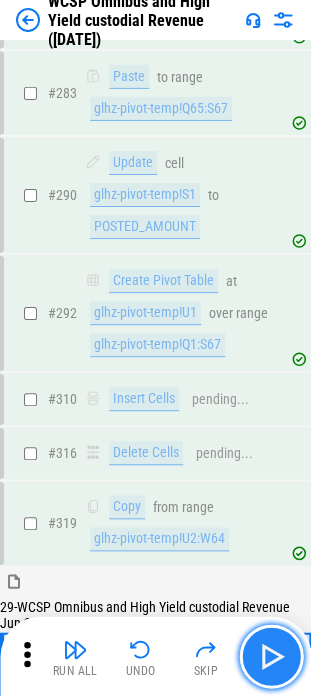 click at bounding box center (271, 656) 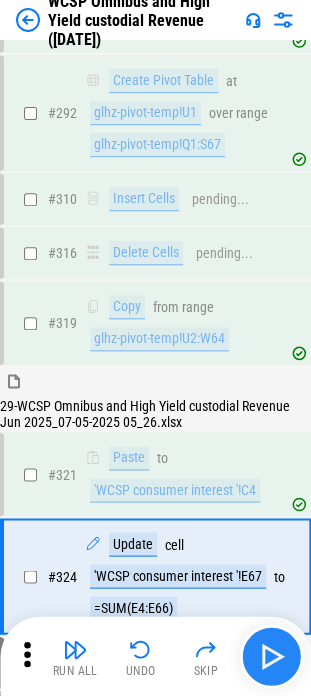 scroll, scrollTop: 7519, scrollLeft: 0, axis: vertical 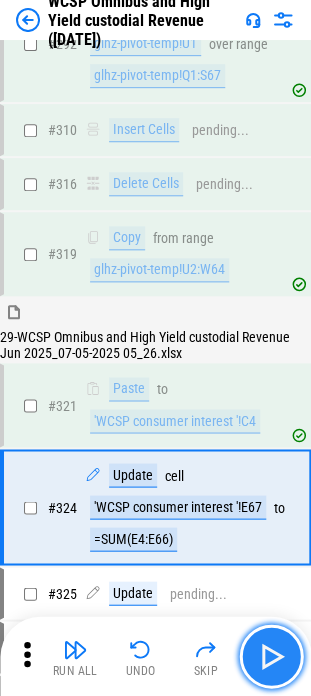 click at bounding box center [271, 656] 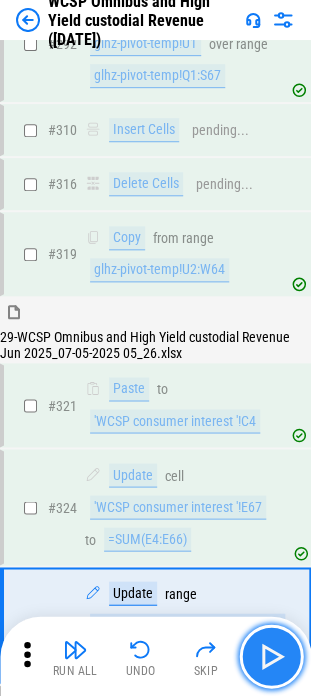 click at bounding box center (271, 656) 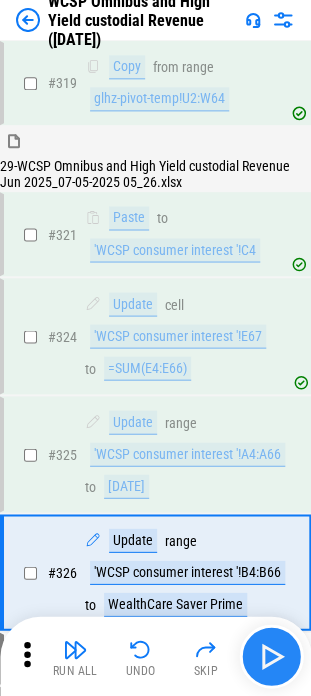 scroll, scrollTop: 7753, scrollLeft: 0, axis: vertical 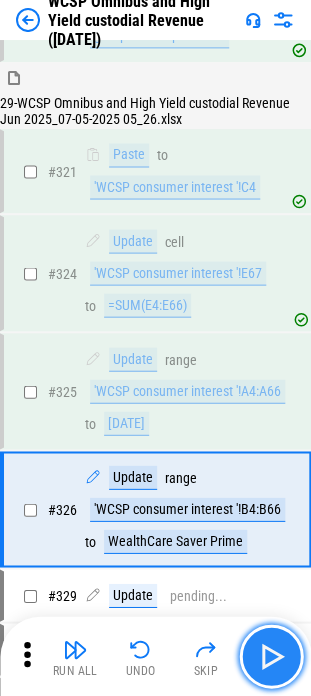 click at bounding box center [271, 656] 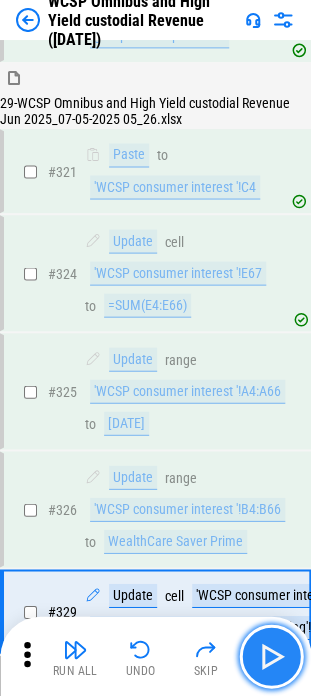click at bounding box center [271, 656] 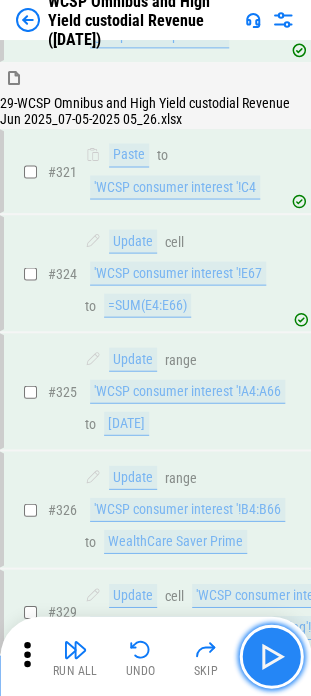 click at bounding box center [271, 656] 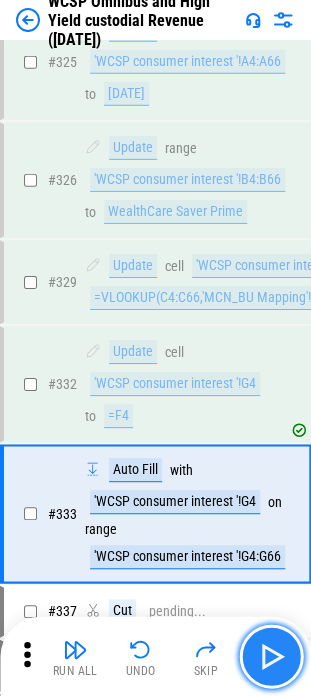 click at bounding box center [271, 656] 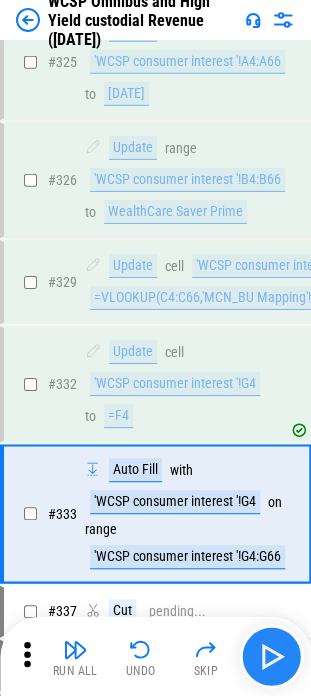 scroll, scrollTop: 8084, scrollLeft: 0, axis: vertical 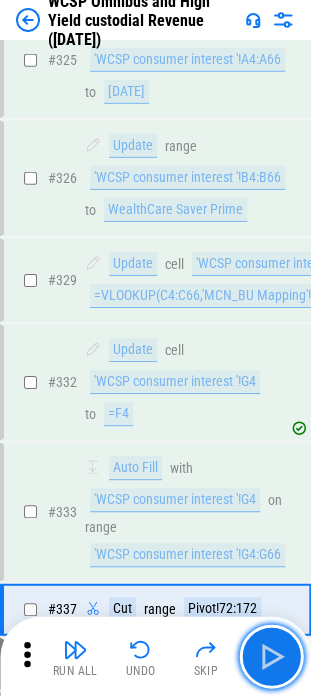 click at bounding box center (271, 656) 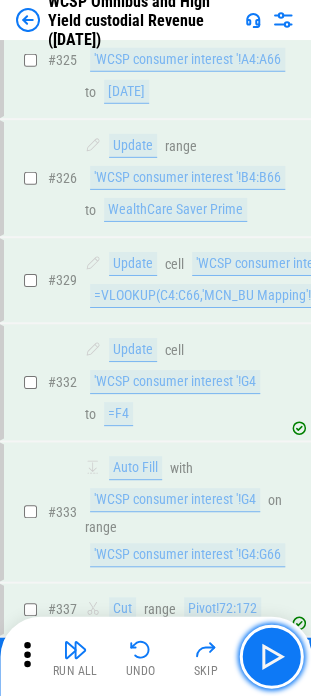 click at bounding box center (271, 656) 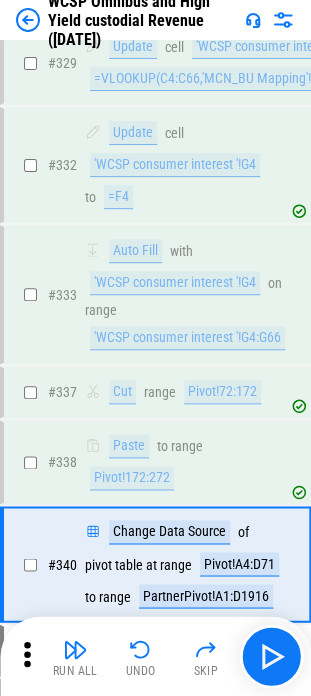 scroll, scrollTop: 8352, scrollLeft: 0, axis: vertical 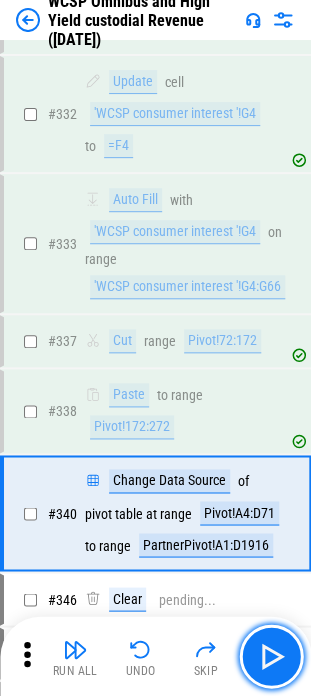 click at bounding box center [271, 656] 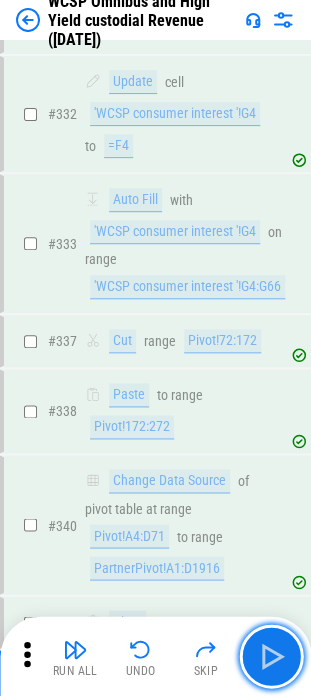 click at bounding box center (271, 656) 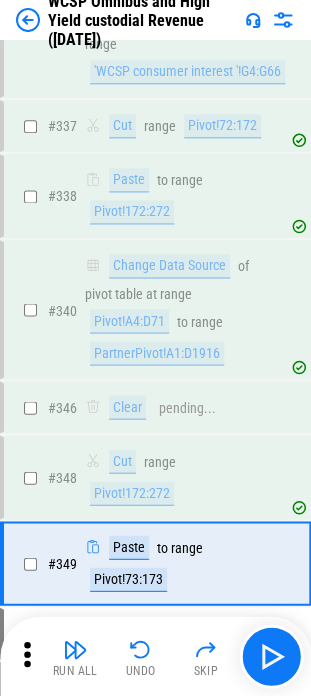 scroll, scrollTop: 8615, scrollLeft: 0, axis: vertical 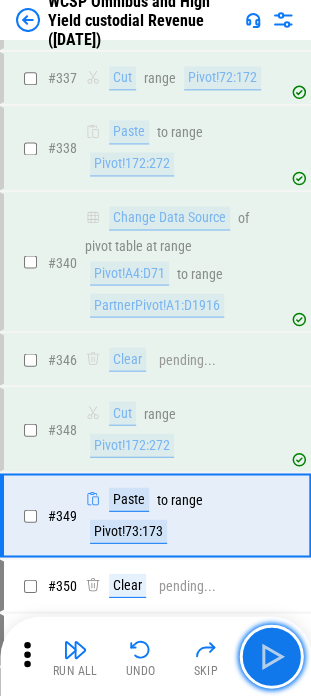 click at bounding box center (271, 656) 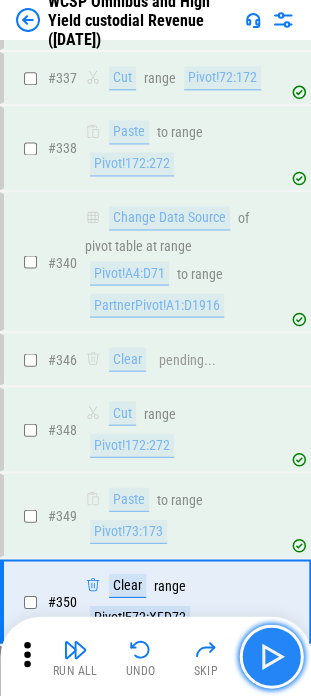 click at bounding box center [271, 656] 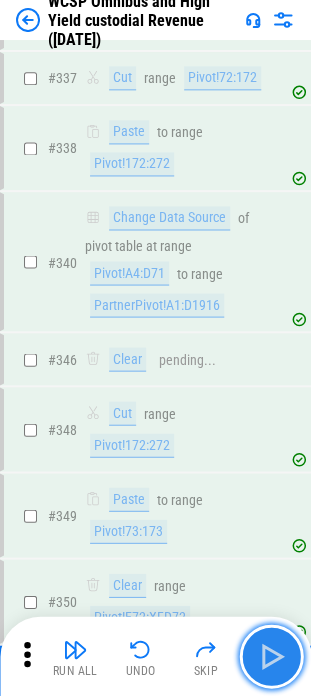 click at bounding box center (271, 656) 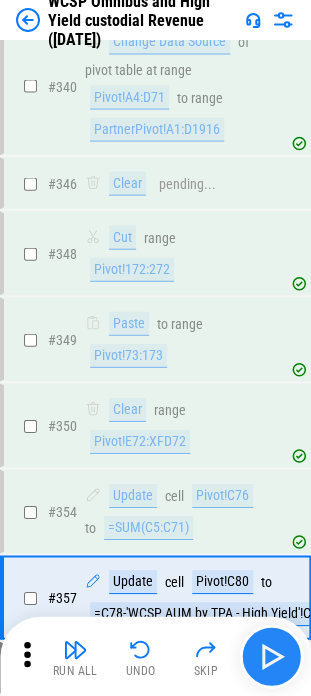 scroll, scrollTop: 8871, scrollLeft: 0, axis: vertical 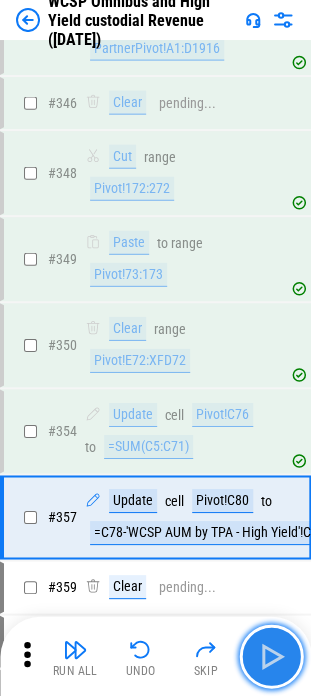 click at bounding box center [271, 656] 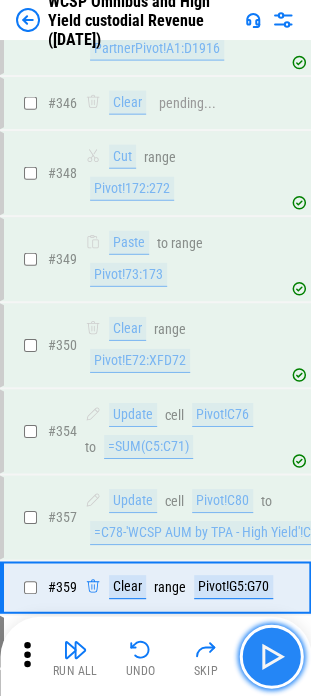 click at bounding box center [271, 656] 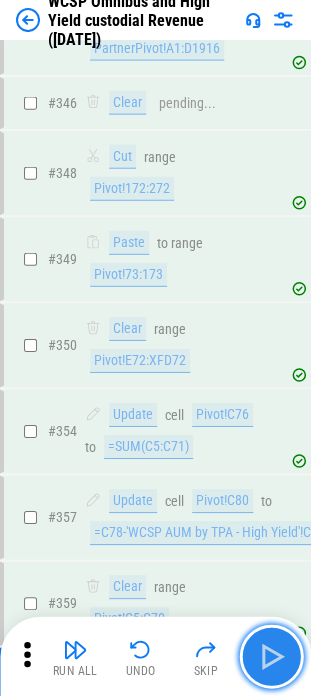 click at bounding box center (271, 656) 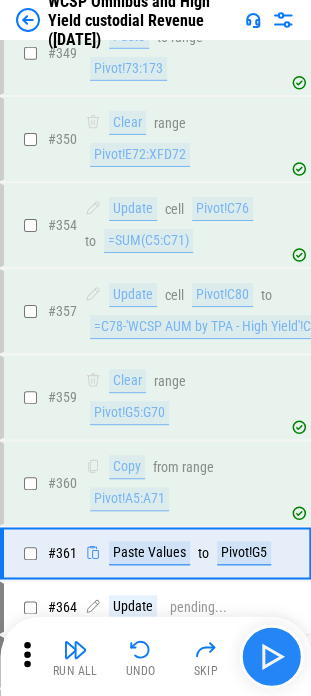scroll, scrollTop: 9111, scrollLeft: 0, axis: vertical 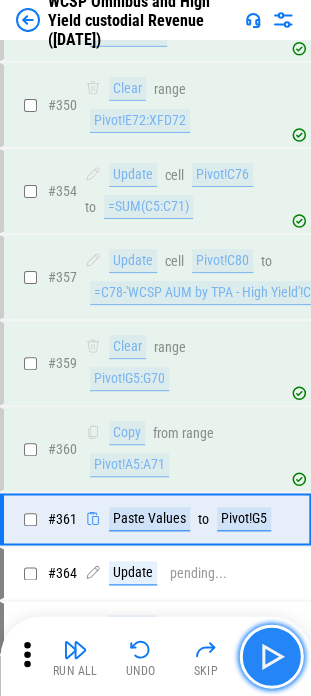 click at bounding box center (271, 656) 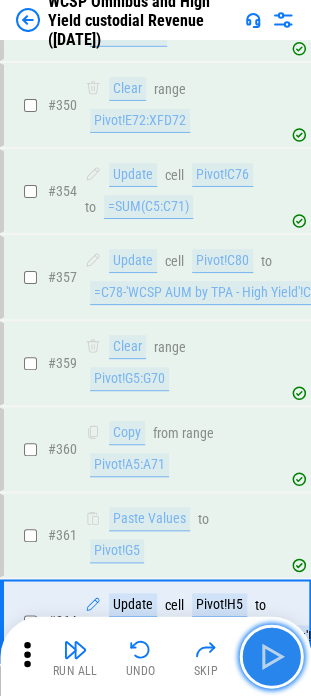 click at bounding box center (271, 656) 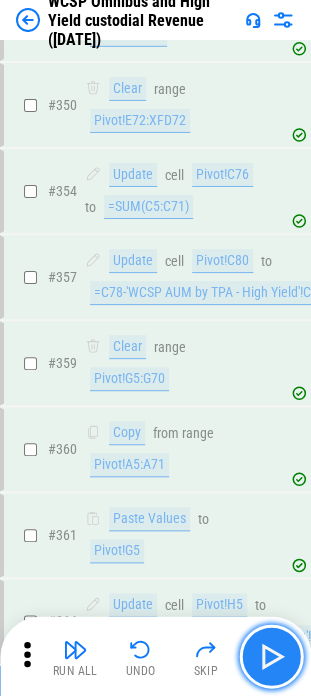 click at bounding box center [271, 656] 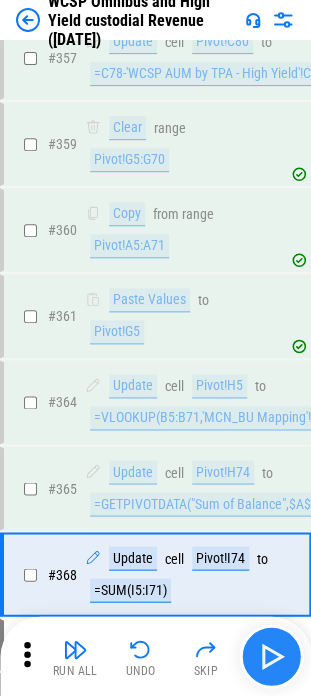 scroll, scrollTop: 9383, scrollLeft: 0, axis: vertical 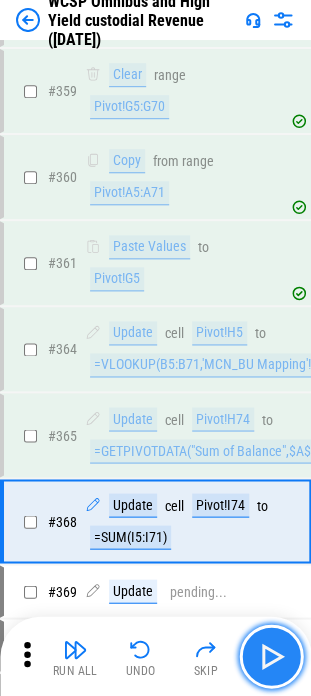 click at bounding box center (271, 656) 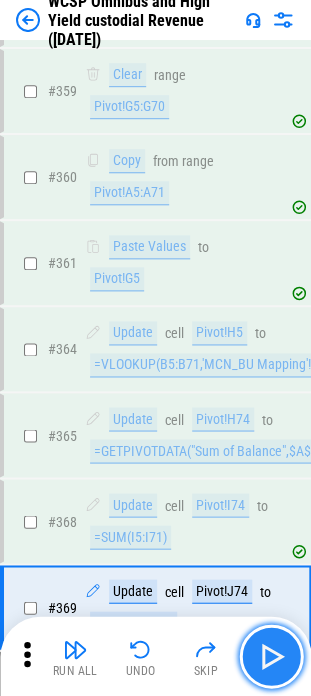 click at bounding box center [271, 656] 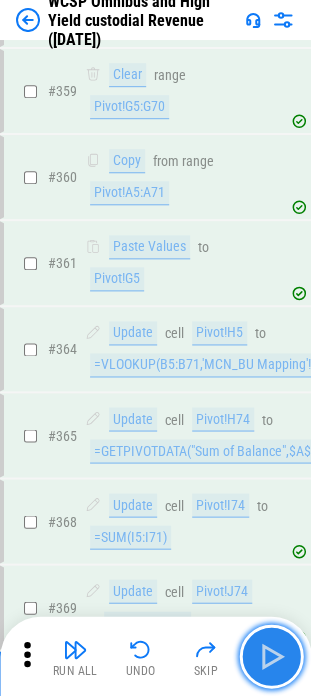 click at bounding box center (271, 656) 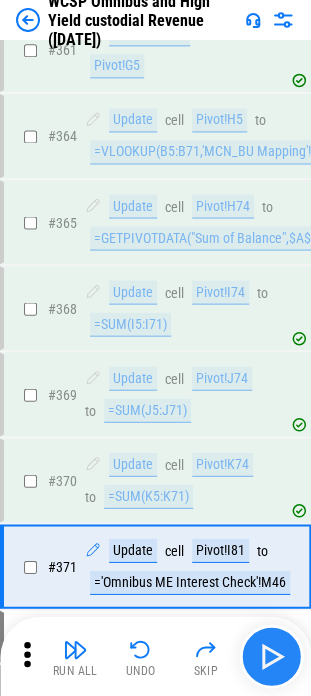 scroll, scrollTop: 9639, scrollLeft: 0, axis: vertical 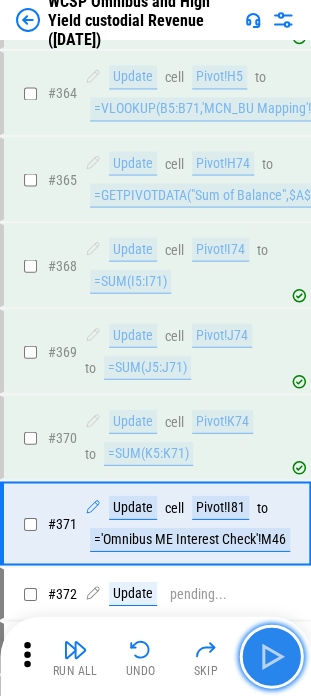 click at bounding box center (271, 656) 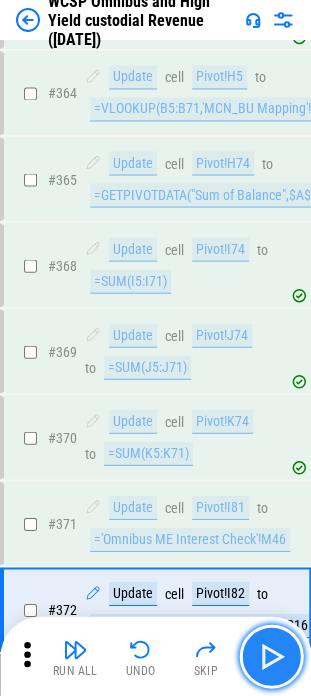 click at bounding box center [271, 656] 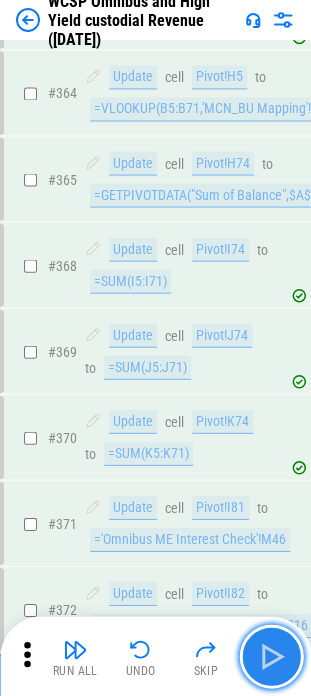 click at bounding box center [271, 656] 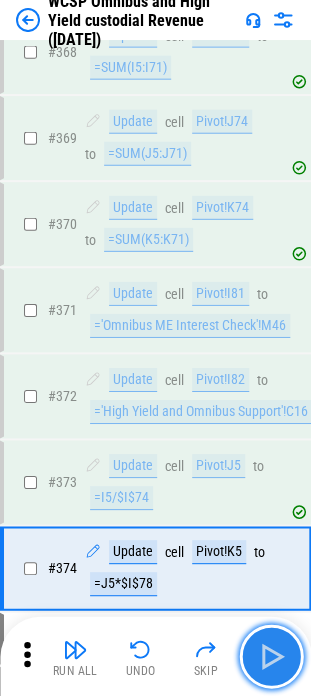 click at bounding box center (271, 656) 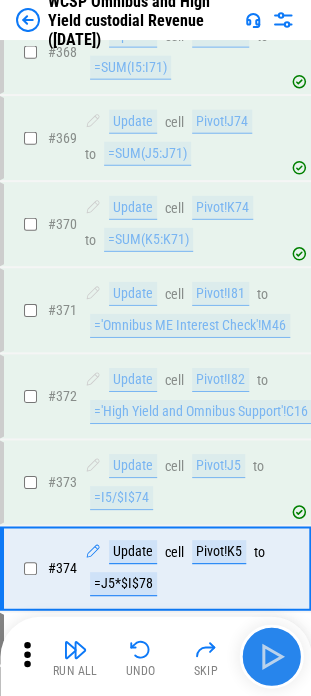 scroll, scrollTop: 9895, scrollLeft: 0, axis: vertical 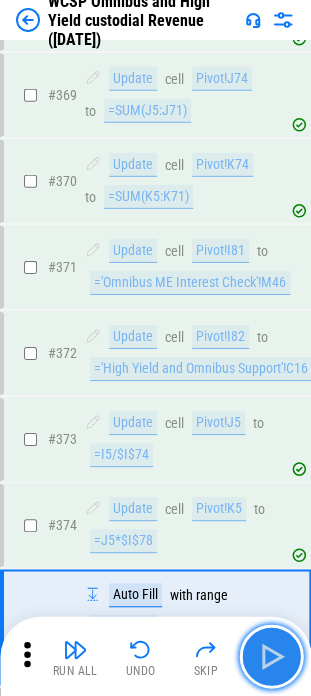 click at bounding box center (271, 656) 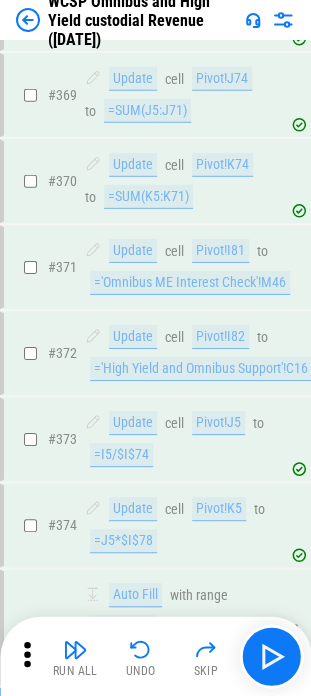 click on "Pivot!I5:L71" at bounding box center [127, 659] 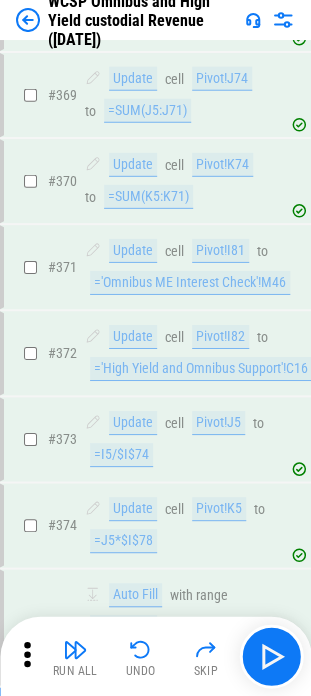click on "'je upload'!1:210" at bounding box center [138, 745] 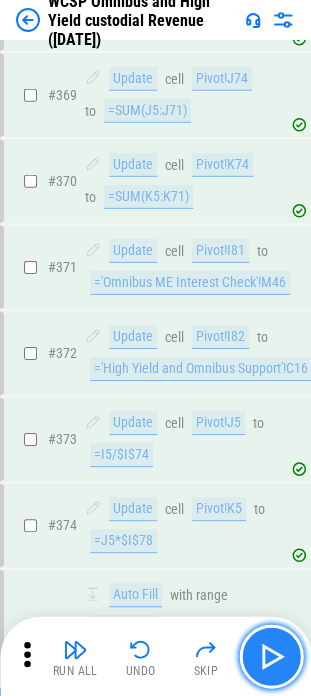 click at bounding box center (271, 656) 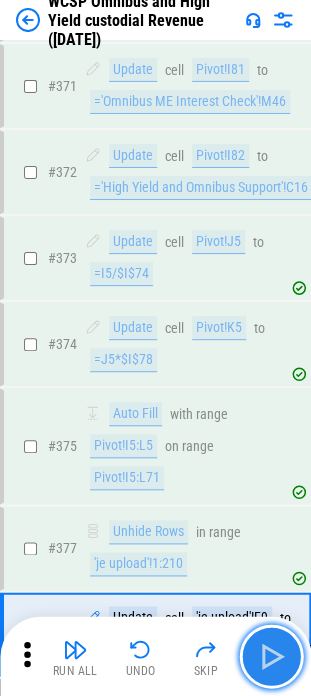 click at bounding box center [271, 656] 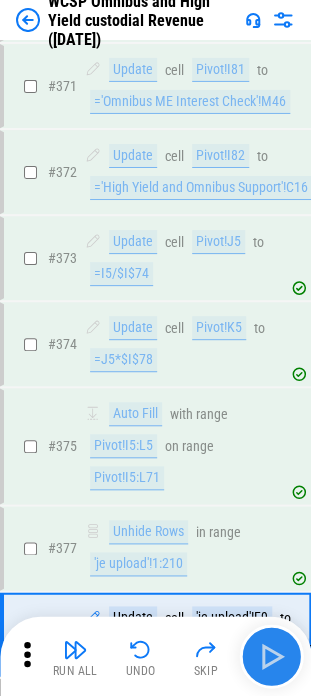 scroll, scrollTop: 10182, scrollLeft: 0, axis: vertical 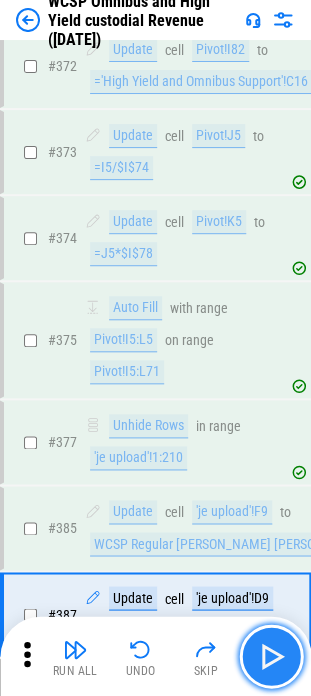 click at bounding box center (271, 656) 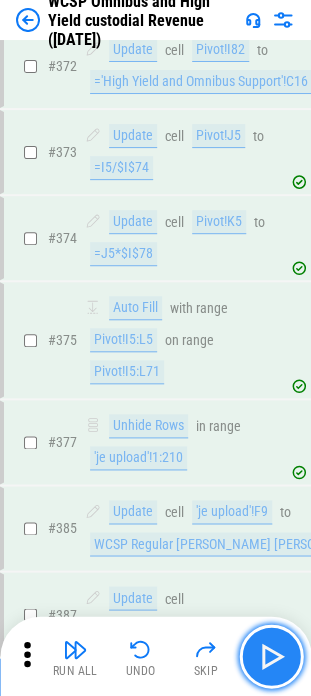 click at bounding box center (271, 656) 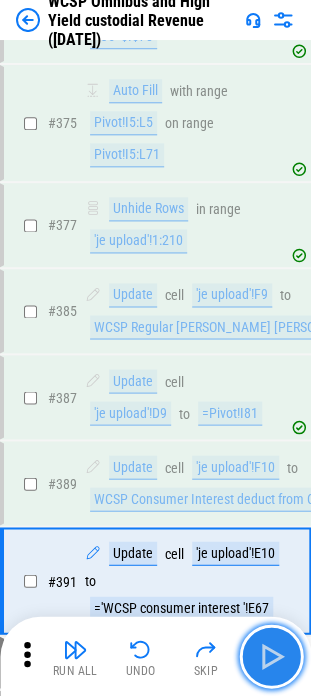 scroll, scrollTop: 10448, scrollLeft: 0, axis: vertical 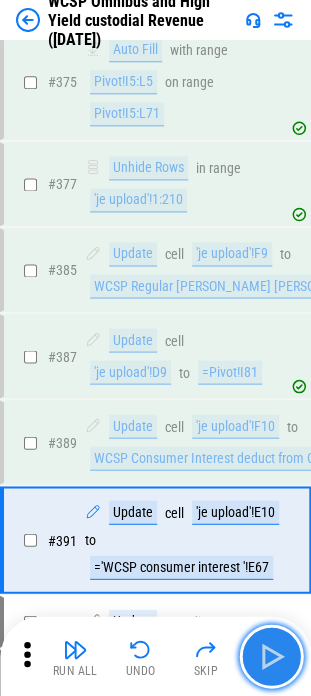 click at bounding box center [271, 656] 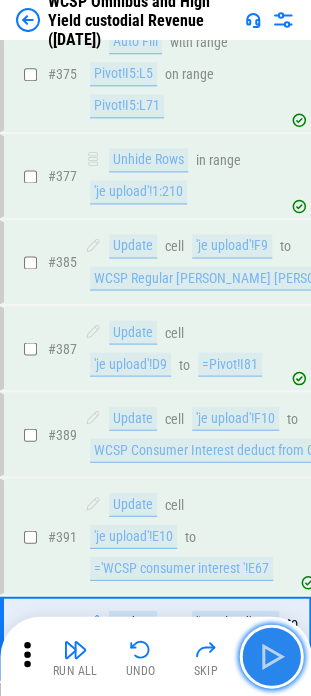 click at bounding box center (271, 656) 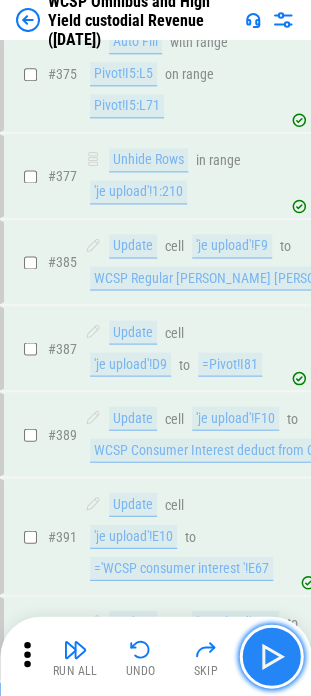 click at bounding box center [271, 656] 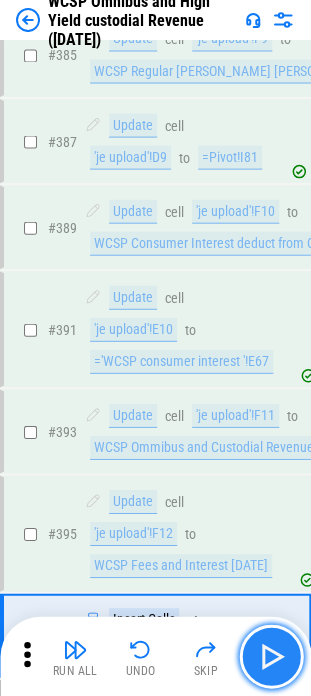 click at bounding box center (271, 656) 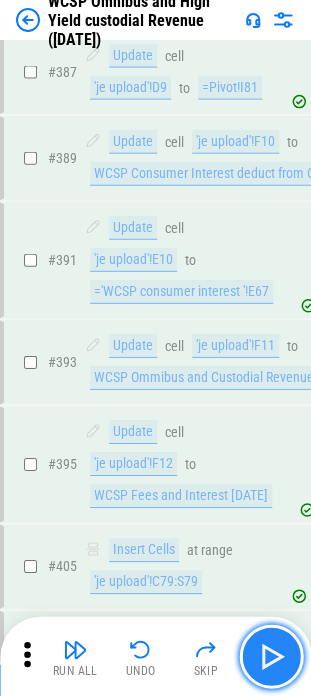 click at bounding box center (271, 656) 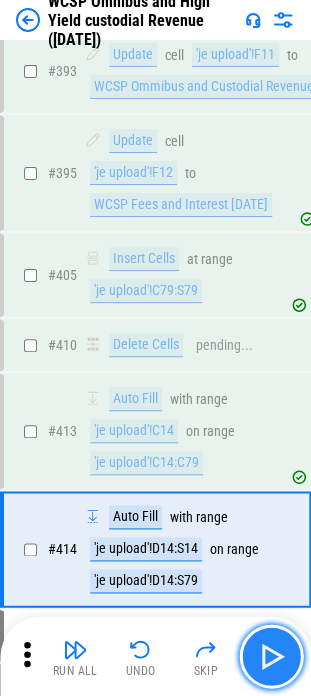 click at bounding box center [271, 656] 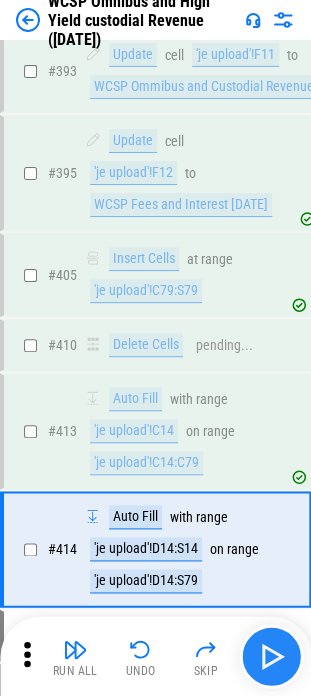 scroll, scrollTop: 11021, scrollLeft: 0, axis: vertical 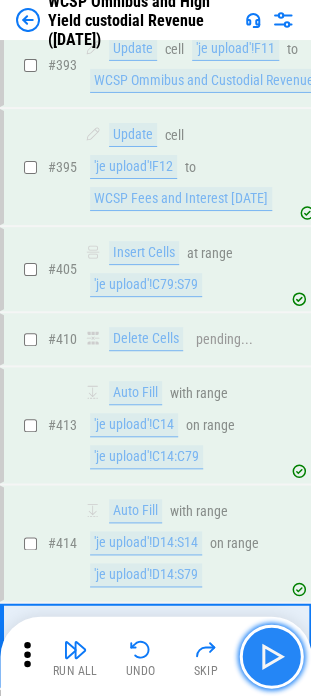 click at bounding box center (271, 656) 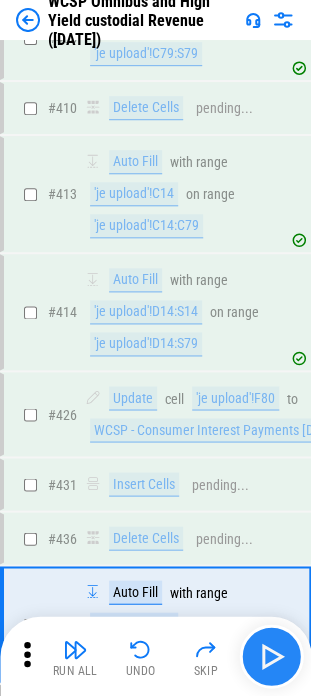 scroll, scrollTop: 11330, scrollLeft: 0, axis: vertical 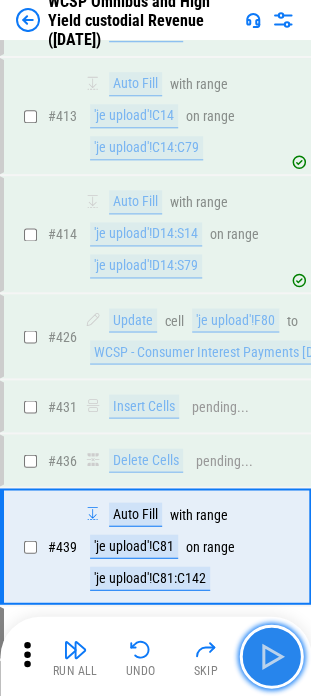 click at bounding box center (271, 656) 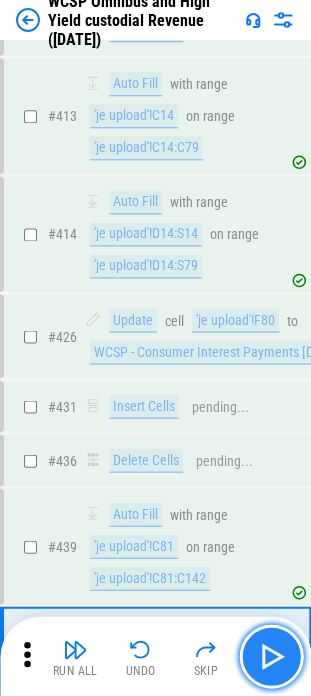 click at bounding box center [271, 656] 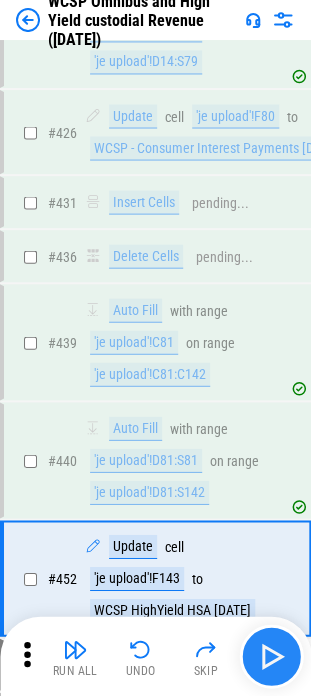 scroll, scrollTop: 11564, scrollLeft: 0, axis: vertical 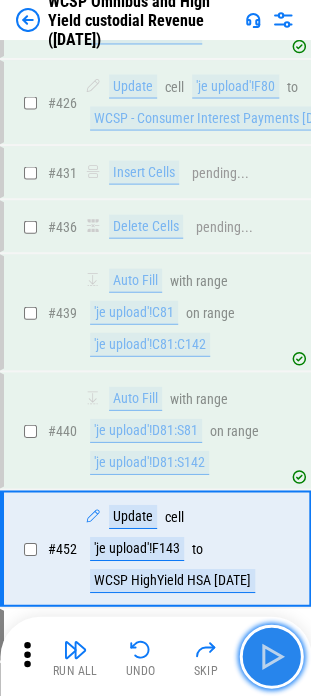 click at bounding box center [271, 656] 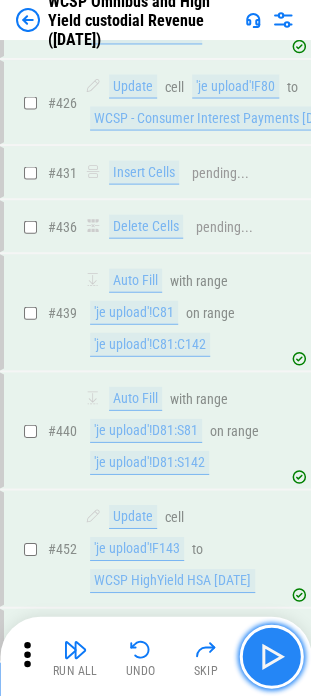 click at bounding box center [271, 656] 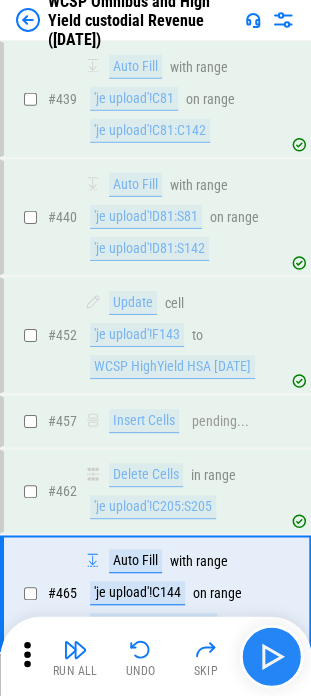 scroll, scrollTop: 11820, scrollLeft: 0, axis: vertical 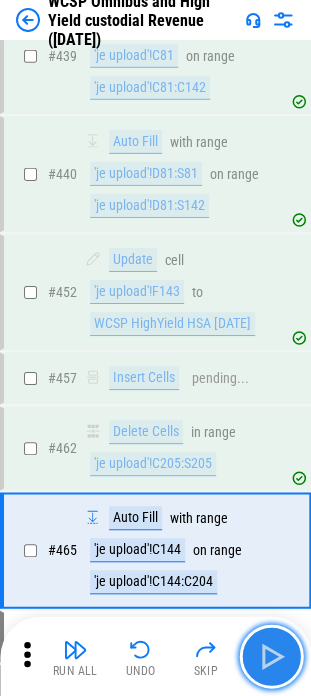 click at bounding box center (271, 656) 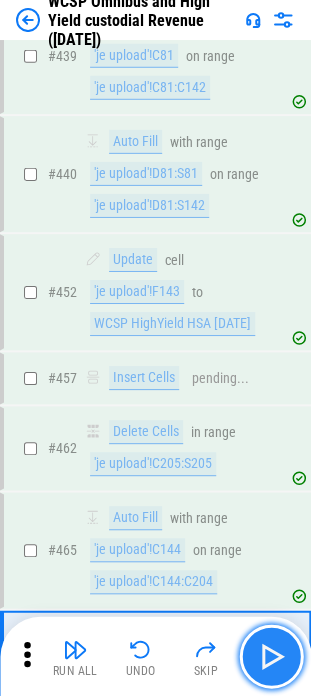 click at bounding box center (271, 656) 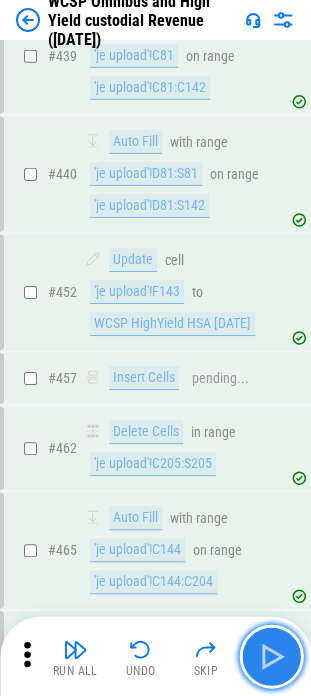 click at bounding box center (271, 656) 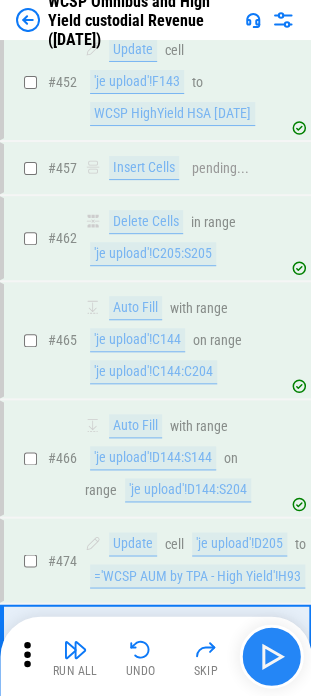 scroll, scrollTop: 12140, scrollLeft: 0, axis: vertical 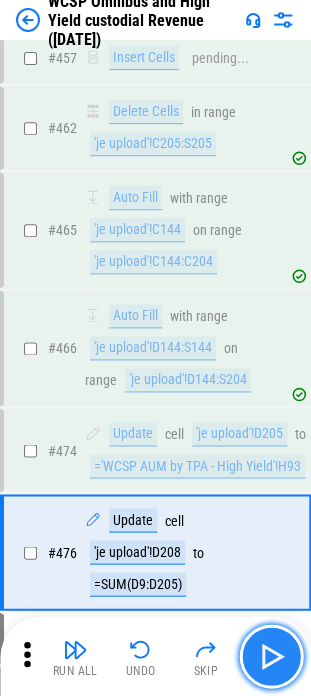 click at bounding box center (271, 656) 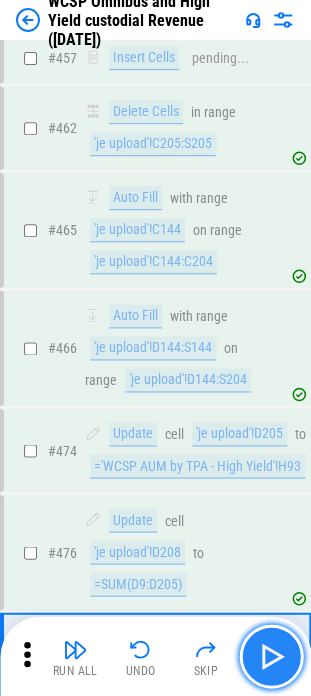 click at bounding box center (271, 656) 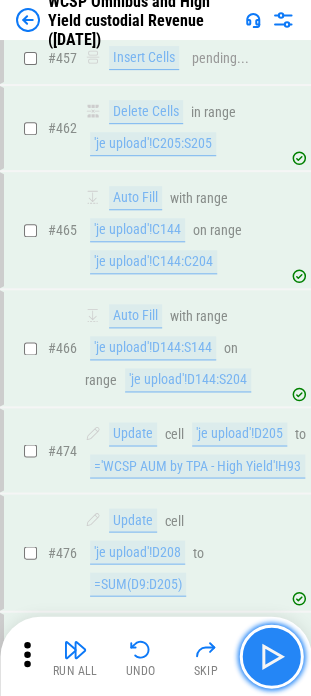 click at bounding box center (271, 656) 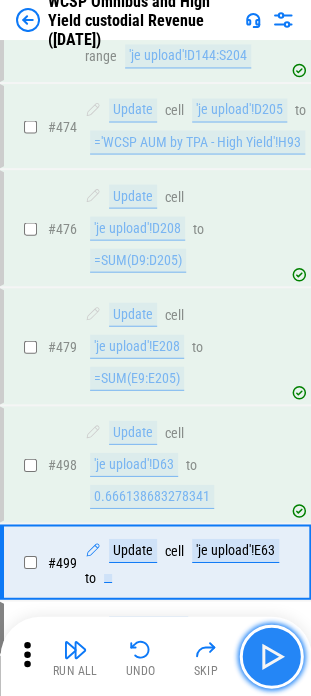 click at bounding box center (271, 656) 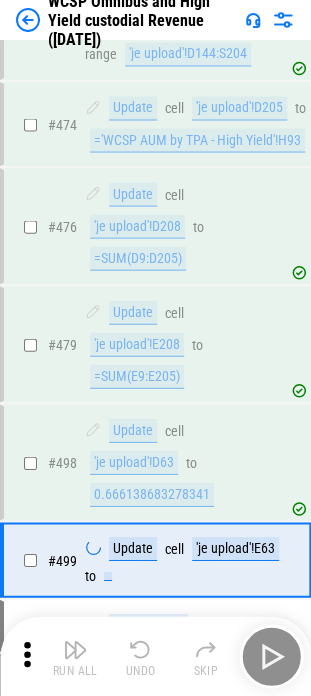 scroll, scrollTop: 12434, scrollLeft: 0, axis: vertical 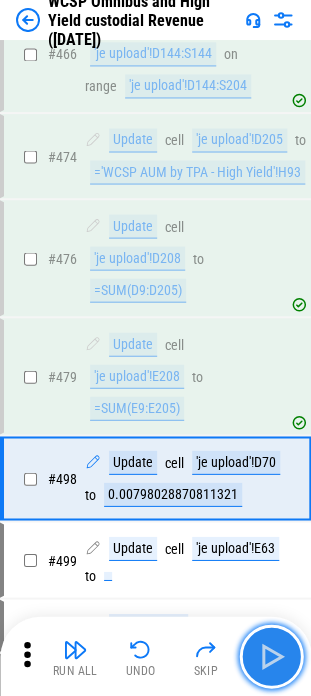 click at bounding box center [271, 656] 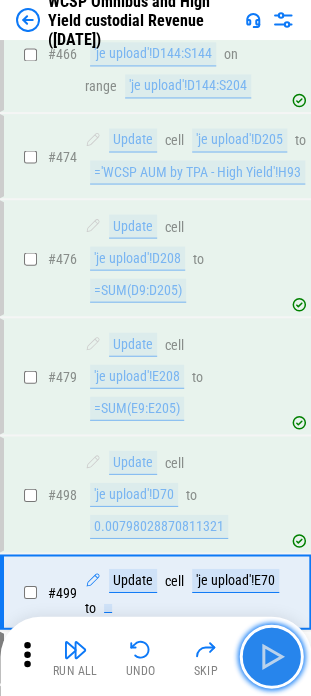 click at bounding box center [271, 656] 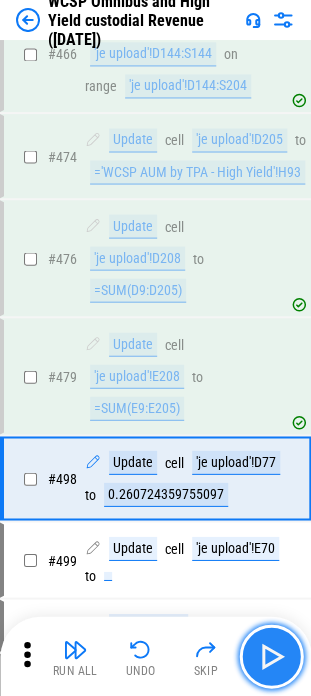 click at bounding box center [271, 656] 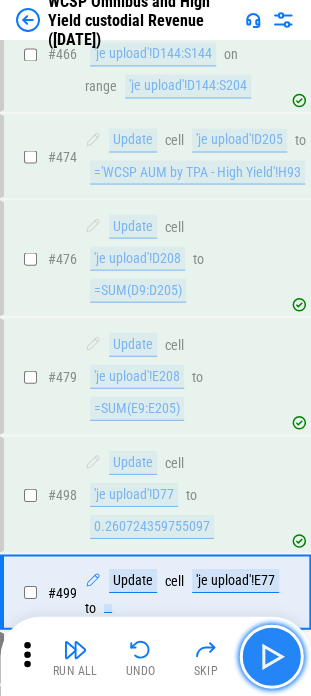 click at bounding box center (271, 656) 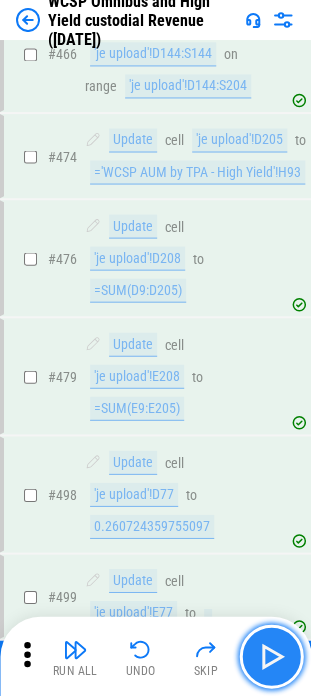 click at bounding box center (271, 656) 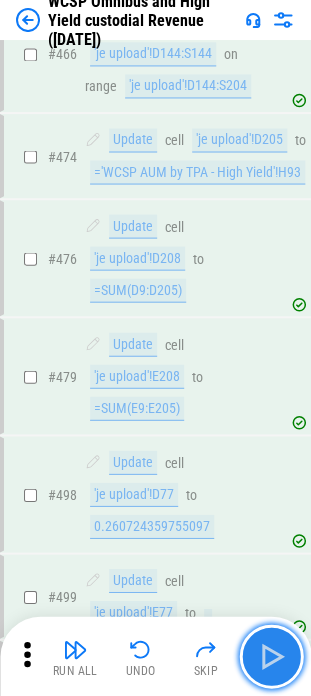 click at bounding box center (271, 656) 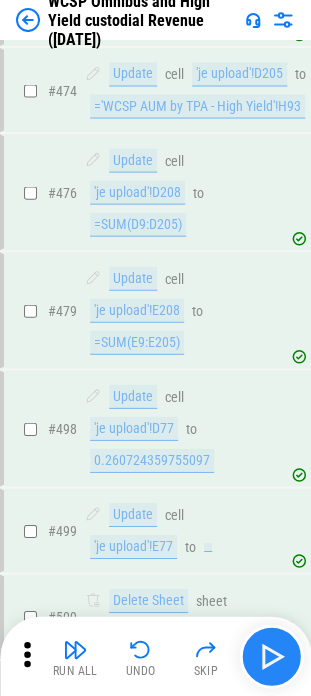 scroll, scrollTop: 12570, scrollLeft: 0, axis: vertical 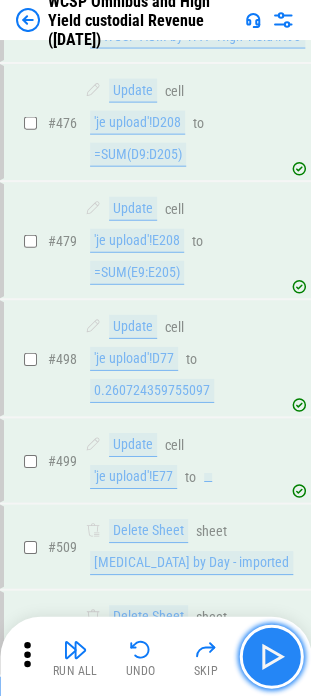 click at bounding box center (271, 656) 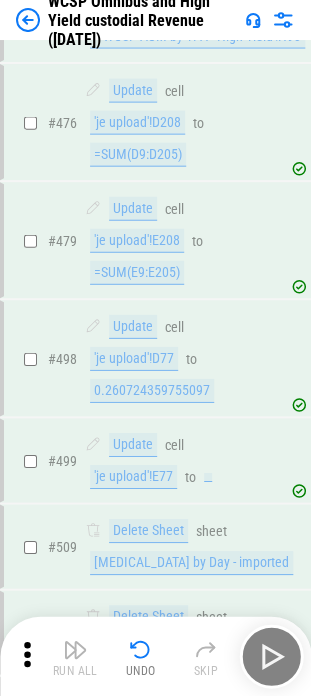 click on "Run All Undo Skip" at bounding box center [157, 656] 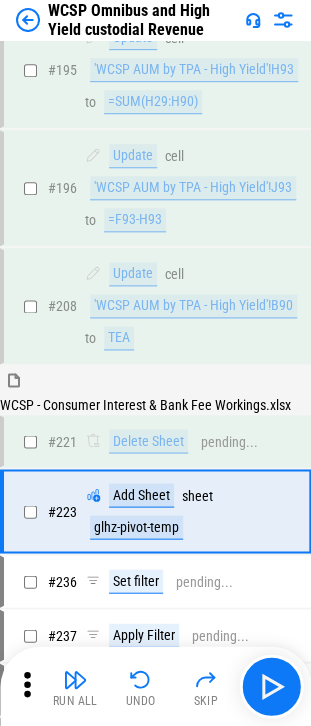 scroll, scrollTop: 5660, scrollLeft: 0, axis: vertical 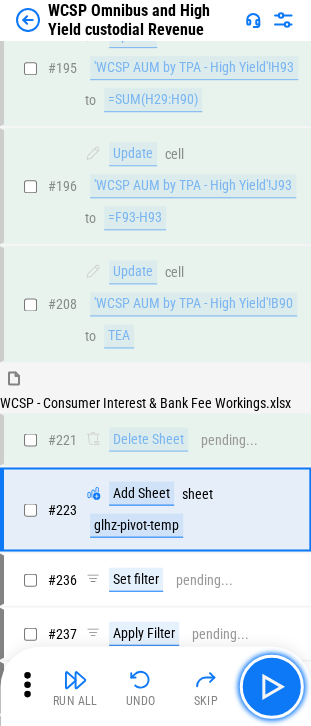 click at bounding box center (271, 686) 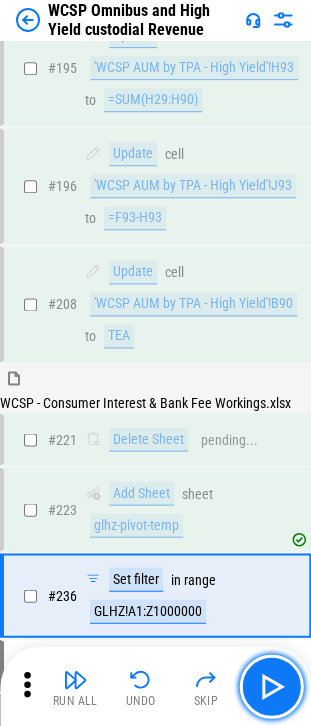 click at bounding box center [271, 686] 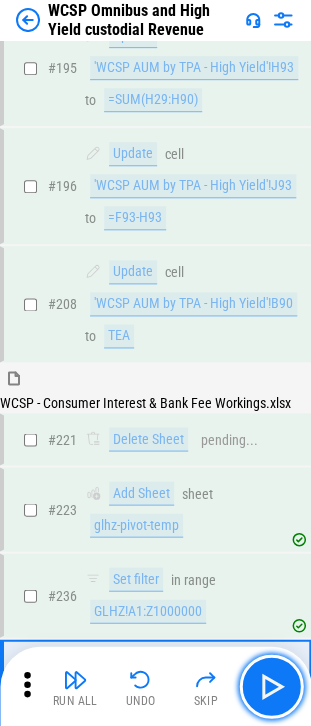 click at bounding box center (271, 686) 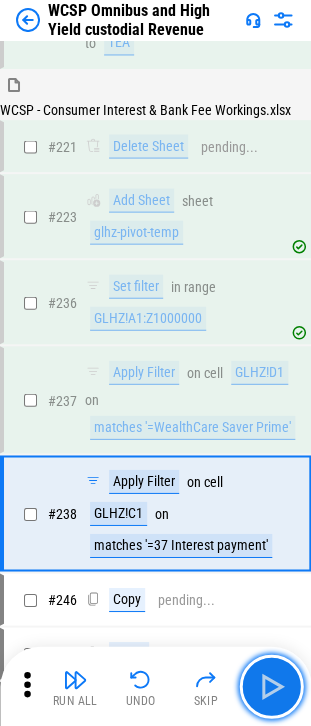 scroll, scrollTop: 5954, scrollLeft: 0, axis: vertical 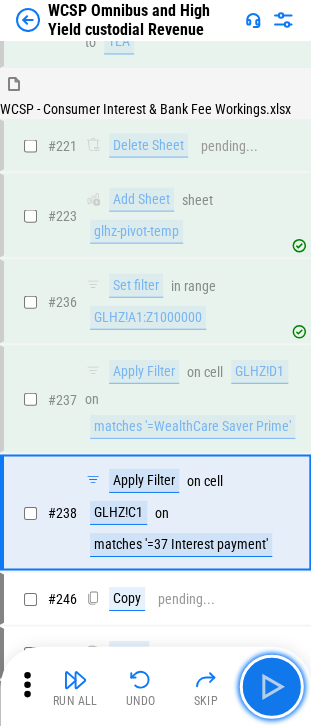 click at bounding box center (271, 686) 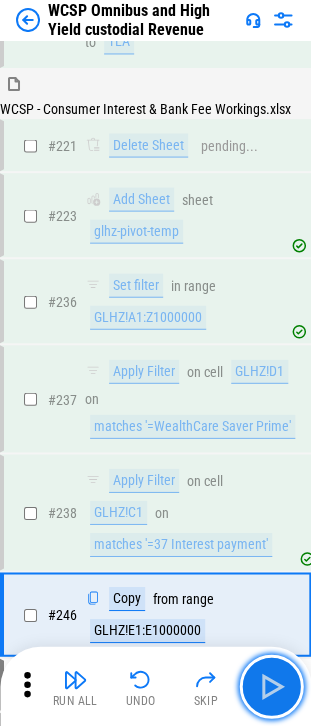 click at bounding box center [271, 686] 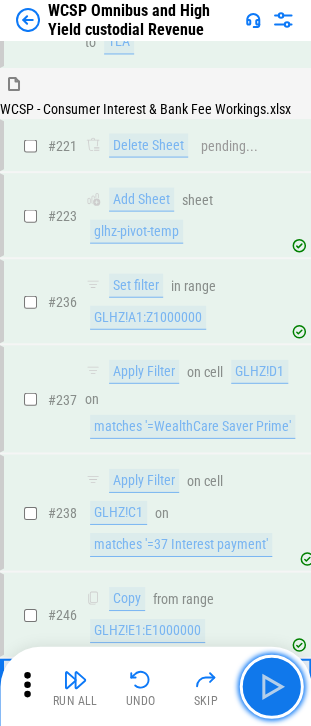 click at bounding box center [271, 686] 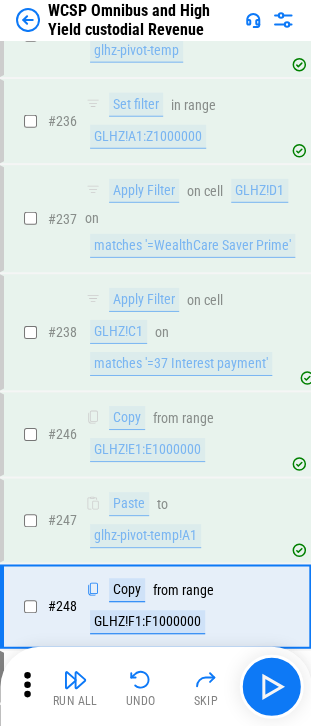 scroll, scrollTop: 6226, scrollLeft: 0, axis: vertical 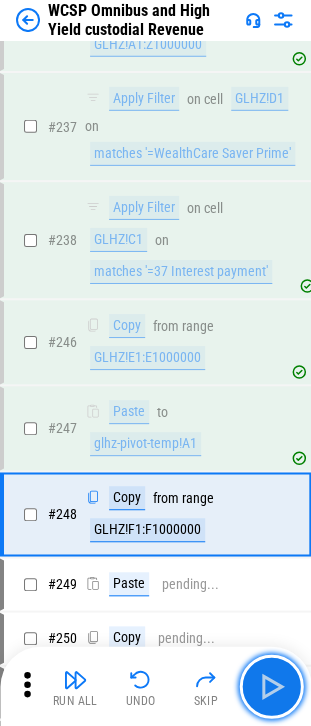 click at bounding box center [271, 686] 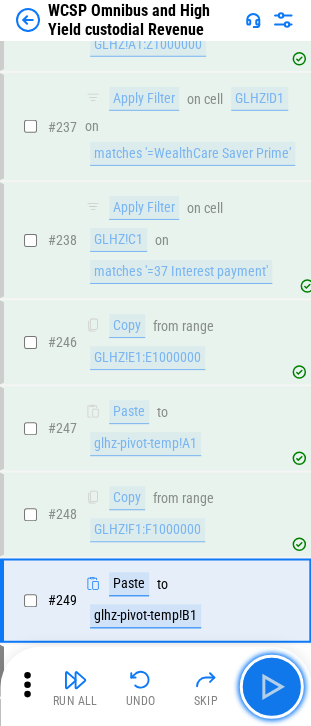 click at bounding box center (271, 686) 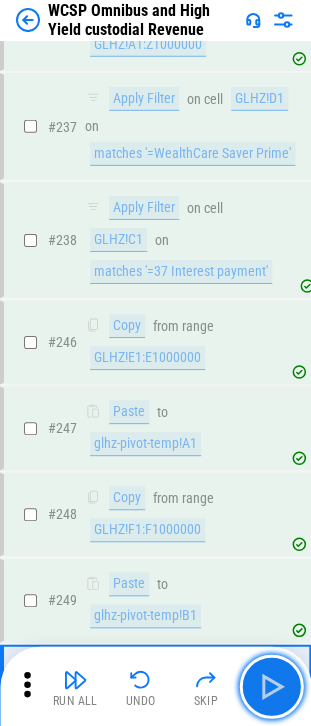 click at bounding box center [271, 686] 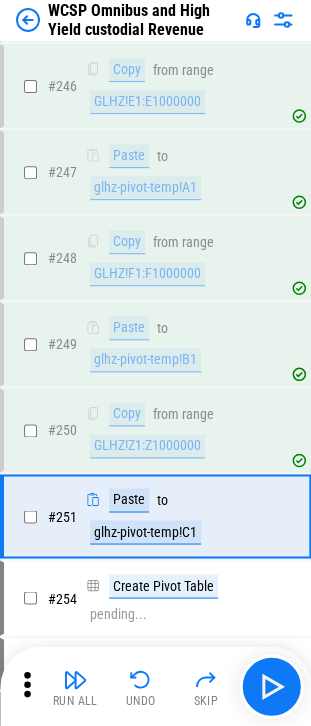 scroll, scrollTop: 6482, scrollLeft: 0, axis: vertical 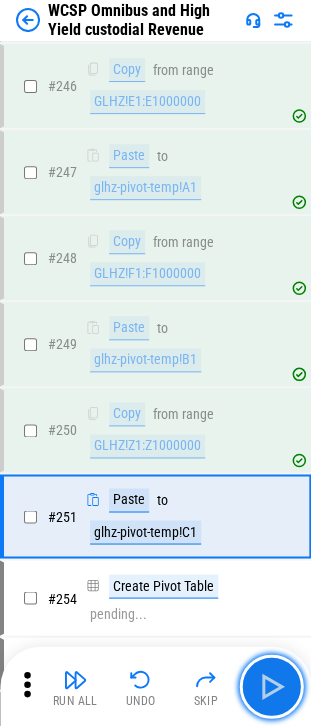 click at bounding box center [271, 686] 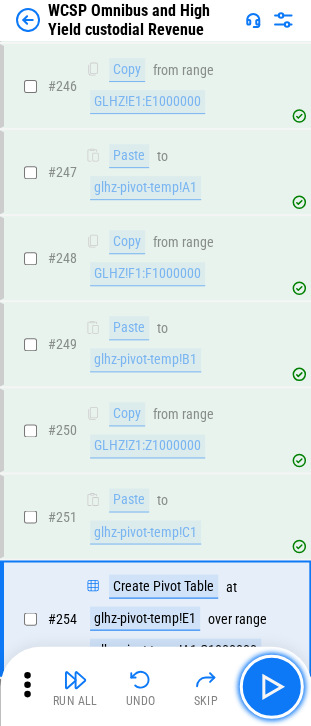 click at bounding box center [271, 686] 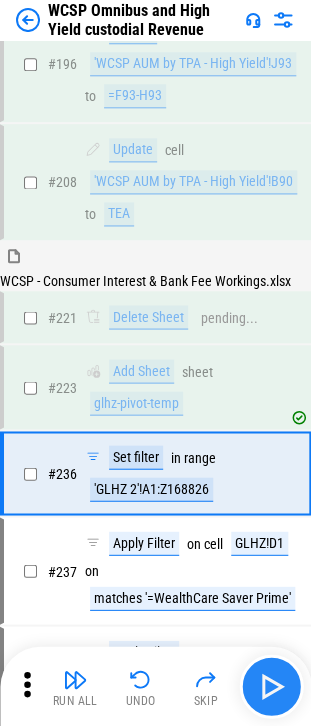 scroll, scrollTop: 5745, scrollLeft: 0, axis: vertical 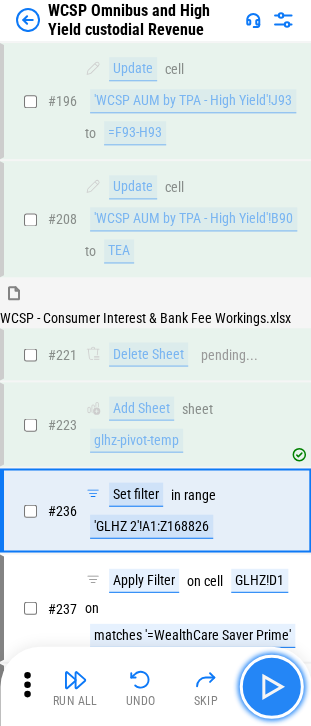 click at bounding box center [271, 686] 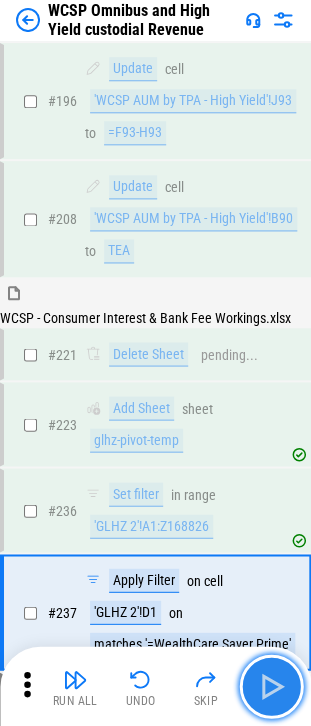 click at bounding box center (271, 686) 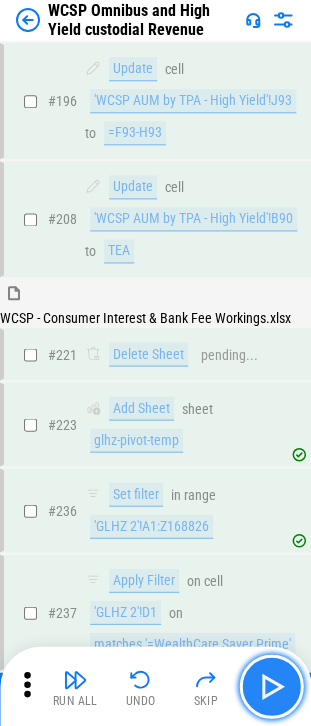 click at bounding box center [271, 686] 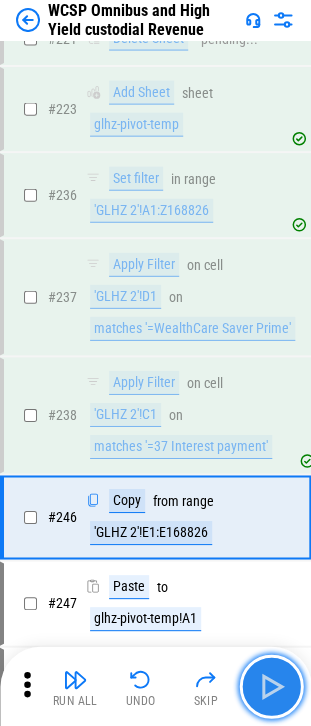 scroll, scrollTop: 6064, scrollLeft: 0, axis: vertical 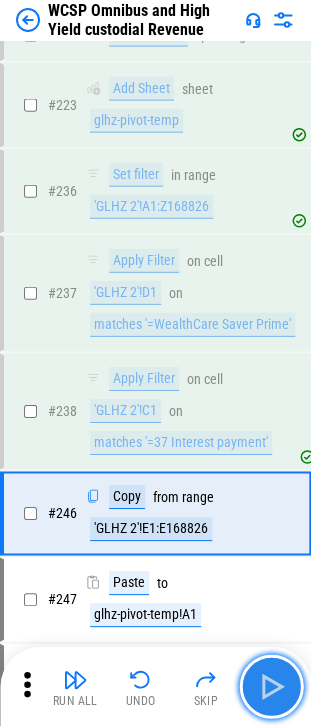 click at bounding box center [271, 686] 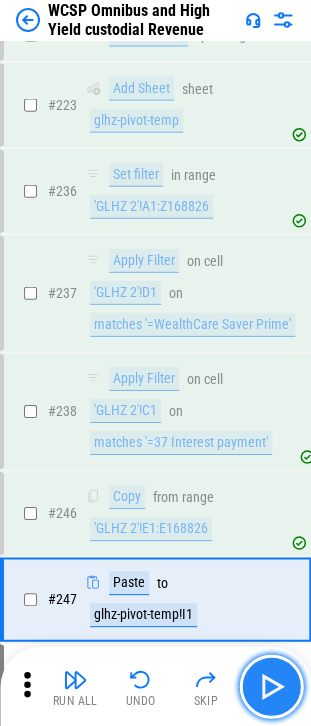 click at bounding box center [271, 686] 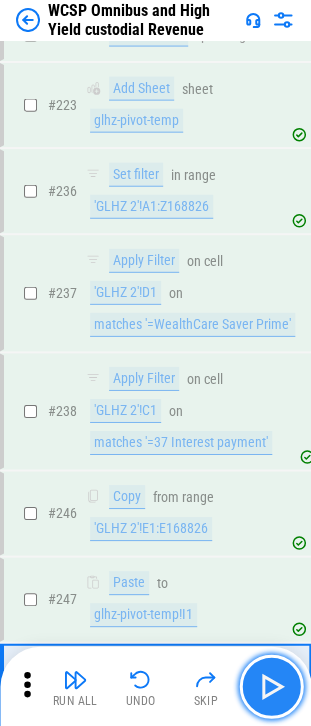 click at bounding box center [271, 686] 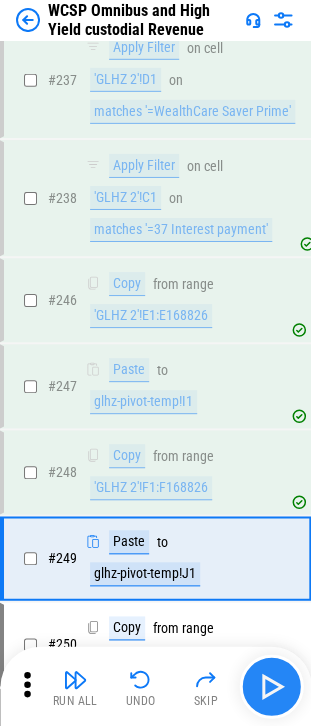 scroll, scrollTop: 6320, scrollLeft: 0, axis: vertical 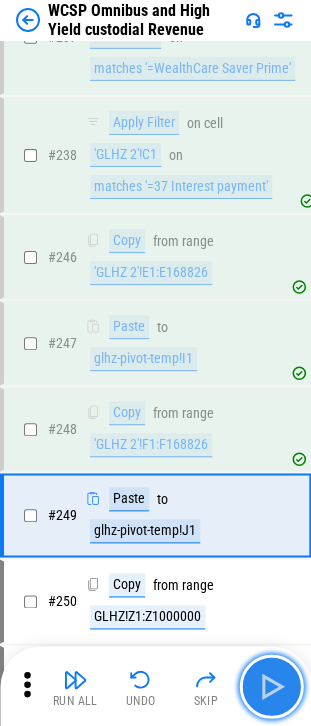 click at bounding box center [271, 686] 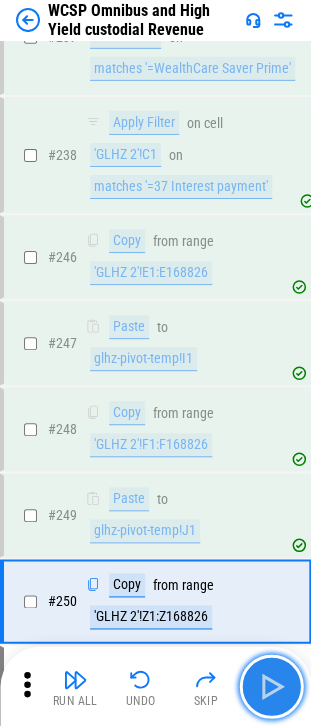 click at bounding box center [271, 686] 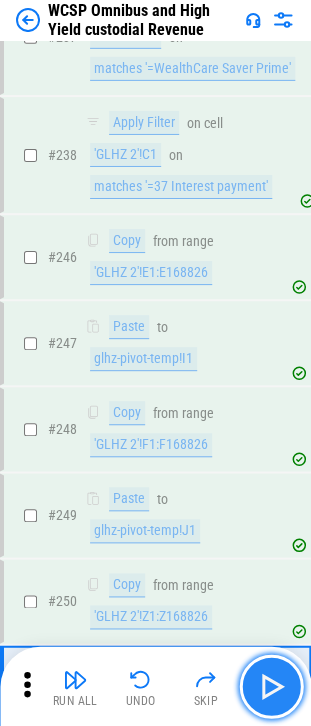 click at bounding box center (271, 686) 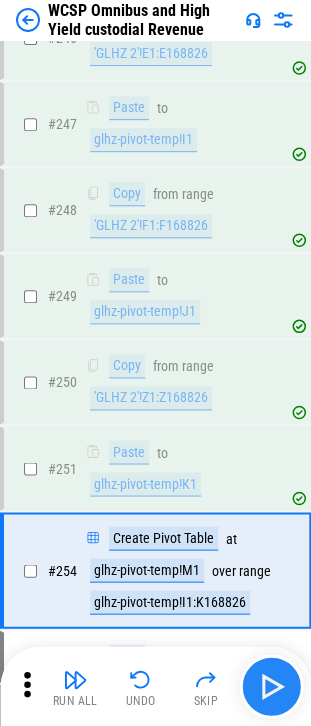 scroll, scrollTop: 6592, scrollLeft: 0, axis: vertical 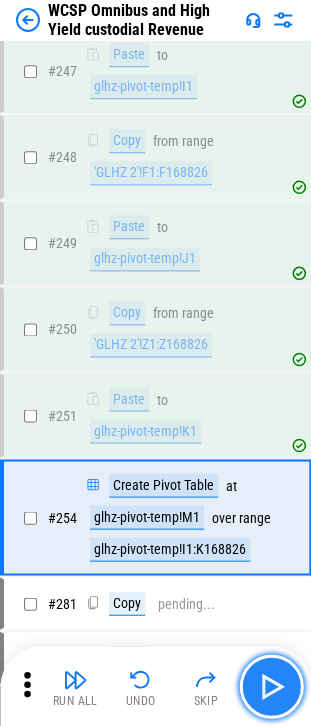 click at bounding box center [271, 686] 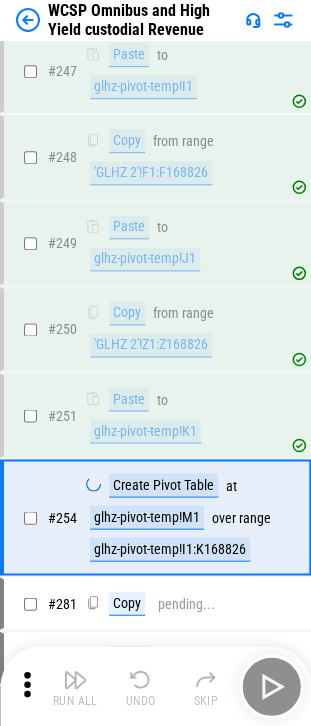 click on "Run All Undo Skip" at bounding box center [157, 686] 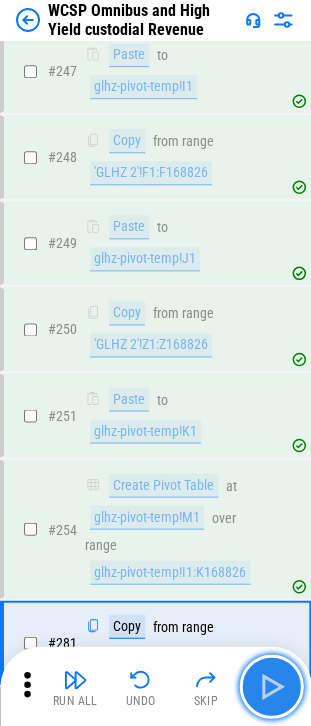 click at bounding box center (271, 686) 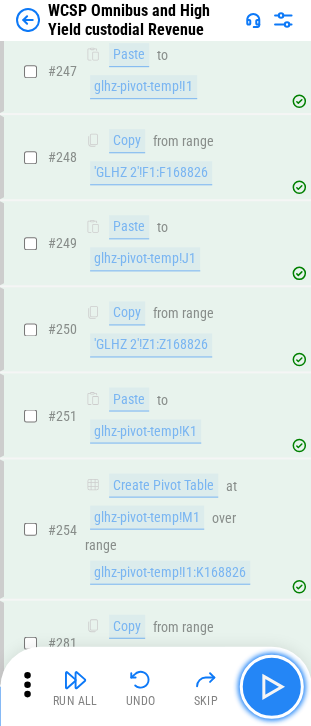 click at bounding box center [271, 686] 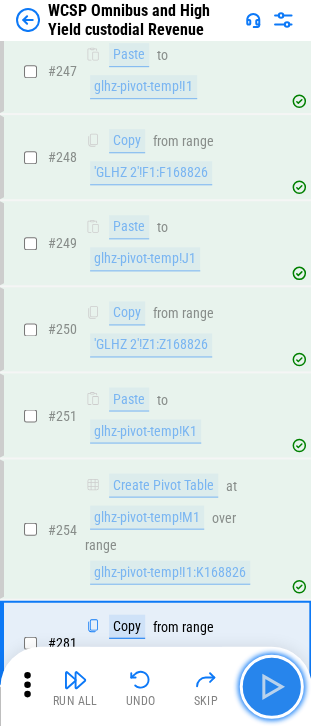 click at bounding box center (271, 686) 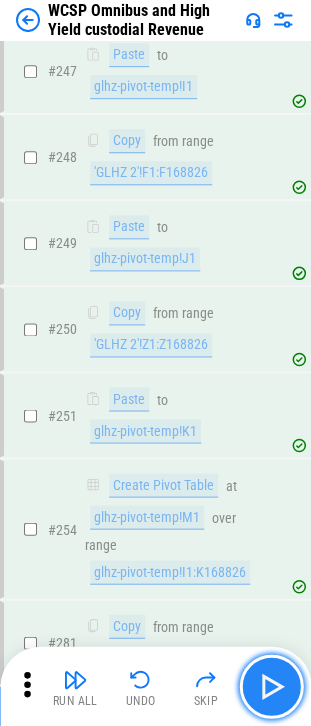 click at bounding box center (271, 686) 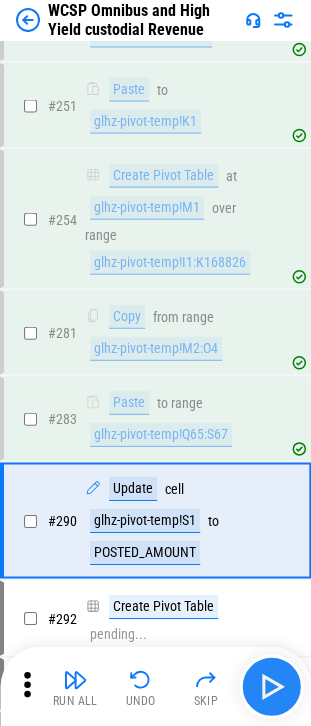 scroll, scrollTop: 6903, scrollLeft: 0, axis: vertical 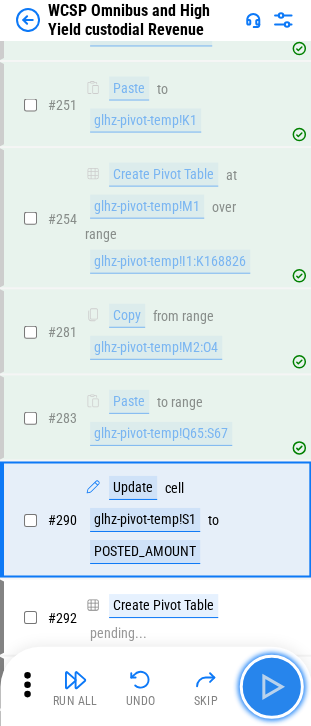 click at bounding box center [271, 686] 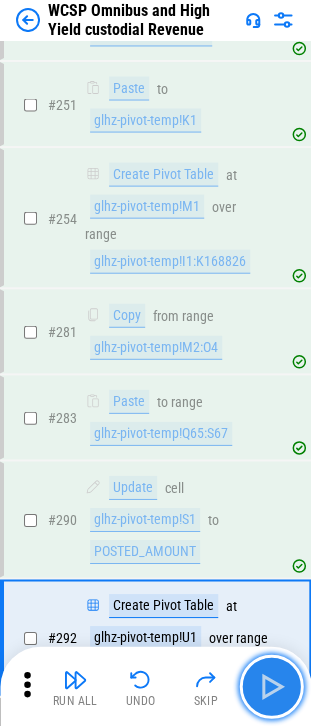 click at bounding box center (271, 686) 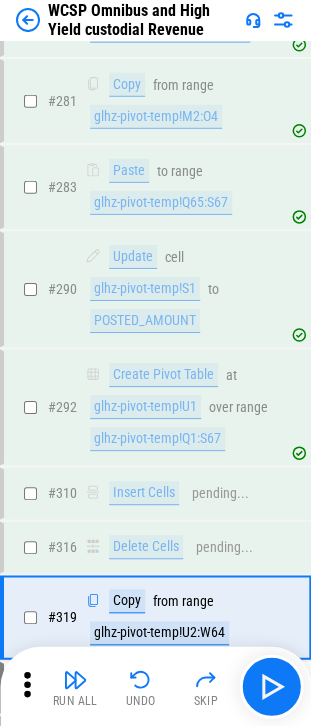 scroll, scrollTop: 7212, scrollLeft: 0, axis: vertical 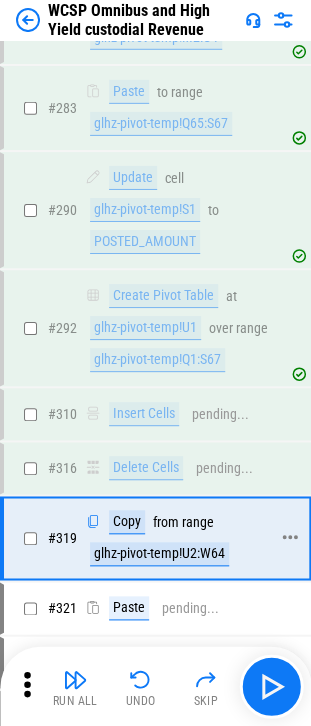 click on "glhz-pivot-temp!U2:W64" at bounding box center (159, 554) 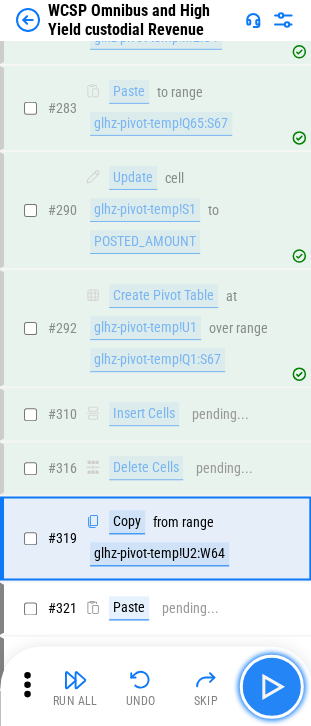 click at bounding box center (271, 686) 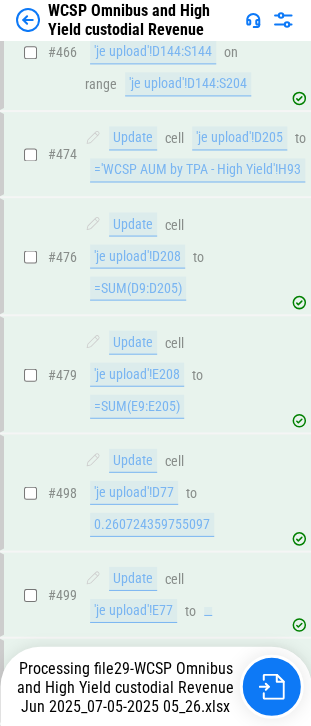 scroll, scrollTop: 12494, scrollLeft: 0, axis: vertical 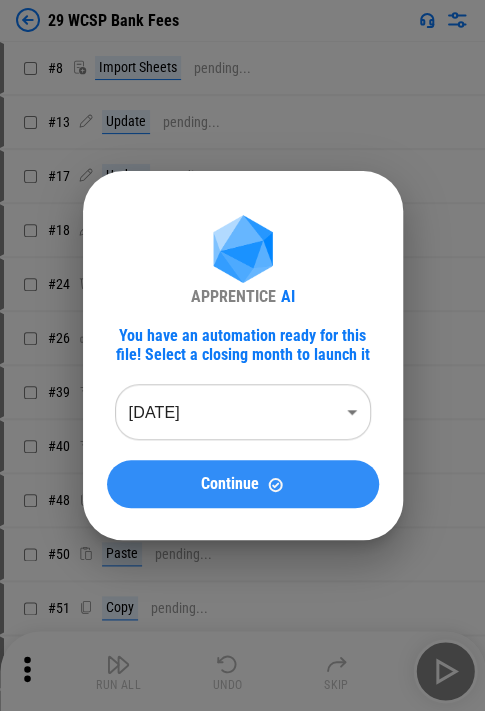 click on "Continue" at bounding box center (230, 484) 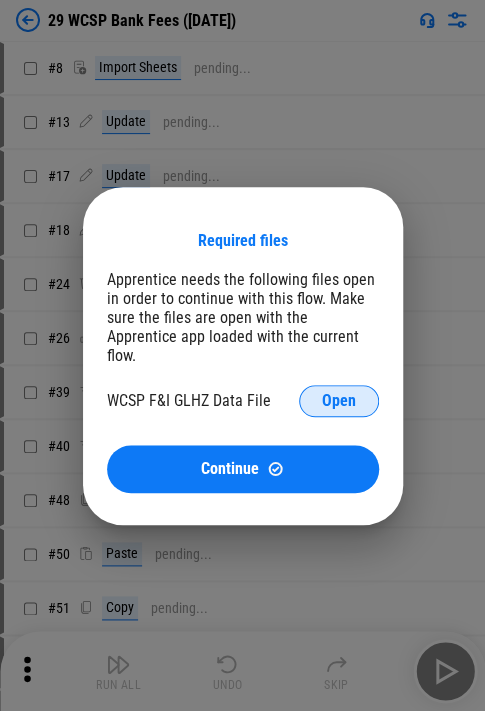 click on "Open" at bounding box center (339, 401) 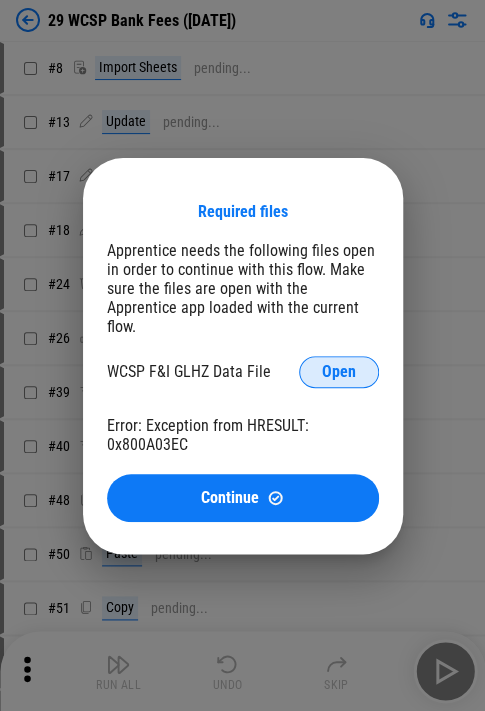 click on "Open" at bounding box center (339, 372) 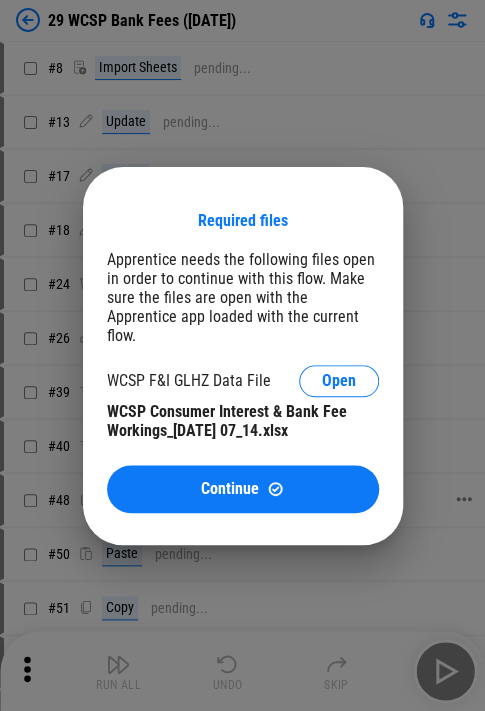 click on "Continue" at bounding box center (243, 489) 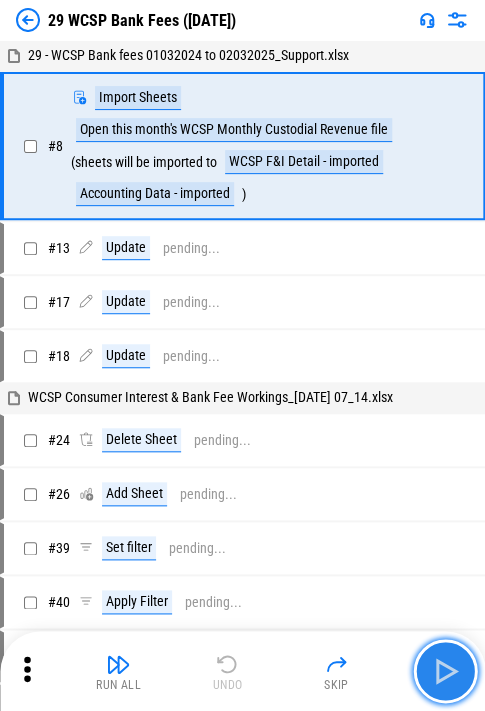 click at bounding box center (445, 671) 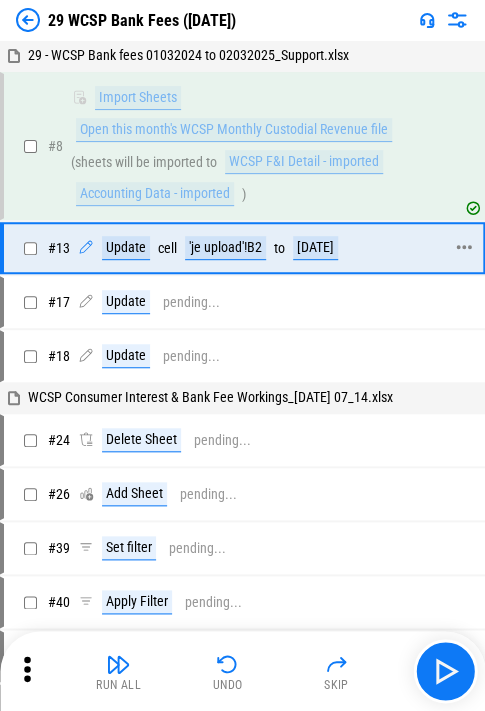 click on "'je upload'!B2" at bounding box center (225, 248) 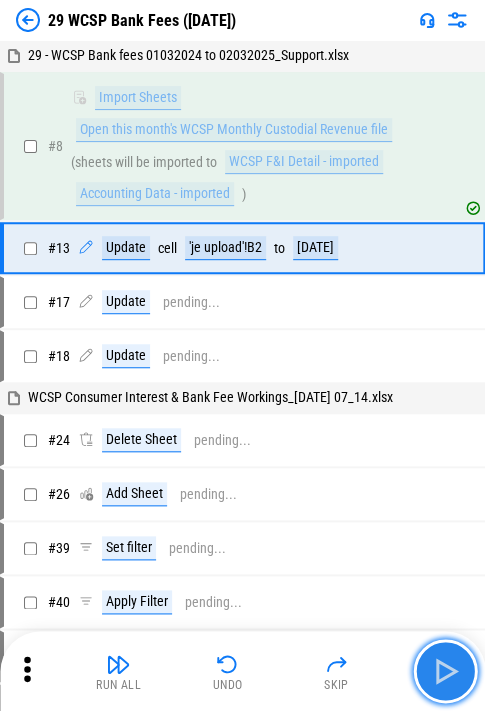 click at bounding box center (445, 671) 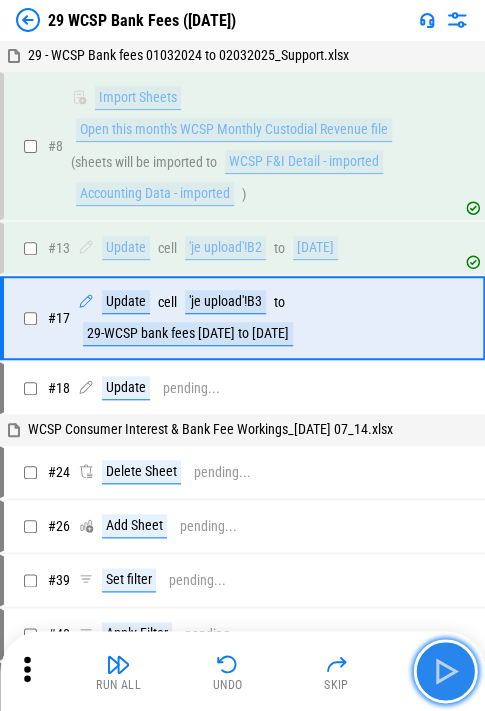 click at bounding box center [445, 671] 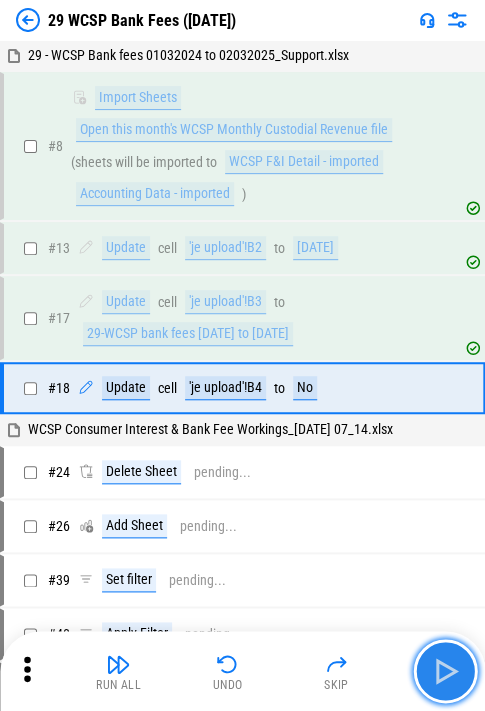 click at bounding box center (445, 671) 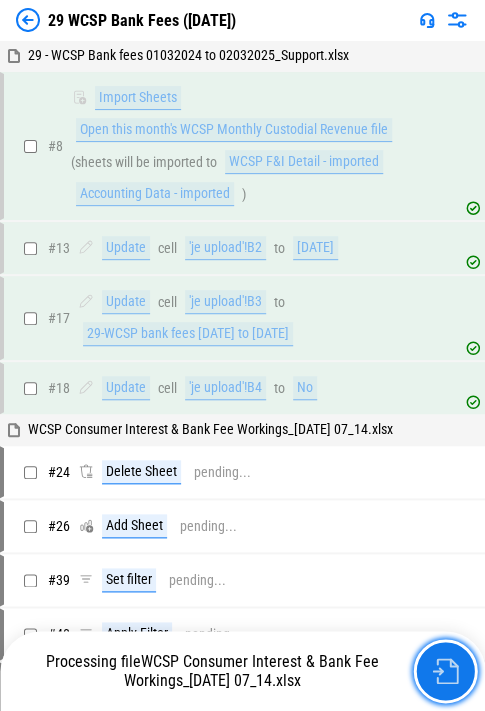 click at bounding box center [445, 671] 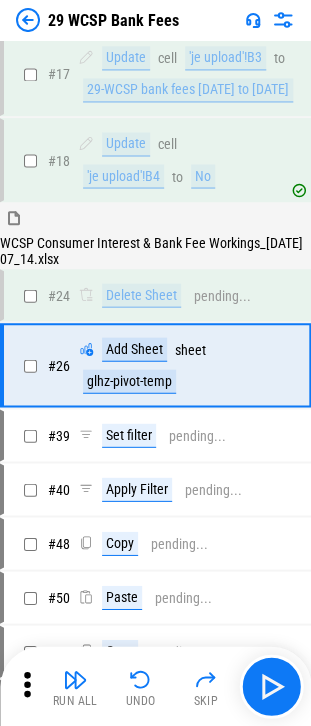 scroll, scrollTop: 312, scrollLeft: 0, axis: vertical 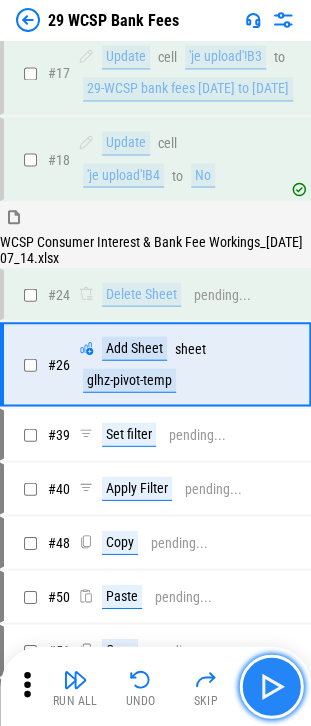 click at bounding box center [271, 686] 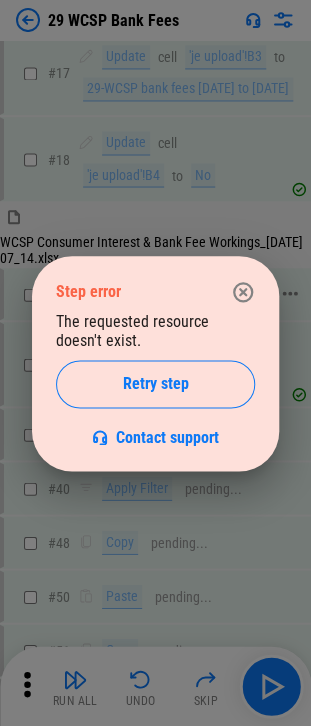 click 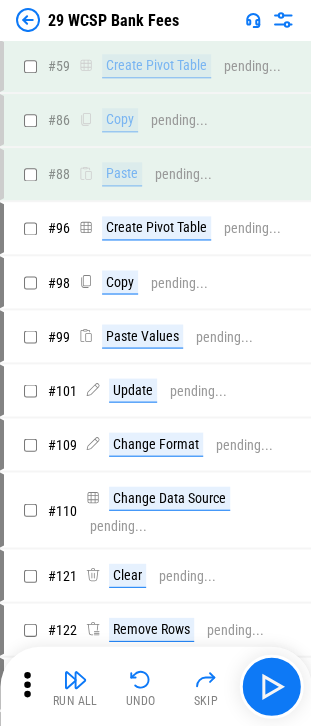 click on "Undo" at bounding box center [141, 686] 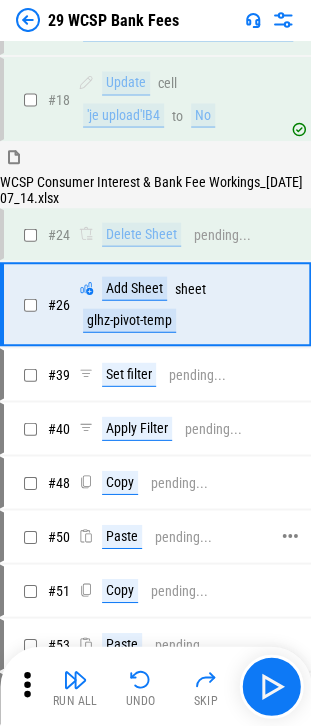 scroll, scrollTop: 312, scrollLeft: 0, axis: vertical 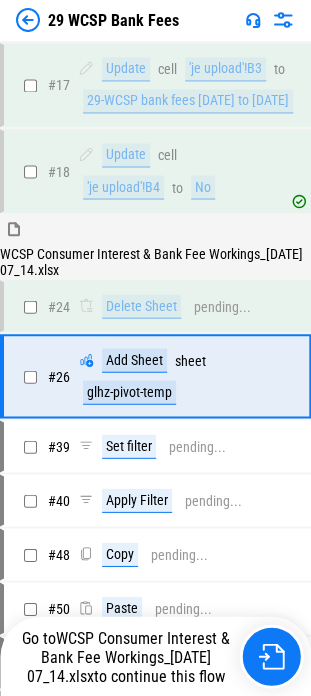 click on "29 WCSP Bank Fees" at bounding box center [155, 20] 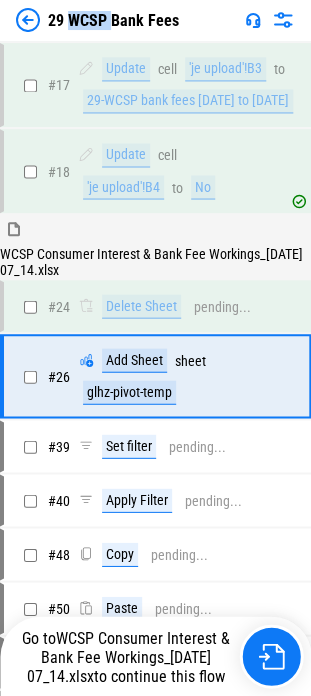 click on "29 WCSP Bank Fees" at bounding box center [113, 20] 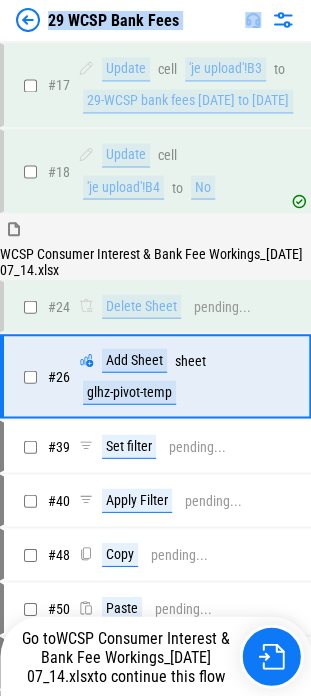 click on "29 WCSP Bank Fees" at bounding box center (113, 20) 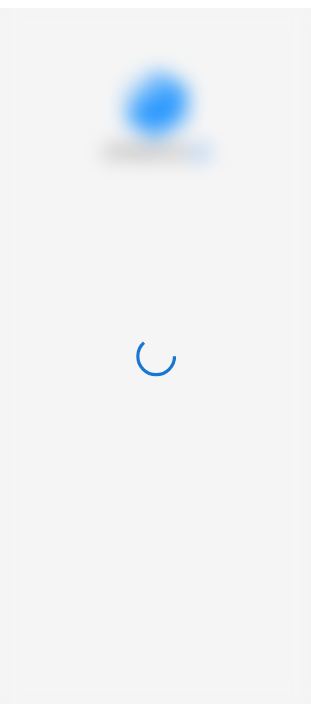 scroll, scrollTop: 0, scrollLeft: 0, axis: both 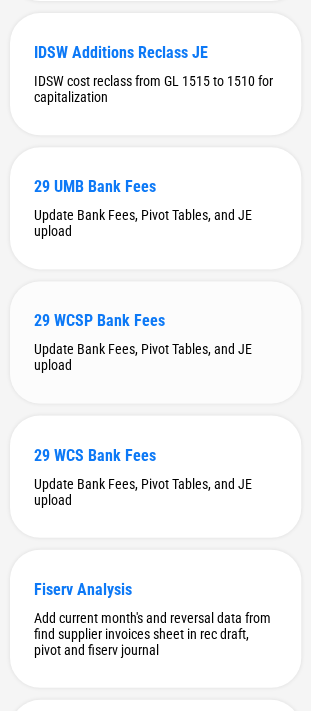 click on "29 WCSP Bank Fees" at bounding box center (155, 320) 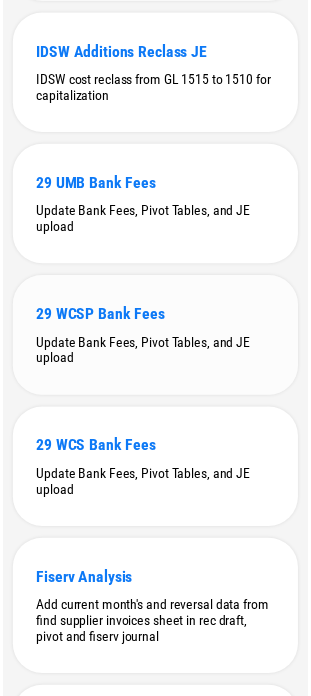 scroll, scrollTop: 0, scrollLeft: 0, axis: both 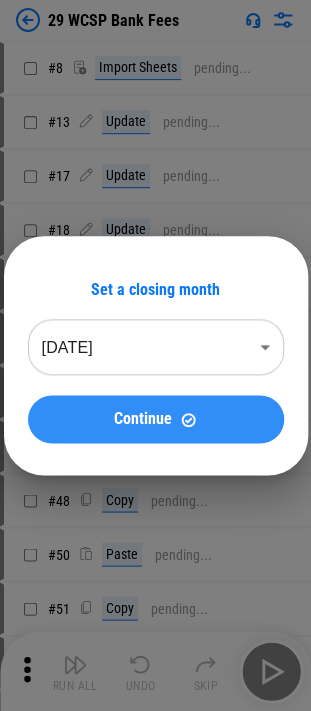 click on "Continue" at bounding box center (156, 419) 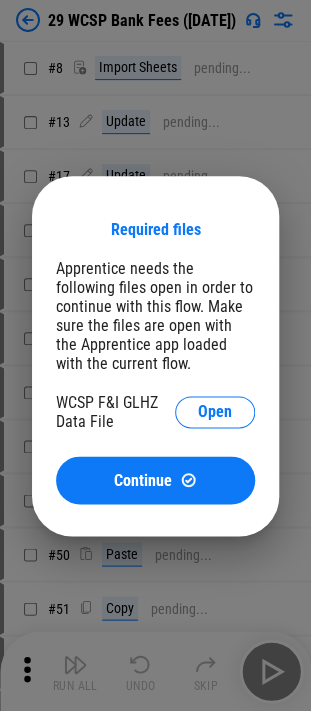 click on "WCSP F&I GLHZ Data File Open" at bounding box center [155, 412] 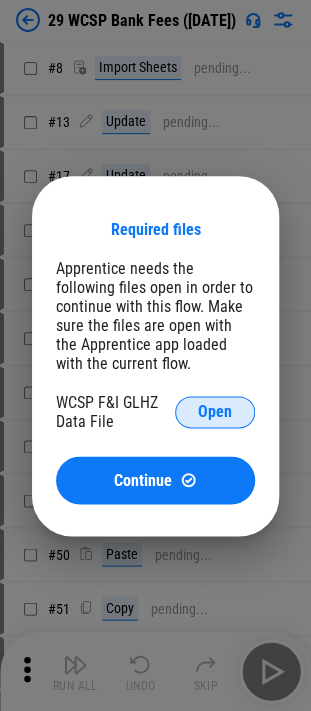 click on "Open" at bounding box center [215, 412] 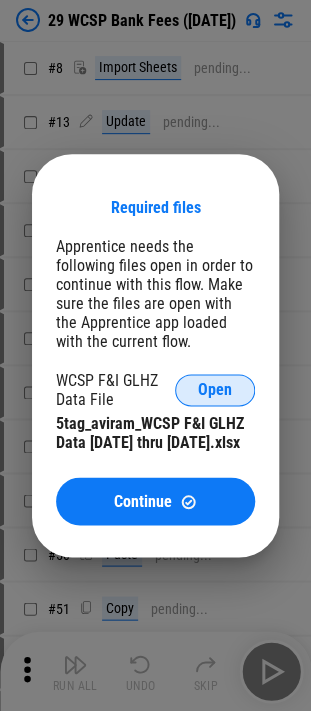 click on "Open" at bounding box center [215, 390] 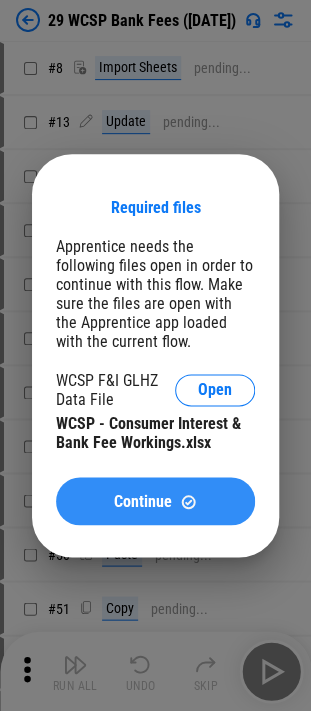 click on "Continue" at bounding box center [155, 501] 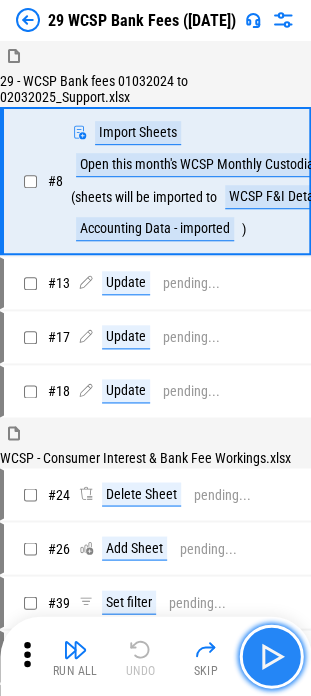 click at bounding box center (271, 656) 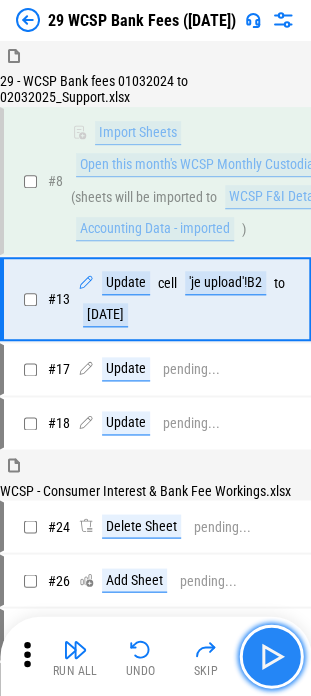 click at bounding box center (271, 656) 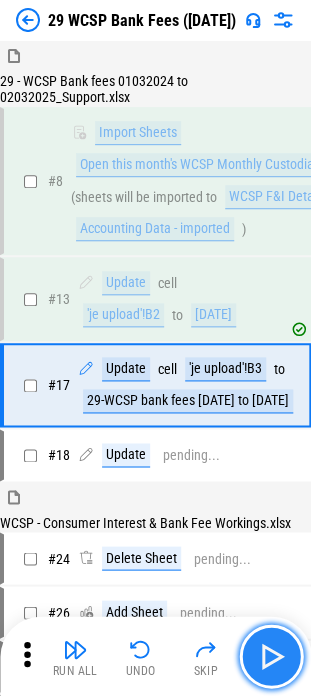 click at bounding box center [271, 656] 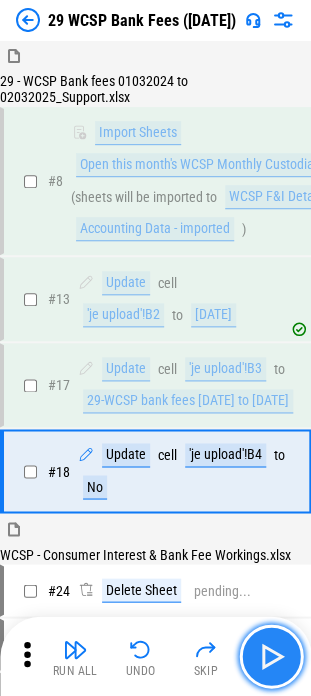 click at bounding box center [271, 656] 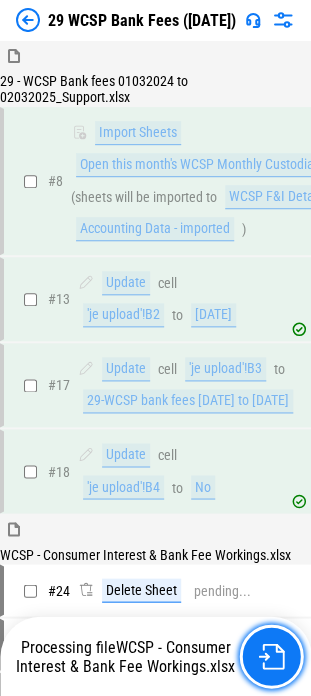 click at bounding box center [271, 656] 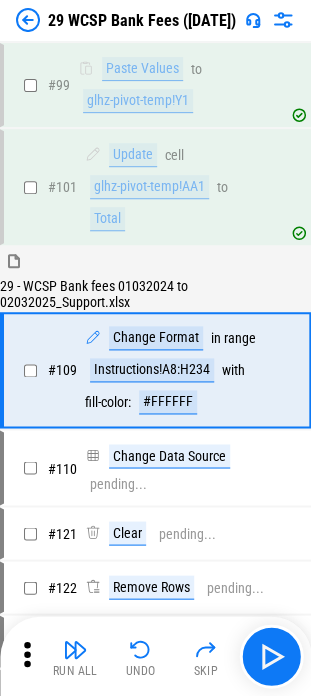 scroll, scrollTop: 1884, scrollLeft: 0, axis: vertical 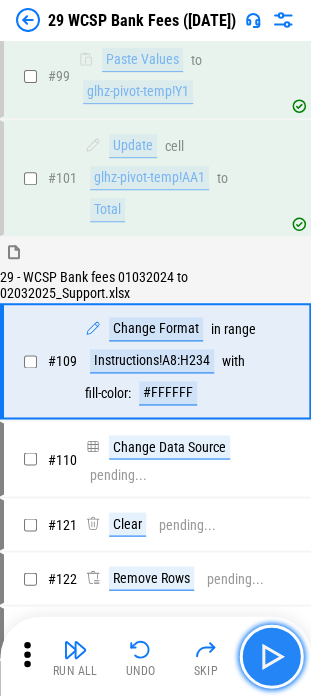 click at bounding box center [271, 656] 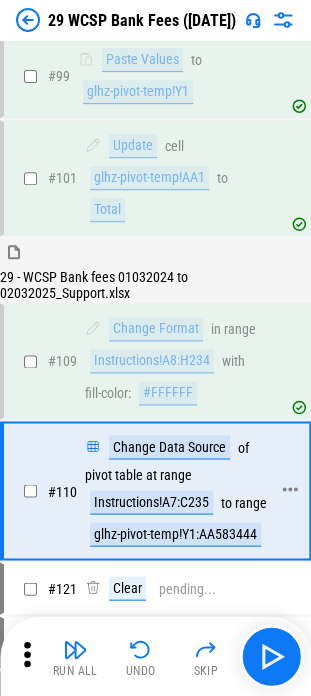 click on "Change Data Source" at bounding box center [169, 447] 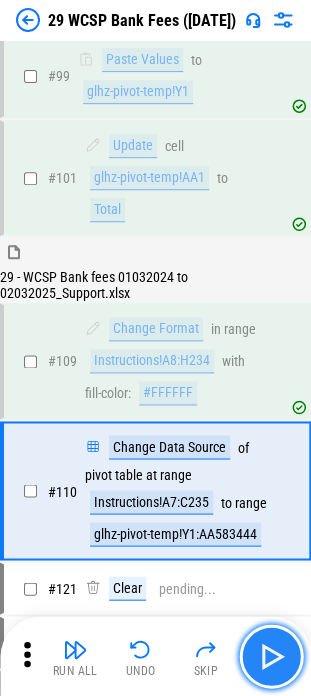 click at bounding box center (271, 656) 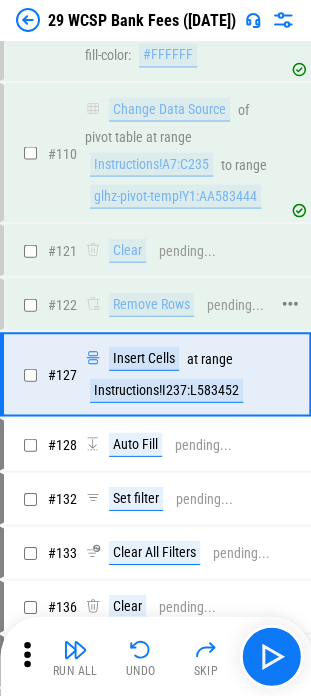 scroll, scrollTop: 2232, scrollLeft: 0, axis: vertical 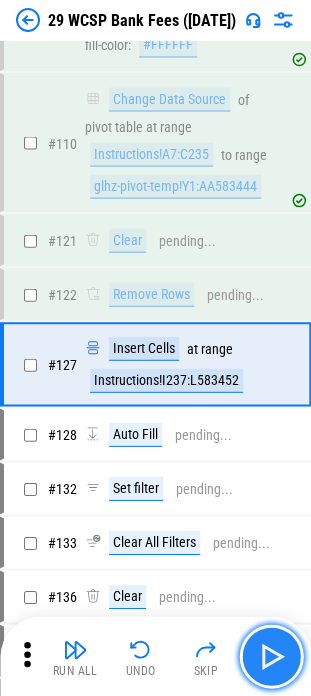 click at bounding box center (271, 656) 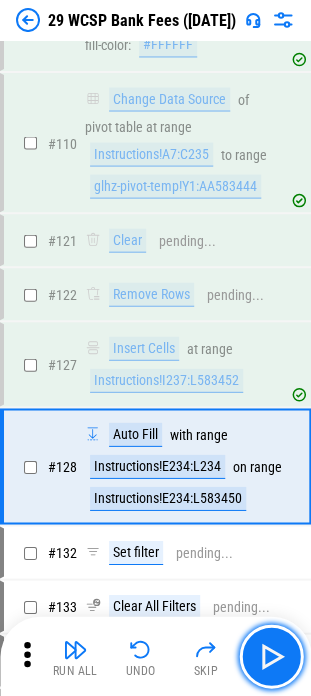 click at bounding box center [271, 656] 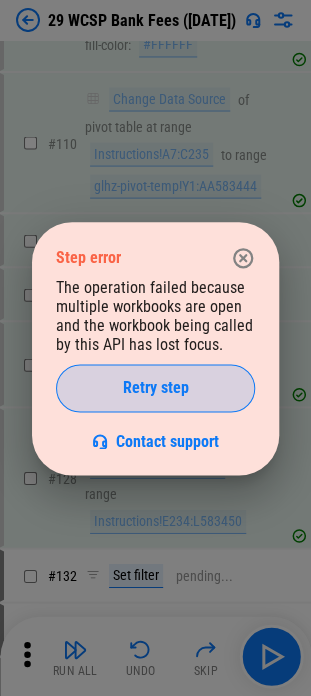 click on "Retry step" at bounding box center (155, 388) 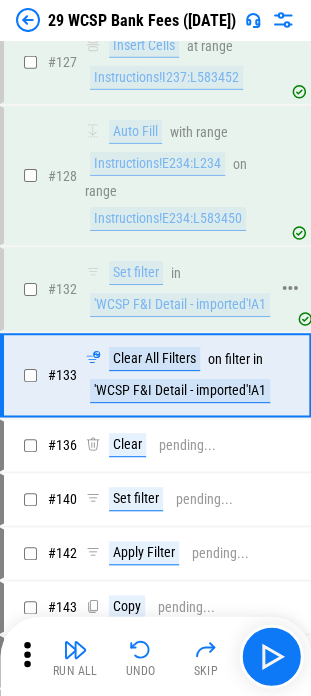scroll, scrollTop: 2543, scrollLeft: 0, axis: vertical 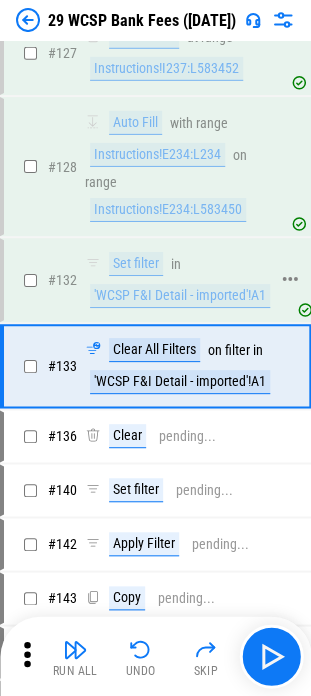 click on "'WCSP F&I Detail - imported'!A1" at bounding box center (180, 296) 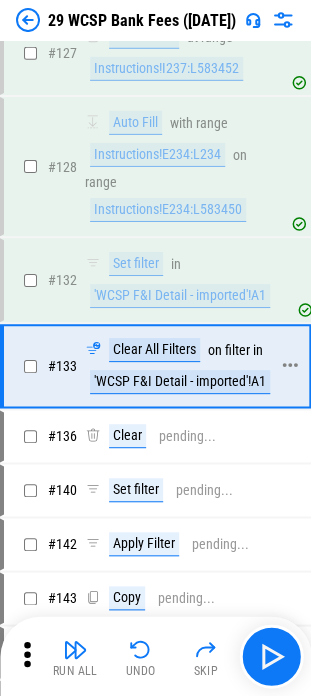 click on "'WCSP F&I Detail - imported'!A1" at bounding box center [180, 382] 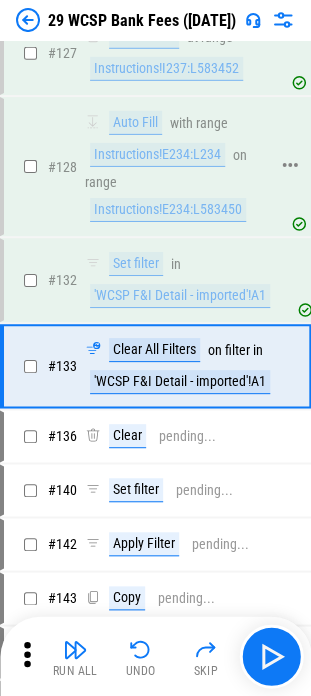 click on "Instructions!E234:L583450" at bounding box center (168, 210) 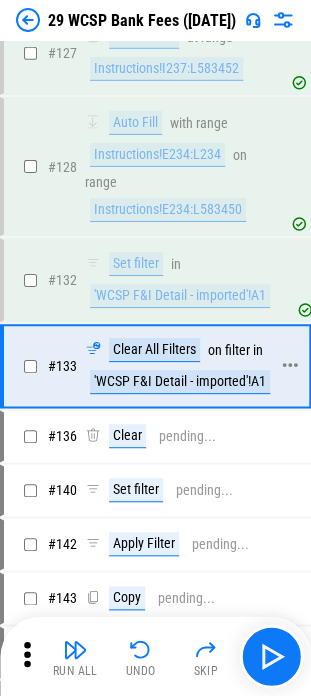 click on "'WCSP F&I Detail - imported'!A1" at bounding box center [180, 382] 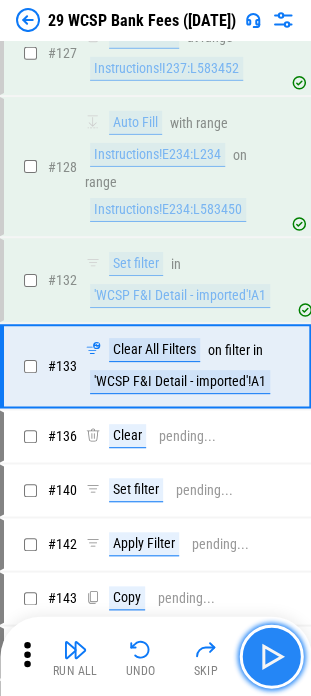 click at bounding box center [271, 656] 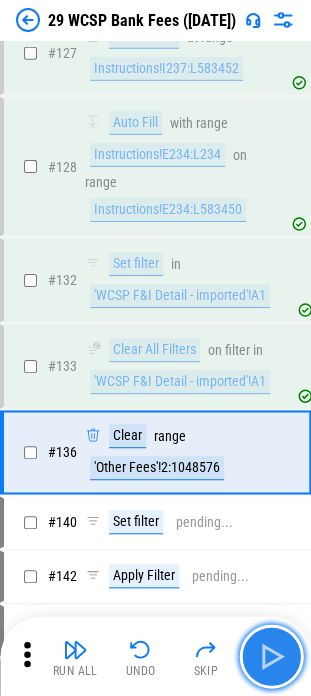 click at bounding box center (271, 656) 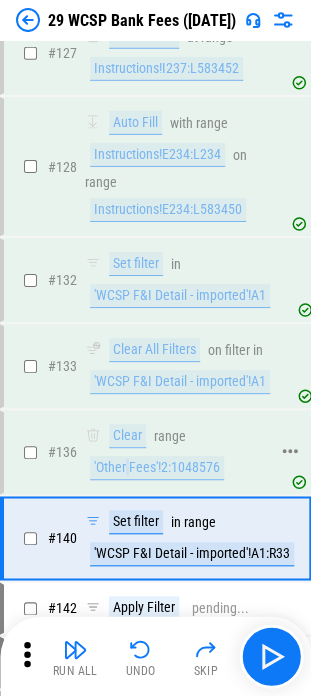 click on "'Other Fees'!2:1048576" at bounding box center (157, 468) 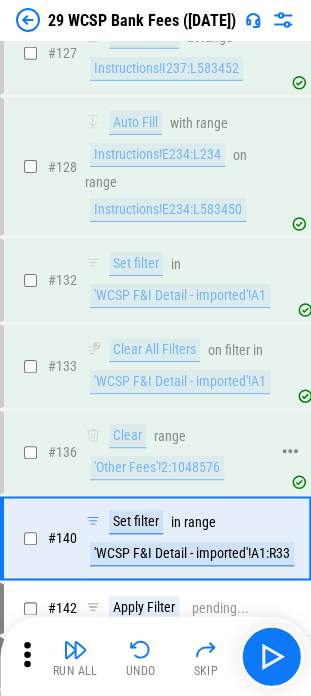 click on "'Other Fees'!2:1048576" at bounding box center (157, 468) 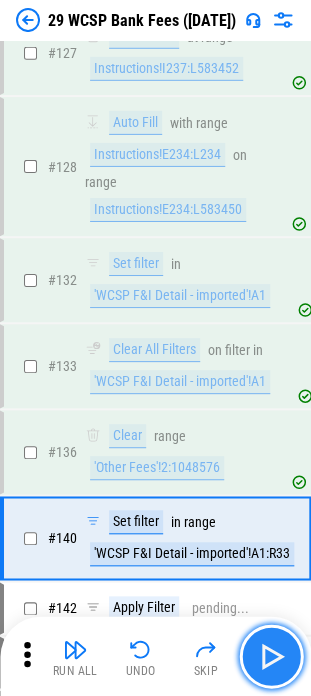 click at bounding box center (271, 656) 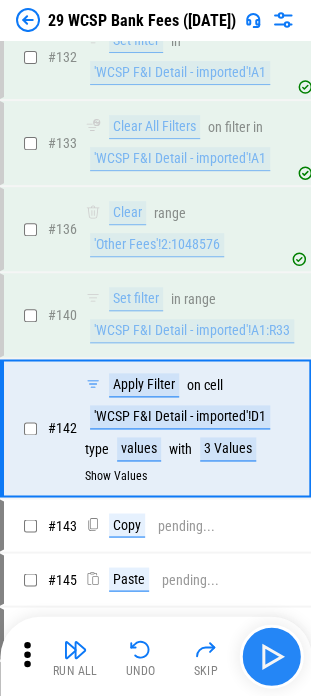 scroll, scrollTop: 2826, scrollLeft: 0, axis: vertical 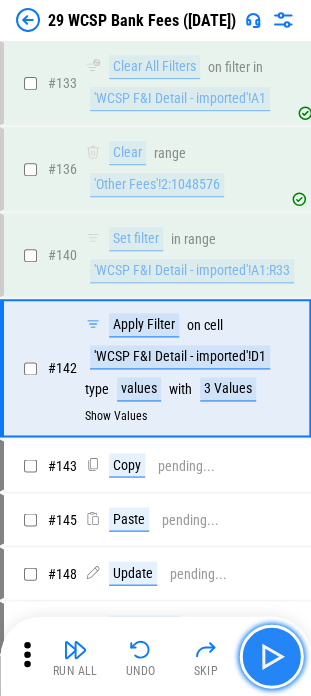 click at bounding box center [271, 656] 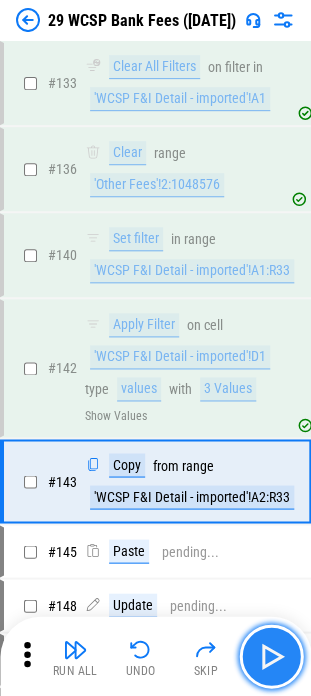 click at bounding box center [271, 656] 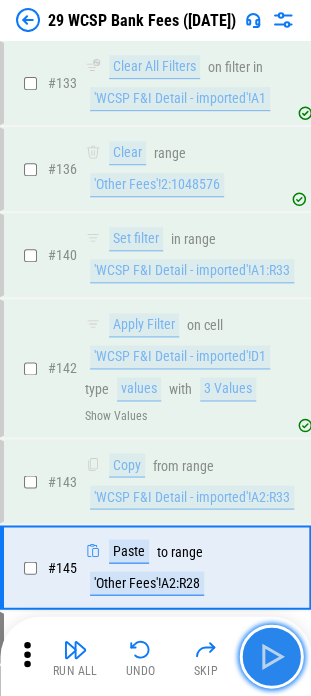 click at bounding box center [271, 656] 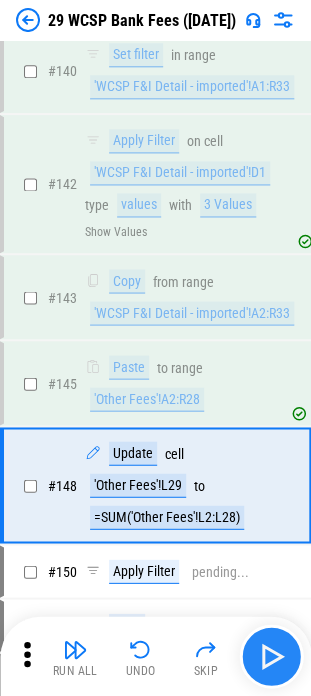 scroll, scrollTop: 3125, scrollLeft: 0, axis: vertical 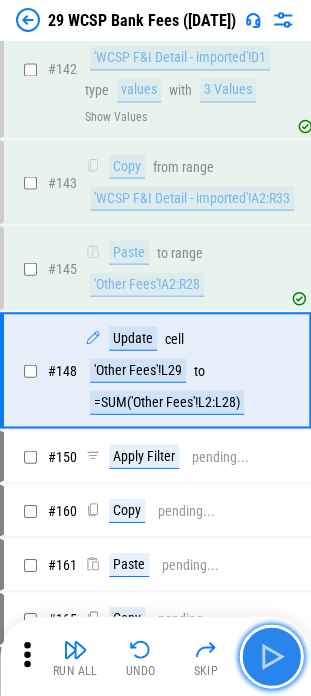 click at bounding box center (271, 656) 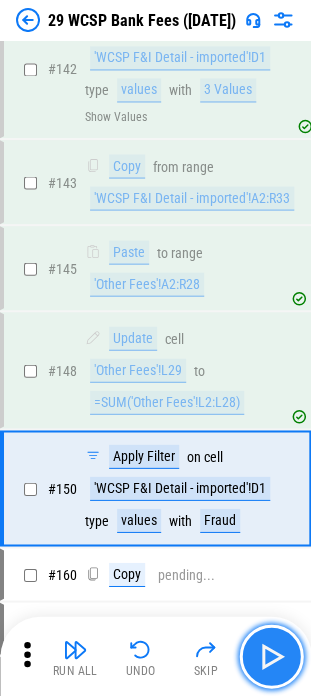 click at bounding box center [271, 656] 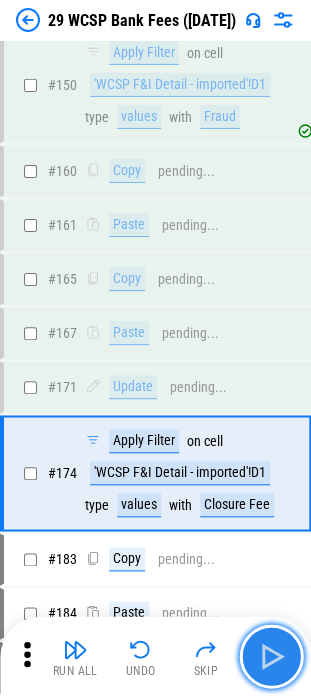 click at bounding box center (271, 656) 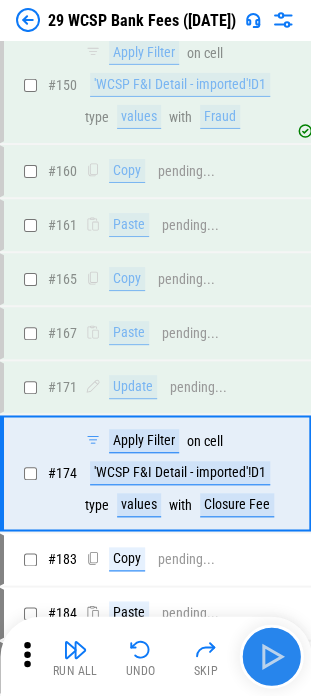 scroll, scrollTop: 3625, scrollLeft: 0, axis: vertical 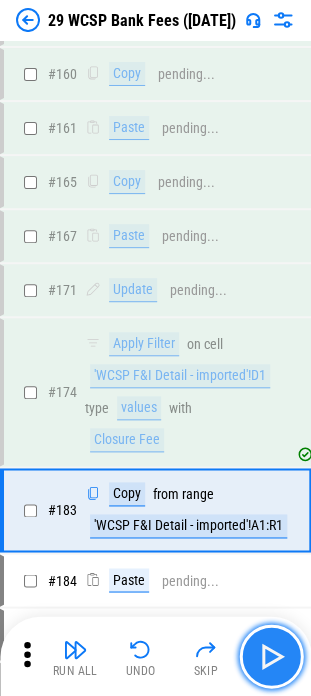 click at bounding box center (271, 656) 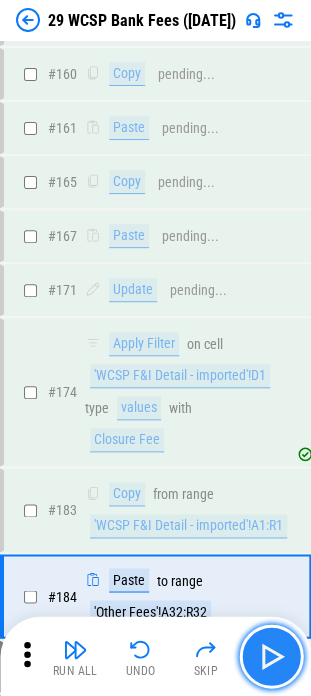 click at bounding box center (271, 656) 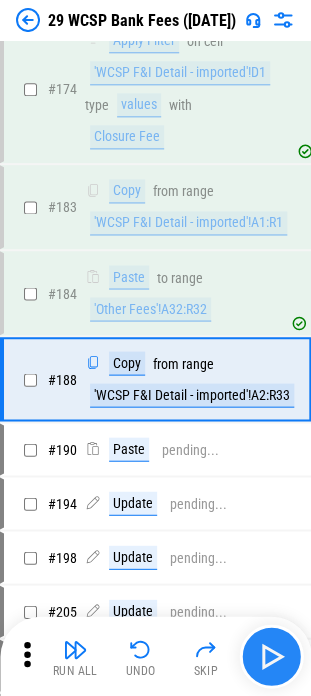 scroll, scrollTop: 3931, scrollLeft: 0, axis: vertical 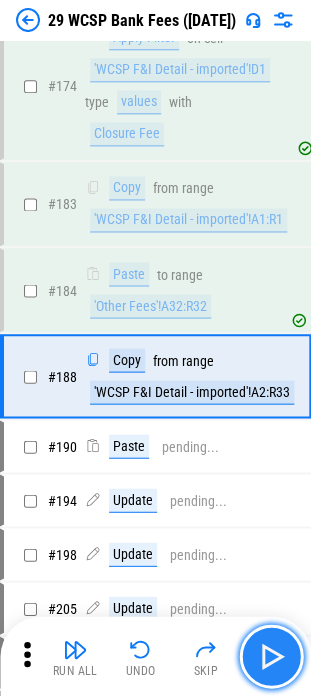click at bounding box center (271, 656) 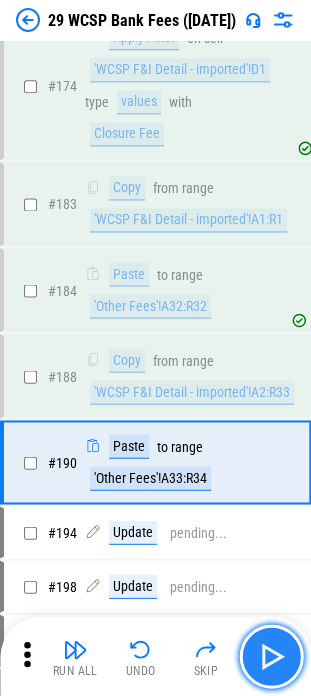 click at bounding box center (271, 656) 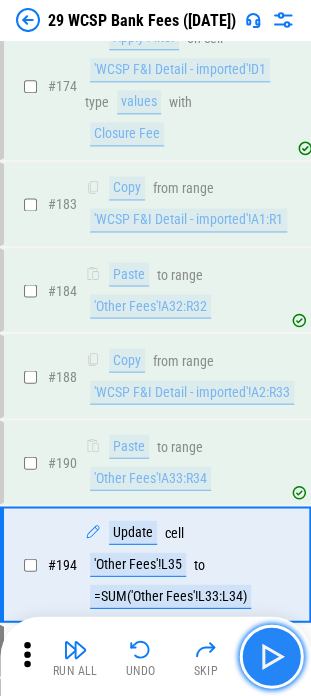 click at bounding box center [271, 656] 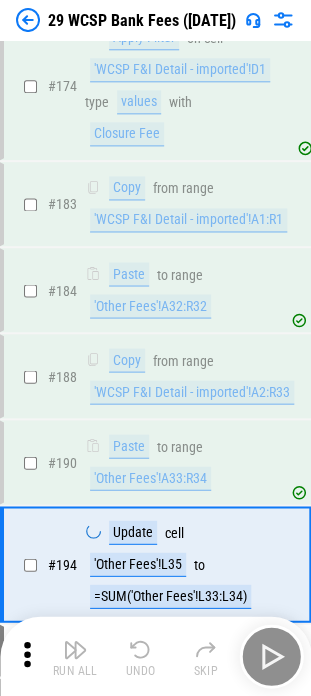 click on "Run All Undo Skip" at bounding box center [157, 656] 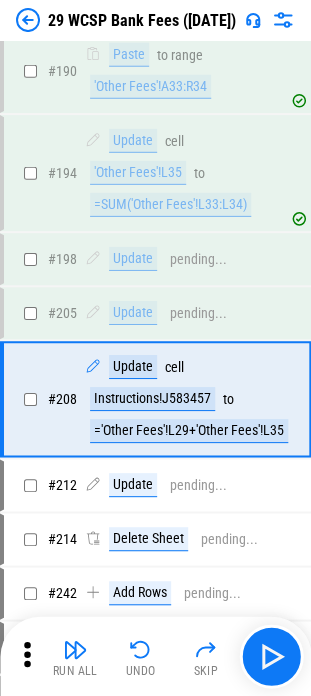 scroll, scrollTop: 4342, scrollLeft: 0, axis: vertical 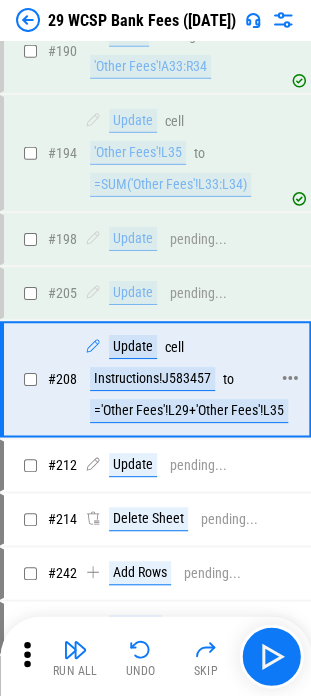 click on "='Other Fees'!L29+'Other Fees'!L35" at bounding box center (189, 411) 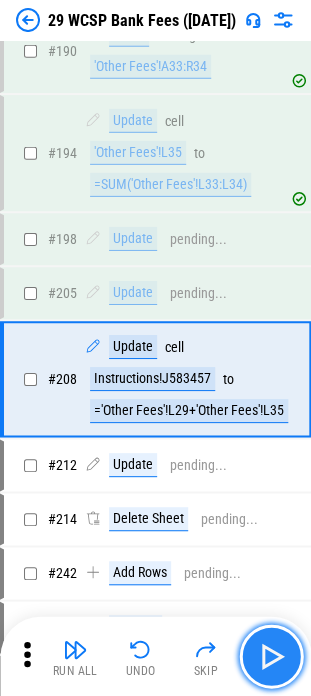 click at bounding box center (271, 656) 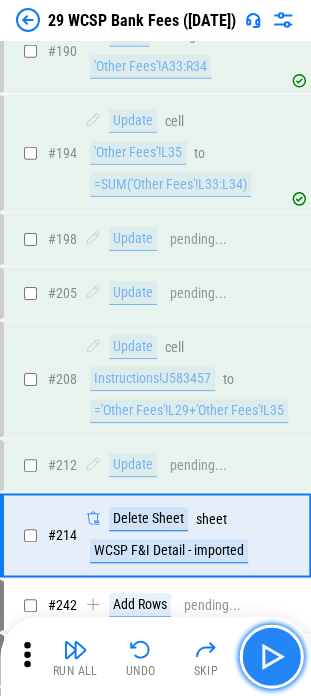 click at bounding box center [271, 656] 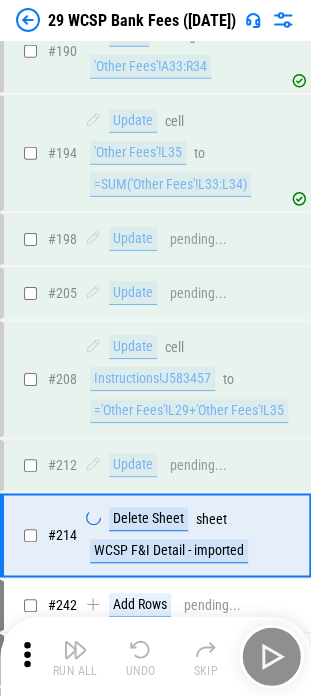click on "Run All Undo Skip" at bounding box center [157, 656] 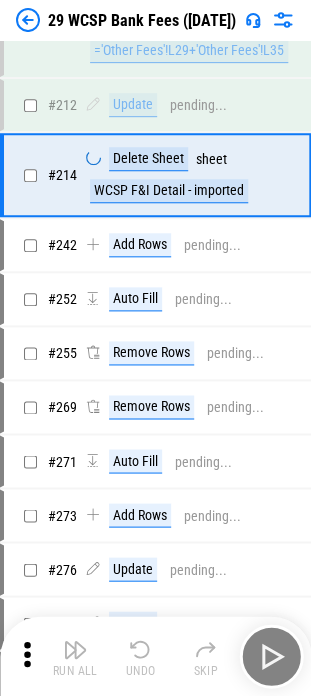 scroll, scrollTop: 4642, scrollLeft: 0, axis: vertical 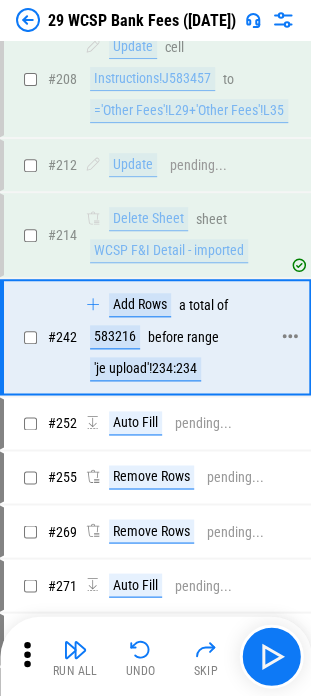 click on "# 242 Add Rows a total of 583216 before range 'je upload'!234:234" at bounding box center [154, 337] 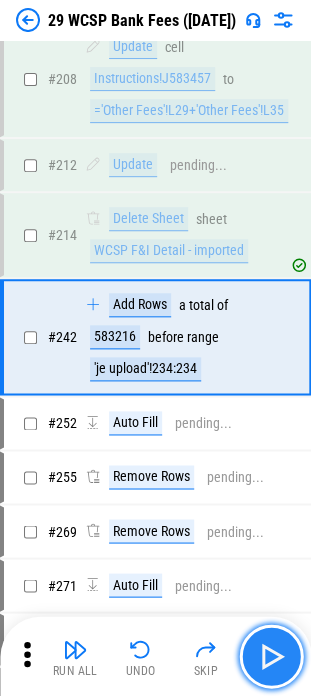 click at bounding box center (271, 656) 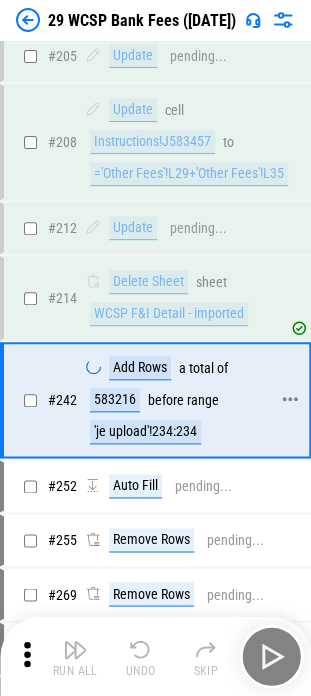 scroll, scrollTop: 4610, scrollLeft: 0, axis: vertical 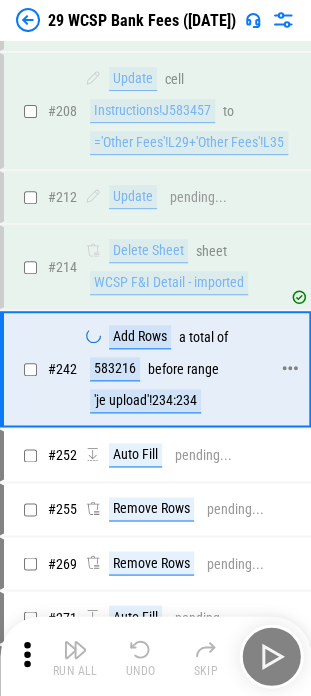 click on "'je upload'!234:234" at bounding box center [145, 401] 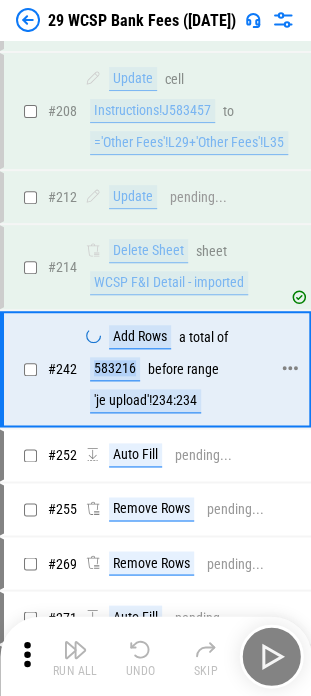 click on "583216" at bounding box center [115, 369] 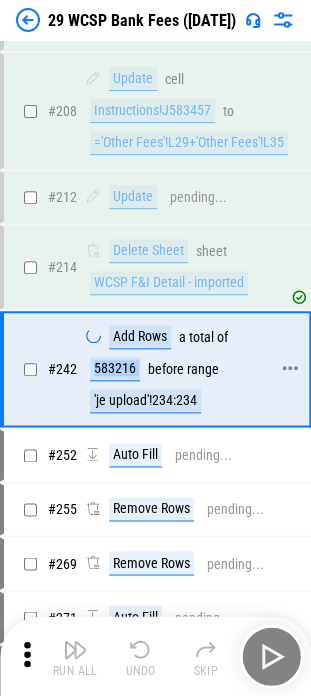click on "583216" at bounding box center (115, 369) 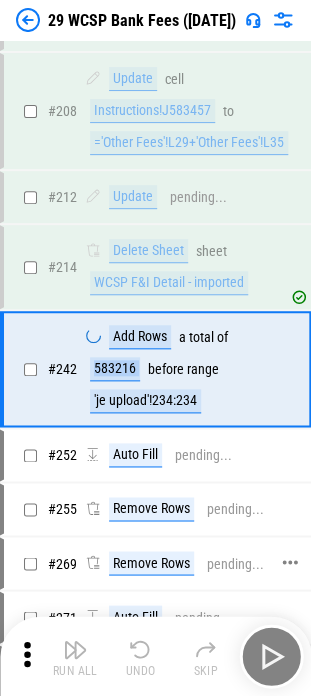 click on "# 269 Remove Rows pending..." at bounding box center (154, 563) 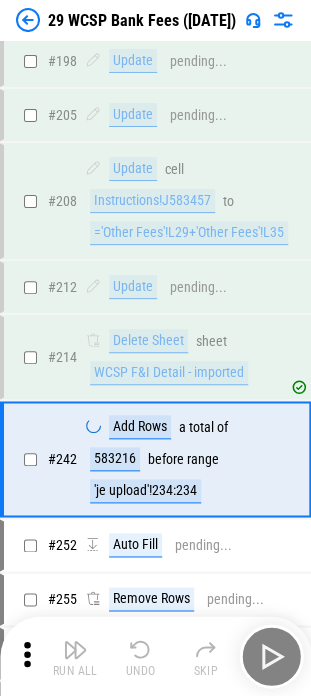 scroll, scrollTop: 4810, scrollLeft: 0, axis: vertical 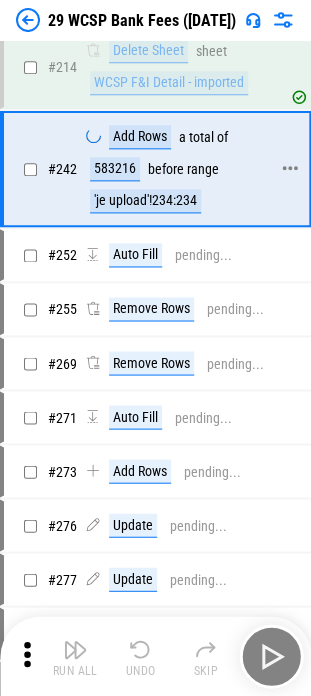 click on "# 242 Add Rows a total of 583216 before range 'je upload'!234:234" at bounding box center (154, 169) 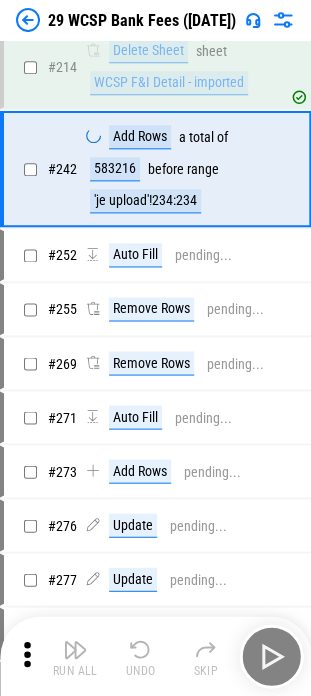 click on "Run All Undo Skip" at bounding box center (157, 656) 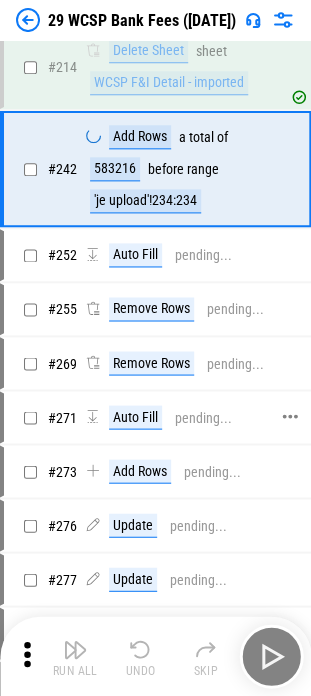 click on "# 271 Auto Fill pending..." at bounding box center [154, 417] 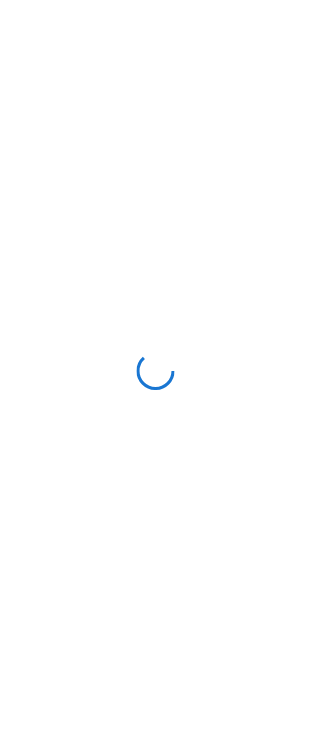 scroll, scrollTop: 0, scrollLeft: 0, axis: both 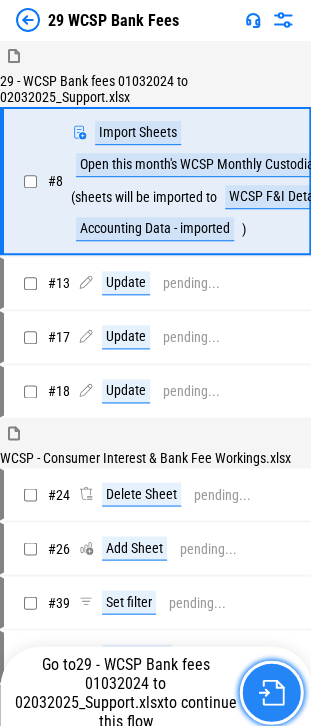 click at bounding box center [271, 692] 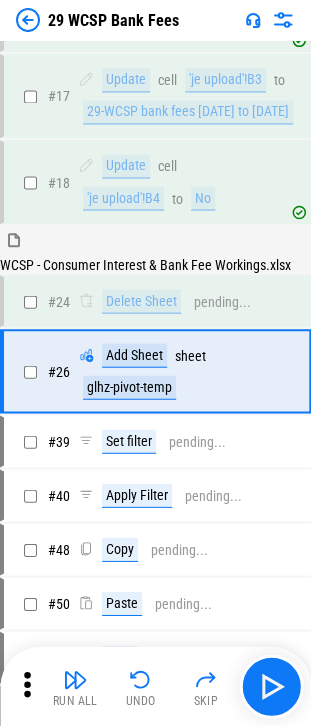 scroll, scrollTop: 295, scrollLeft: 0, axis: vertical 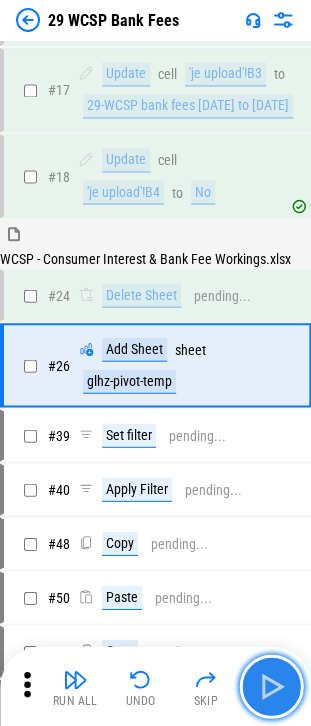 click at bounding box center (271, 686) 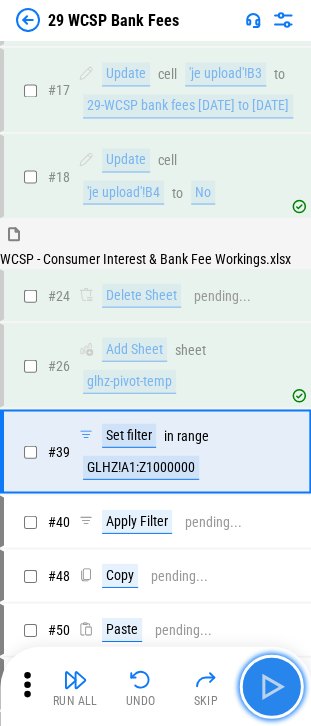 click at bounding box center (271, 686) 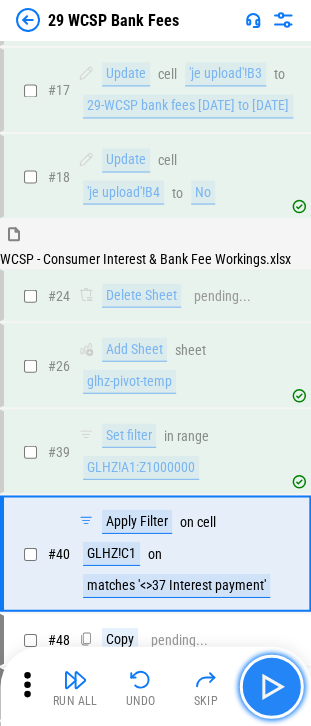 click at bounding box center [271, 686] 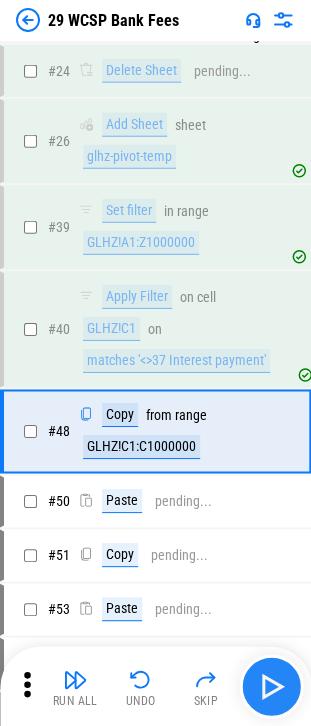 scroll, scrollTop: 582, scrollLeft: 0, axis: vertical 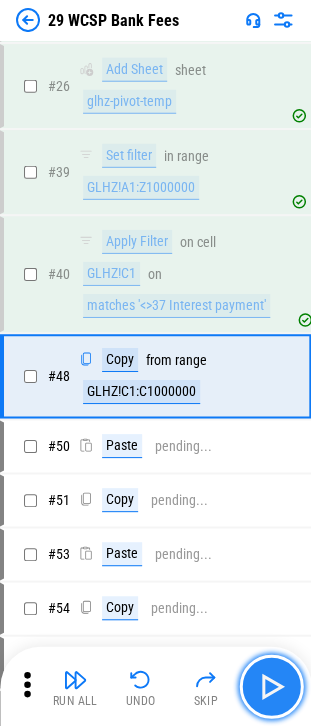 click at bounding box center (271, 686) 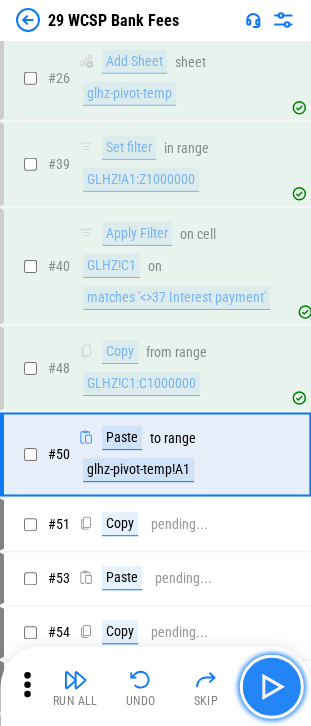 click at bounding box center [271, 686] 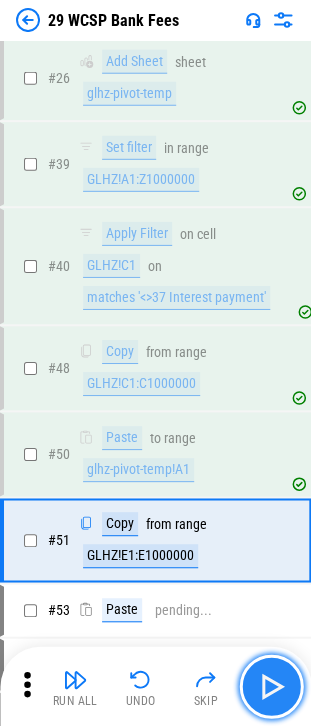 click at bounding box center (271, 686) 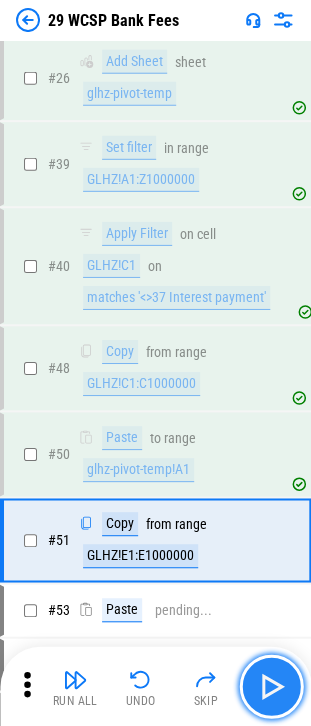 click at bounding box center (271, 686) 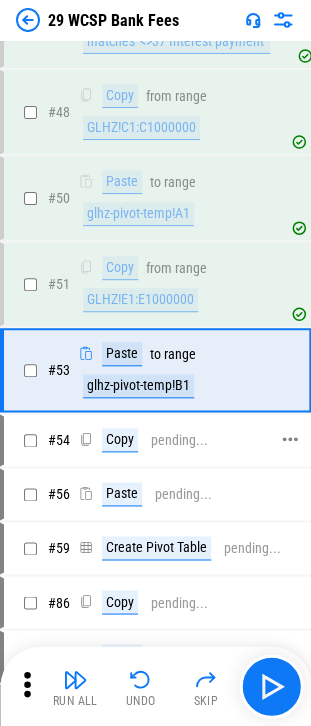 scroll, scrollTop: 838, scrollLeft: 0, axis: vertical 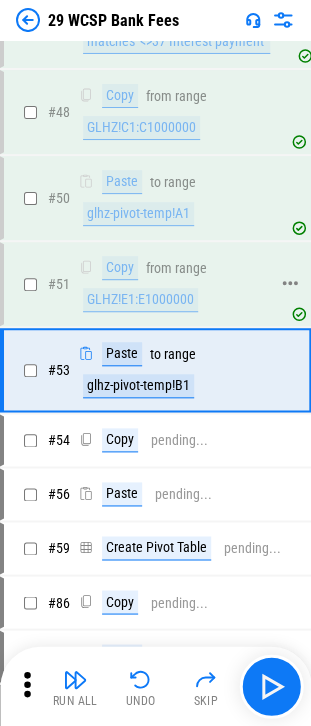 click on "GLHZ!E1:E1000000" at bounding box center (140, 300) 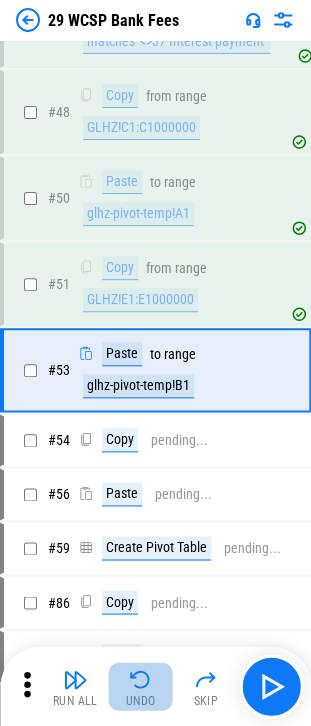 click at bounding box center (141, 679) 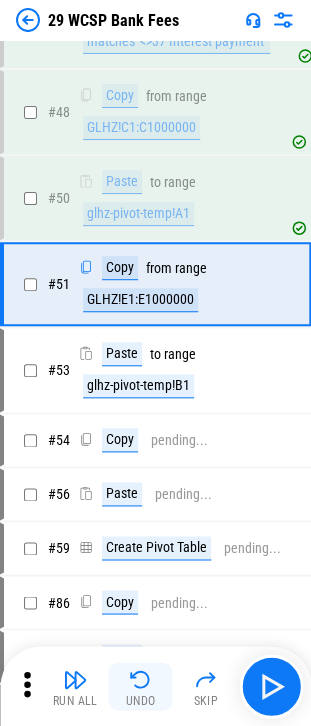click at bounding box center (141, 679) 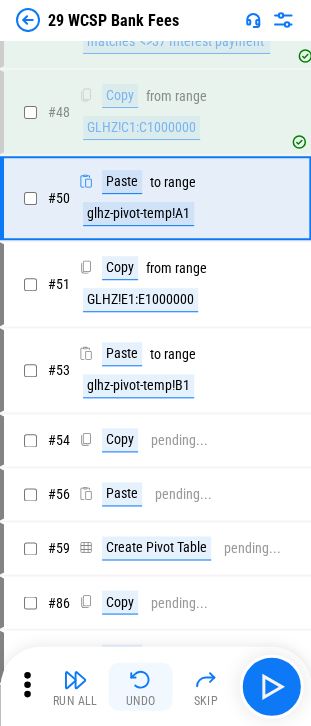 click at bounding box center (141, 679) 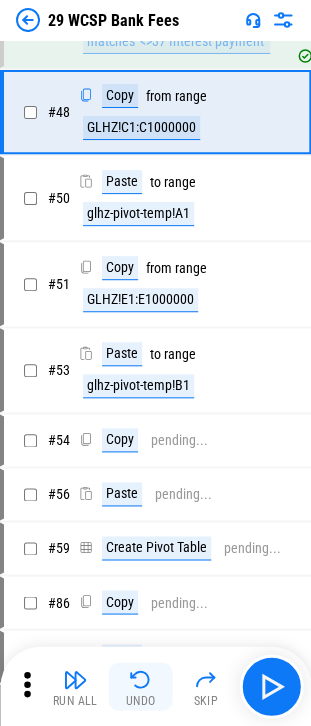 click at bounding box center [141, 679] 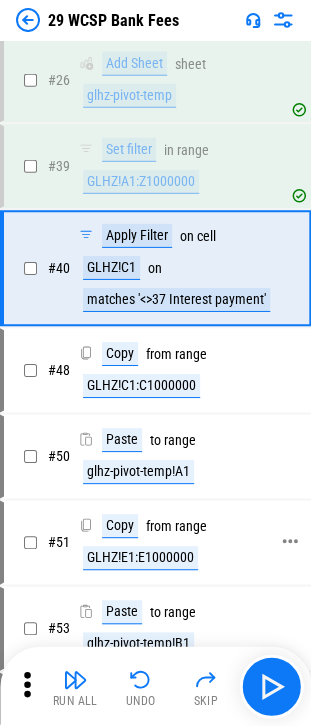 scroll, scrollTop: 538, scrollLeft: 0, axis: vertical 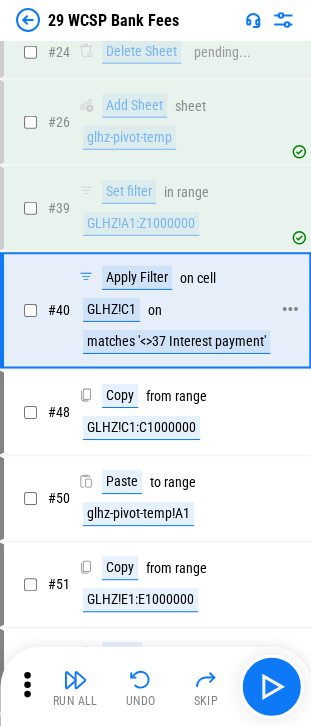 click on "matches '<>37 Interest payment'" at bounding box center (176, 342) 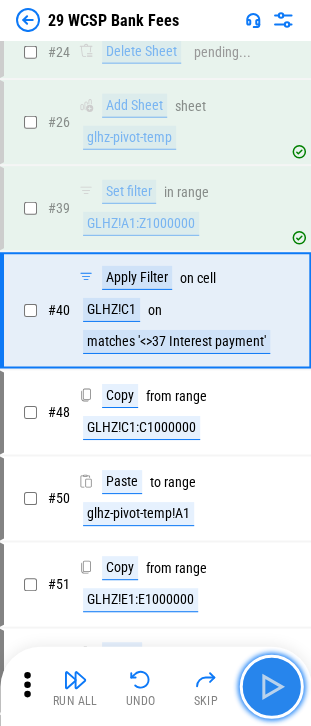 click at bounding box center (271, 686) 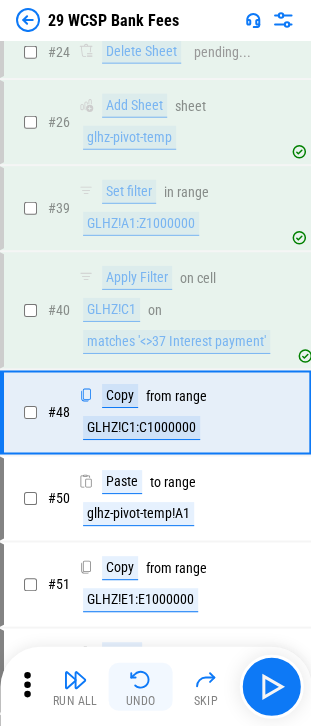 click at bounding box center (141, 679) 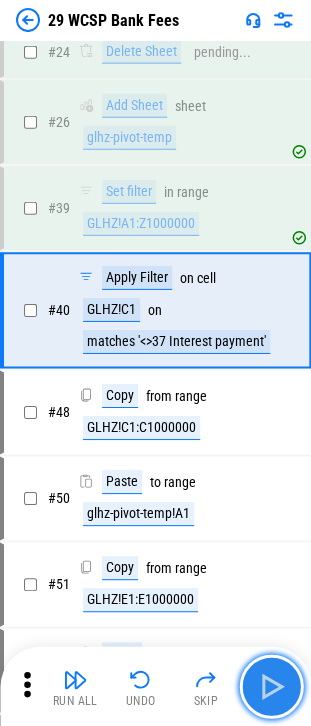 click at bounding box center [271, 686] 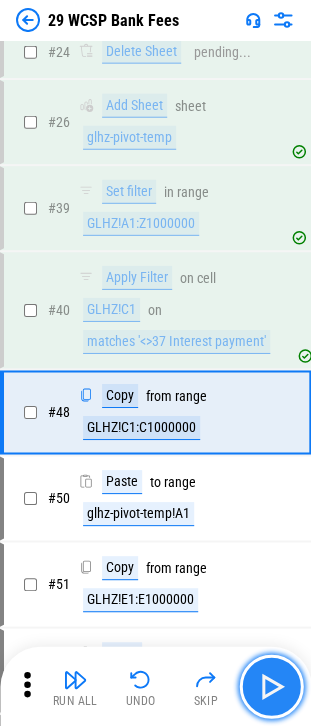 click at bounding box center [271, 686] 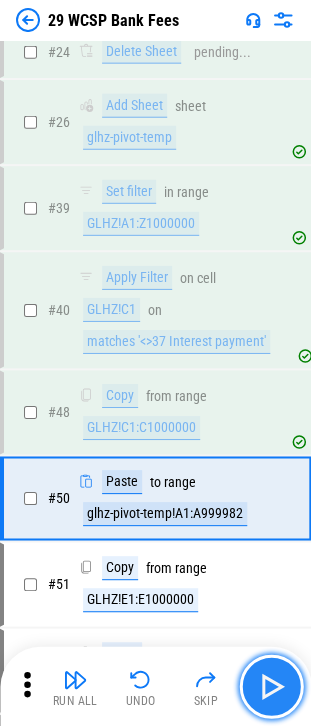 click at bounding box center [271, 686] 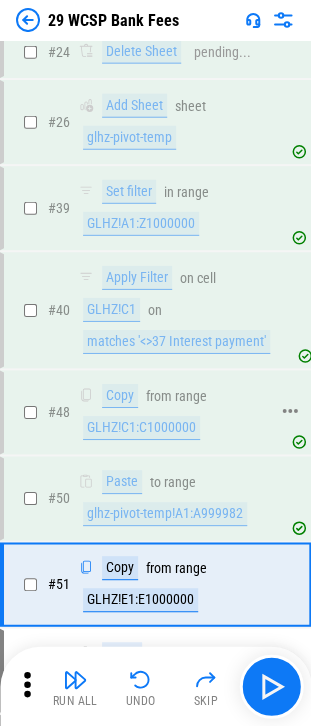 click on "Copy from range GLHZ!C1:C1000000" at bounding box center [173, 412] 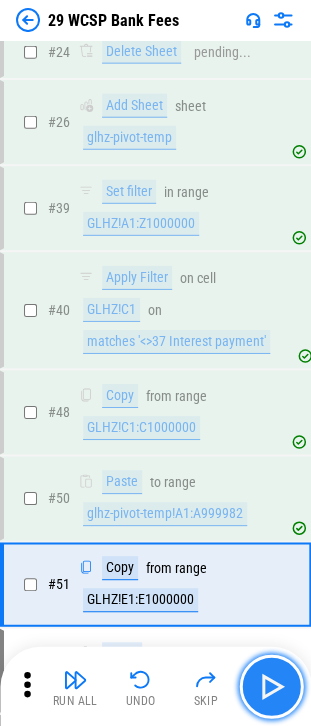 click at bounding box center [271, 686] 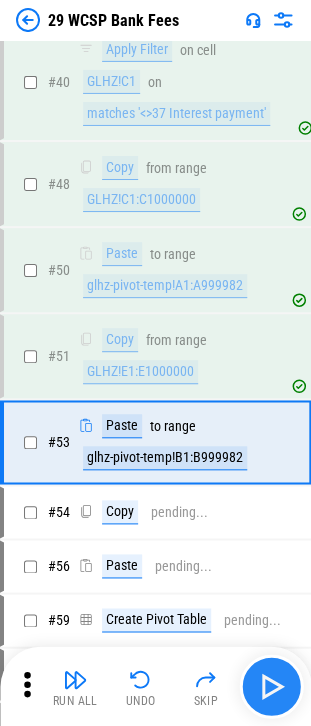 scroll, scrollTop: 838, scrollLeft: 0, axis: vertical 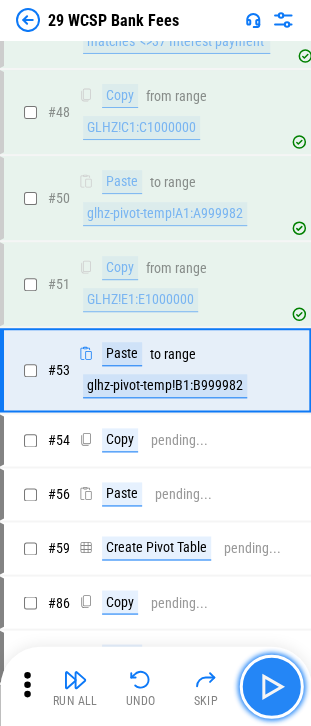 click at bounding box center [271, 686] 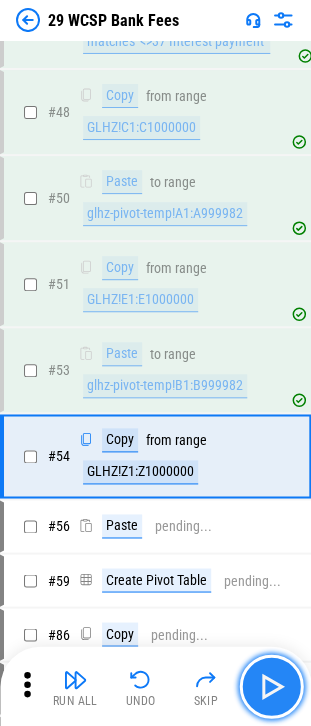 click at bounding box center (271, 686) 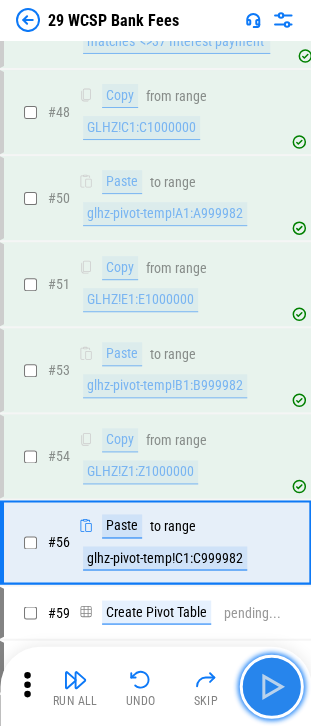 click at bounding box center [271, 686] 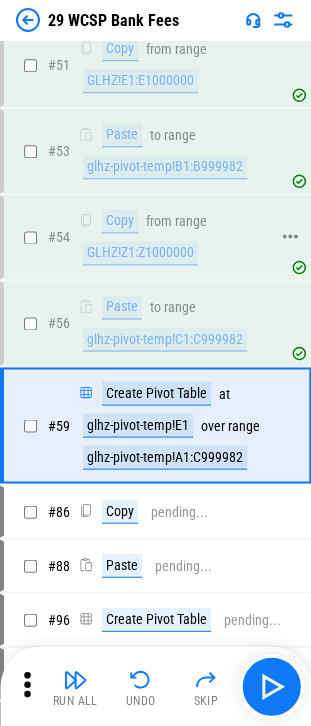 scroll, scrollTop: 1110, scrollLeft: 0, axis: vertical 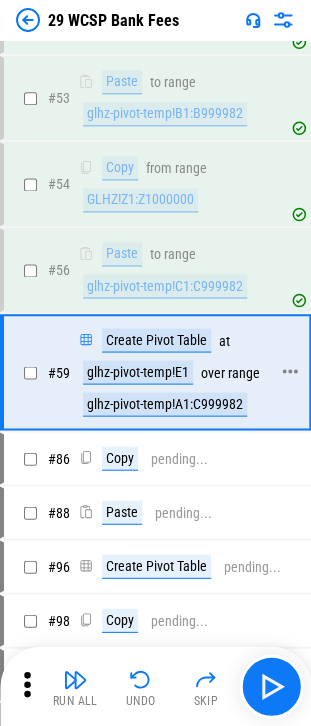 click on "glhz-pivot-temp!A1:C999982" at bounding box center [165, 404] 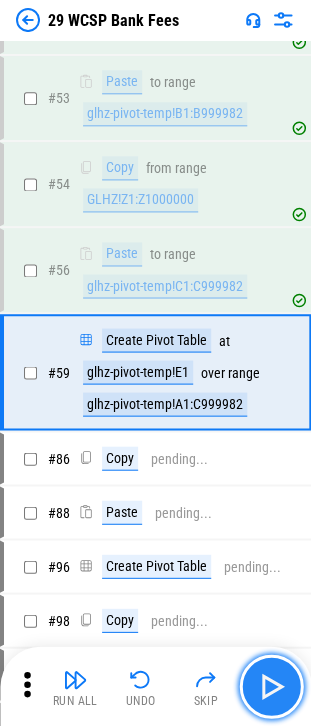 click at bounding box center (271, 686) 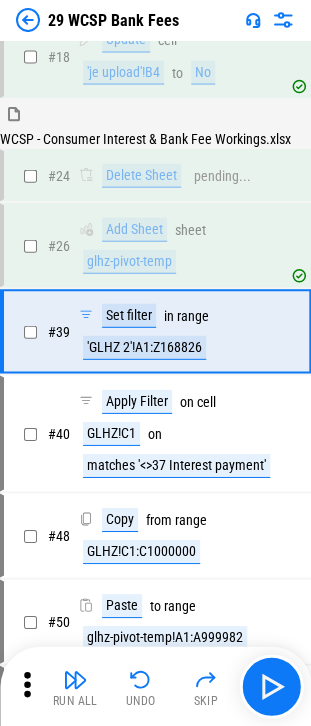 scroll, scrollTop: 380, scrollLeft: 0, axis: vertical 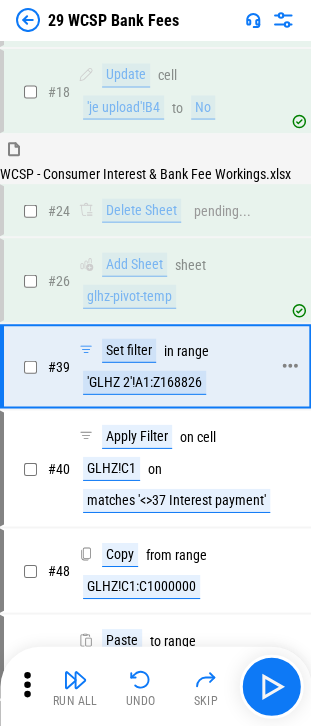 click on "'GLHZ 2'!A1:Z168826" at bounding box center [144, 382] 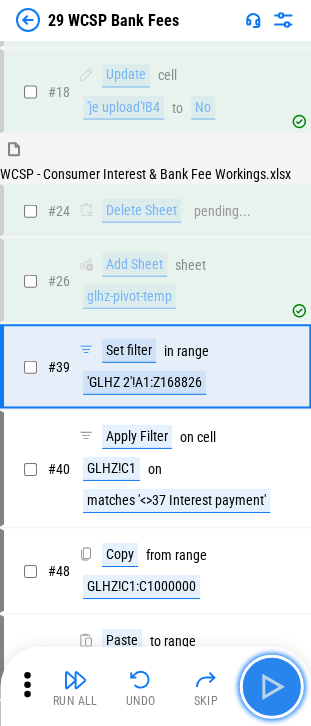 click at bounding box center [271, 686] 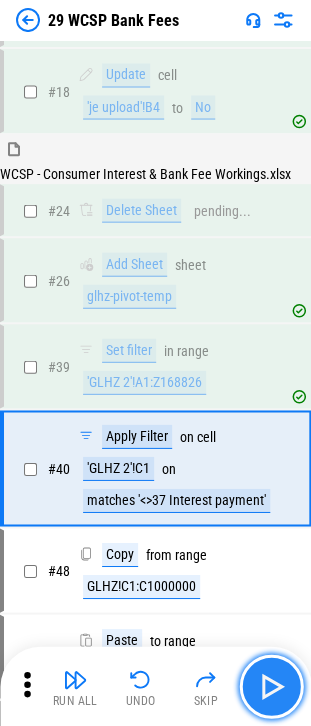 click at bounding box center (271, 686) 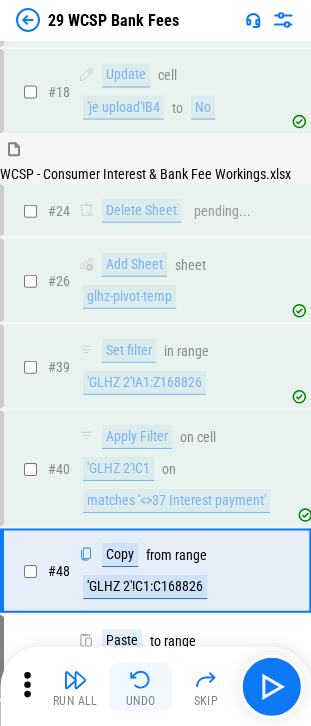 click on "Undo" at bounding box center [141, 700] 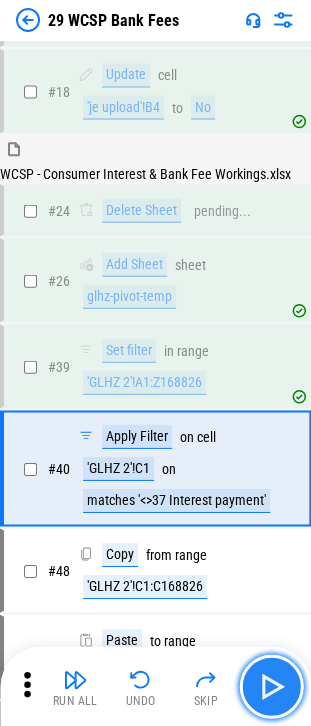 click at bounding box center [271, 686] 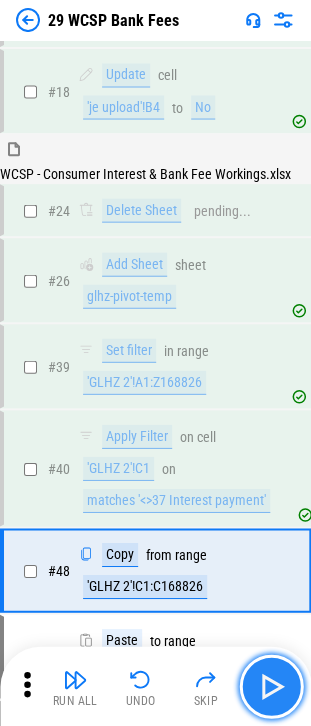 click at bounding box center (271, 686) 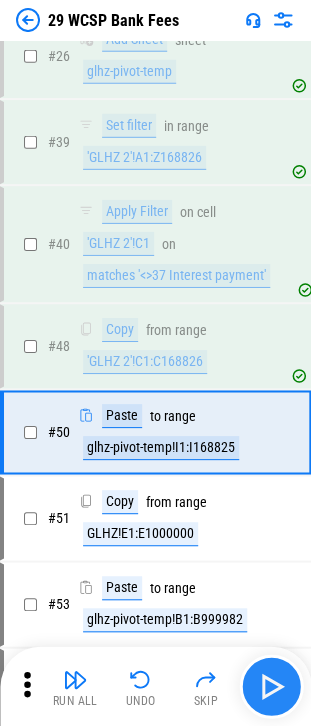 scroll, scrollTop: 668, scrollLeft: 0, axis: vertical 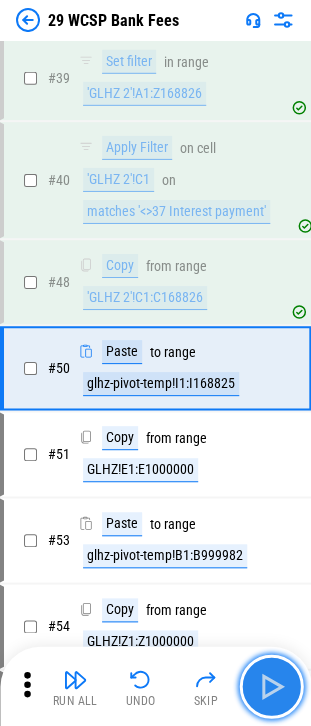 click at bounding box center (271, 686) 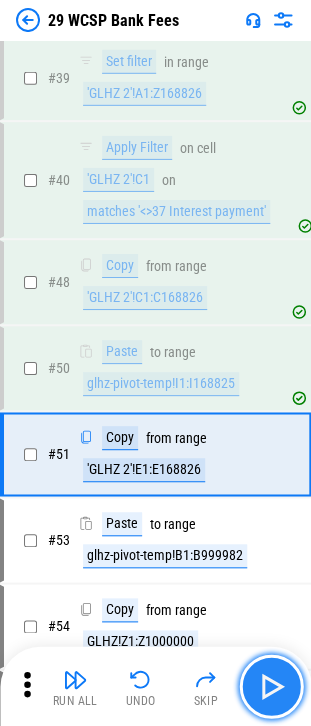 click at bounding box center (271, 686) 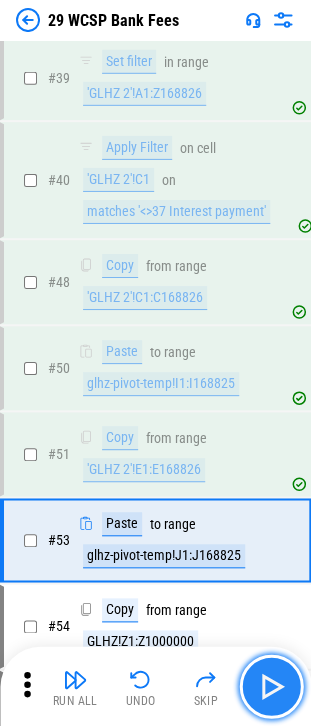 click at bounding box center (271, 686) 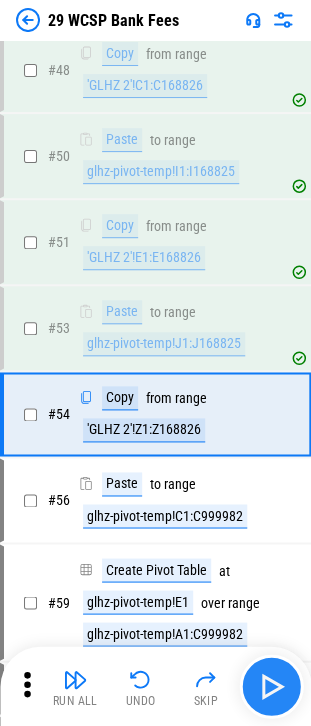 scroll, scrollTop: 924, scrollLeft: 0, axis: vertical 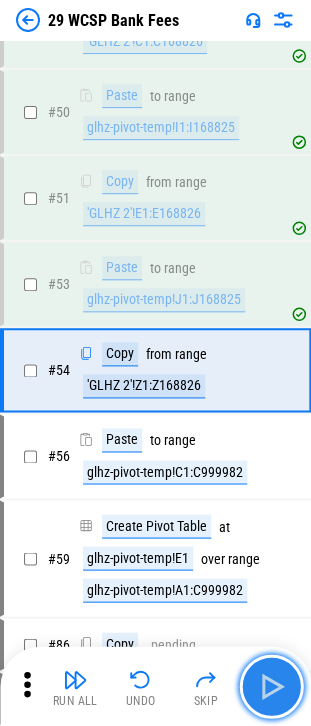 click at bounding box center (271, 686) 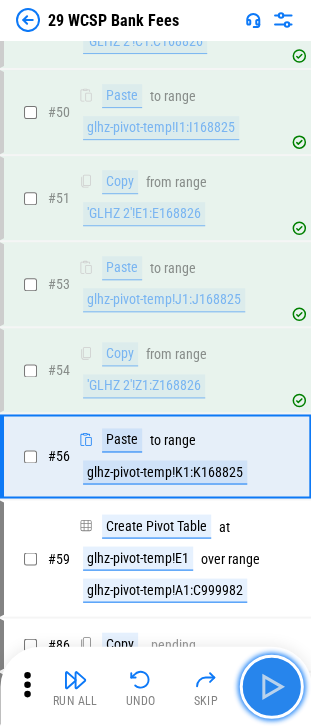 click at bounding box center (271, 686) 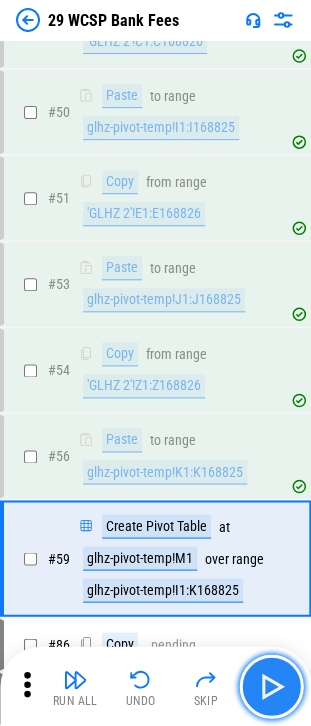 click at bounding box center (271, 686) 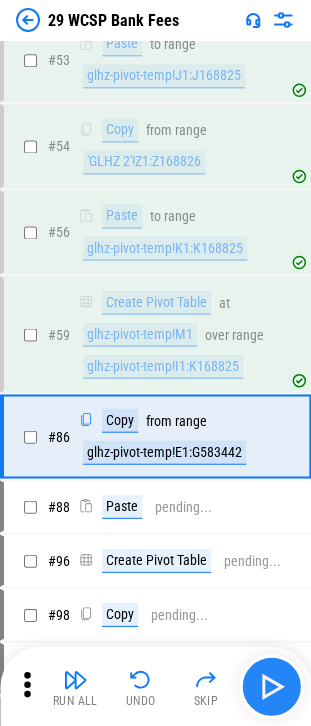 scroll, scrollTop: 1212, scrollLeft: 0, axis: vertical 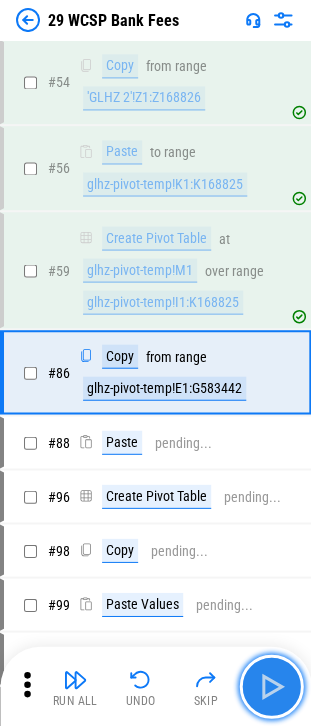 click at bounding box center (271, 686) 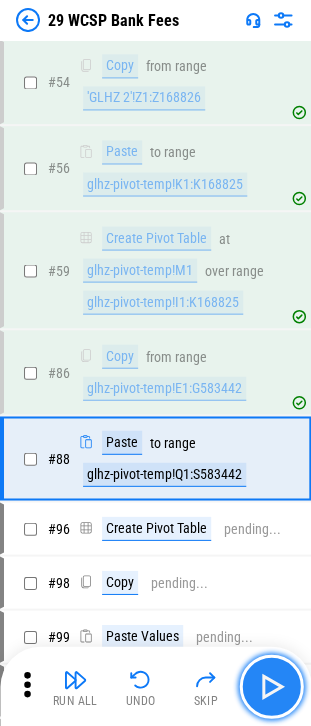 click at bounding box center (271, 686) 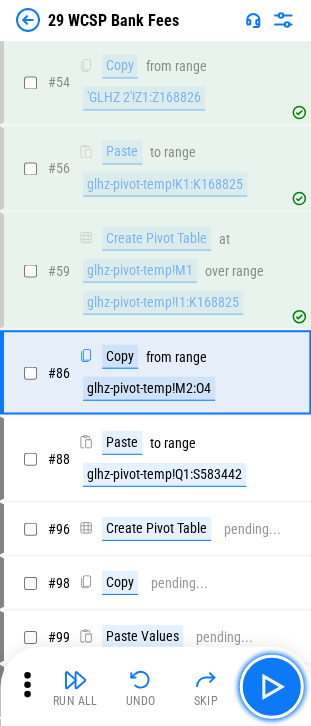 click at bounding box center (271, 686) 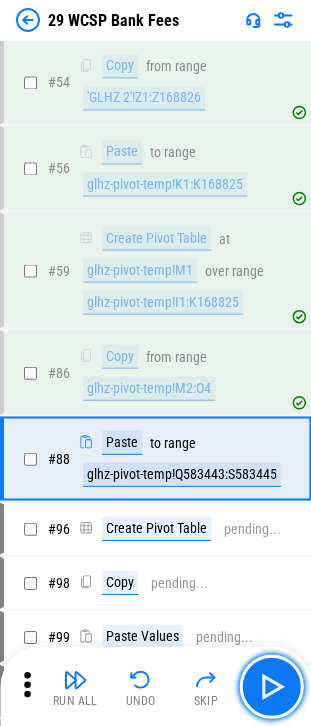 click at bounding box center [271, 686] 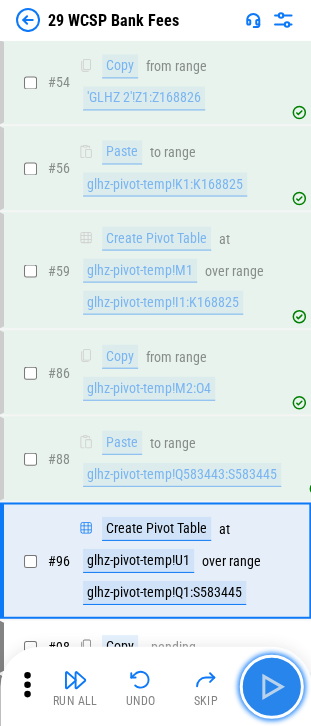 click at bounding box center (271, 686) 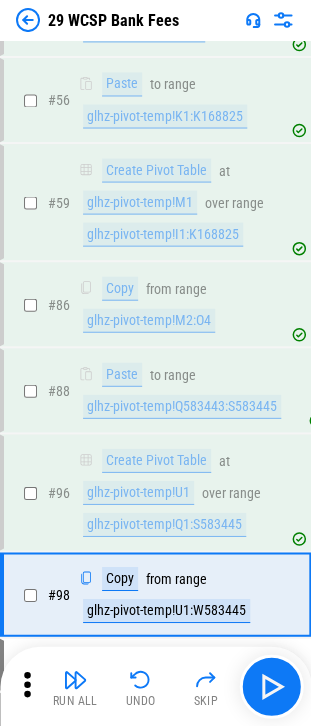 scroll, scrollTop: 1499, scrollLeft: 0, axis: vertical 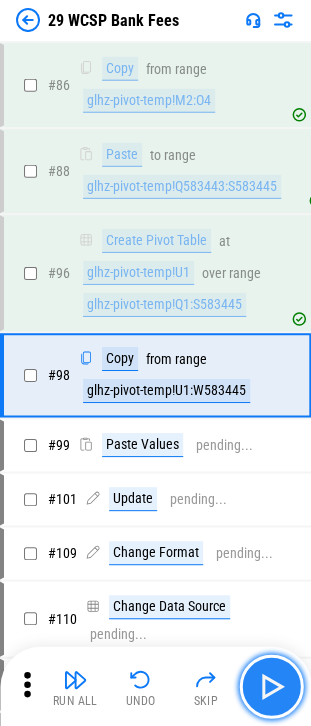 click at bounding box center [271, 686] 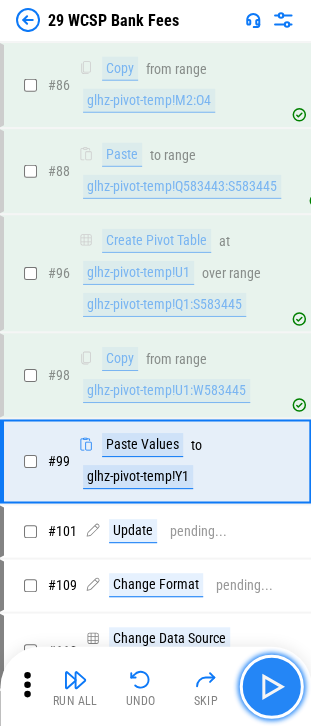 click at bounding box center (271, 686) 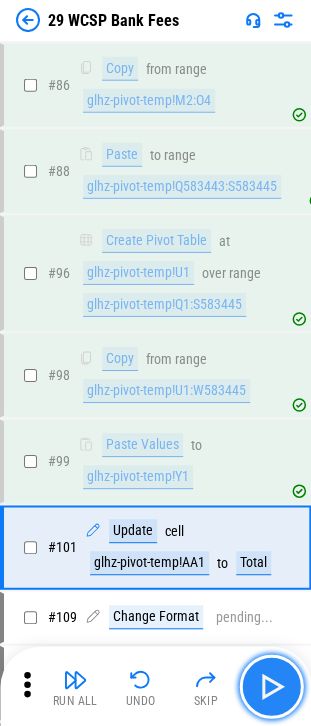 click at bounding box center [271, 686] 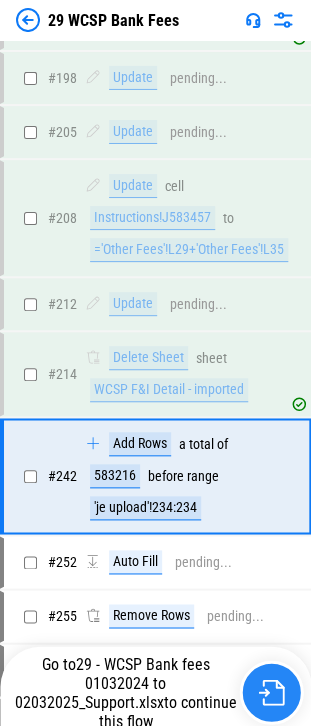 scroll, scrollTop: 4583, scrollLeft: 0, axis: vertical 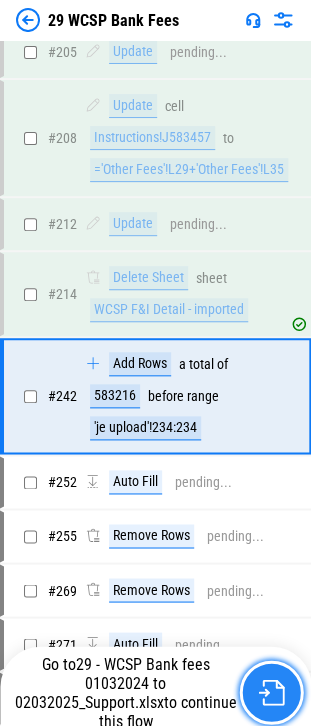click at bounding box center [271, 692] 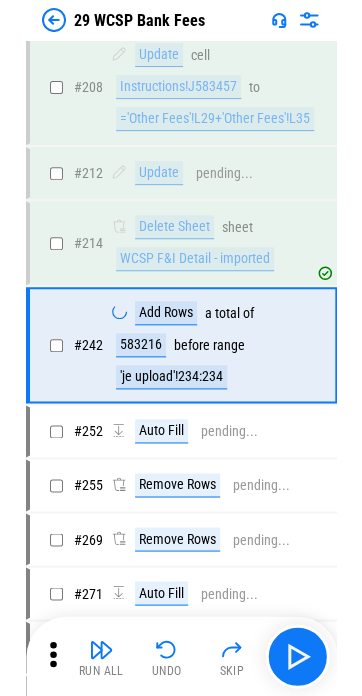 scroll, scrollTop: 4306, scrollLeft: 0, axis: vertical 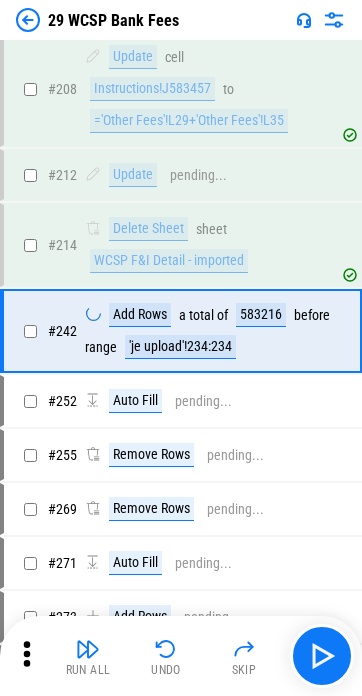 click at bounding box center [28, 20] 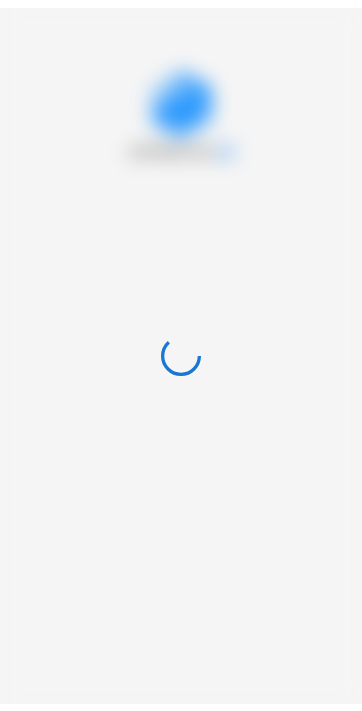 scroll, scrollTop: 0, scrollLeft: 0, axis: both 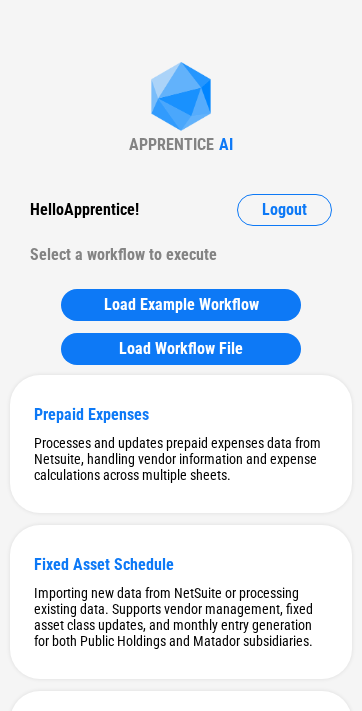 click on "Select a workflow to execute" at bounding box center (181, 255) 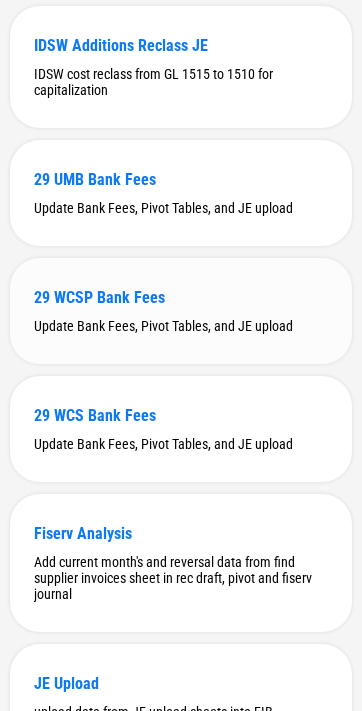 click on "29 WCSP Bank Fees" at bounding box center [181, 297] 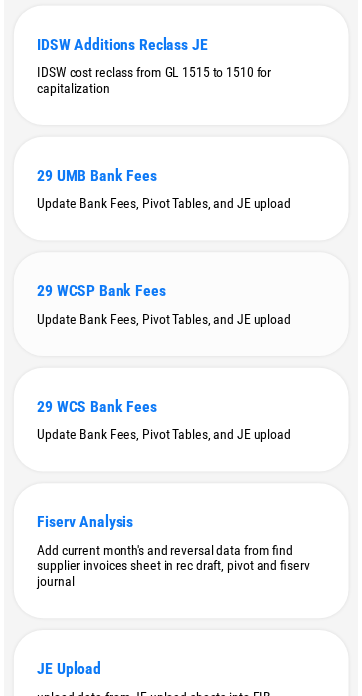 scroll, scrollTop: 0, scrollLeft: 0, axis: both 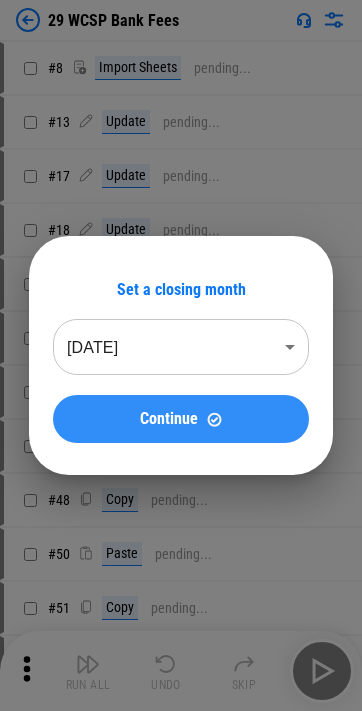 click on "Continue" at bounding box center [181, 419] 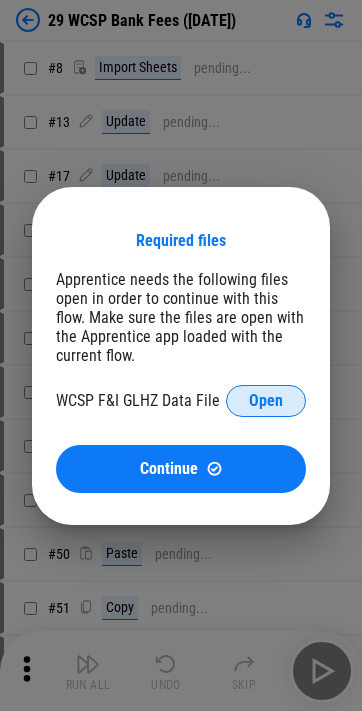 click on "Open" at bounding box center [266, 401] 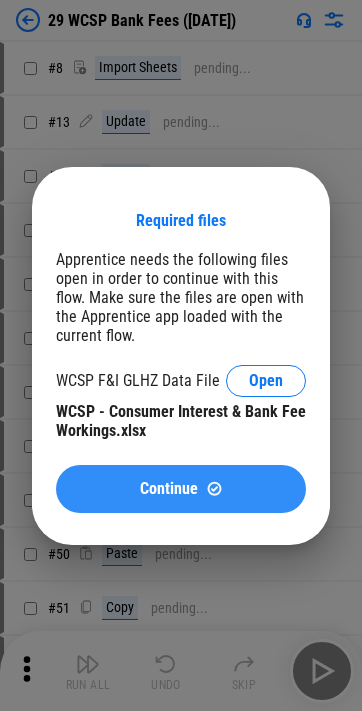 click on "Continue" at bounding box center (181, 489) 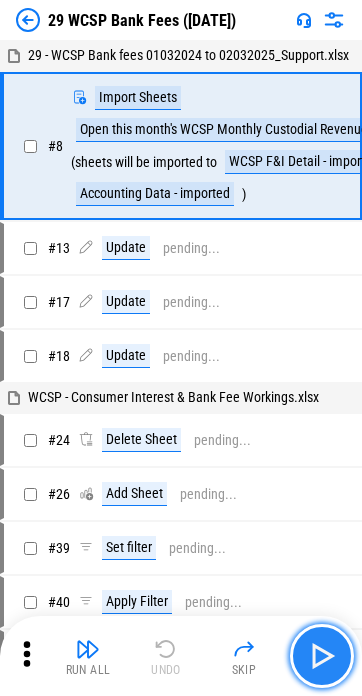 click at bounding box center [322, 656] 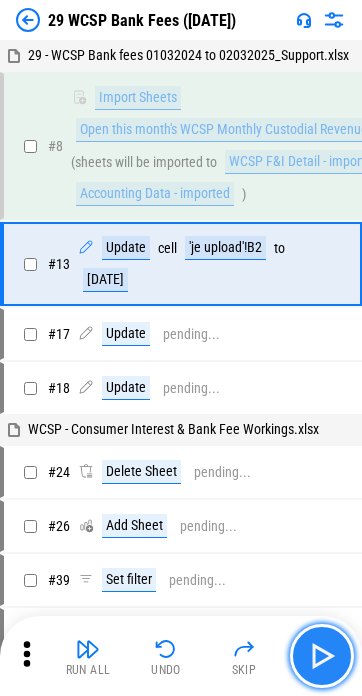 click at bounding box center [322, 656] 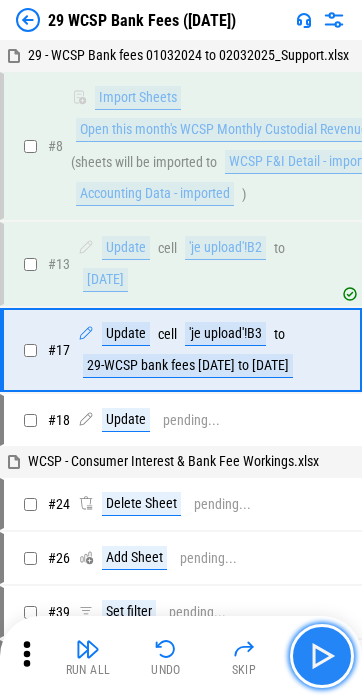 click at bounding box center [322, 656] 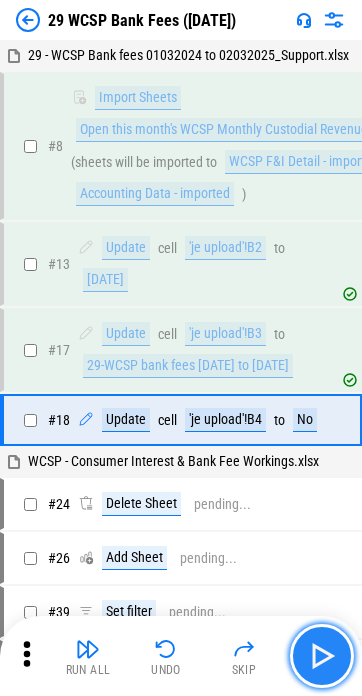click at bounding box center (322, 656) 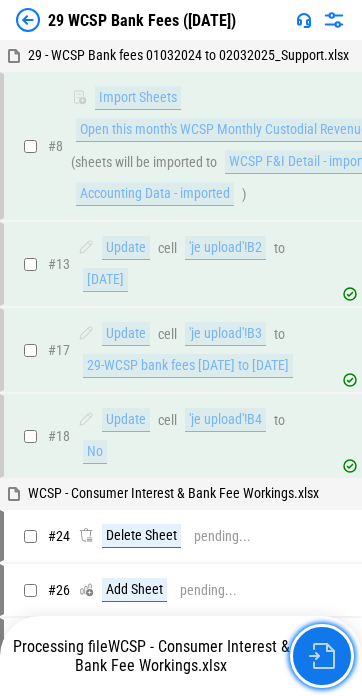 click at bounding box center (322, 656) 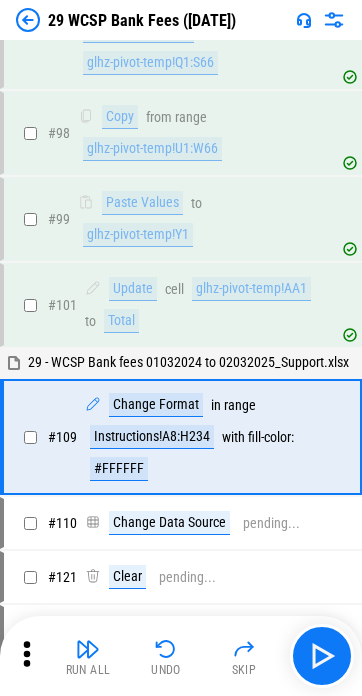scroll, scrollTop: 1696, scrollLeft: 0, axis: vertical 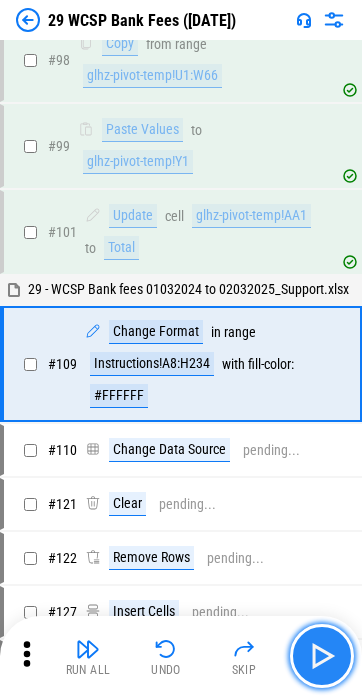 click at bounding box center [322, 656] 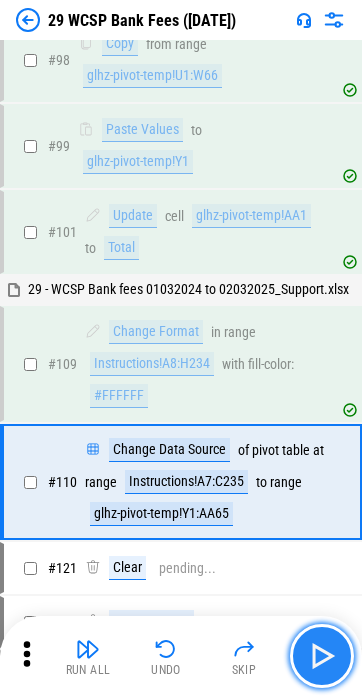 click at bounding box center [322, 656] 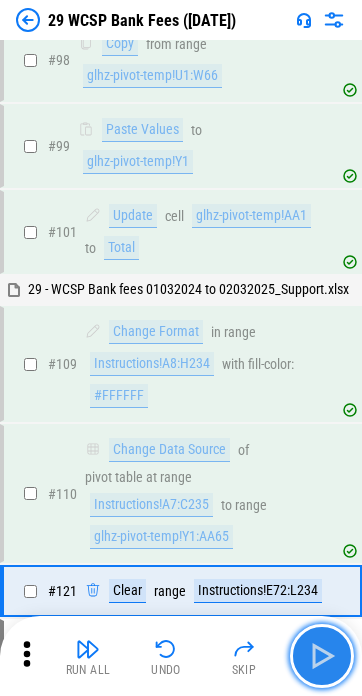 click at bounding box center [322, 656] 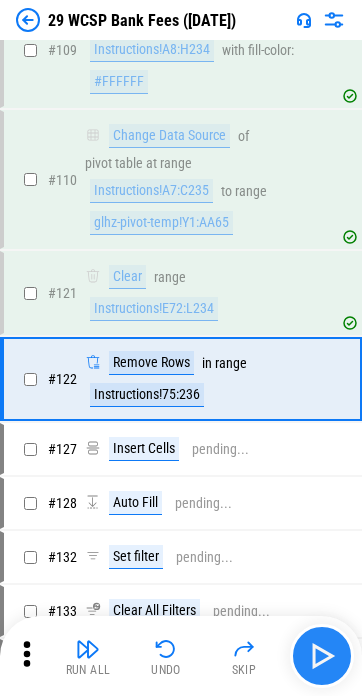 scroll, scrollTop: 2023, scrollLeft: 0, axis: vertical 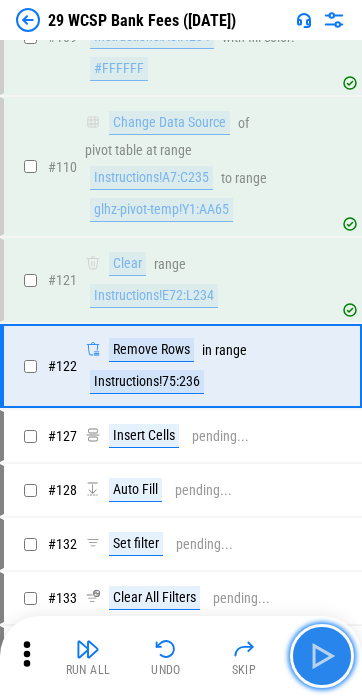click at bounding box center (322, 656) 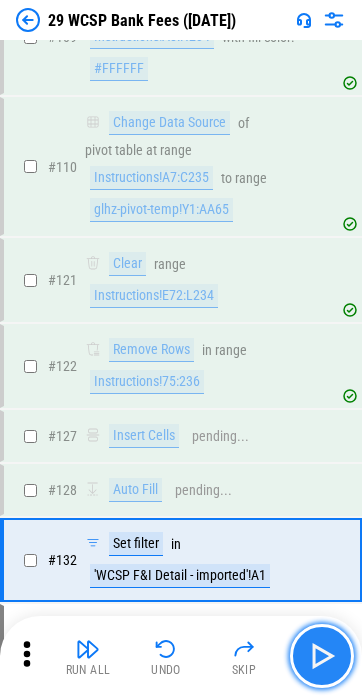 click at bounding box center (322, 656) 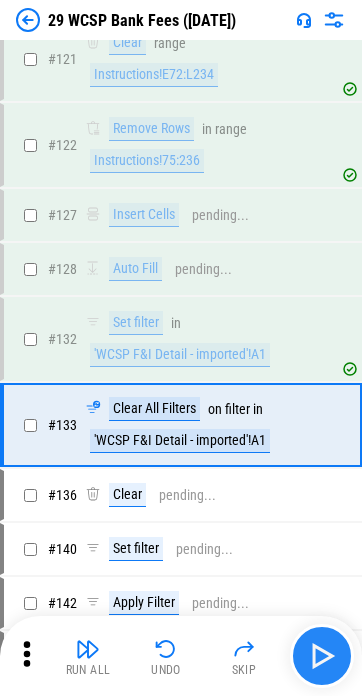 scroll, scrollTop: 2301, scrollLeft: 0, axis: vertical 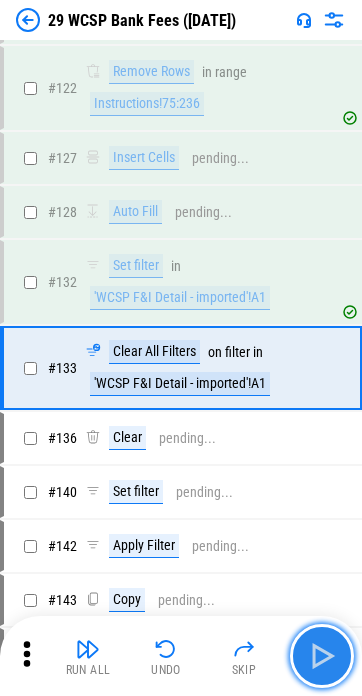 click at bounding box center [322, 656] 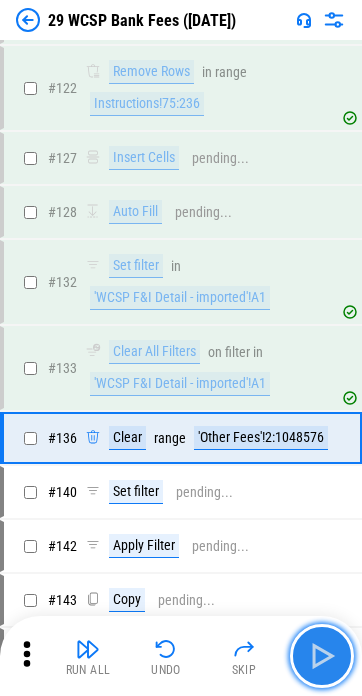 click at bounding box center [322, 656] 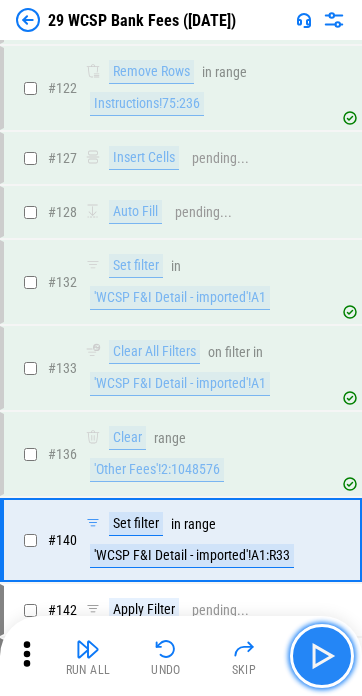 click at bounding box center (322, 656) 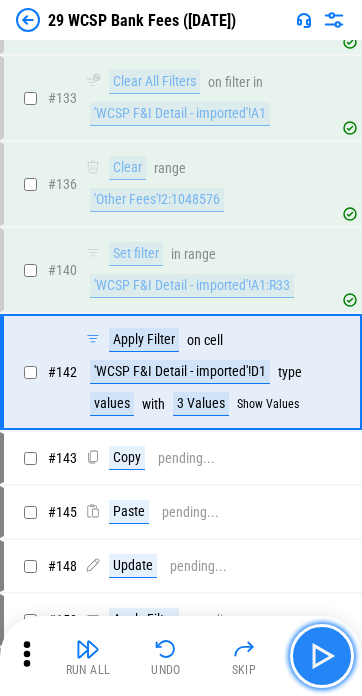 click at bounding box center [322, 656] 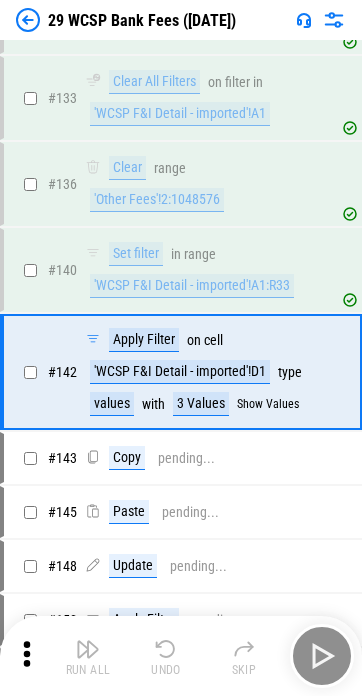 scroll, scrollTop: 2573, scrollLeft: 0, axis: vertical 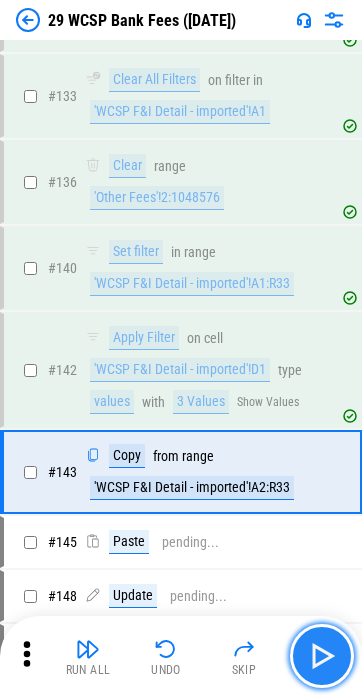 click at bounding box center [322, 656] 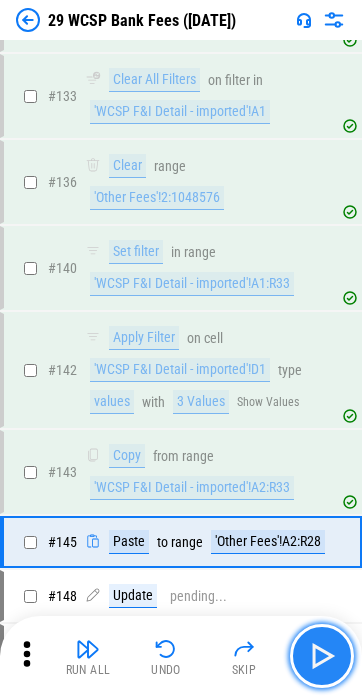 click at bounding box center (322, 656) 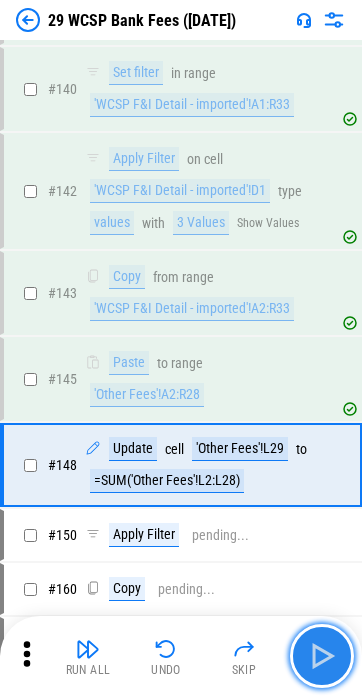 click at bounding box center [322, 656] 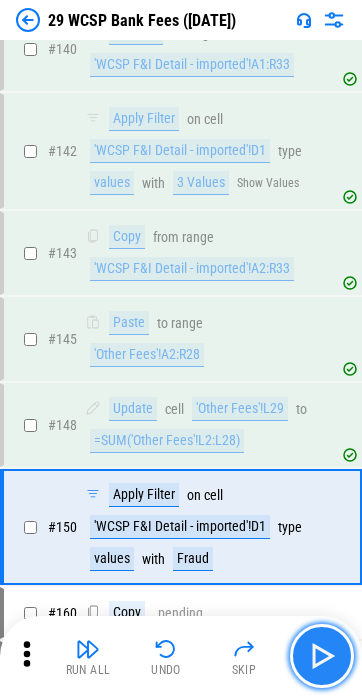 click at bounding box center [322, 656] 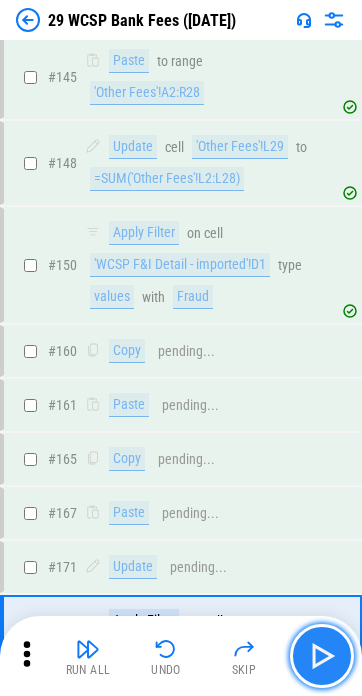 click at bounding box center [322, 656] 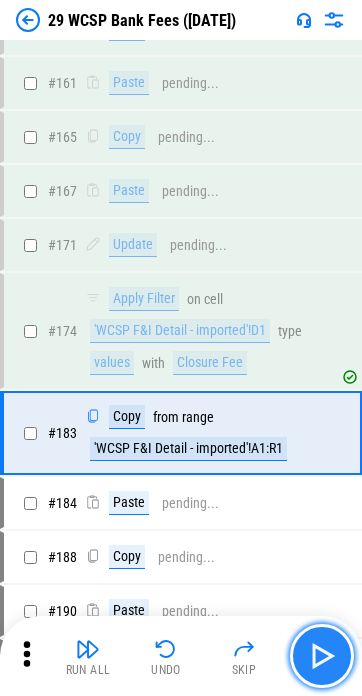 click at bounding box center [322, 656] 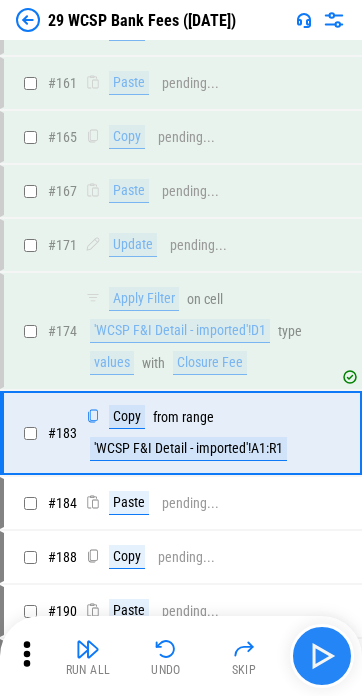 scroll, scrollTop: 3432, scrollLeft: 0, axis: vertical 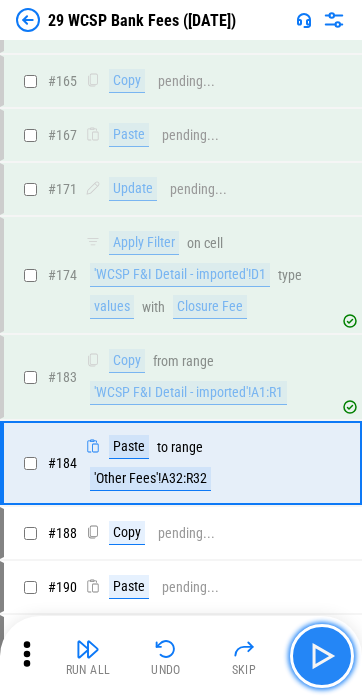 click at bounding box center [322, 656] 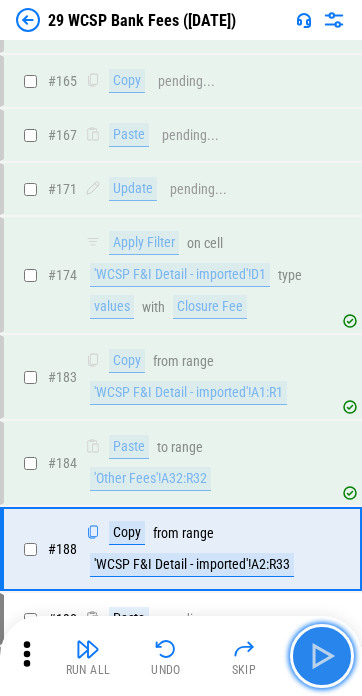 click at bounding box center [322, 656] 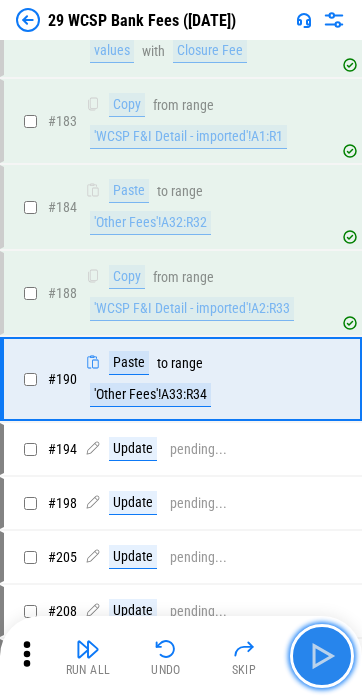 click at bounding box center [322, 656] 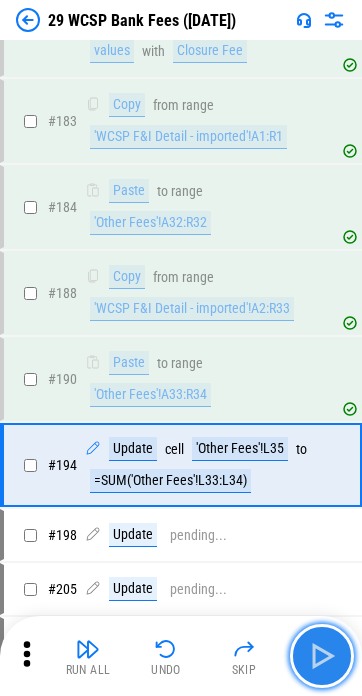 click at bounding box center (322, 656) 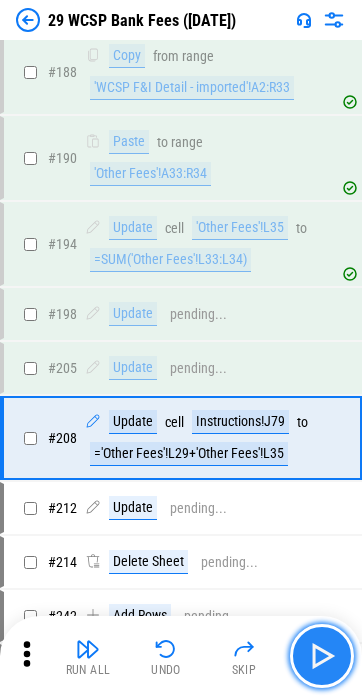 scroll, scrollTop: 3966, scrollLeft: 0, axis: vertical 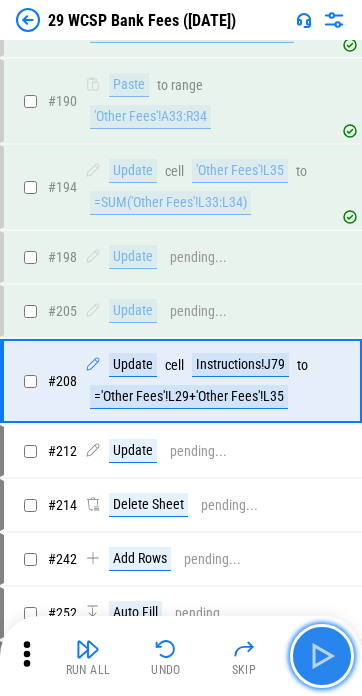 click at bounding box center (322, 656) 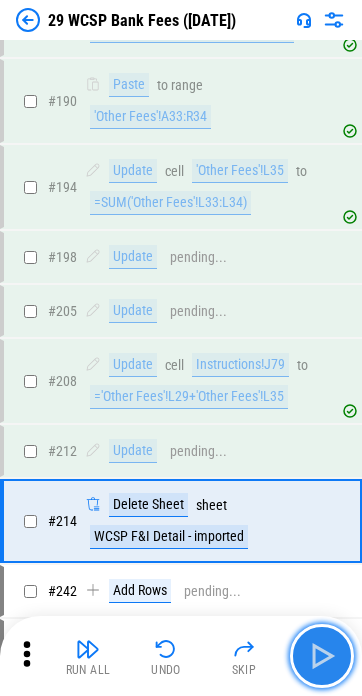 click at bounding box center (322, 656) 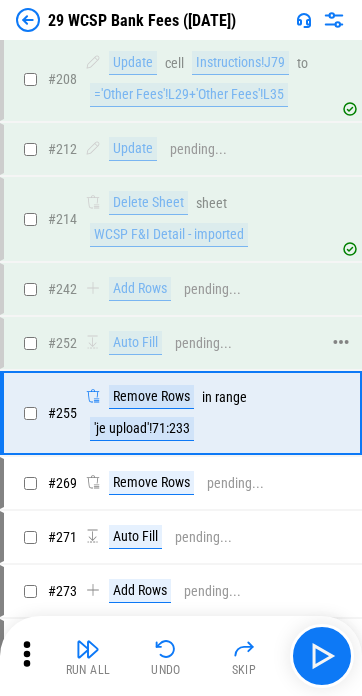 scroll, scrollTop: 4298, scrollLeft: 0, axis: vertical 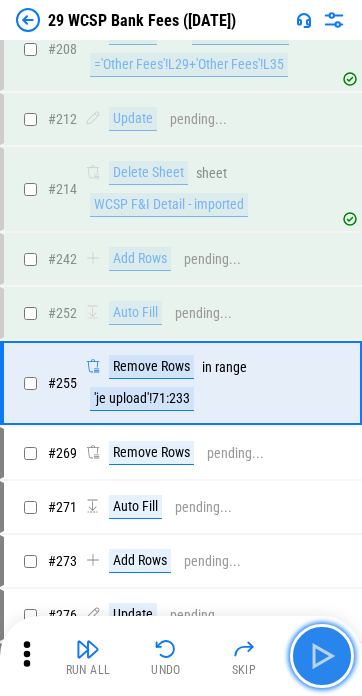 click at bounding box center [322, 656] 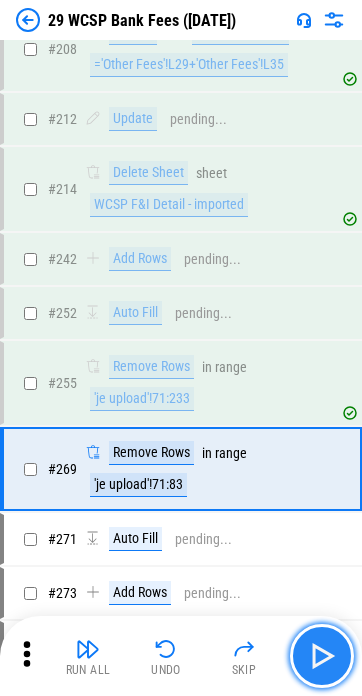 click at bounding box center [322, 656] 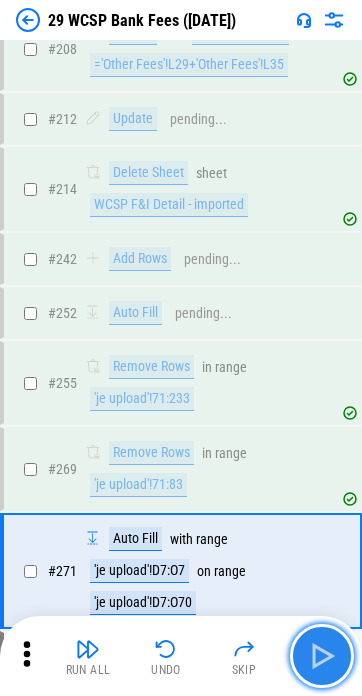 click at bounding box center (322, 656) 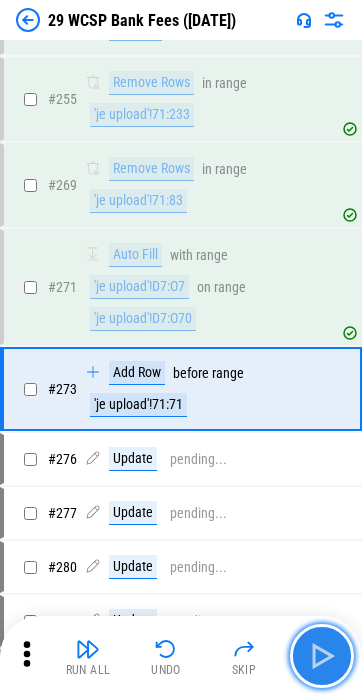 scroll, scrollTop: 4586, scrollLeft: 0, axis: vertical 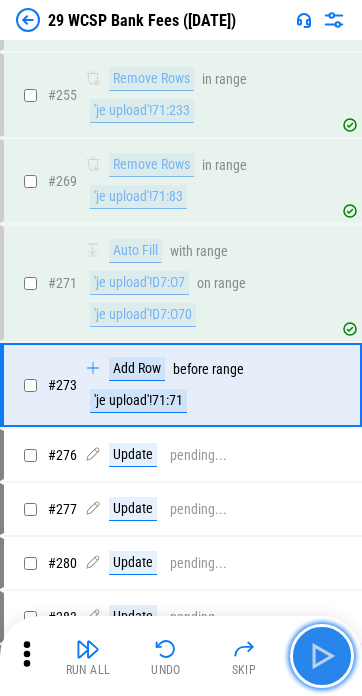 click at bounding box center (322, 656) 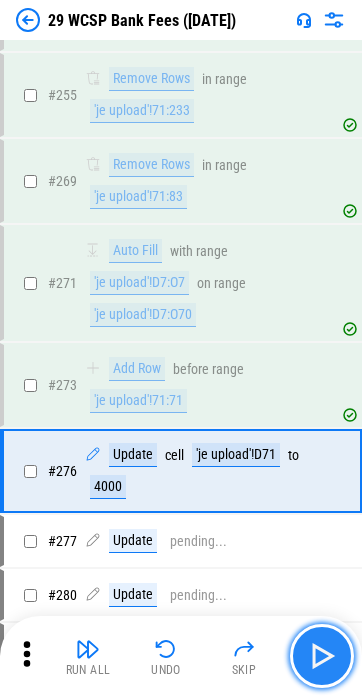 click at bounding box center [322, 656] 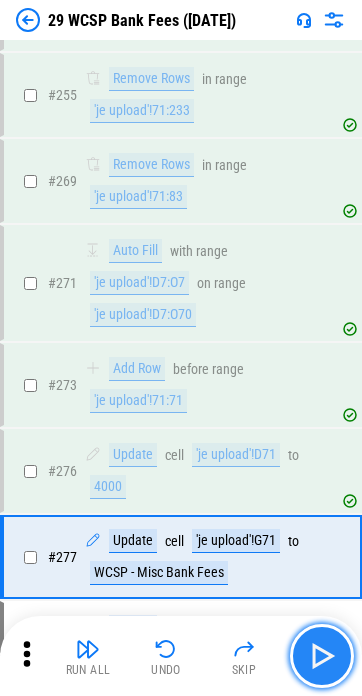 click at bounding box center [322, 656] 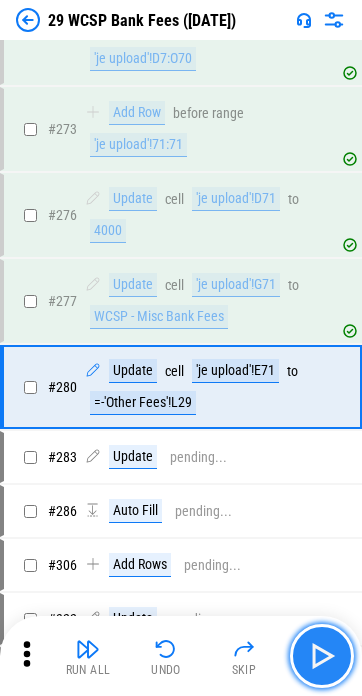 click at bounding box center (322, 656) 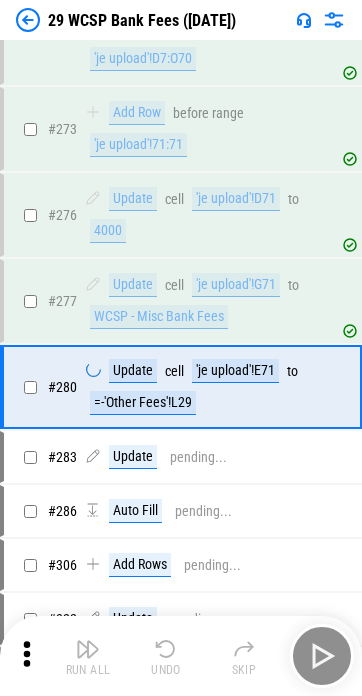 click on "Run All Undo Skip" at bounding box center [183, 656] 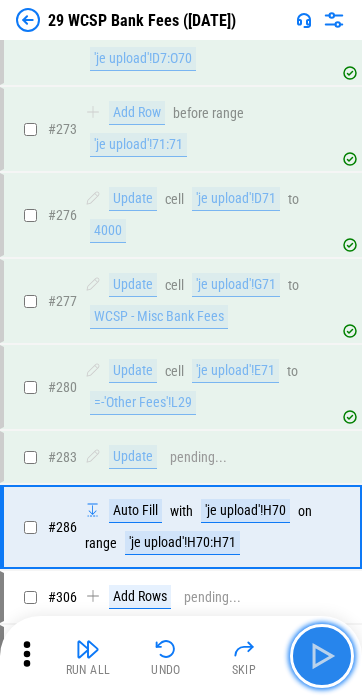 click at bounding box center (322, 656) 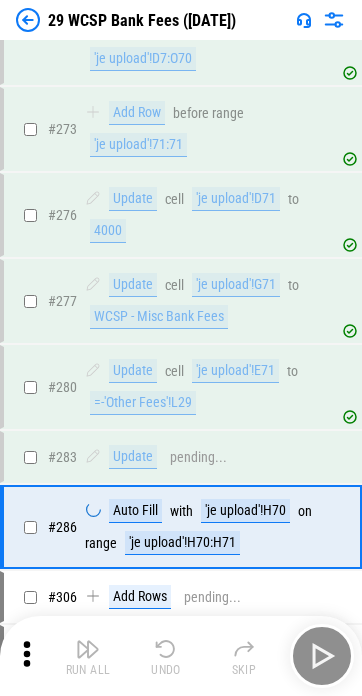 click on "Run All Undo Skip" at bounding box center (183, 656) 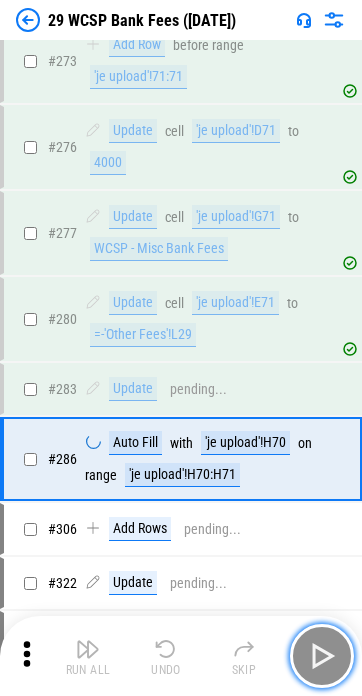 click at bounding box center (322, 656) 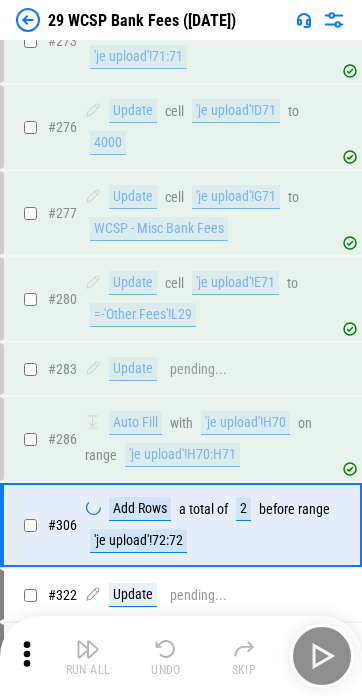 click on "Run All Undo Skip" at bounding box center (183, 656) 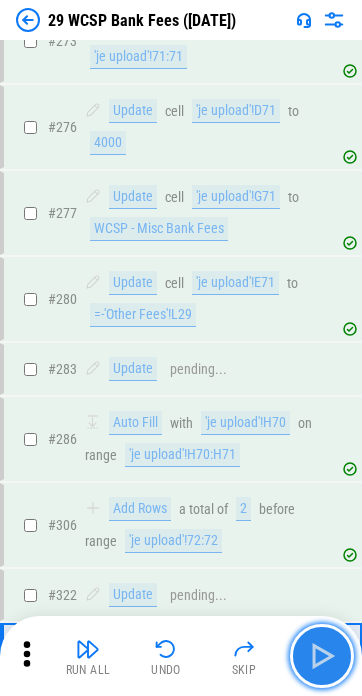 click at bounding box center [322, 656] 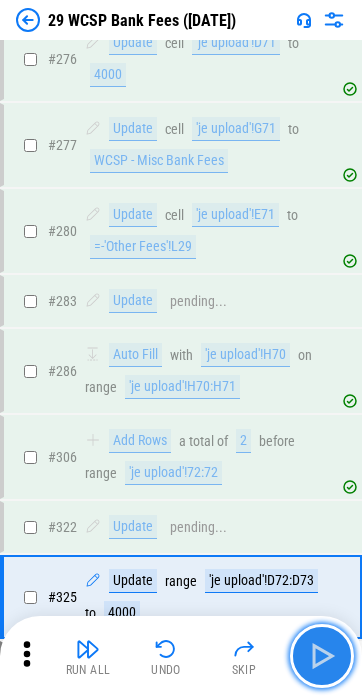 click at bounding box center [322, 656] 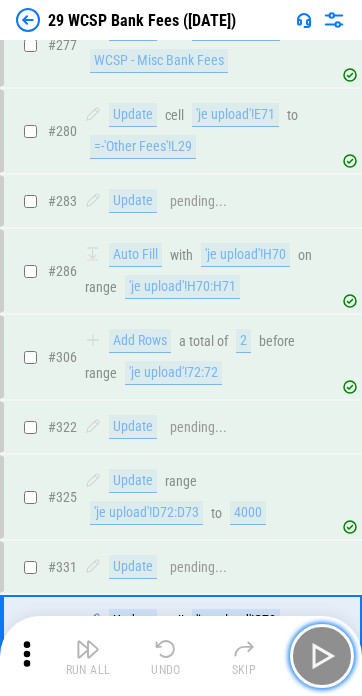click at bounding box center [322, 656] 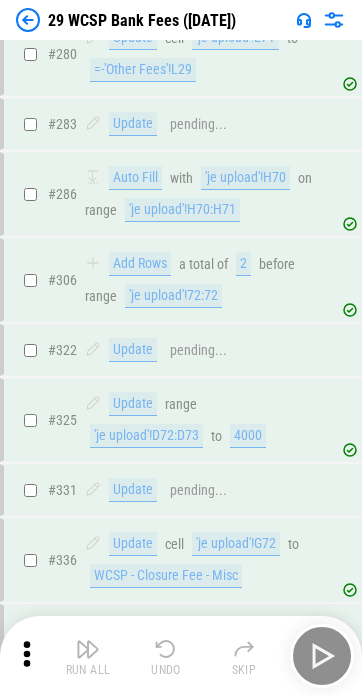 click on "Run All Undo Skip" at bounding box center [183, 656] 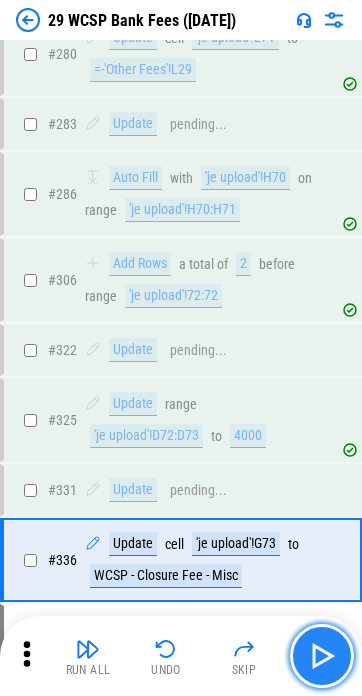 click at bounding box center (322, 656) 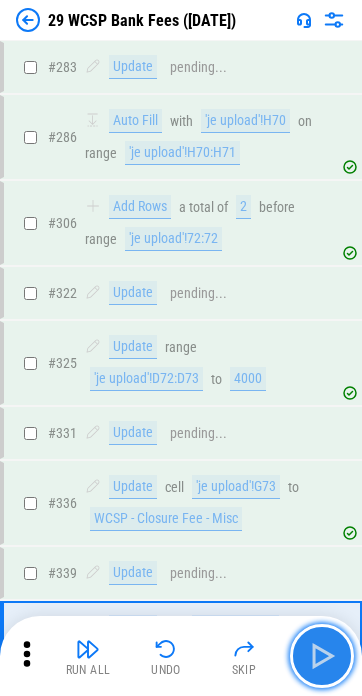 click at bounding box center (322, 656) 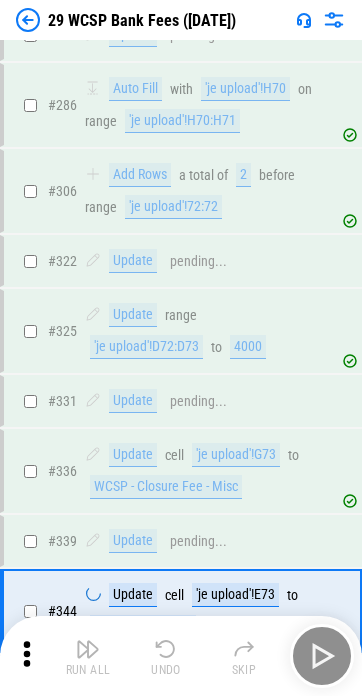 click on "Run All Undo Skip" at bounding box center (183, 656) 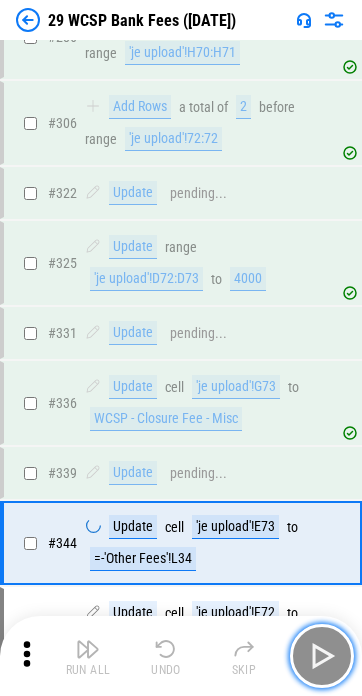 click at bounding box center (322, 656) 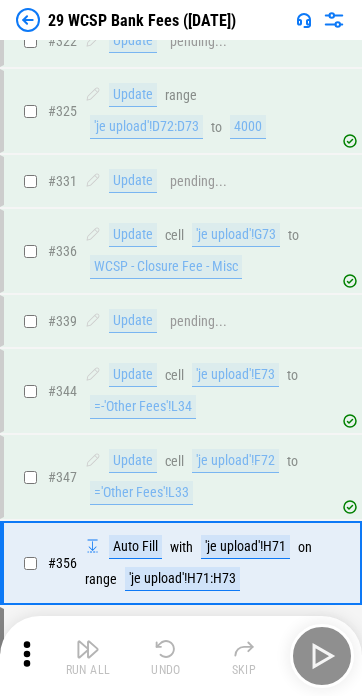 click on "29 WCSP Bank Fees  ([DATE]) 29 - WCSP Bank fees 01032024 to 02032025_Support.xlsx # 8 Import Sheets Open this month's WCSP Monthly Custodial Revenue file ( sheets will be imported to WCSP F&I Detail - imported Accounting Data - imported ) # 13 Update cell 'je upload'!B2 to [DATE] # 17 Update cell 'je upload'!B3 to 29-WCSP bank fees [DATE] to [DATE] # 18 Update cell 'je upload'!B4 to No WCSP - Consumer Interest & Bank Fee Workings.xlsx # 24 Delete Sheet pending... # 26 Add Sheet sheet glhz-pivot-temp # 39 Set filter in range 'GLHZ 2'!A1:Z168826 # 40 Apply Filter on cell 'GLHZ 2'!C1 on matches '<>37 Interest payment' # 48 Copy from range 'GLHZ 2'!C1:C168826 # 50 Paste to range glhz-pivot-temp!I1:I38 # 51 Copy from range 'GLHZ 2'!E1:E168826 # 53 Paste to range glhz-pivot-temp!J1:J38 # 54 Copy from range 'GLHZ 2'!Z1:Z168826 # 56 Paste to range glhz-pivot-temp!K1:K38 # 59 Create Pivot Table at glhz-pivot-temp!M1 over range glhz-pivot-temp!I1:K38 # 86 Copy from range glhz-pivot-temp!M2:O3 # 88 Paste to" at bounding box center (181, -5136) 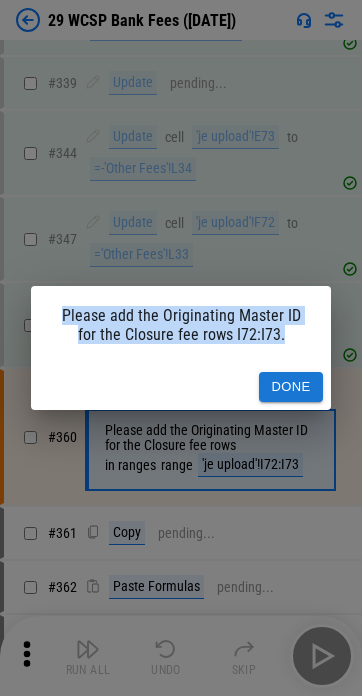click on "Please add the Originating Master ID for the Closure fee rows
I72:I73. Done" at bounding box center [181, 348] 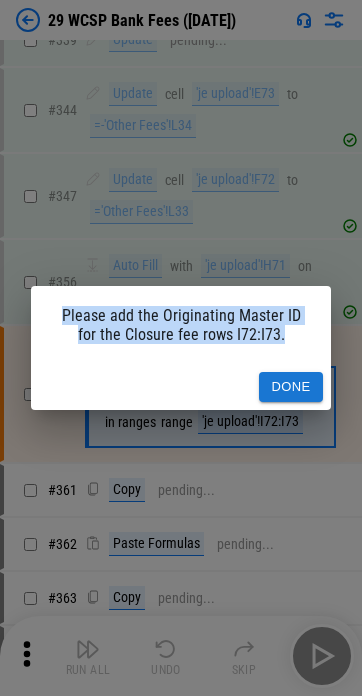 click on "Please add the Originating Master ID for the Closure fee rows
I72:I73. Done" at bounding box center (181, 348) 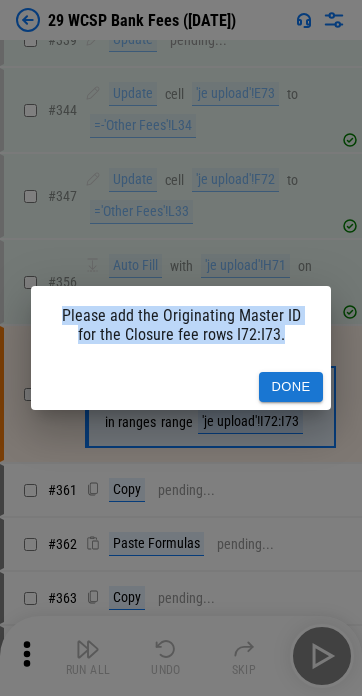 click on "Done" at bounding box center [291, 387] 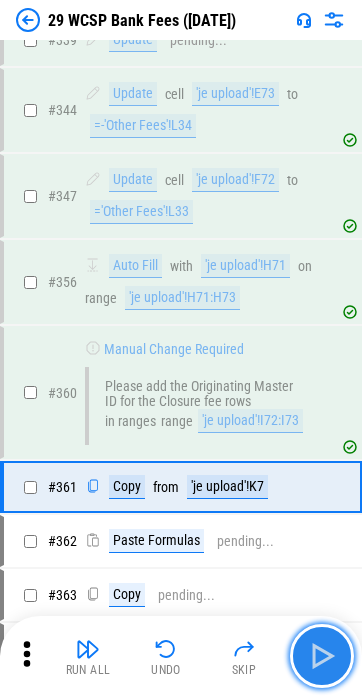 click at bounding box center (322, 656) 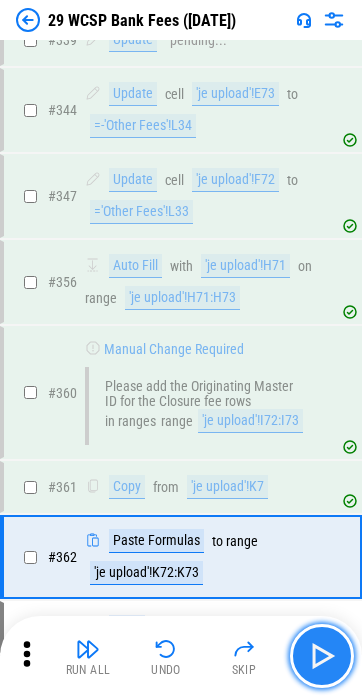 click at bounding box center [322, 656] 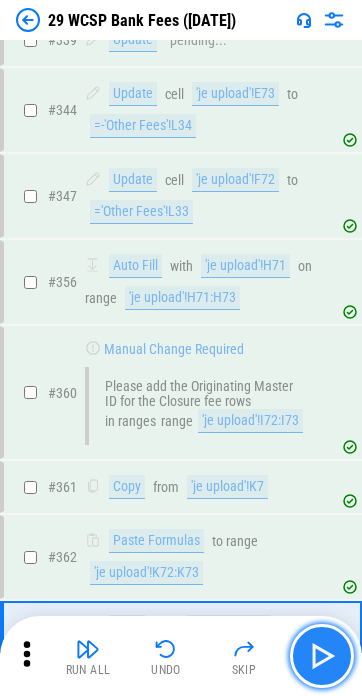 click at bounding box center [322, 656] 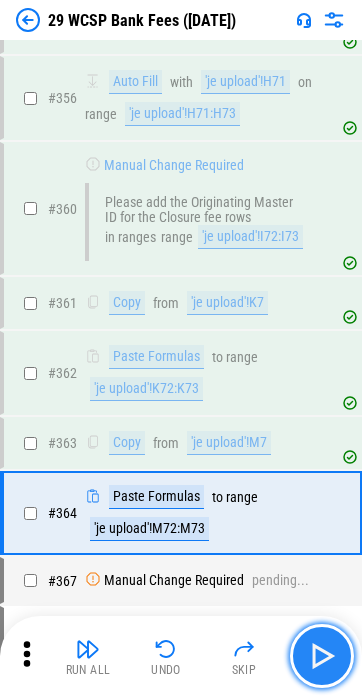 click at bounding box center [322, 656] 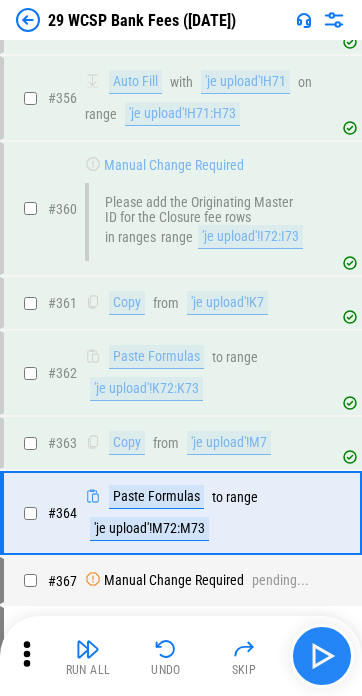 scroll, scrollTop: 6012, scrollLeft: 0, axis: vertical 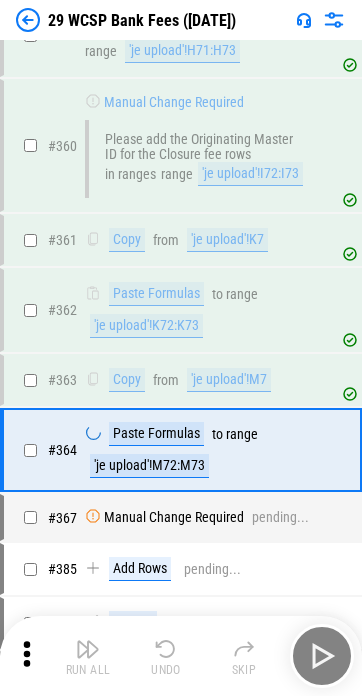 click on "Run All Undo Skip" at bounding box center [183, 656] 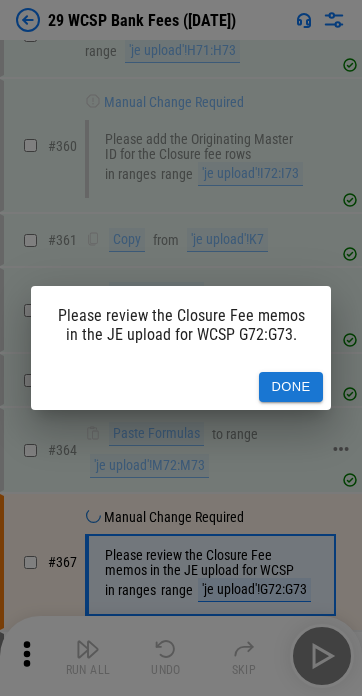 click on "Done" at bounding box center [291, 387] 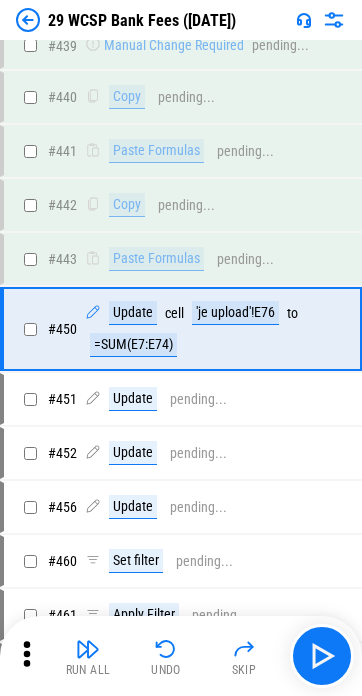 scroll, scrollTop: 7148, scrollLeft: 0, axis: vertical 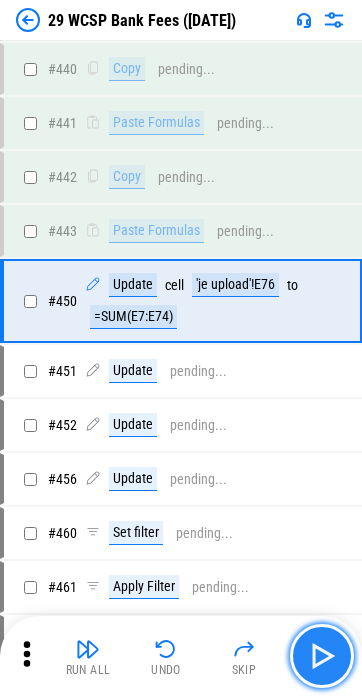 click at bounding box center [322, 656] 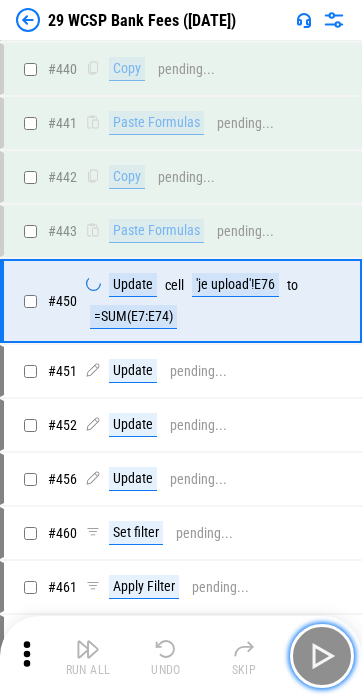click at bounding box center (322, 656) 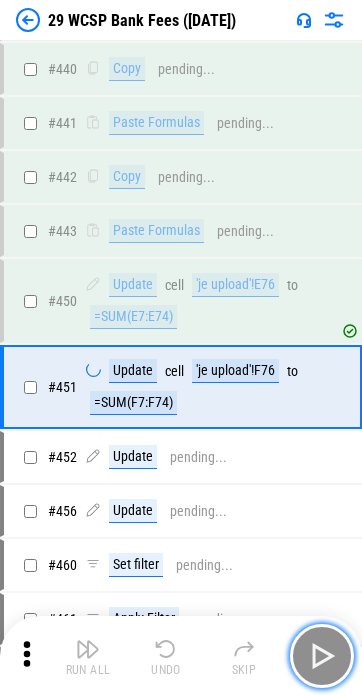 click at bounding box center [322, 656] 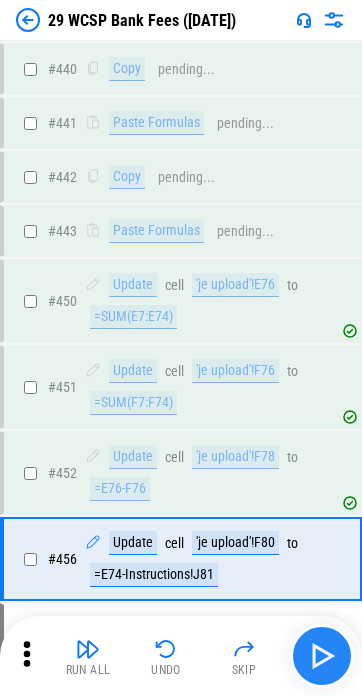click on "Run All Undo Skip" at bounding box center [183, 656] 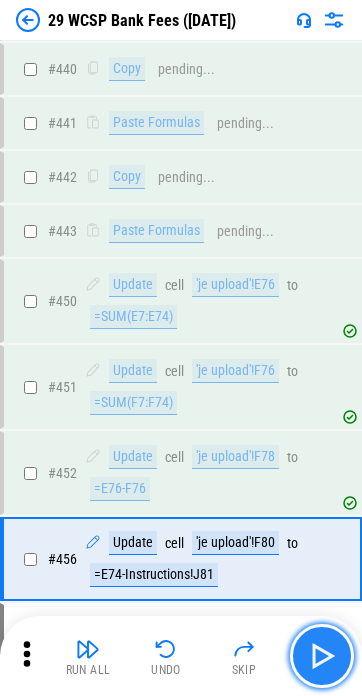 click at bounding box center (322, 656) 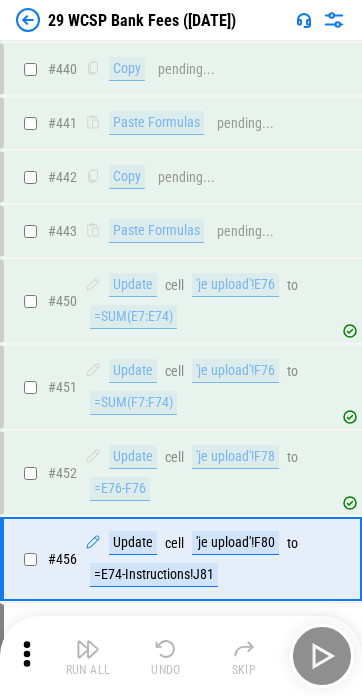 click on "Run All Undo Skip" at bounding box center (183, 656) 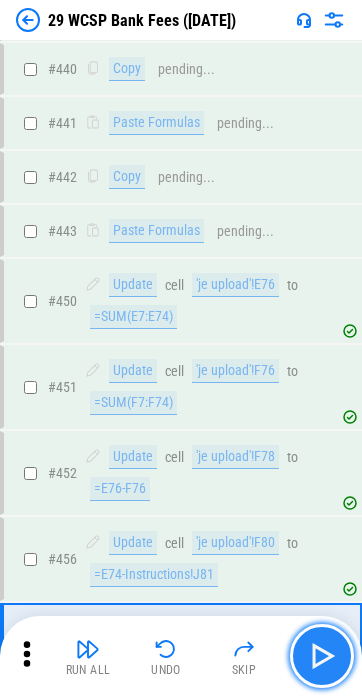 click at bounding box center [322, 656] 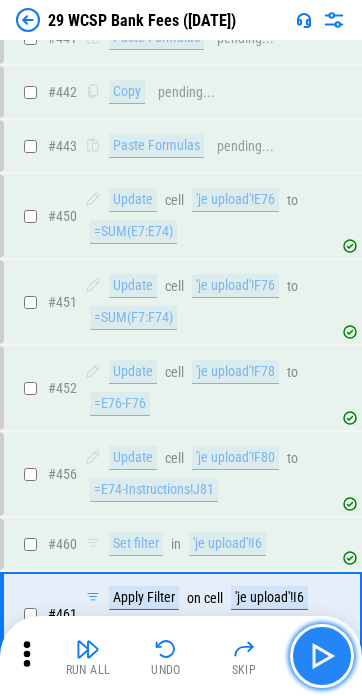 click at bounding box center [322, 656] 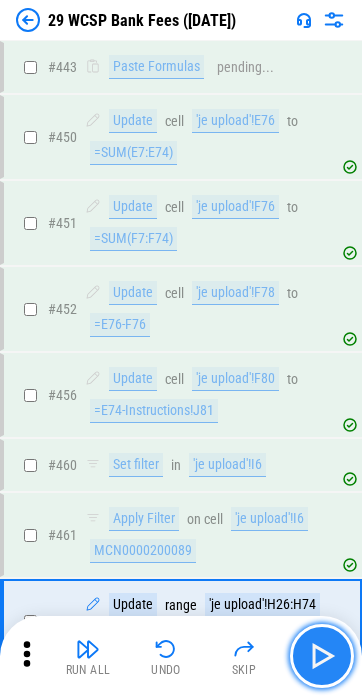 click at bounding box center (322, 656) 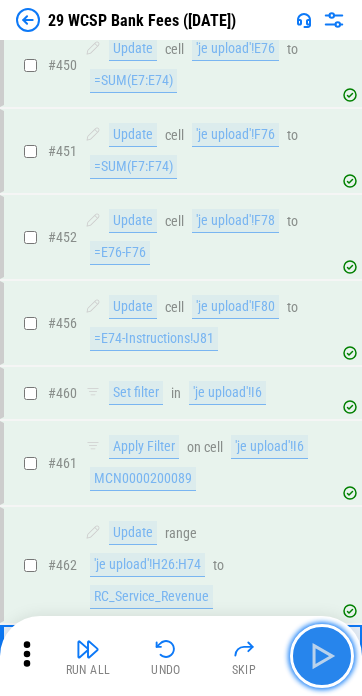 click at bounding box center [322, 656] 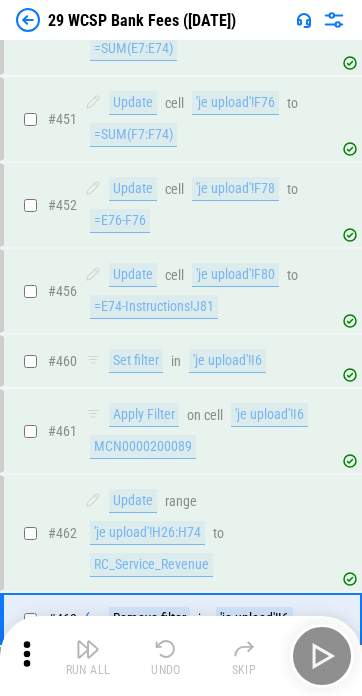 click on "Run All Undo Skip" at bounding box center [183, 656] 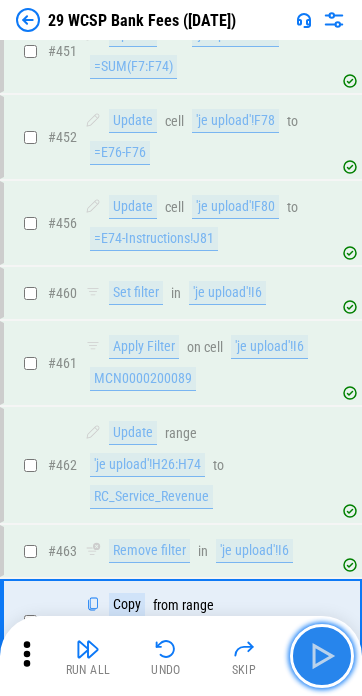 click at bounding box center [322, 656] 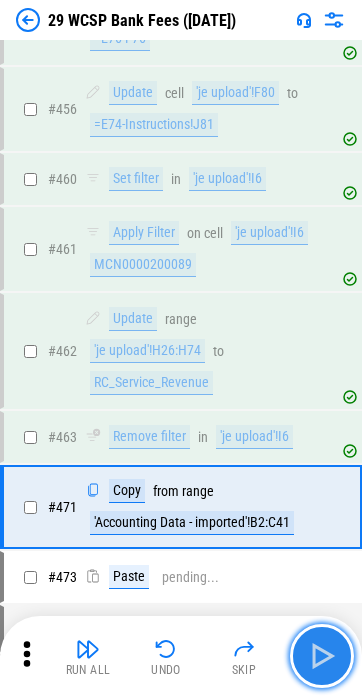 click at bounding box center [322, 656] 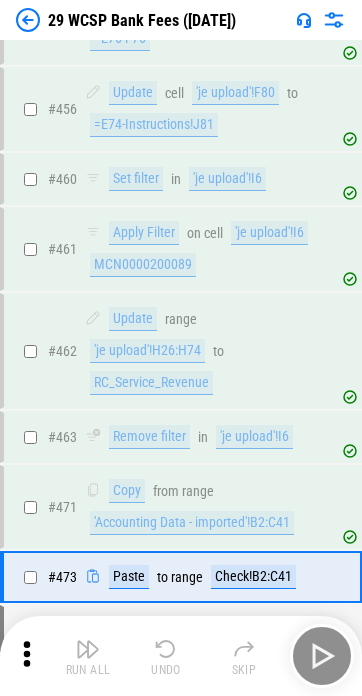 click on "29 WCSP Bank Fees  ([DATE]) 29 - WCSP Bank fees 01032024 to 02032025_Support.xlsx # 8 Import Sheets Open this month's WCSP Monthly Custodial Revenue file ( sheets will be imported to WCSP F&I Detail - imported Accounting Data - imported ) # 13 Update cell 'je upload'!B2 to [DATE] # 17 Update cell 'je upload'!B3 to 29-WCSP bank fees [DATE] to [DATE] # 18 Update cell 'je upload'!B4 to No WCSP - Consumer Interest & Bank Fee Workings.xlsx # 24 Delete Sheet pending... # 26 Add Sheet sheet glhz-pivot-temp # 39 Set filter in range 'GLHZ 2'!A1:Z168826 # 40 Apply Filter on cell 'GLHZ 2'!C1 on matches '<>37 Interest payment' # 48 Copy from range 'GLHZ 2'!C1:C168826 # 50 Paste to range glhz-pivot-temp!I1:I38 # 51 Copy from range 'GLHZ 2'!E1:E168826 # 53 Paste to range glhz-pivot-temp!J1:J38 # 54 Copy from range 'GLHZ 2'!Z1:Z168826 # 56 Paste to range glhz-pivot-temp!K1:K38 # 59 Create Pivot Table at glhz-pivot-temp!M1 over range glhz-pivot-temp!I1:K38 # 86 Copy from range glhz-pivot-temp!M2:O3 # 88 Paste to" at bounding box center (181, -7250) 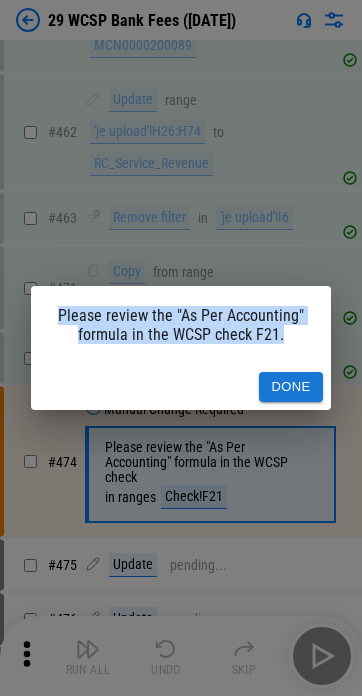click on "Please review the "As Per Accounting" formula in the WCSP check
F21. Done" at bounding box center (181, 348) 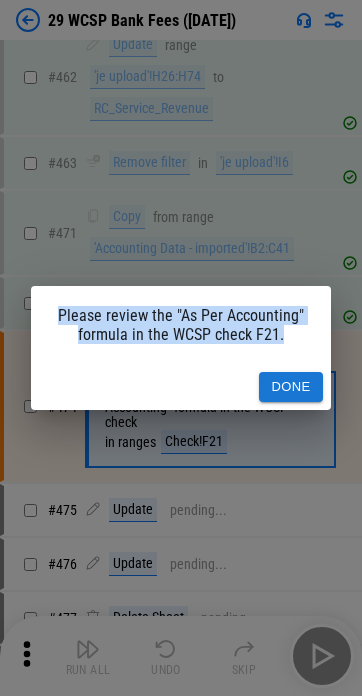 scroll, scrollTop: 7872, scrollLeft: 0, axis: vertical 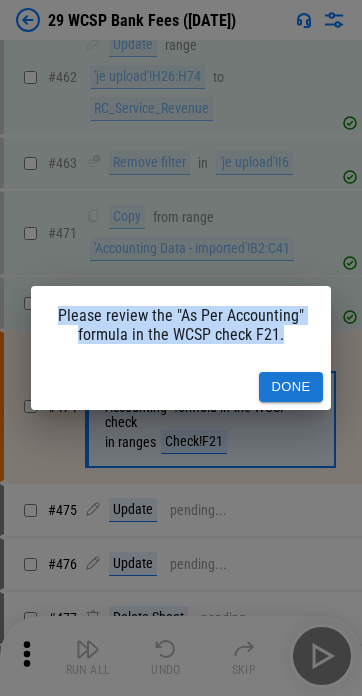 click on "Please review the "As Per Accounting" formula in the WCSP check
F21." at bounding box center (181, 325) 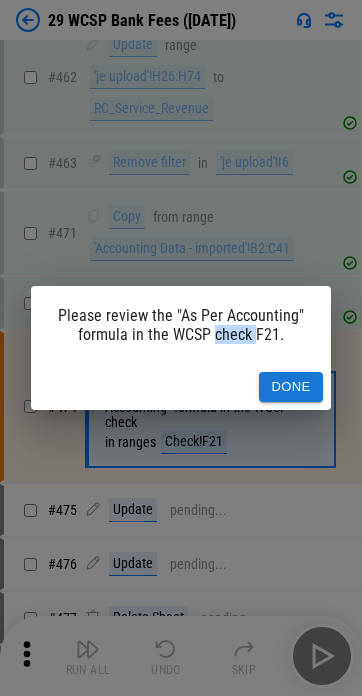 click on "Please review the "As Per Accounting" formula in the WCSP check
F21." at bounding box center (181, 325) 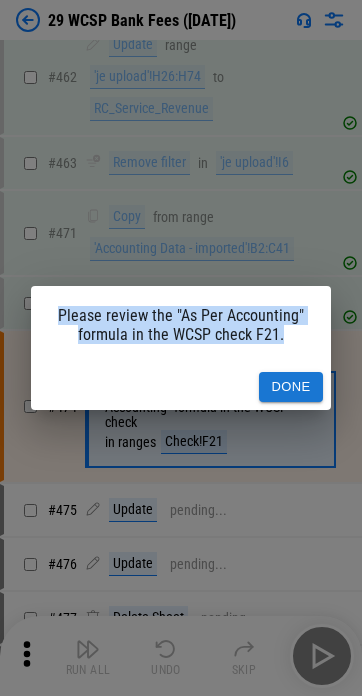 drag, startPoint x: 246, startPoint y: 330, endPoint x: 266, endPoint y: 362, distance: 37.735924 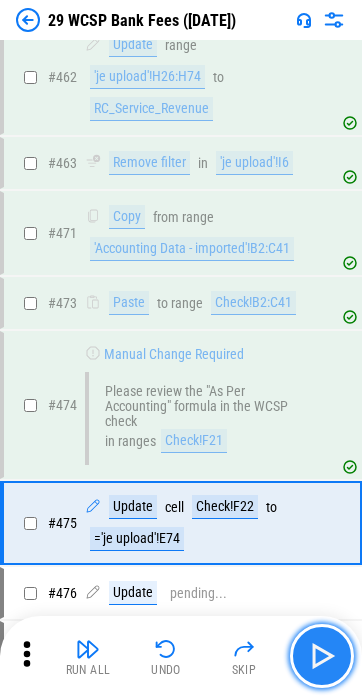 click at bounding box center [322, 656] 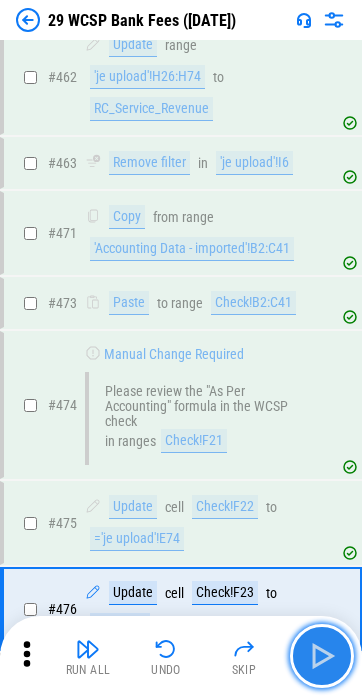 click at bounding box center (322, 656) 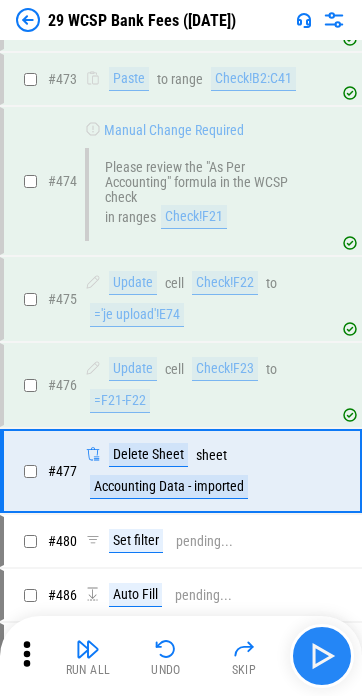 scroll, scrollTop: 8159, scrollLeft: 0, axis: vertical 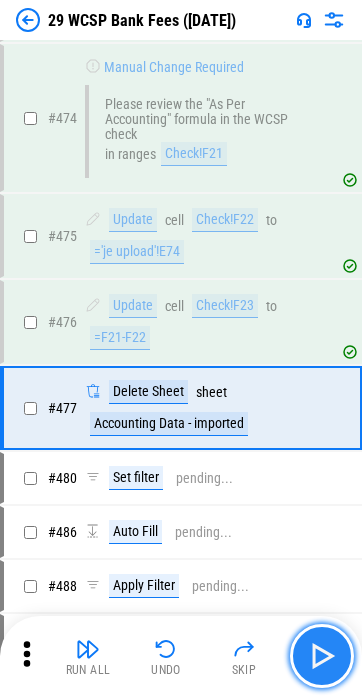 click at bounding box center [322, 656] 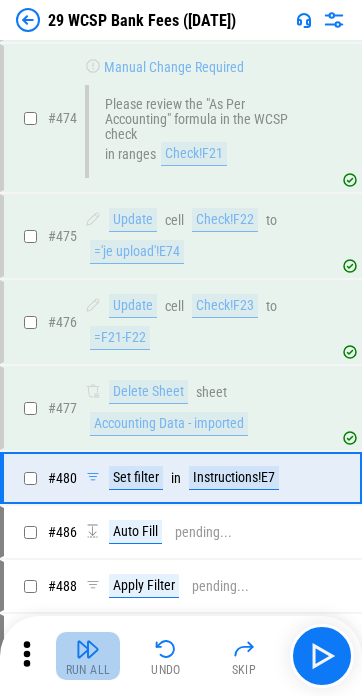 click at bounding box center (88, 649) 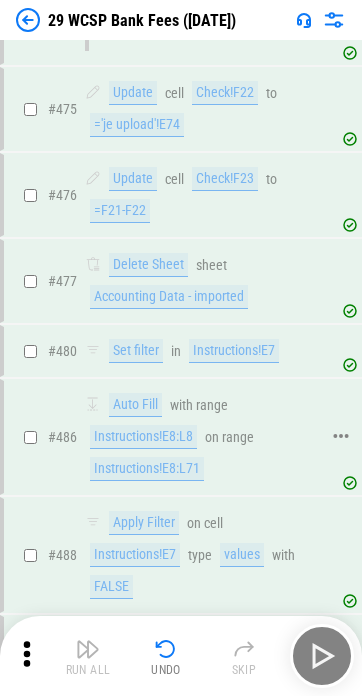 scroll, scrollTop: 8330, scrollLeft: 0, axis: vertical 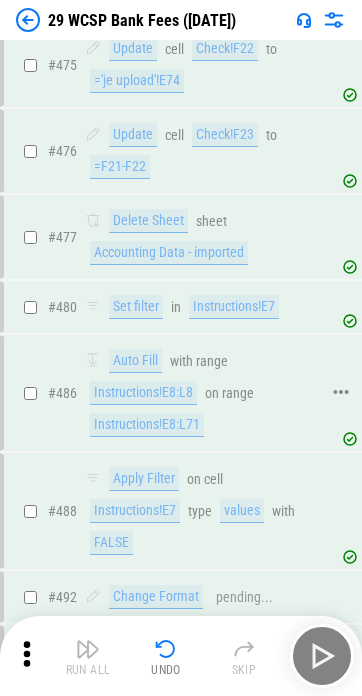 click on "Instructions!E8:L8" at bounding box center [143, 393] 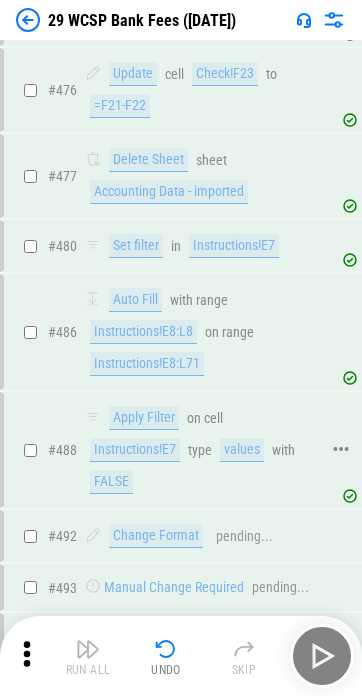 scroll, scrollTop: 8442, scrollLeft: 0, axis: vertical 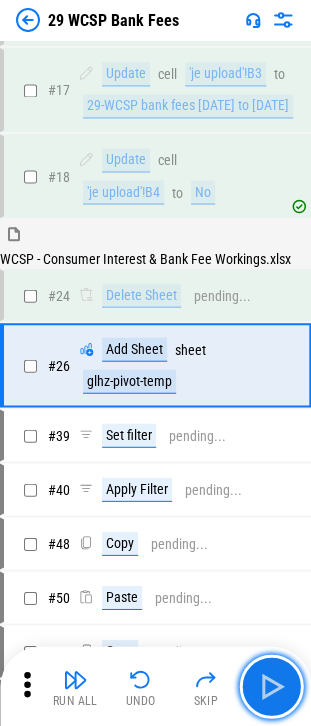 click at bounding box center [271, 686] 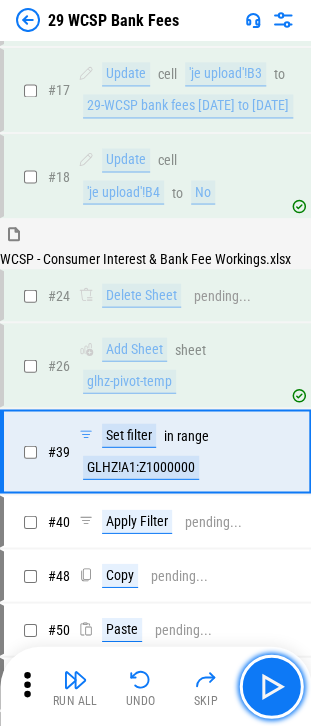 click at bounding box center [271, 686] 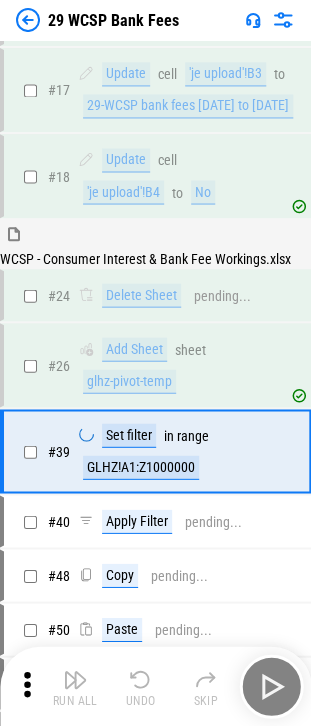click on "Run All Undo Skip" at bounding box center (157, 686) 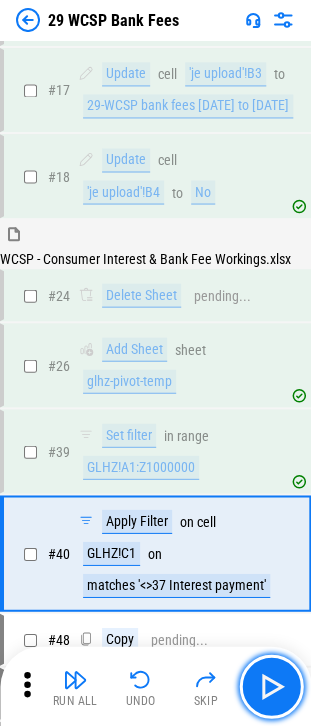 click at bounding box center (271, 686) 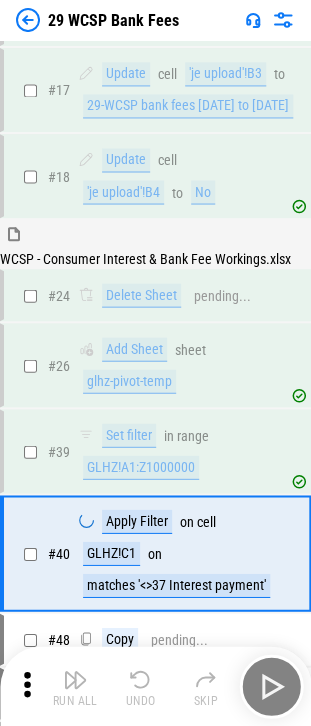 click on "Run All Undo Skip" at bounding box center [157, 686] 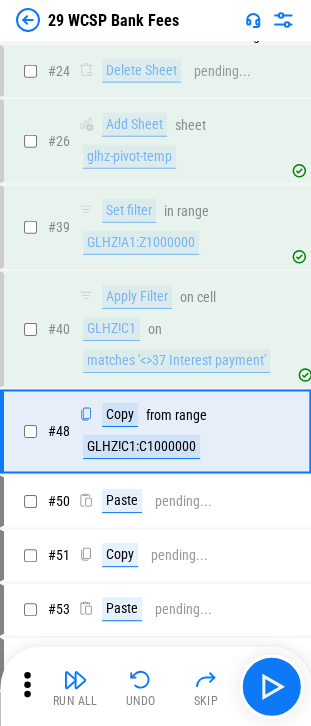 scroll, scrollTop: 582, scrollLeft: 0, axis: vertical 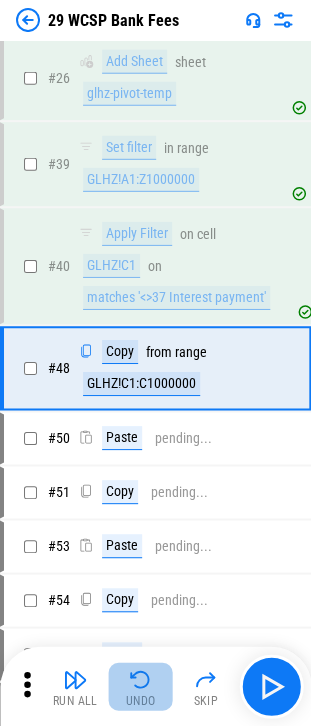 click at bounding box center [141, 679] 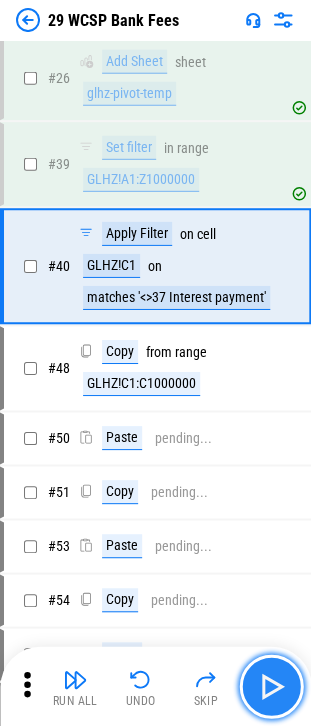 click at bounding box center [271, 686] 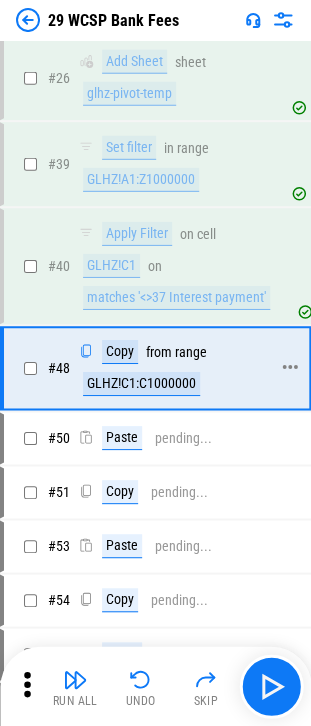 click on "Copy from range GLHZ!C1:C1000000" at bounding box center (181, 368) 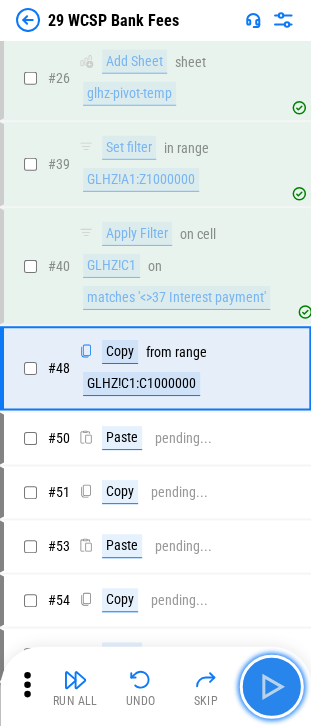 click at bounding box center (271, 686) 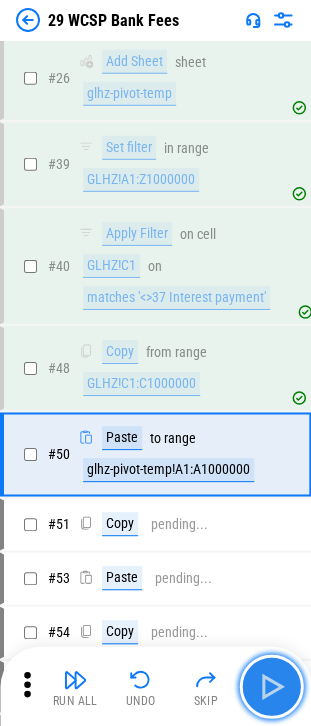 click at bounding box center [271, 686] 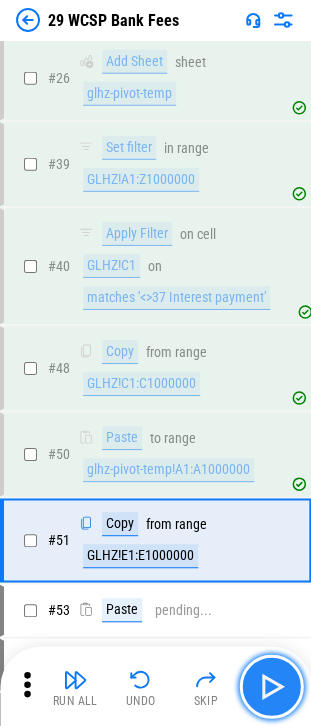 click at bounding box center (271, 686) 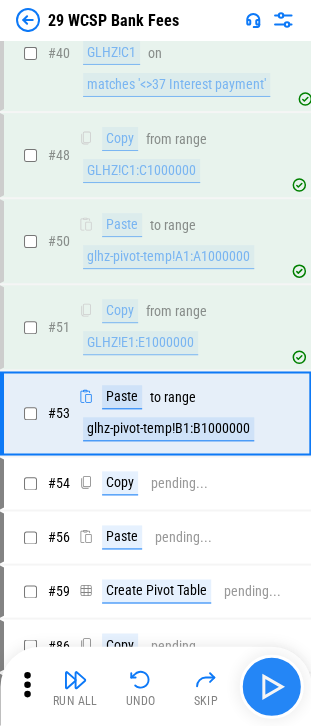 scroll, scrollTop: 838, scrollLeft: 0, axis: vertical 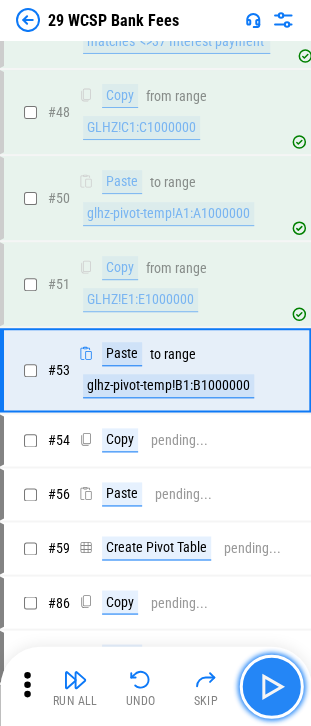 click at bounding box center (271, 686) 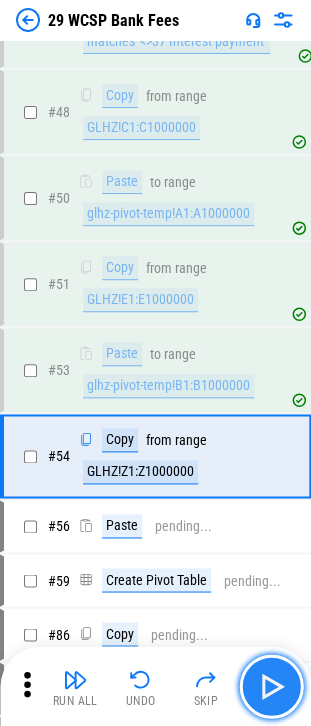 click at bounding box center (271, 686) 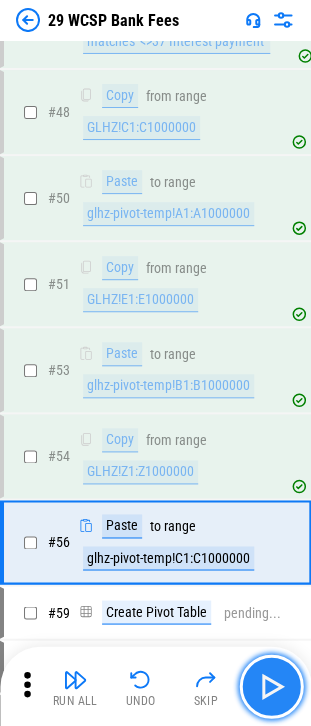 click at bounding box center [271, 686] 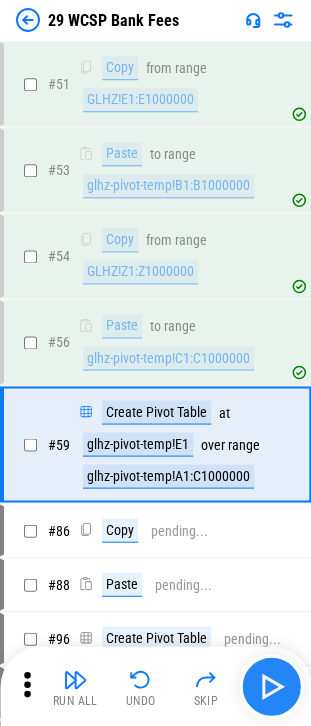 scroll, scrollTop: 1110, scrollLeft: 0, axis: vertical 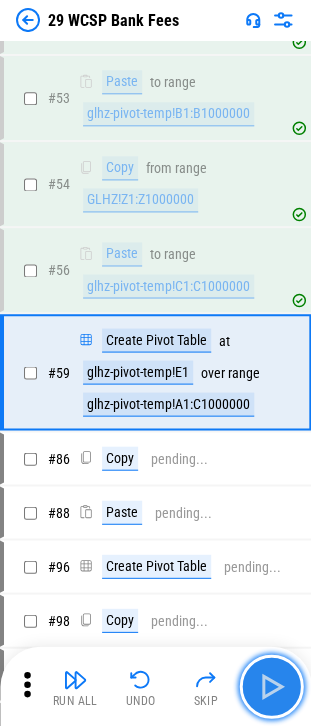 click at bounding box center (271, 686) 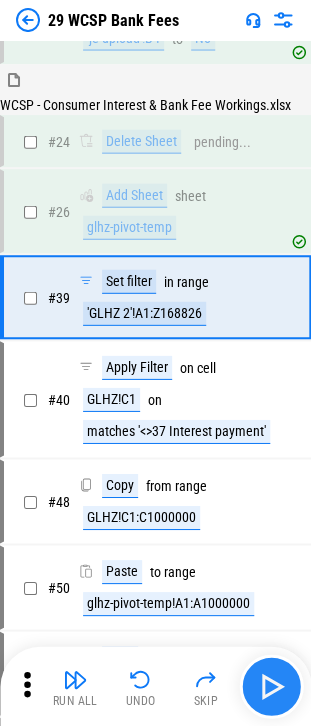scroll, scrollTop: 380, scrollLeft: 0, axis: vertical 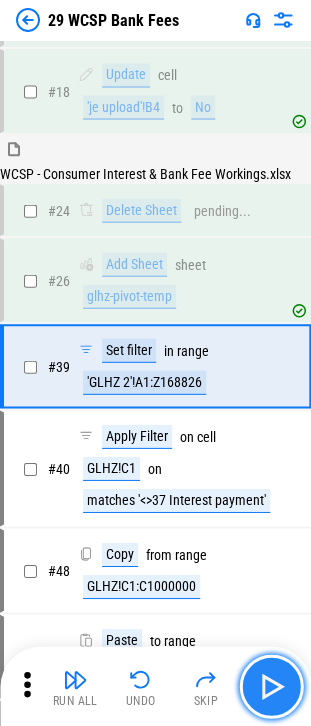 click at bounding box center (271, 686) 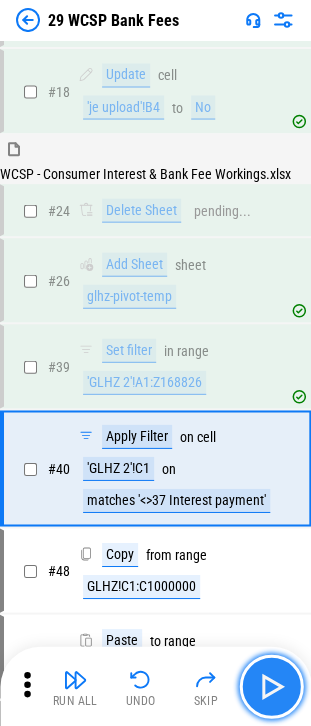 click at bounding box center (271, 686) 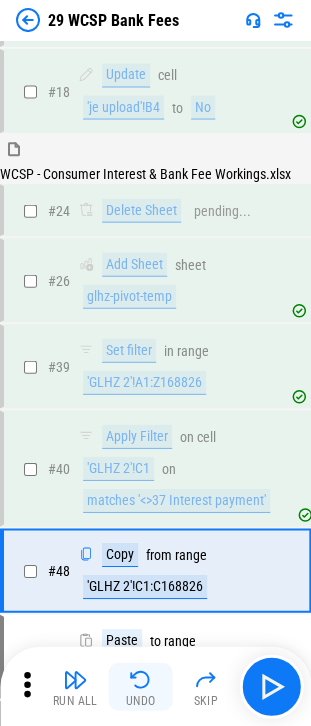 click at bounding box center (141, 679) 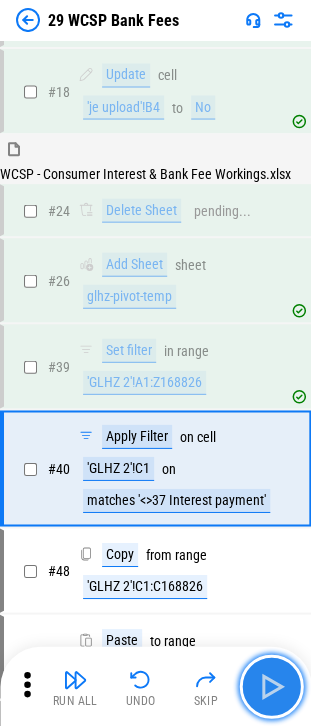 click at bounding box center (271, 686) 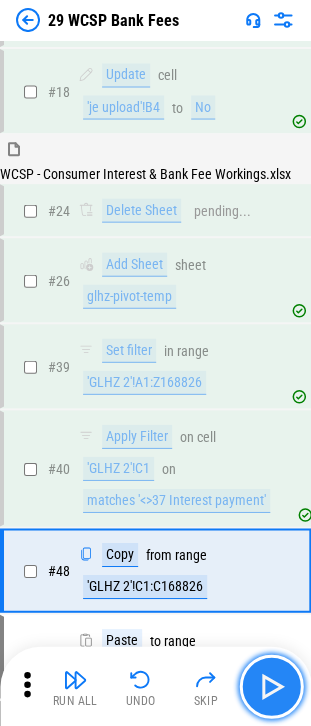 click at bounding box center [271, 686] 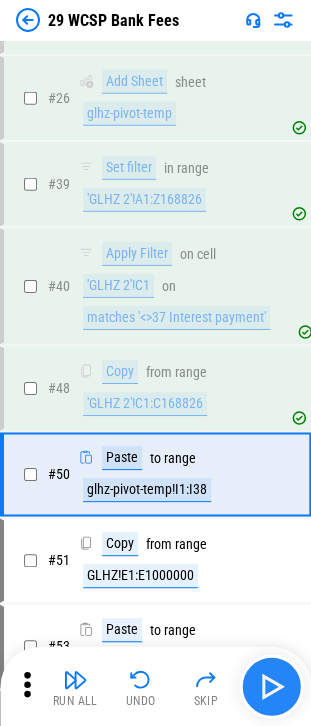 scroll, scrollTop: 668, scrollLeft: 0, axis: vertical 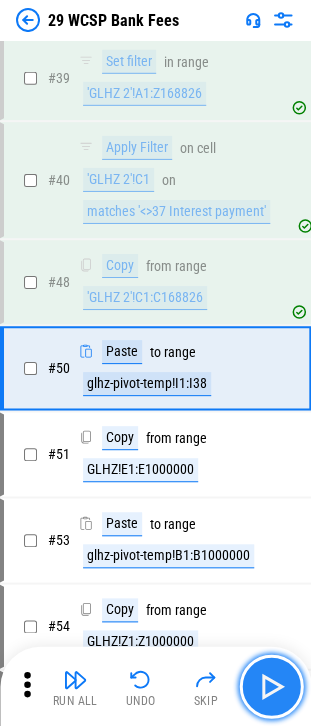 click at bounding box center [271, 686] 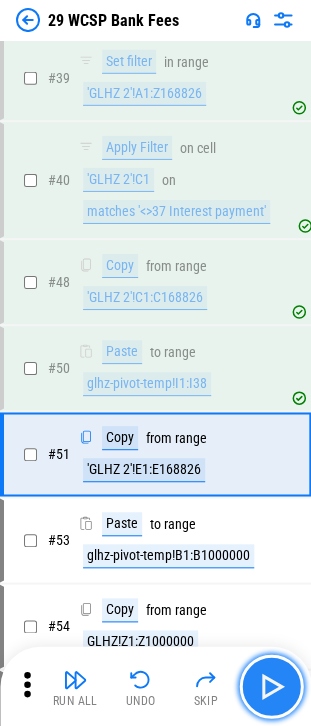 click at bounding box center [271, 686] 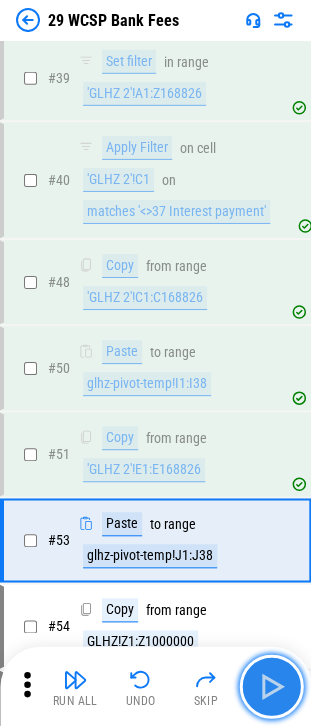 click at bounding box center (271, 686) 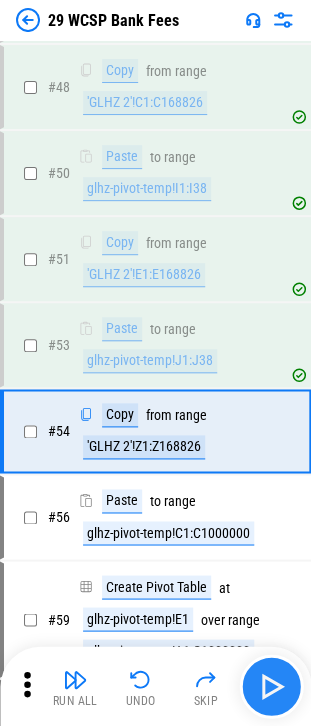 scroll, scrollTop: 924, scrollLeft: 0, axis: vertical 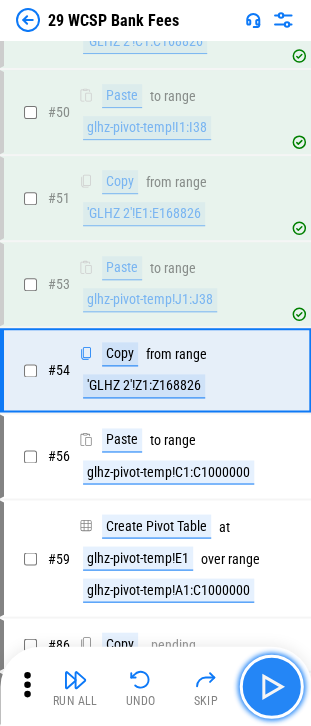 click at bounding box center [271, 686] 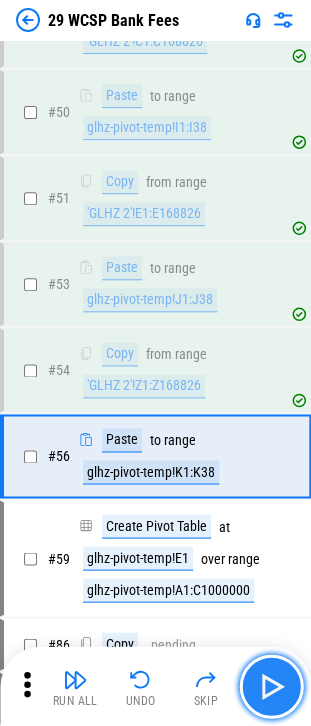 click at bounding box center (271, 686) 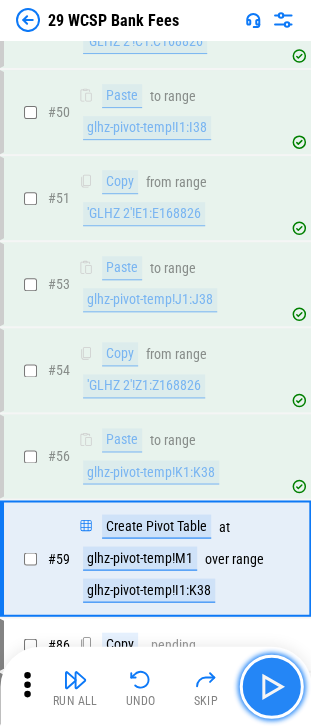 click at bounding box center (271, 686) 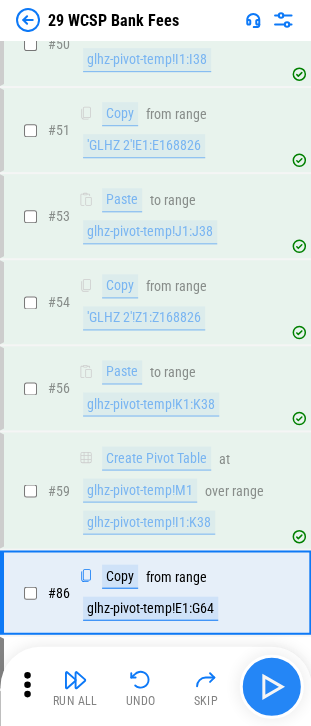 scroll, scrollTop: 1212, scrollLeft: 0, axis: vertical 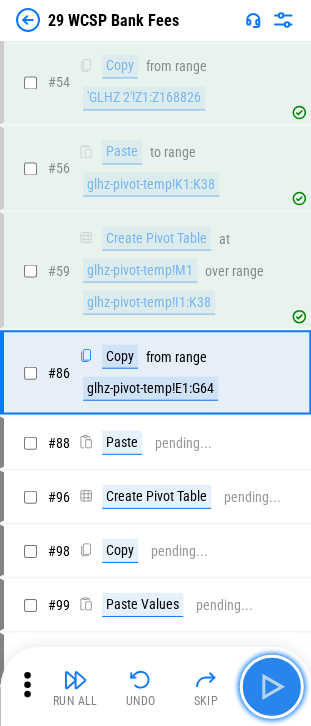 click at bounding box center (271, 686) 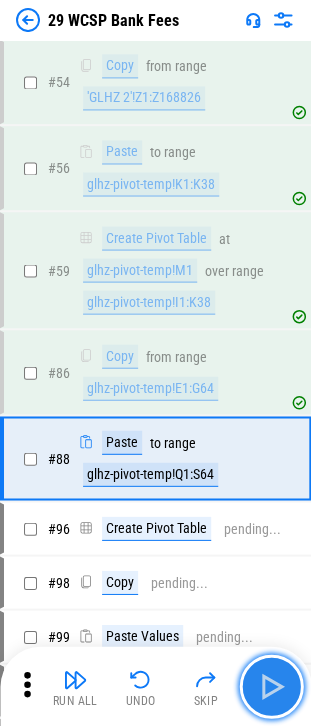 click at bounding box center [271, 686] 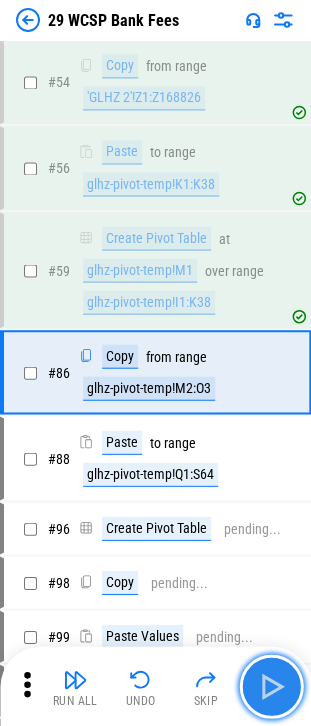 click at bounding box center [271, 686] 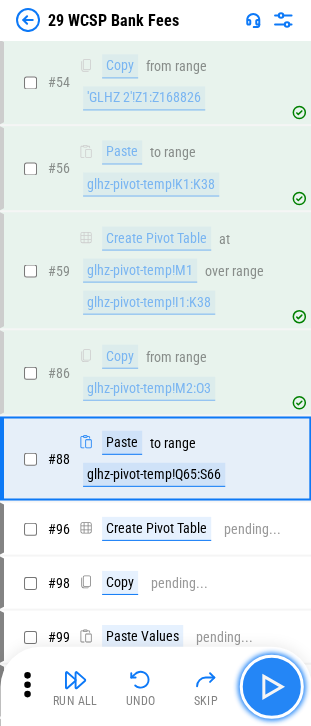 click at bounding box center (271, 686) 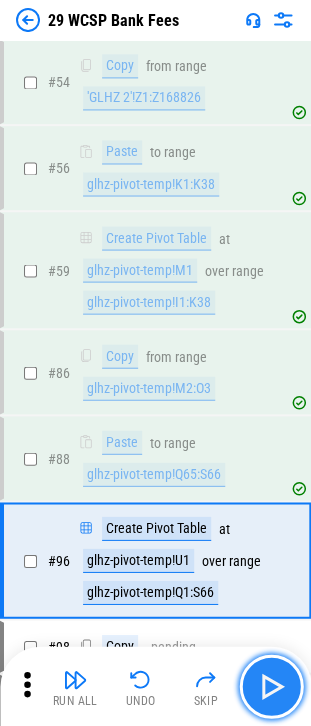 click at bounding box center (271, 686) 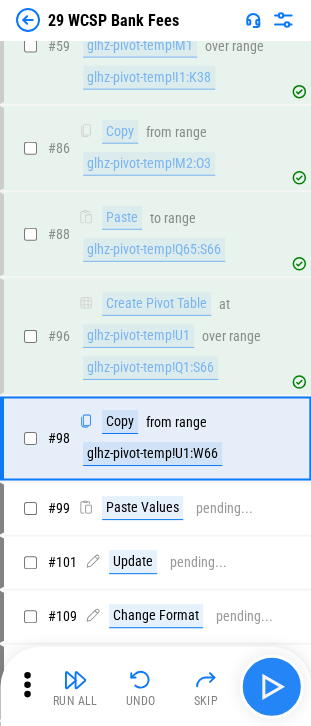 scroll, scrollTop: 1499, scrollLeft: 0, axis: vertical 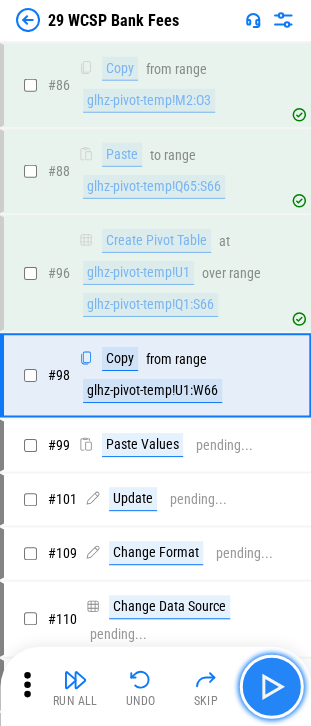 click at bounding box center (271, 686) 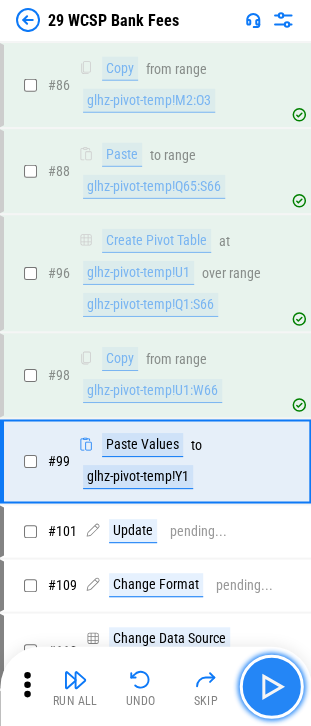 click at bounding box center (271, 686) 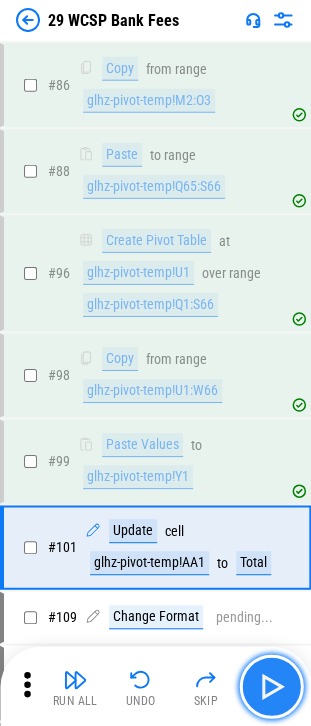 click at bounding box center (271, 686) 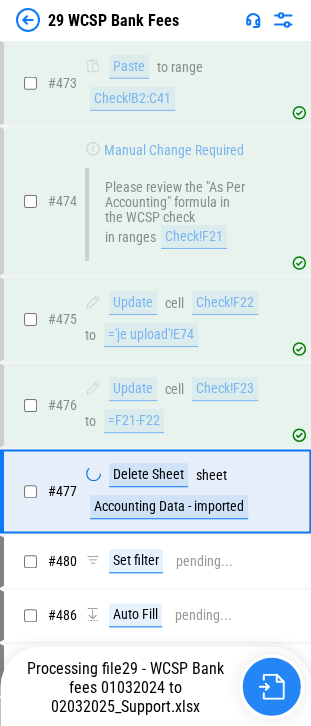 scroll, scrollTop: 9086, scrollLeft: 0, axis: vertical 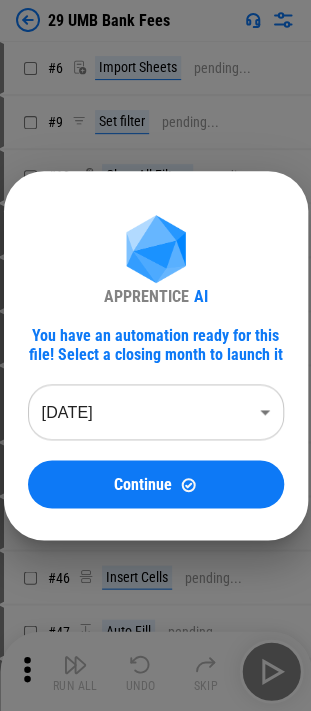 click on "Continue" at bounding box center [156, 484] 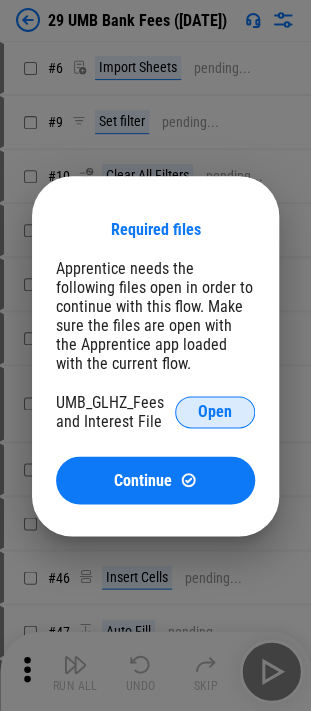 click on "Open" at bounding box center [215, 412] 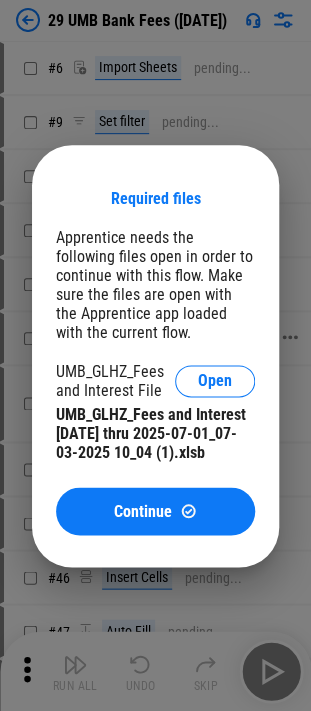click on "Continue" at bounding box center [155, 511] 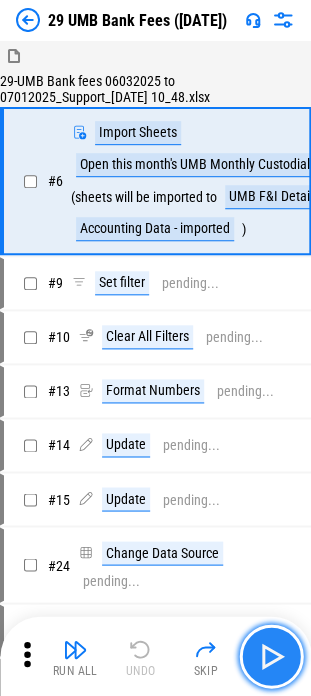 click at bounding box center [271, 656] 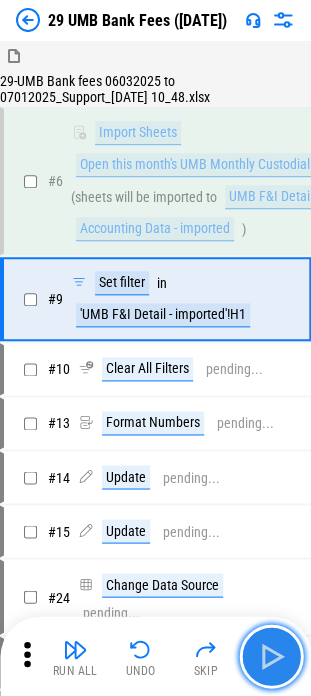 click at bounding box center [271, 656] 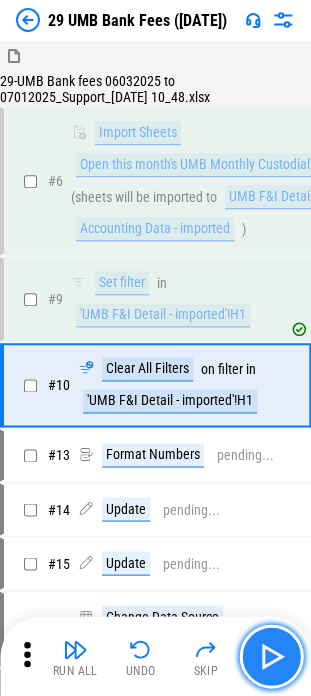 click at bounding box center (271, 656) 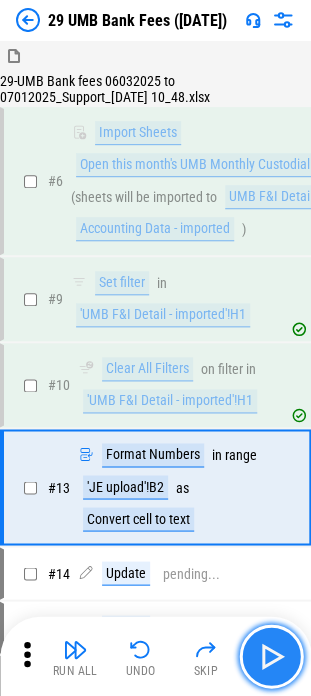 click at bounding box center (271, 656) 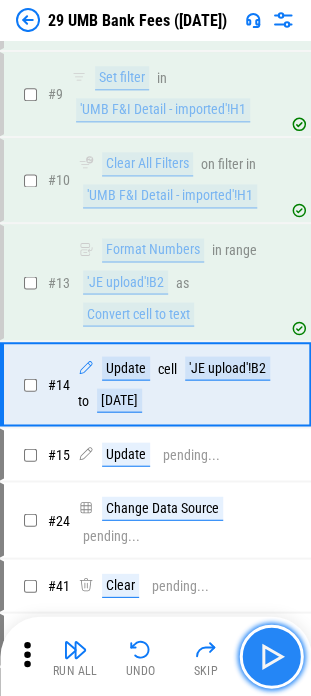 scroll, scrollTop: 238, scrollLeft: 0, axis: vertical 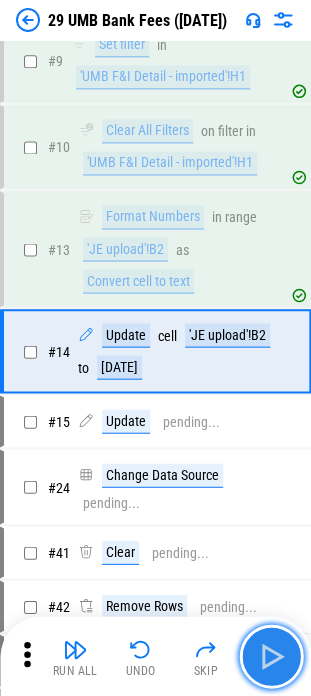 click at bounding box center [271, 656] 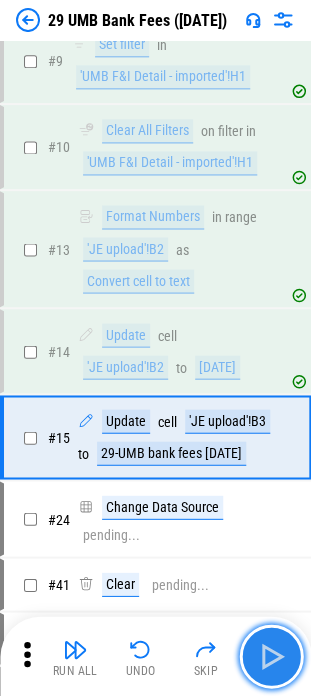 click at bounding box center [271, 656] 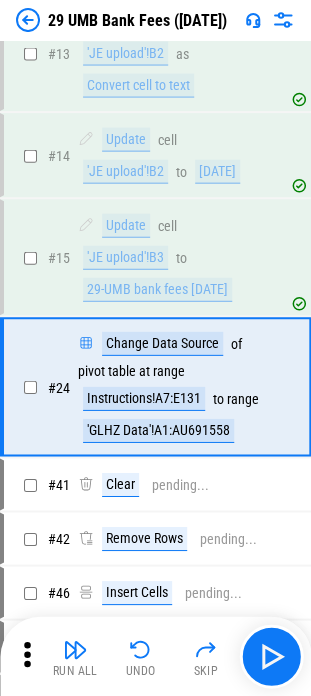 scroll, scrollTop: 456, scrollLeft: 0, axis: vertical 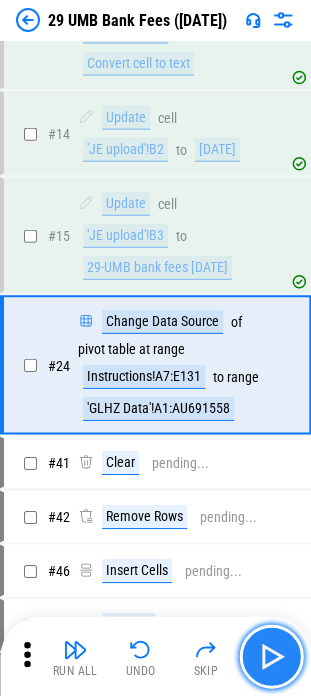 click at bounding box center [271, 656] 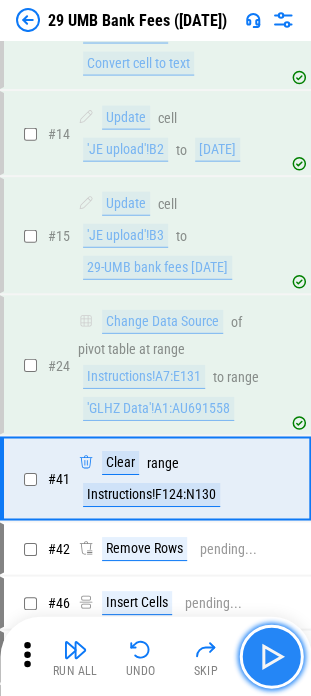 click at bounding box center (271, 656) 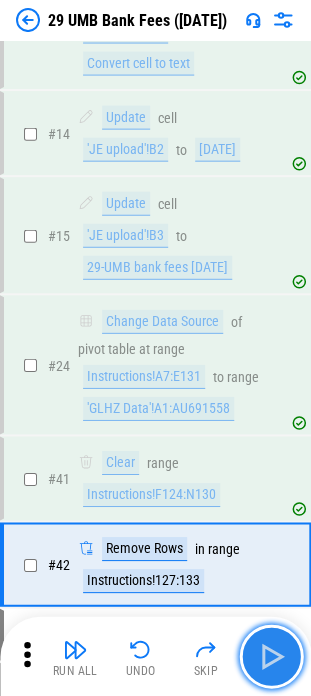 click at bounding box center (271, 656) 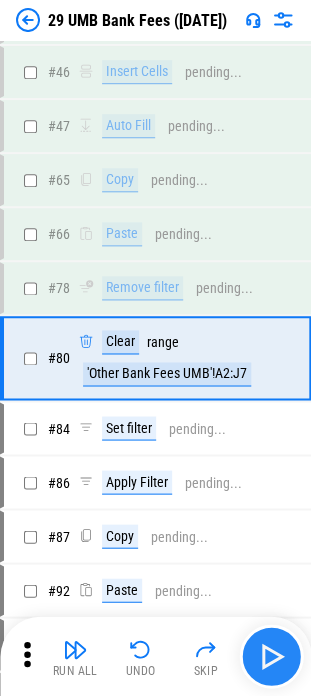 scroll, scrollTop: 1020, scrollLeft: 0, axis: vertical 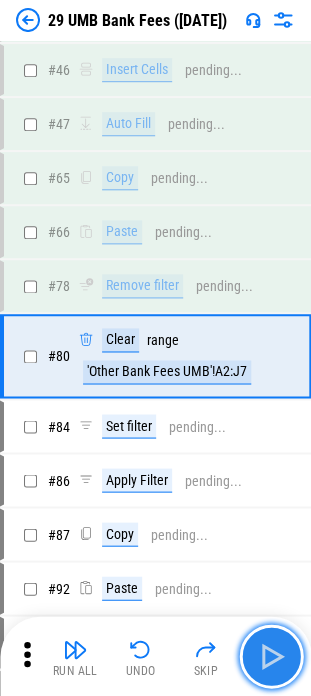 click at bounding box center [271, 656] 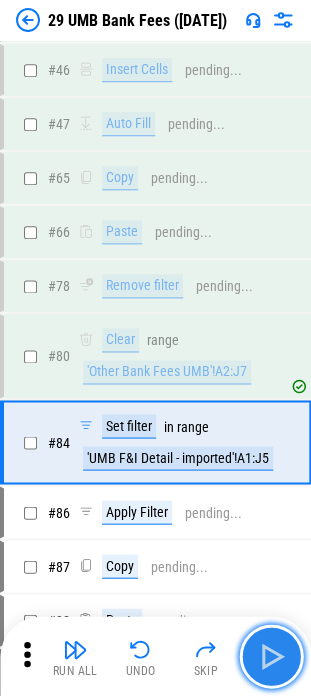 click at bounding box center [271, 656] 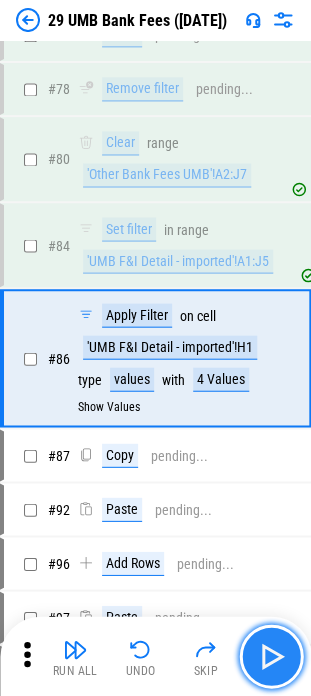 click at bounding box center [271, 656] 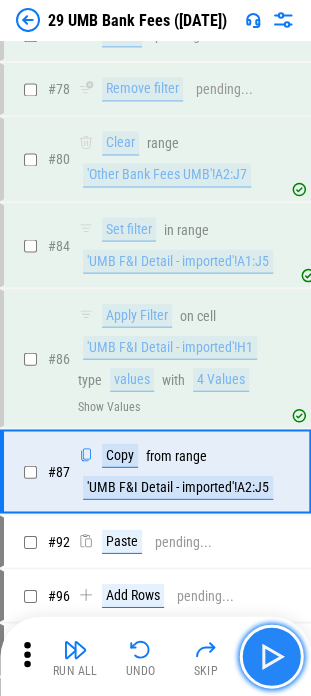 click at bounding box center [271, 656] 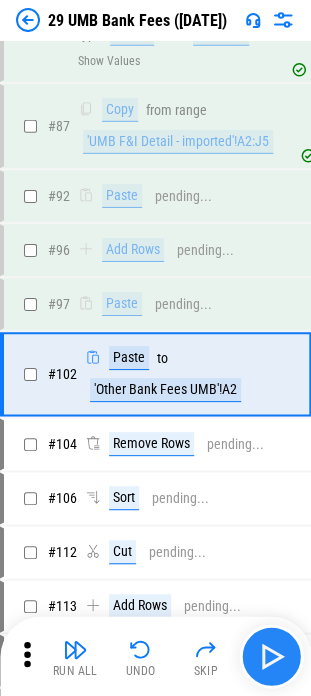 scroll, scrollTop: 1576, scrollLeft: 0, axis: vertical 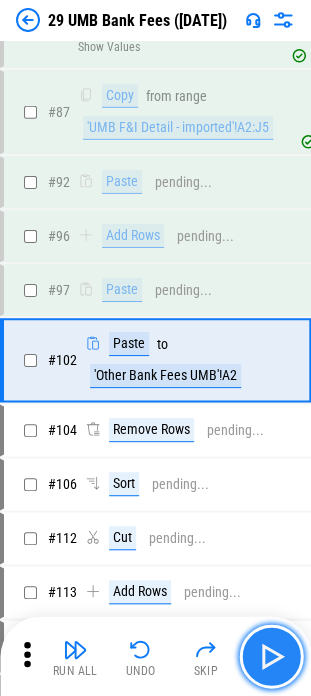 click at bounding box center (271, 656) 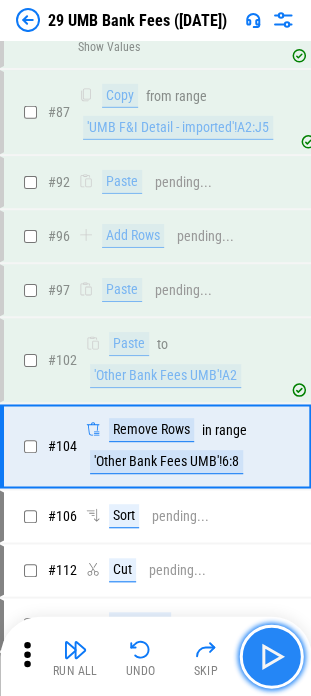 click at bounding box center (271, 656) 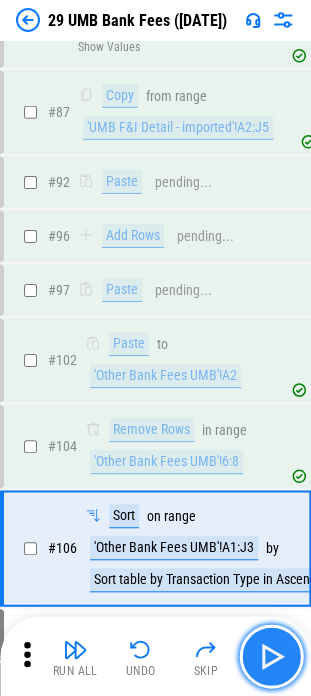 click at bounding box center [271, 656] 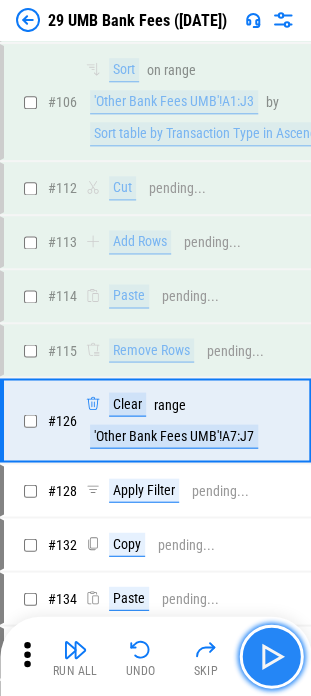 click at bounding box center (271, 656) 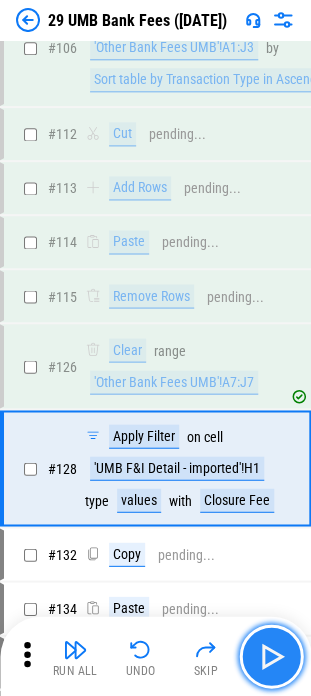 click at bounding box center (271, 656) 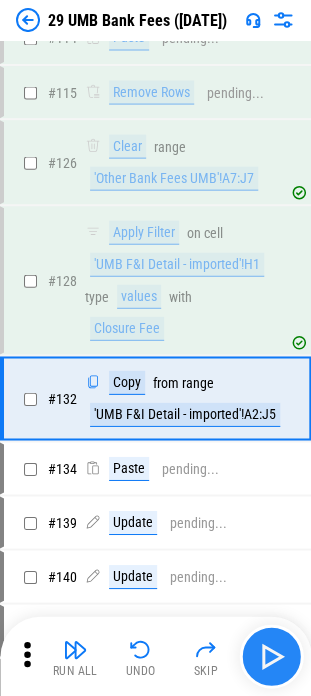 scroll, scrollTop: 2312, scrollLeft: 0, axis: vertical 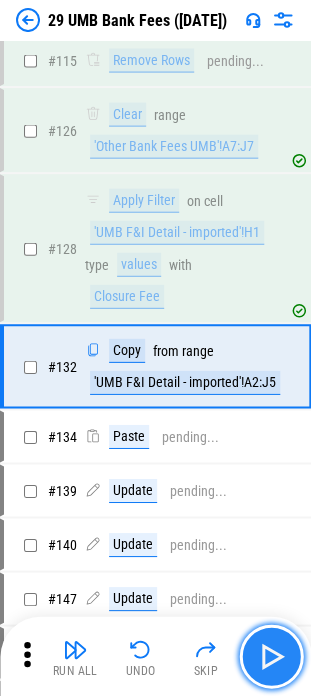 click at bounding box center [271, 656] 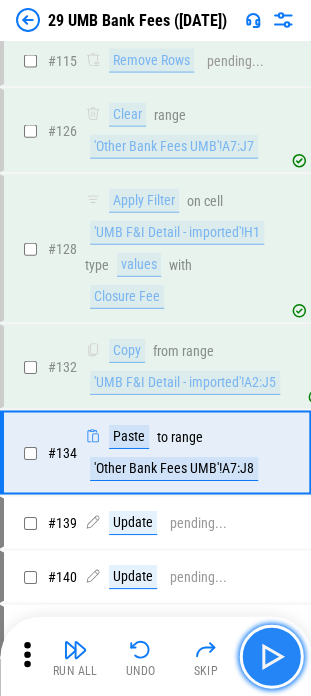 click at bounding box center [271, 656] 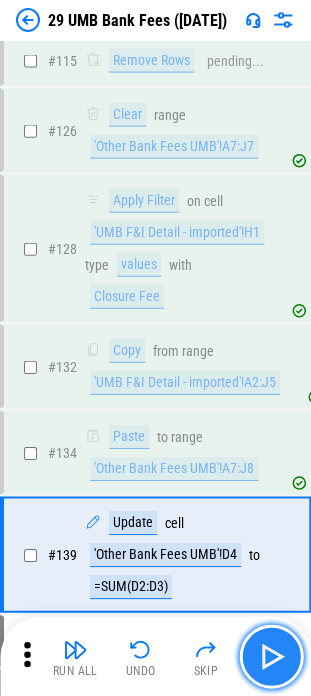 click at bounding box center [271, 656] 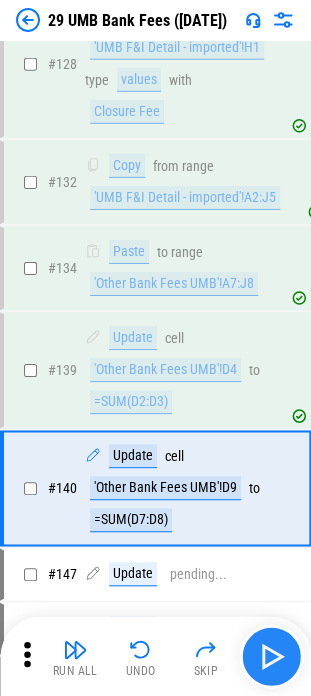 scroll, scrollTop: 2616, scrollLeft: 0, axis: vertical 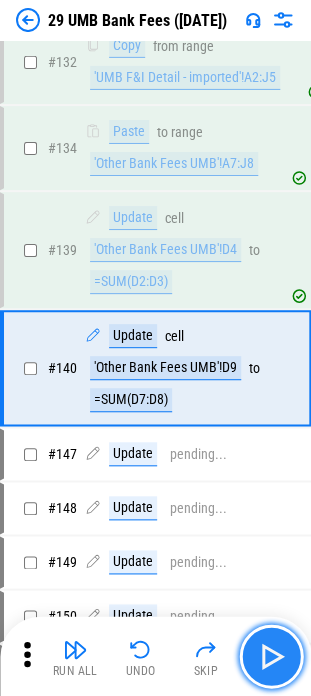 click at bounding box center [271, 656] 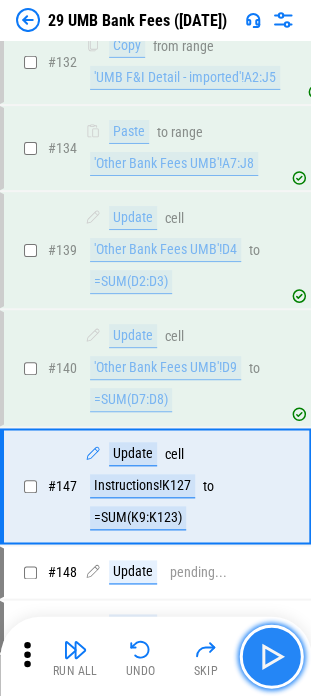 click at bounding box center (271, 656) 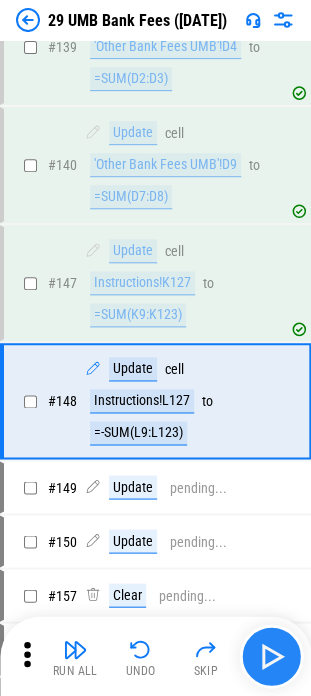 scroll, scrollTop: 2850, scrollLeft: 0, axis: vertical 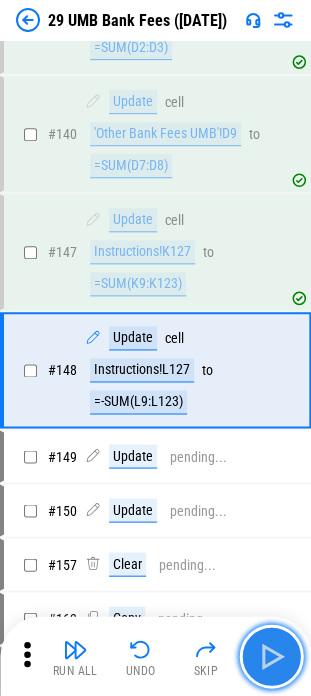 click at bounding box center (271, 656) 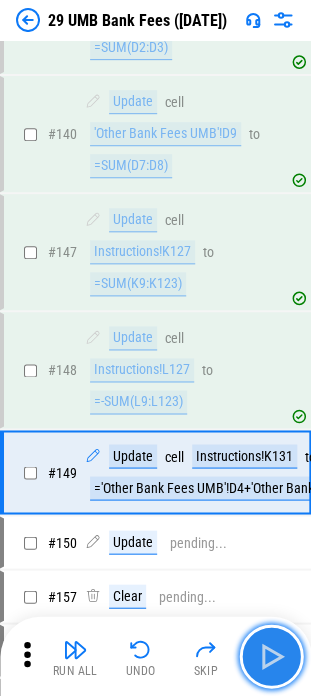 click at bounding box center [271, 656] 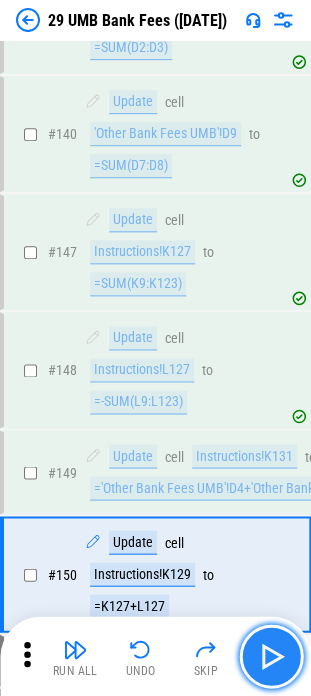 click at bounding box center [271, 656] 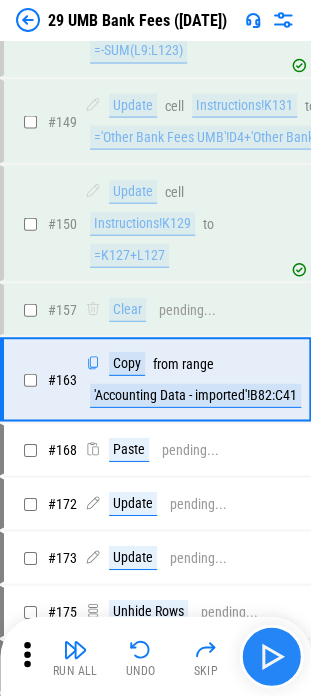 scroll, scrollTop: 3207, scrollLeft: 0, axis: vertical 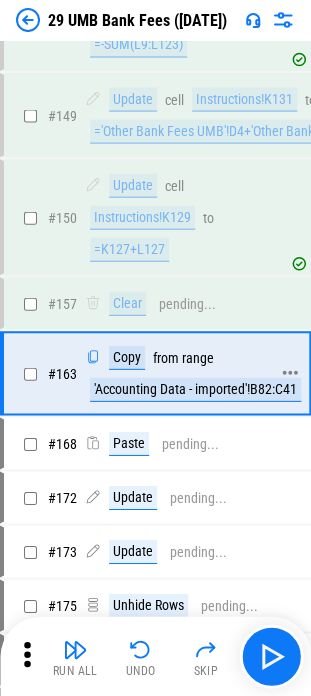 click on "'Accounting Data - imported'!B82:C41" at bounding box center [195, 389] 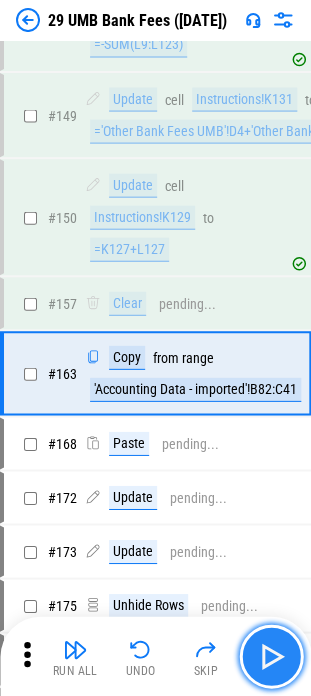 click at bounding box center [271, 656] 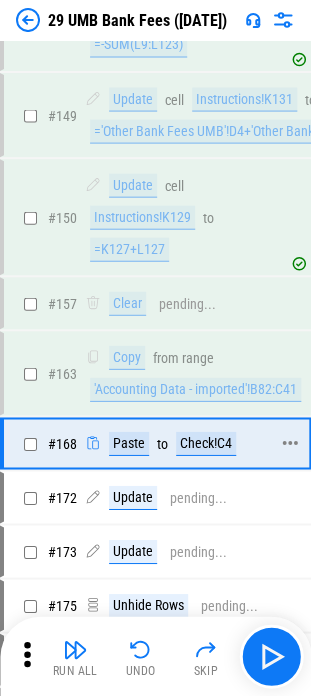 click on "Check!C4" at bounding box center (206, 443) 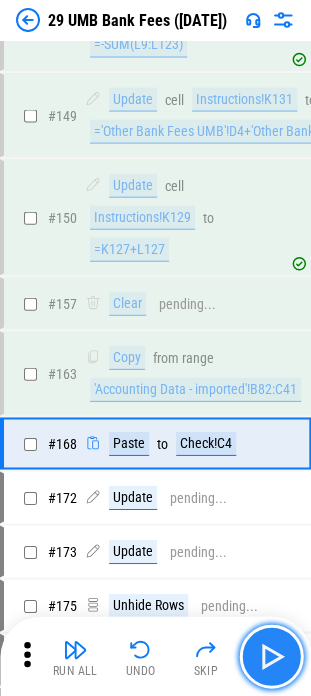 click at bounding box center (271, 656) 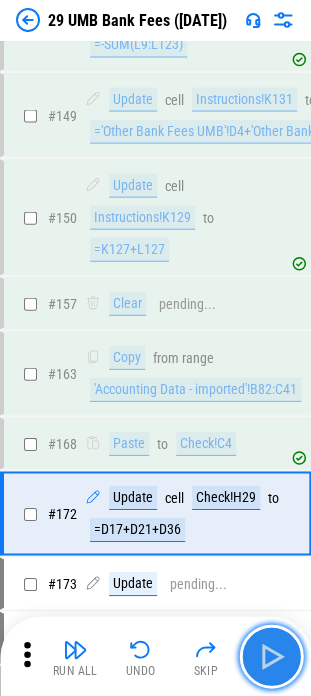 click at bounding box center [271, 656] 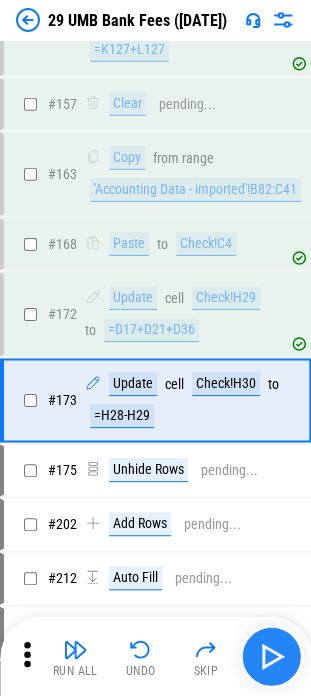 scroll, scrollTop: 3432, scrollLeft: 0, axis: vertical 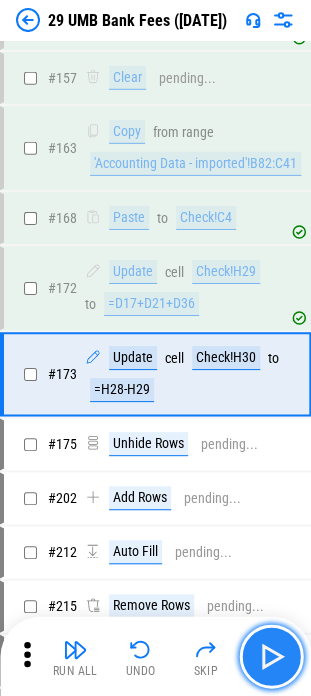 click at bounding box center (271, 656) 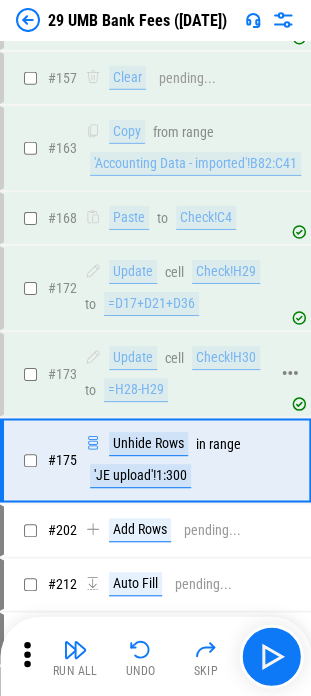 click on "Check!H30" at bounding box center [226, 358] 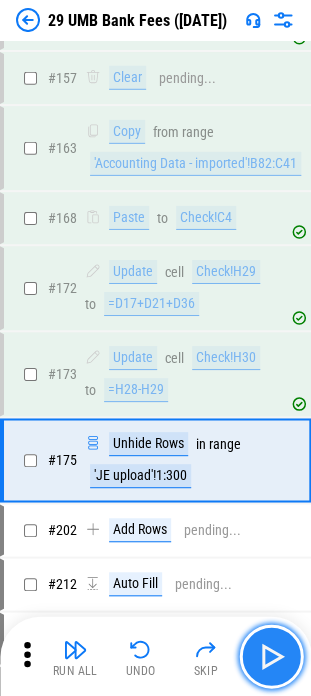 click at bounding box center (271, 656) 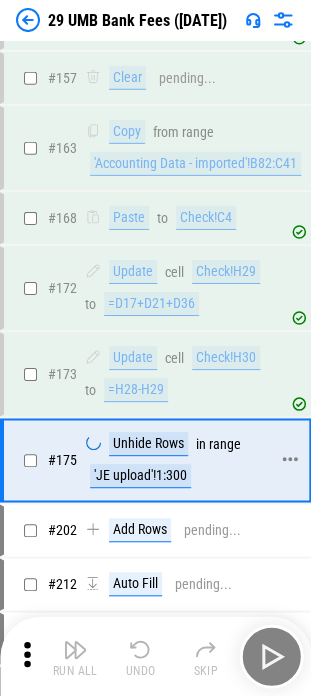 click on "'JE upload'!1:300" at bounding box center (140, 476) 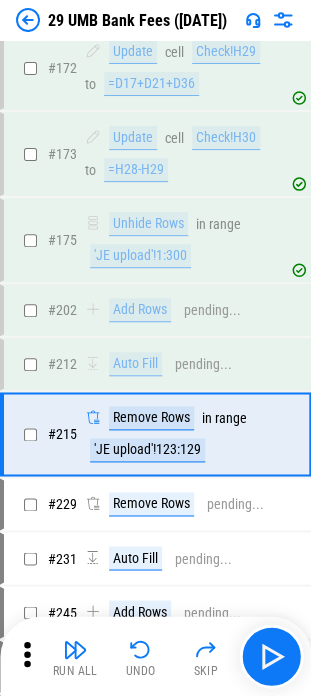 scroll, scrollTop: 3710, scrollLeft: 0, axis: vertical 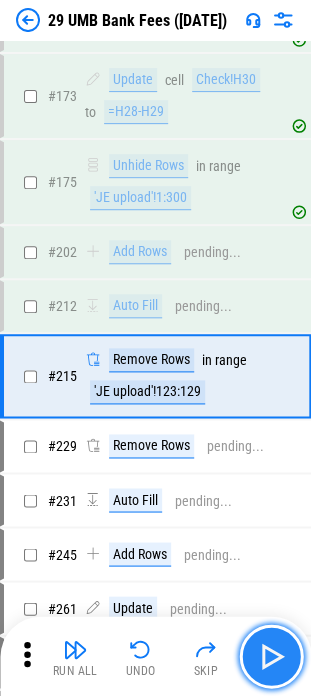 click at bounding box center (271, 656) 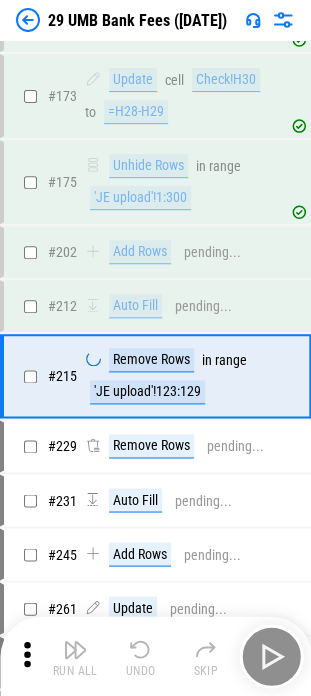 click on "Run All Undo Skip" at bounding box center [157, 656] 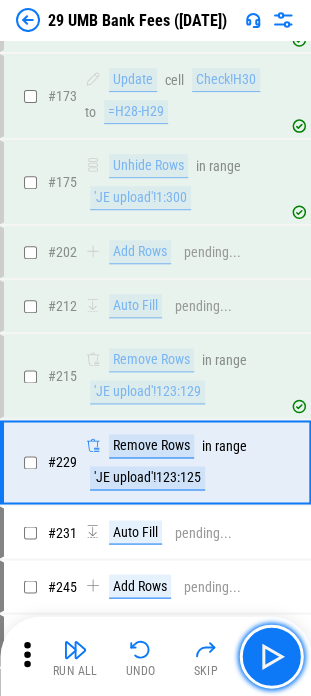 click at bounding box center (271, 656) 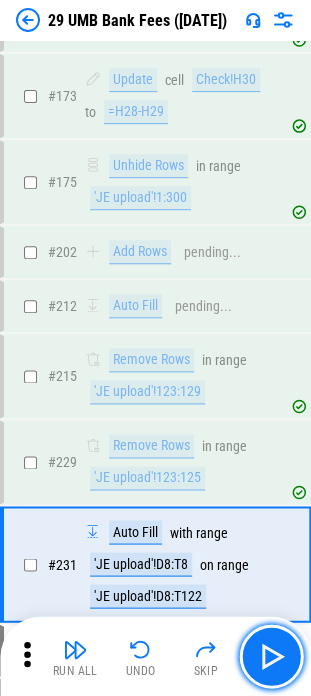 click at bounding box center [271, 656] 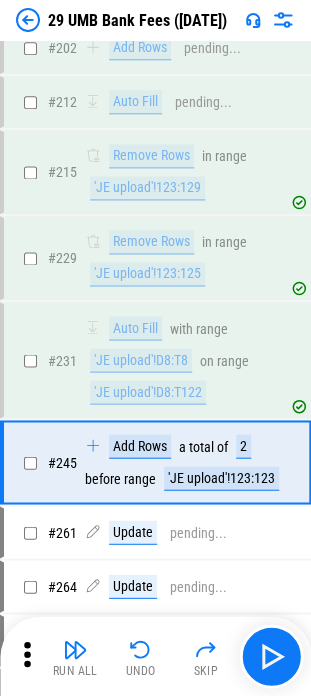 scroll, scrollTop: 3997, scrollLeft: 0, axis: vertical 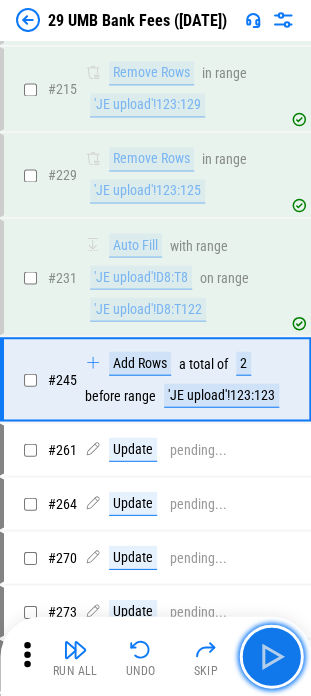 click at bounding box center (271, 656) 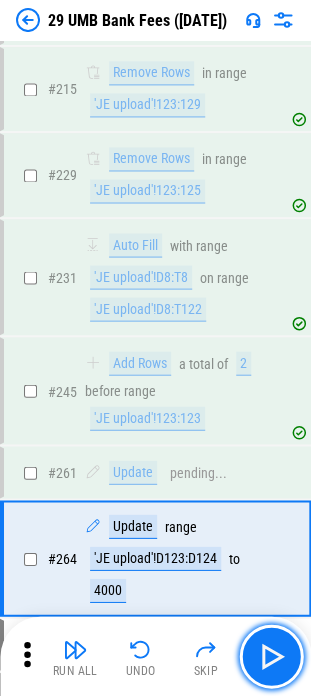 click at bounding box center [271, 656] 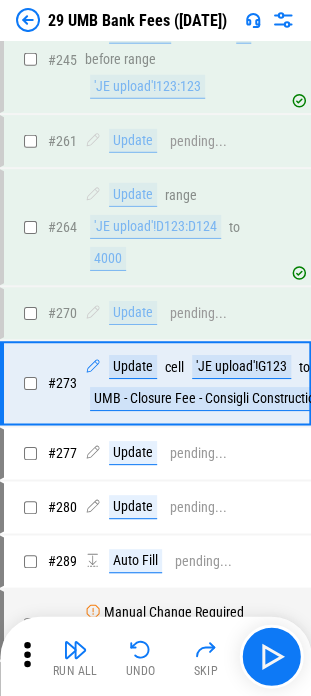 scroll, scrollTop: 4330, scrollLeft: 0, axis: vertical 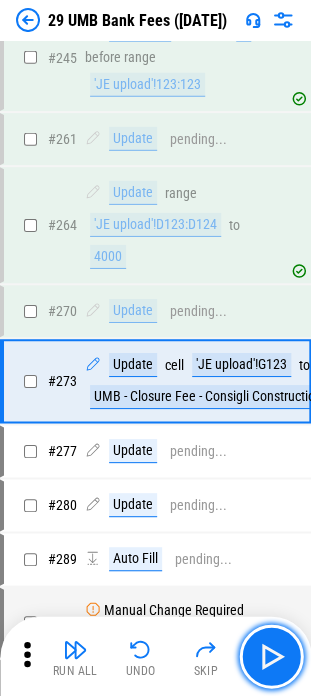 click at bounding box center [271, 656] 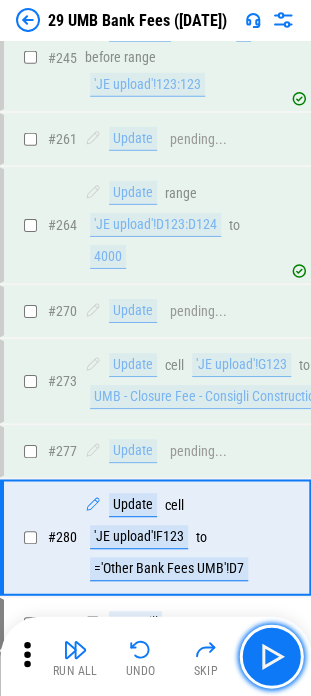 click at bounding box center (271, 656) 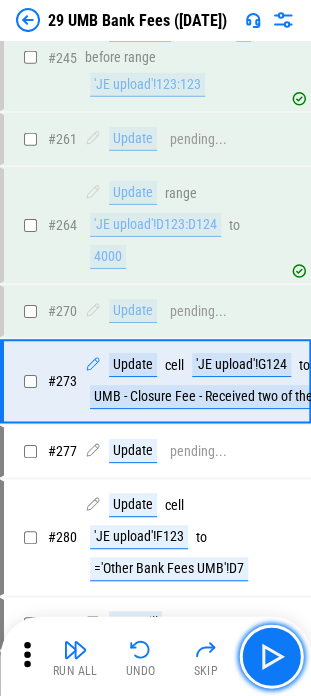 click at bounding box center [271, 656] 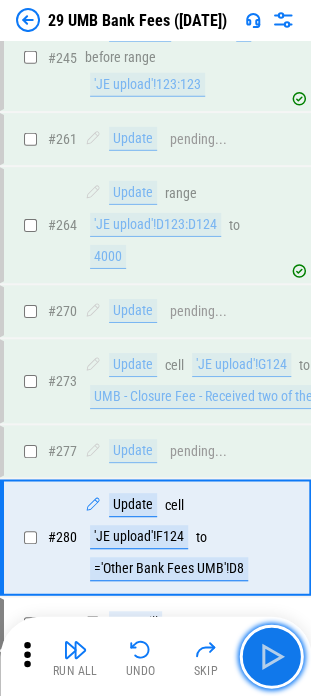 click at bounding box center [271, 656] 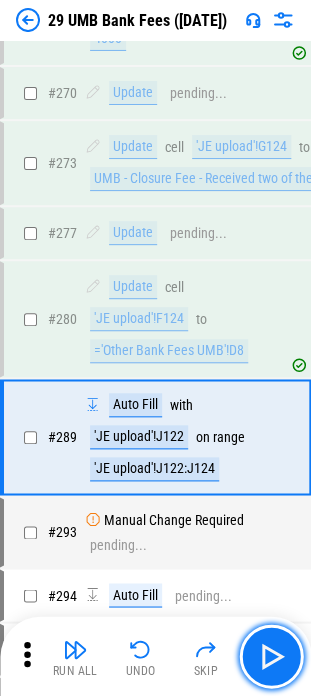 click at bounding box center [271, 656] 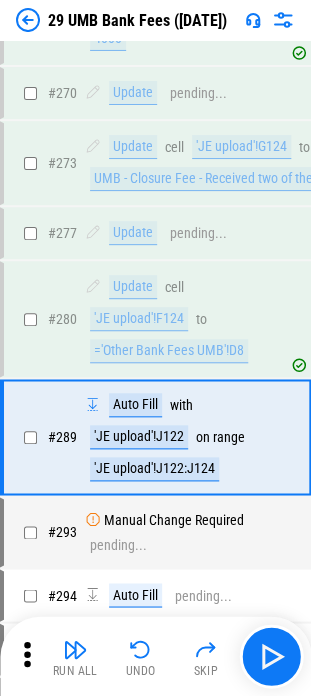 scroll, scrollTop: 4602, scrollLeft: 0, axis: vertical 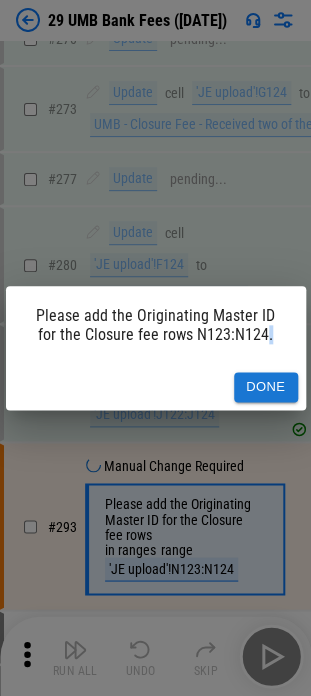 click on "Please add the Originating Master ID for the Closure fee rows
N123:N124. Done" at bounding box center [155, 348] 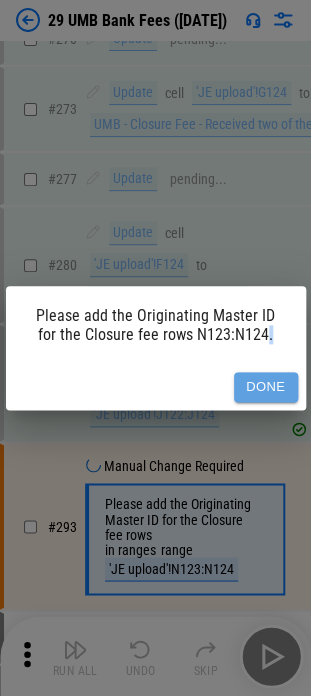 drag, startPoint x: 249, startPoint y: 390, endPoint x: 248, endPoint y: 400, distance: 10.049875 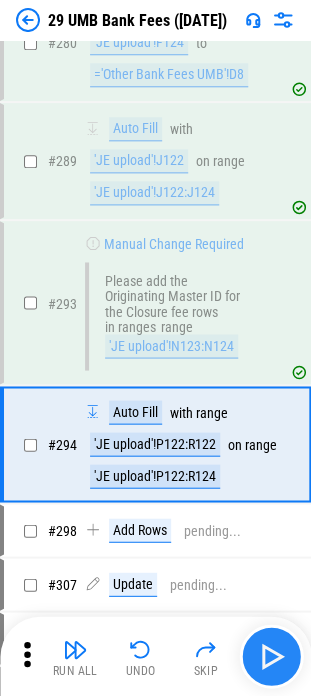 scroll, scrollTop: 4883, scrollLeft: 0, axis: vertical 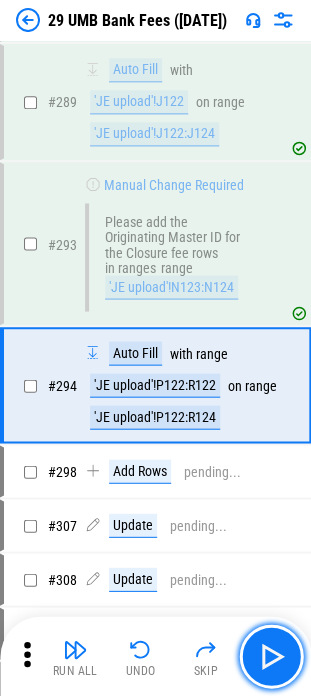 click at bounding box center [271, 656] 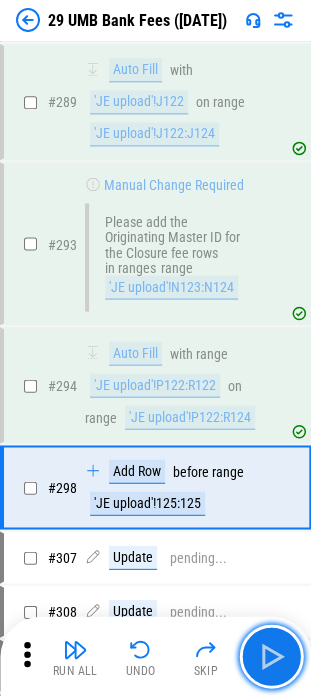 click at bounding box center [271, 656] 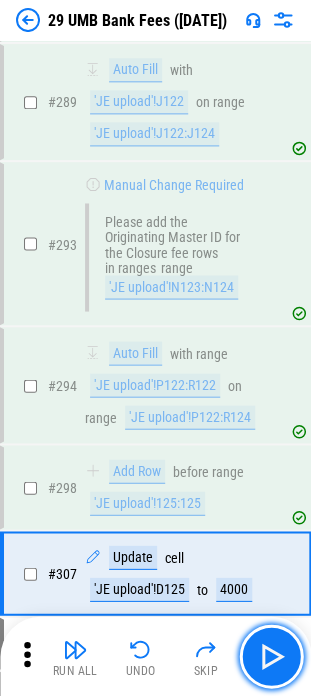 click at bounding box center [271, 656] 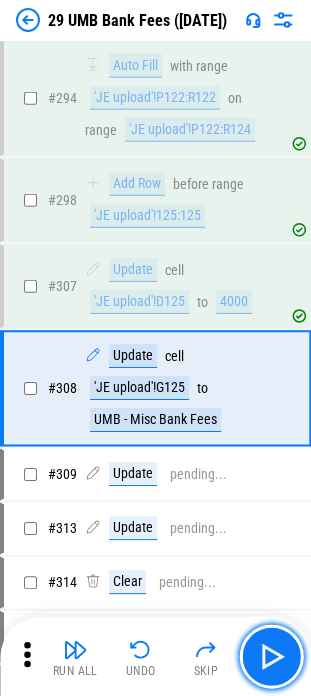 click at bounding box center [271, 656] 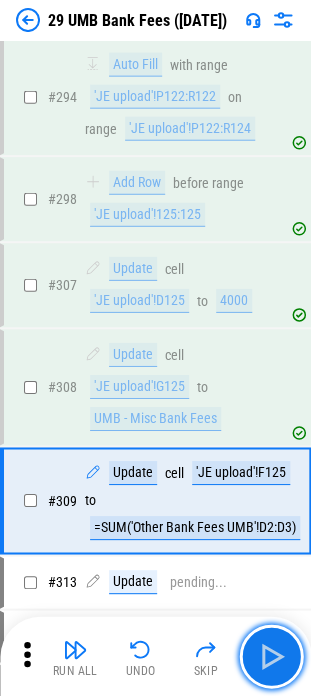 click at bounding box center (271, 656) 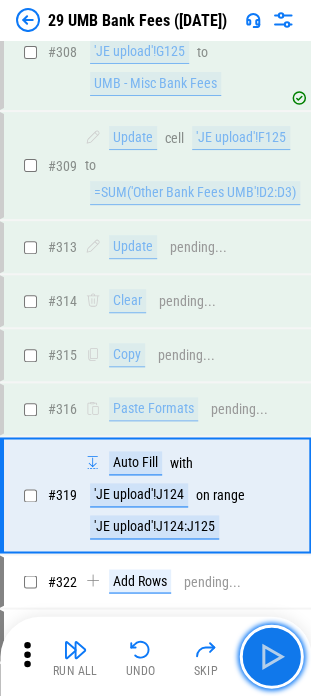 click at bounding box center [271, 656] 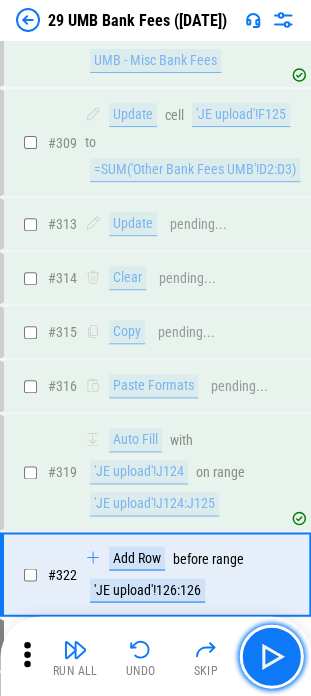 click at bounding box center (271, 656) 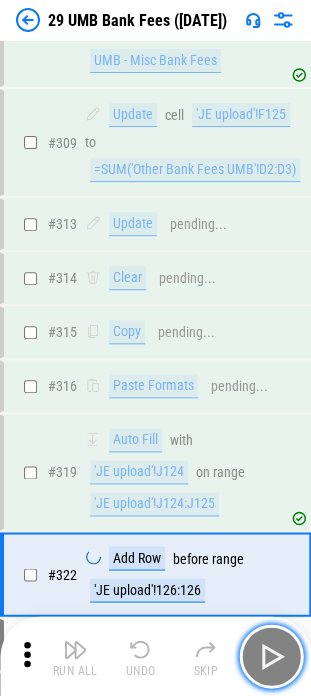 click at bounding box center [271, 656] 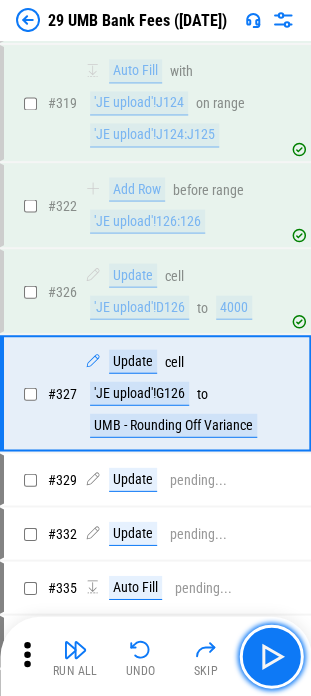 click at bounding box center (271, 656) 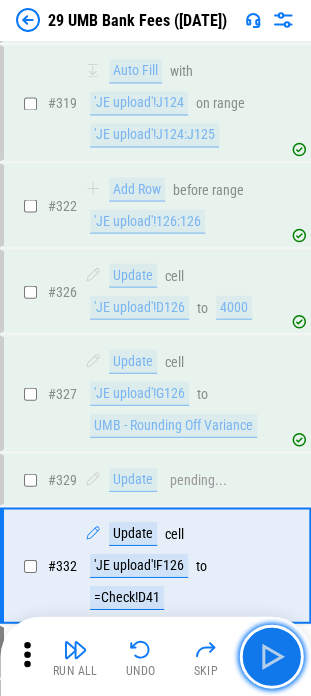 click at bounding box center [271, 656] 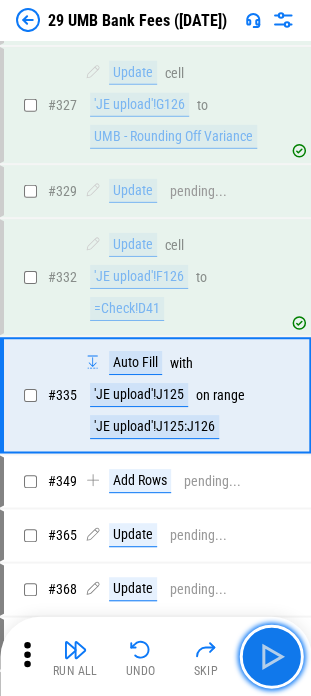 click at bounding box center (271, 656) 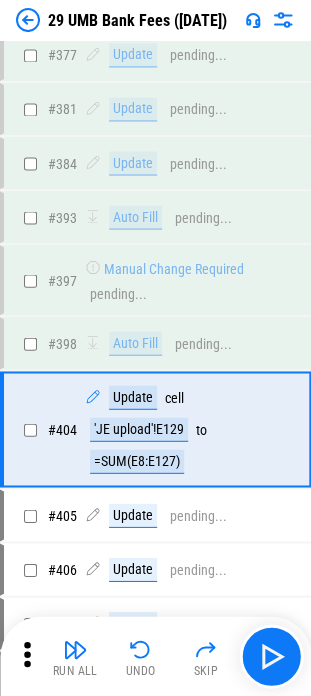 scroll, scrollTop: 6858, scrollLeft: 0, axis: vertical 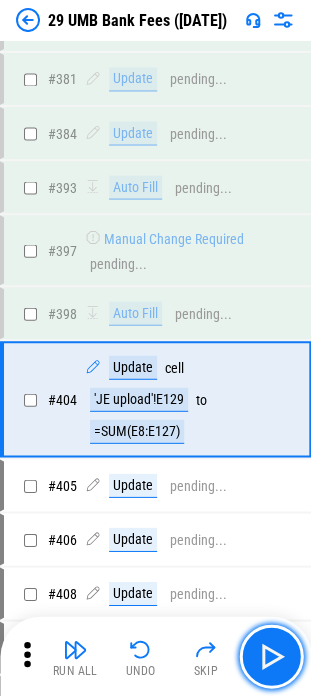 click at bounding box center (271, 656) 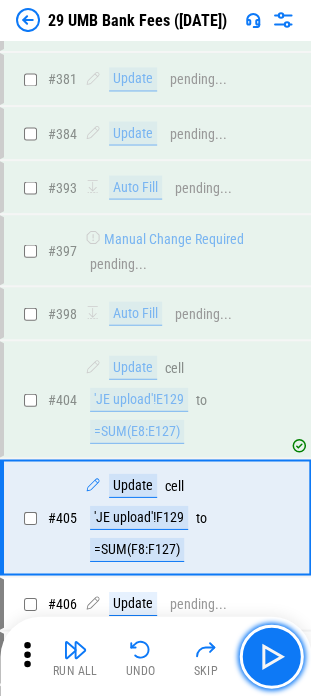 click at bounding box center (271, 656) 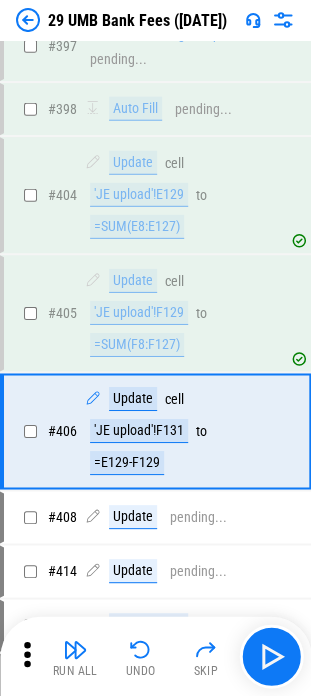 scroll, scrollTop: 7092, scrollLeft: 0, axis: vertical 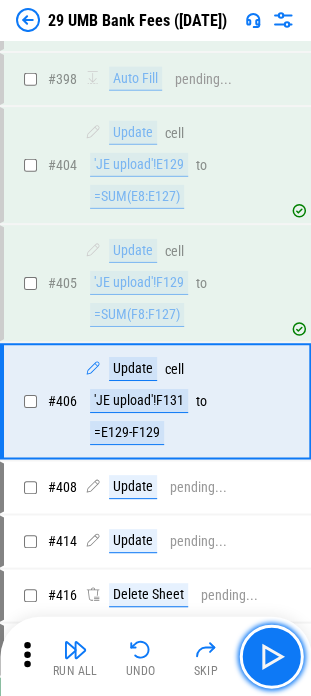 click at bounding box center [271, 656] 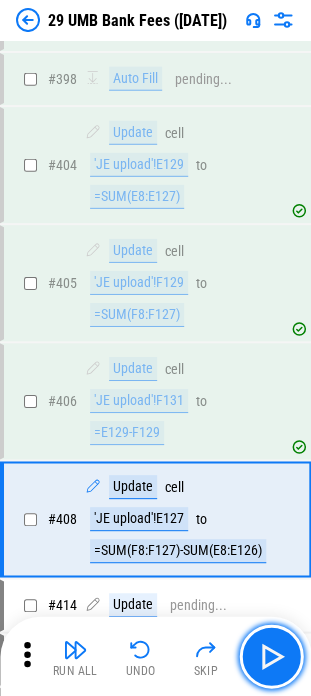 click at bounding box center [271, 656] 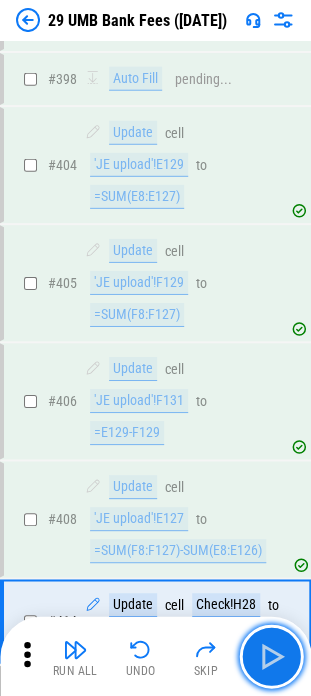 click at bounding box center (271, 656) 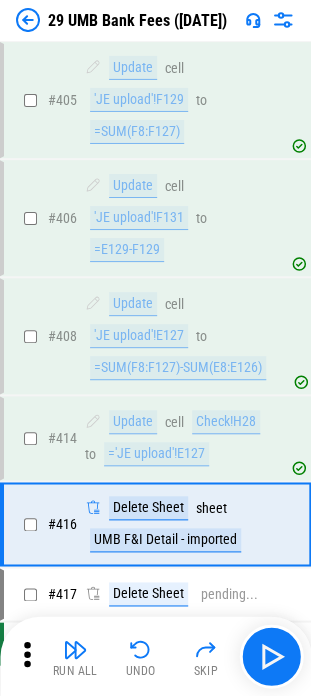 scroll, scrollTop: 7288, scrollLeft: 0, axis: vertical 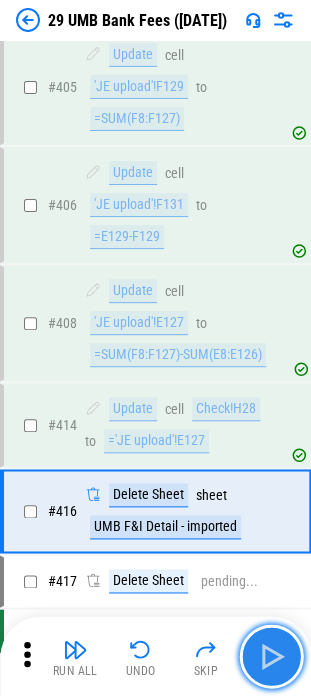 click at bounding box center [271, 656] 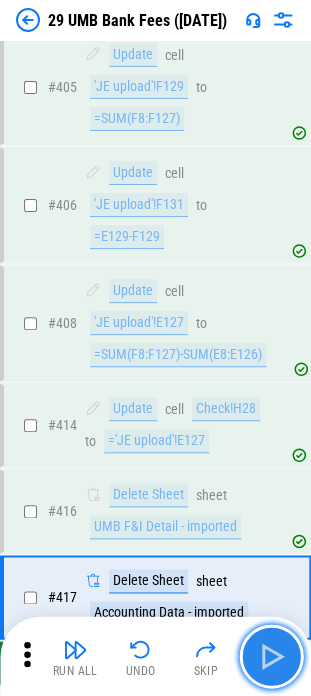 click at bounding box center (271, 656) 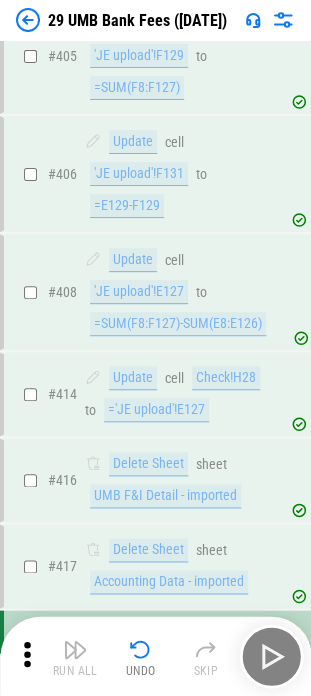 scroll, scrollTop: 7320, scrollLeft: 0, axis: vertical 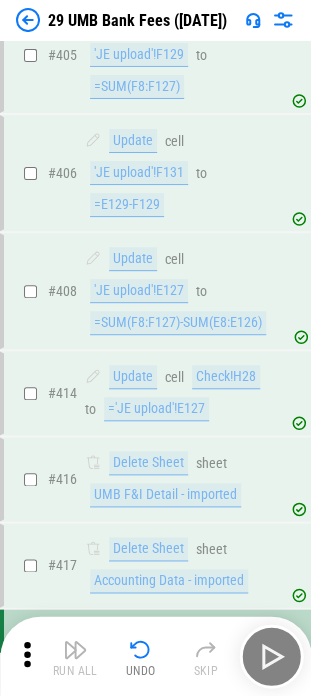drag, startPoint x: 275, startPoint y: 651, endPoint x: 152, endPoint y: 281, distance: 389.90897 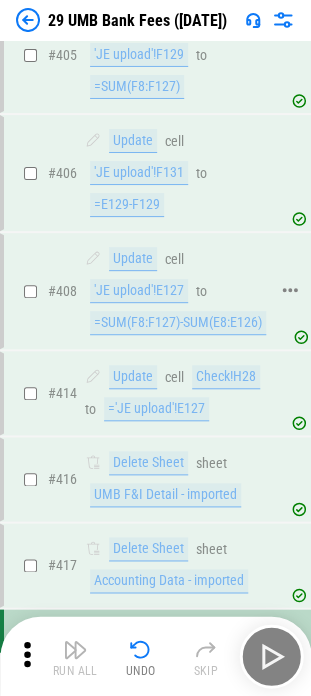 click on "Run All Undo Skip" at bounding box center (157, 656) 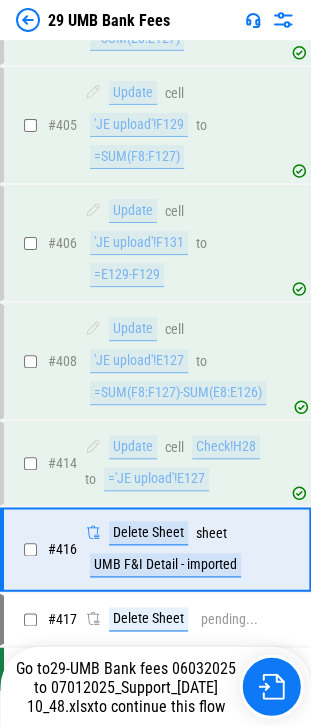 scroll, scrollTop: 7258, scrollLeft: 0, axis: vertical 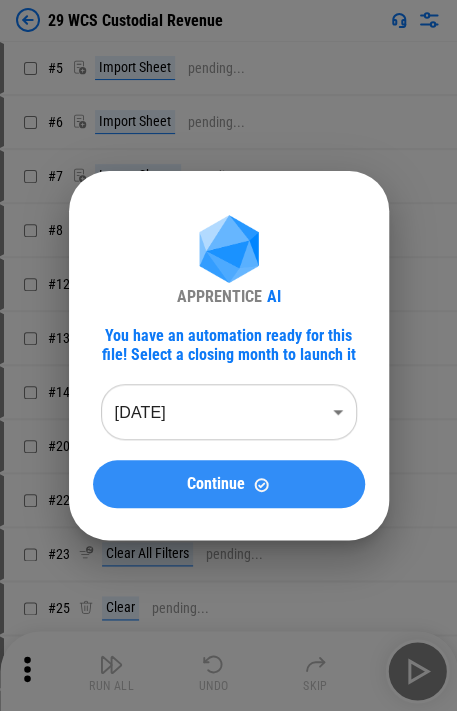 click on "Continue" at bounding box center (229, 484) 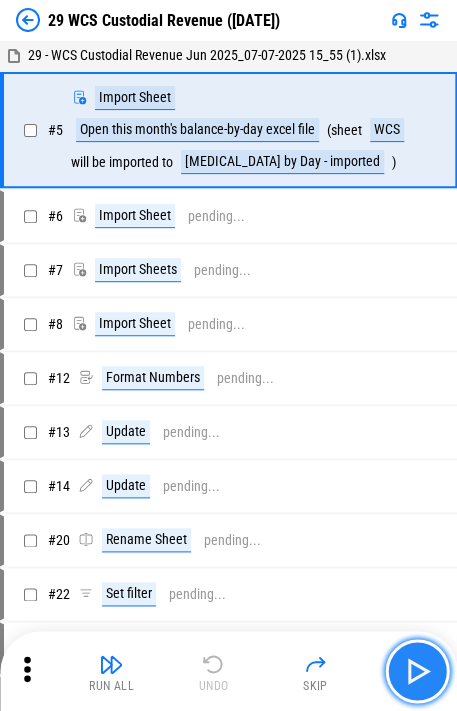 click at bounding box center (417, 671) 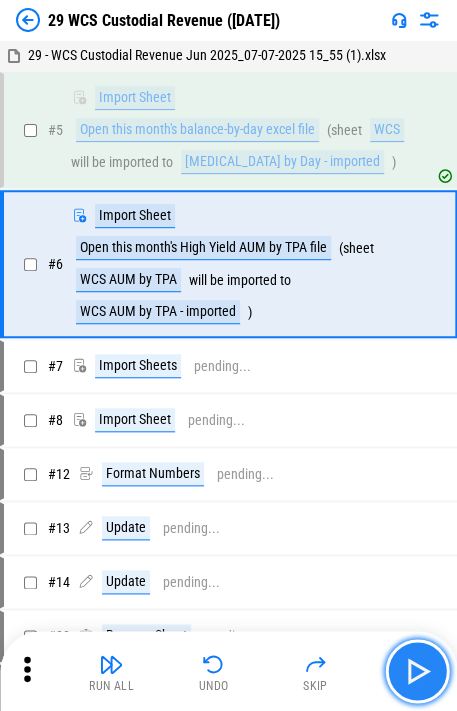 click at bounding box center (417, 671) 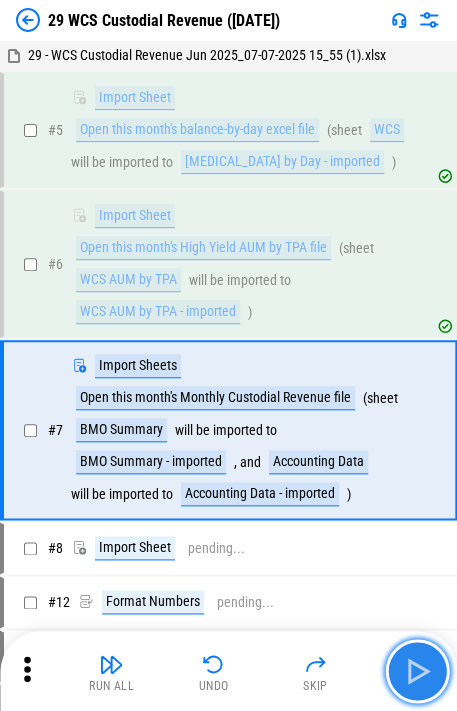 click at bounding box center (417, 671) 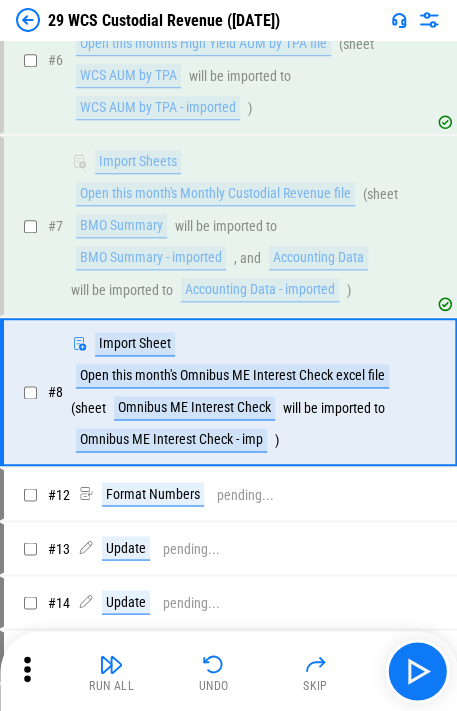 scroll, scrollTop: 236, scrollLeft: 0, axis: vertical 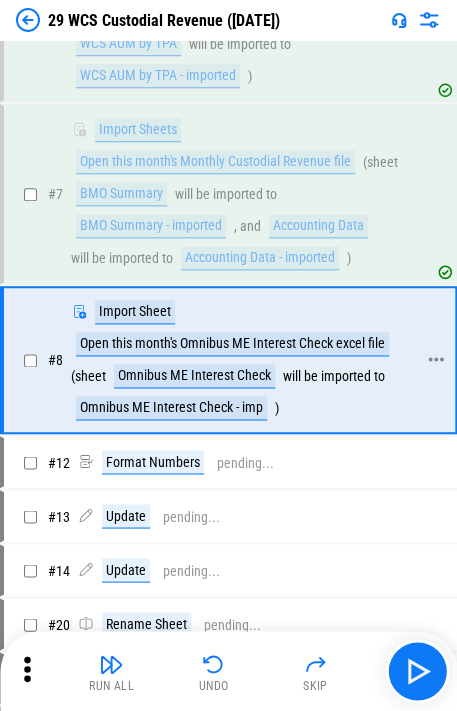 click on "Open this month's Omnibus ME Interest Check excel file" at bounding box center [232, 344] 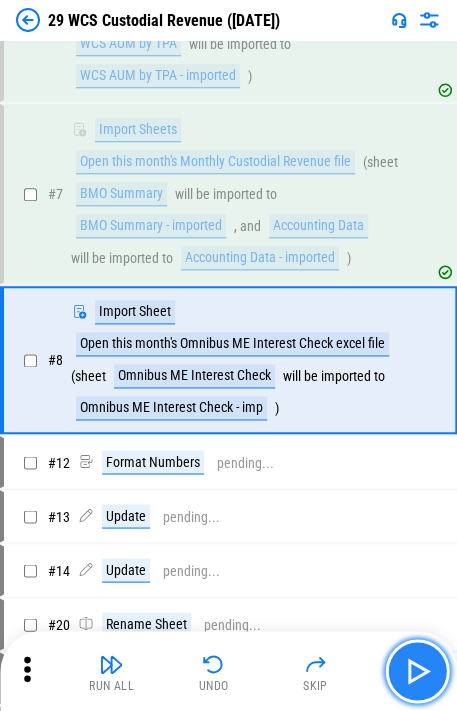 click at bounding box center (417, 671) 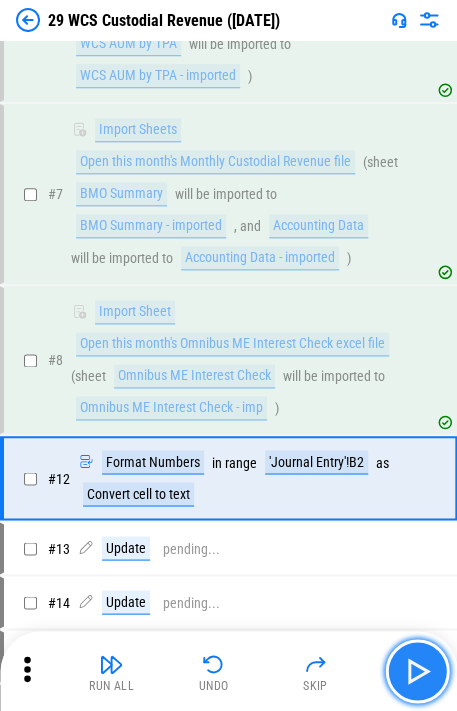 click at bounding box center (417, 671) 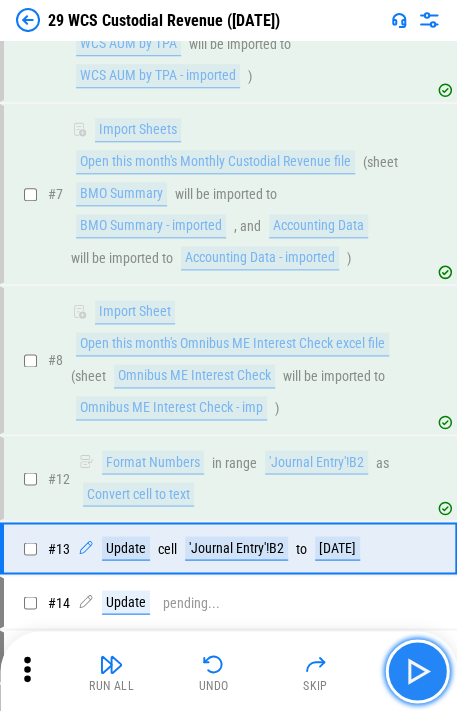 click at bounding box center [417, 671] 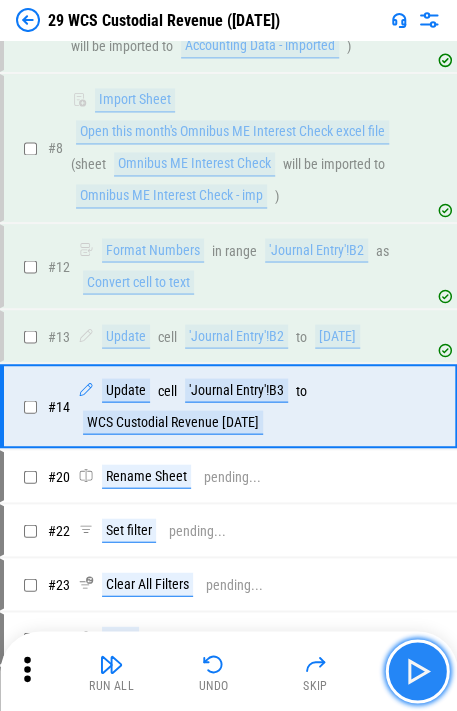 click at bounding box center [417, 671] 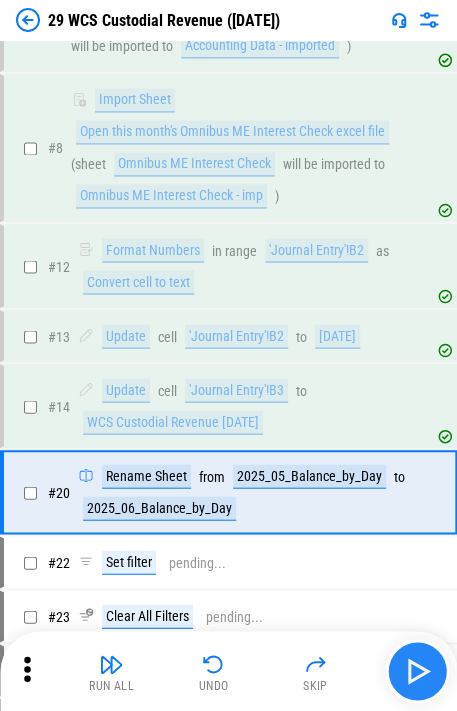 scroll, scrollTop: 474, scrollLeft: 0, axis: vertical 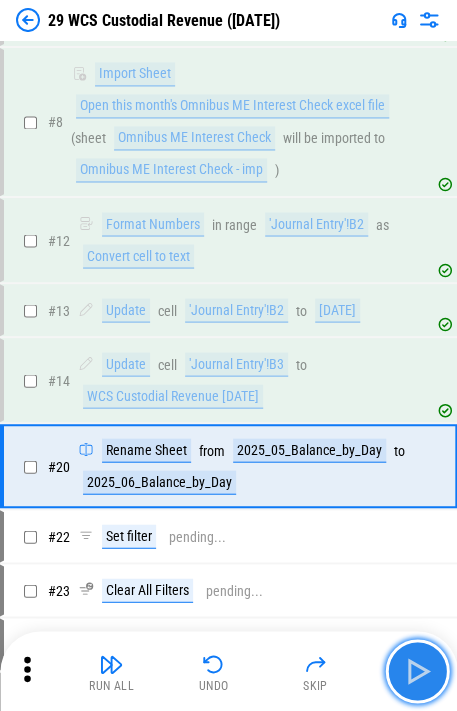 click at bounding box center [417, 671] 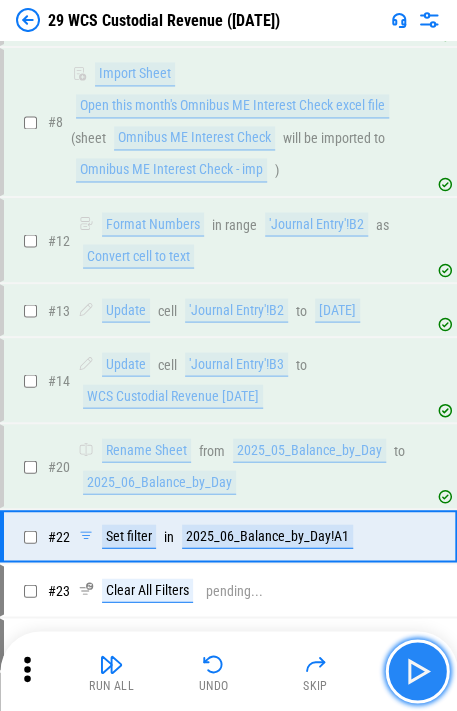 click at bounding box center (417, 671) 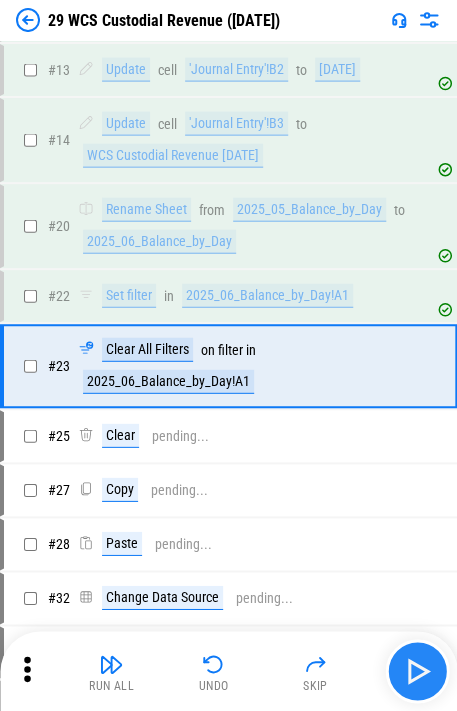 scroll, scrollTop: 716, scrollLeft: 0, axis: vertical 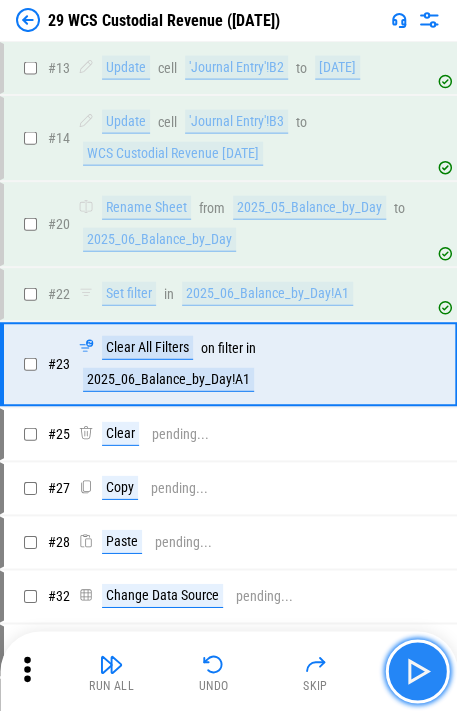 click at bounding box center [417, 671] 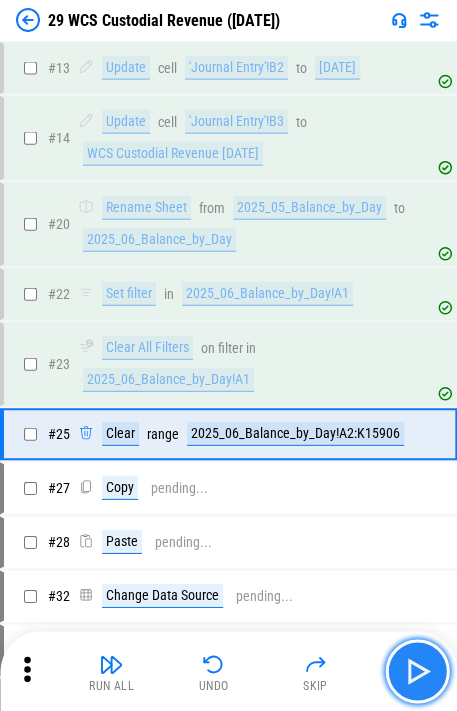 click at bounding box center [417, 671] 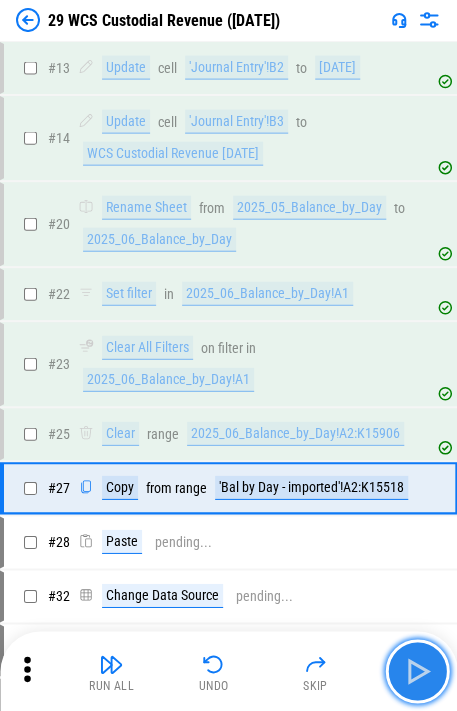 click at bounding box center (417, 671) 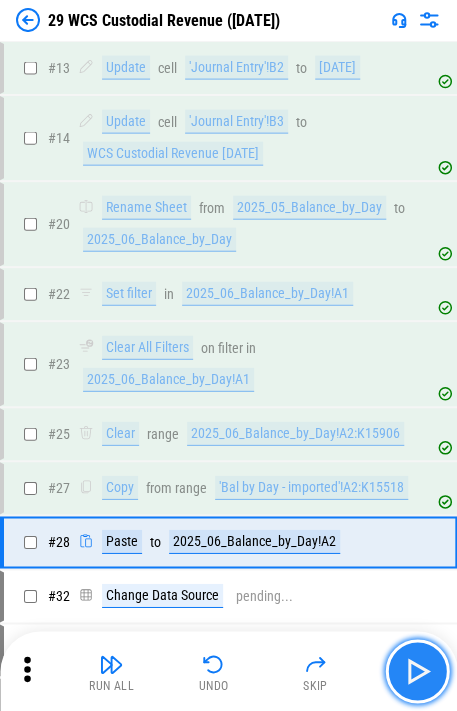 click at bounding box center (417, 671) 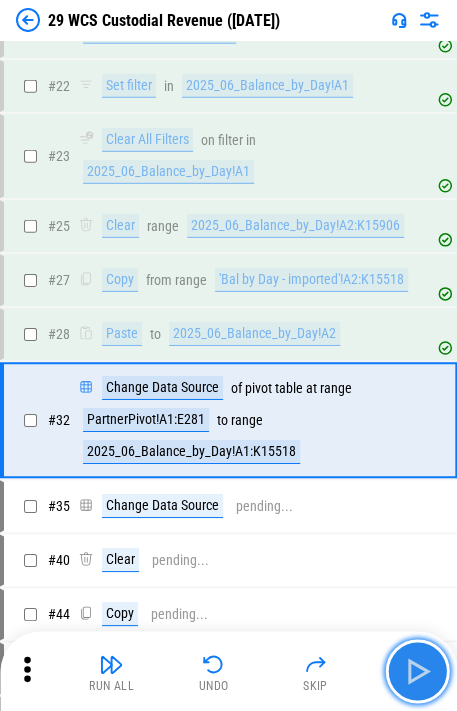 click at bounding box center (417, 671) 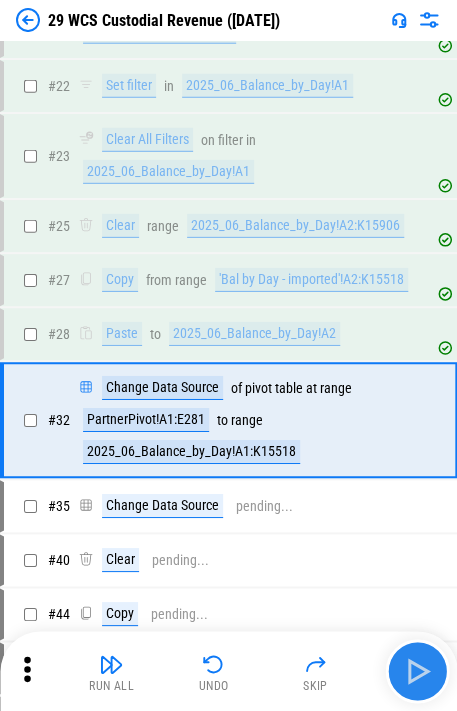 scroll, scrollTop: 948, scrollLeft: 0, axis: vertical 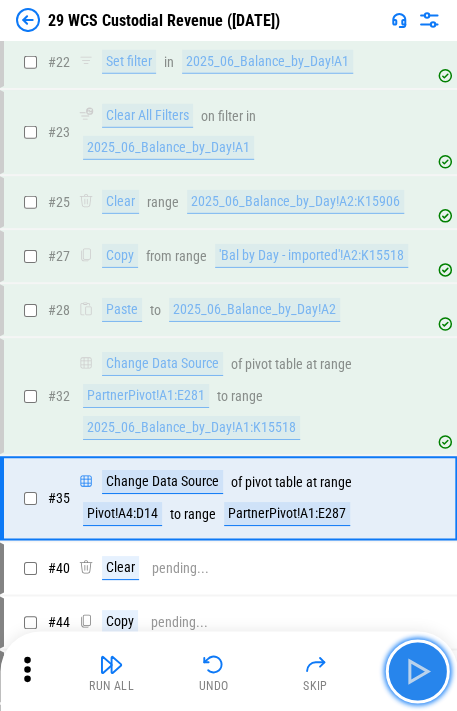 click at bounding box center (417, 671) 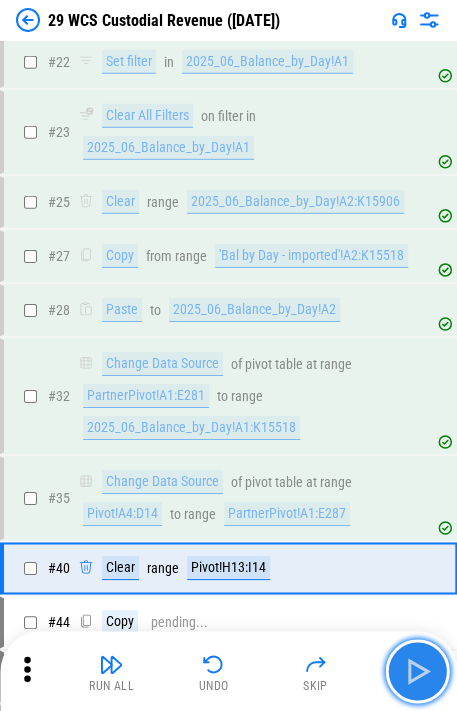 click at bounding box center [417, 671] 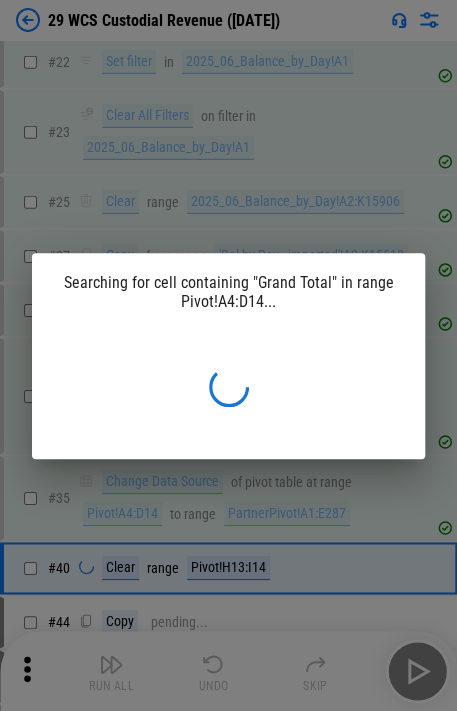 click on "Searching for cell containing "Grand Total" in range Pivot!A4:D14..." at bounding box center [228, 292] 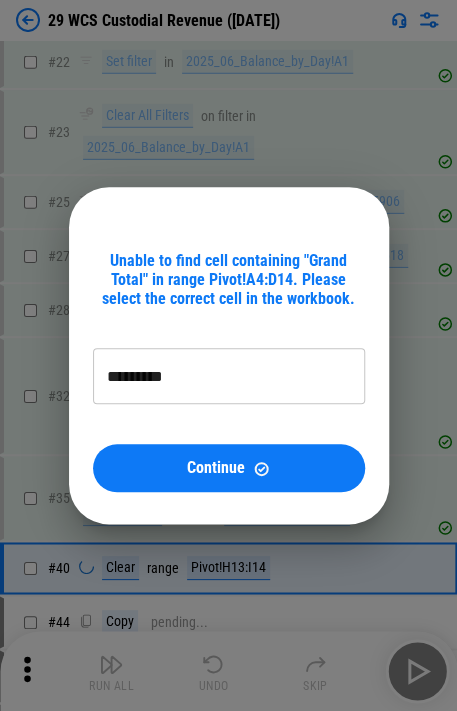 type on "*********" 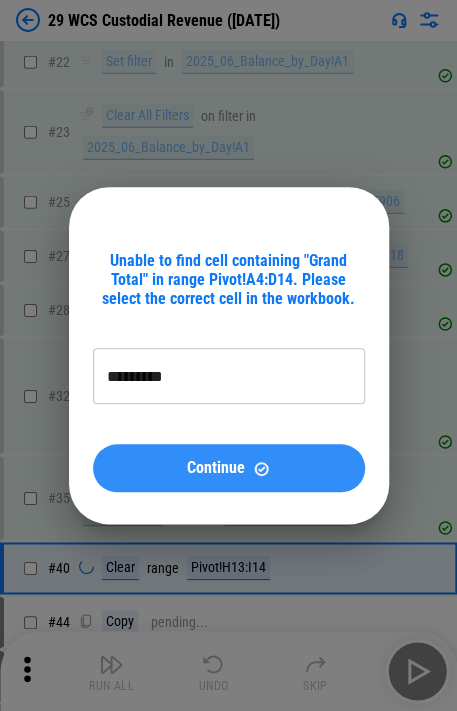 click on "Continue" at bounding box center [229, 468] 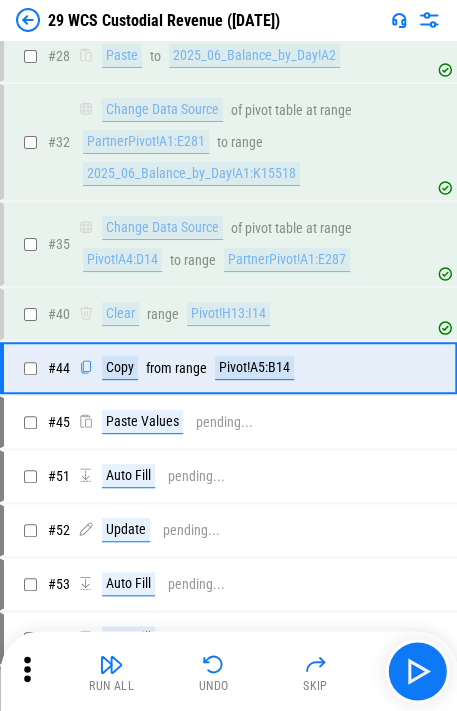 scroll, scrollTop: 1202, scrollLeft: 0, axis: vertical 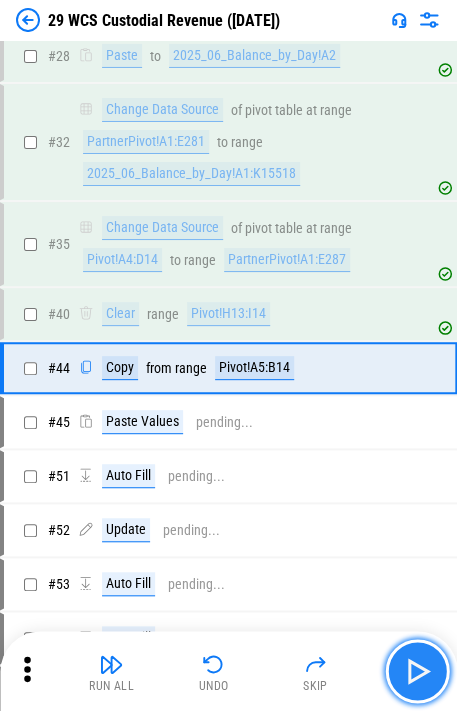 click at bounding box center (417, 671) 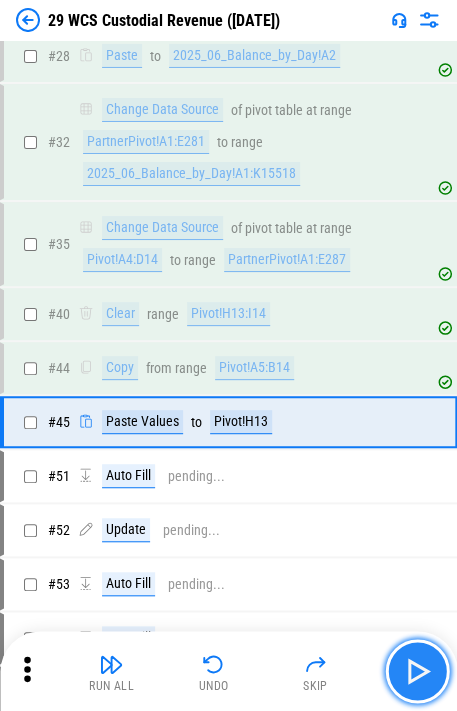 click at bounding box center (417, 671) 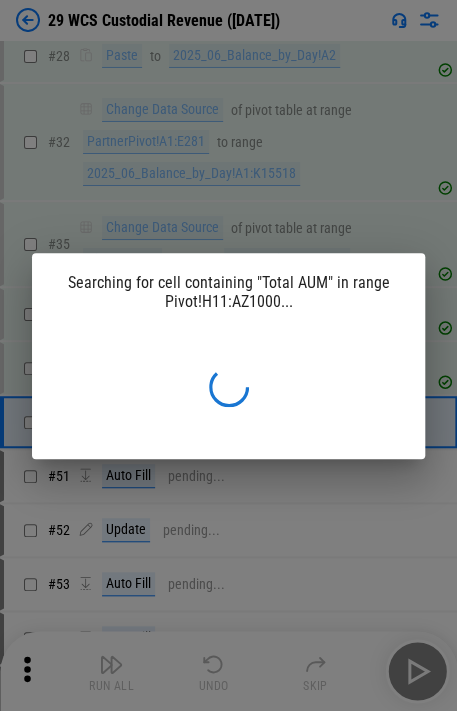 click on "Searching for cell containing "Total AUM" in range Pivot!H11:AZ1000..." at bounding box center [228, 355] 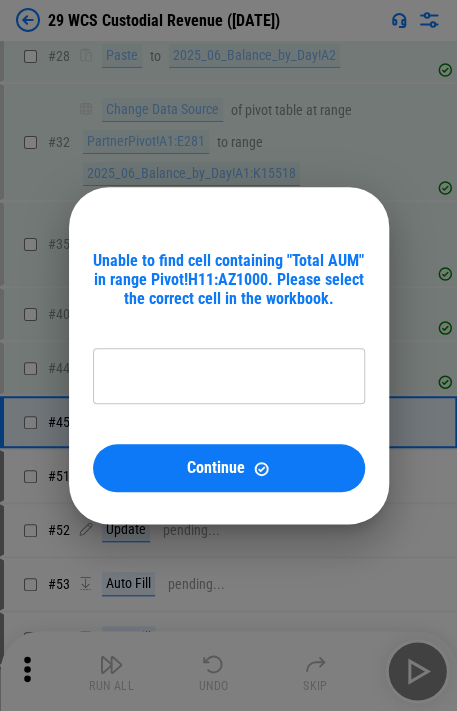click on "Unable to find cell containing "Total AUM" in range Pivot!H11:AZ1000. Please select the correct cell in the workbook. ​ Continue" at bounding box center (229, 355) 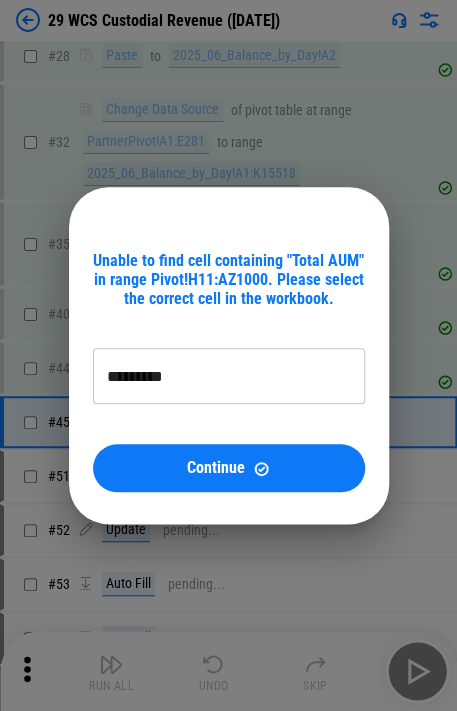 type on "*********" 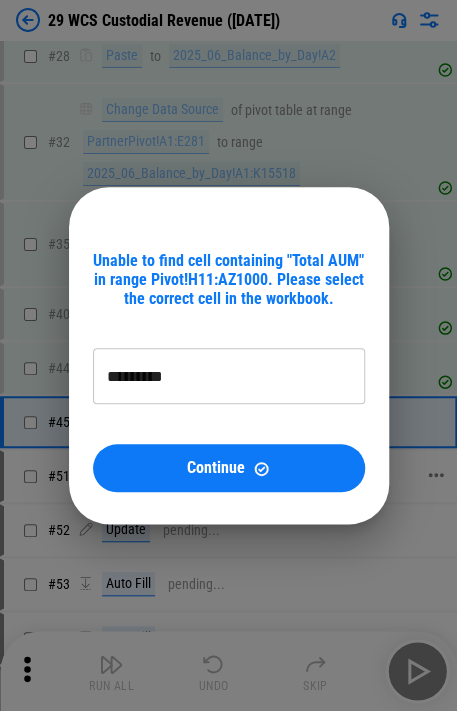 click on "Continue" at bounding box center [229, 468] 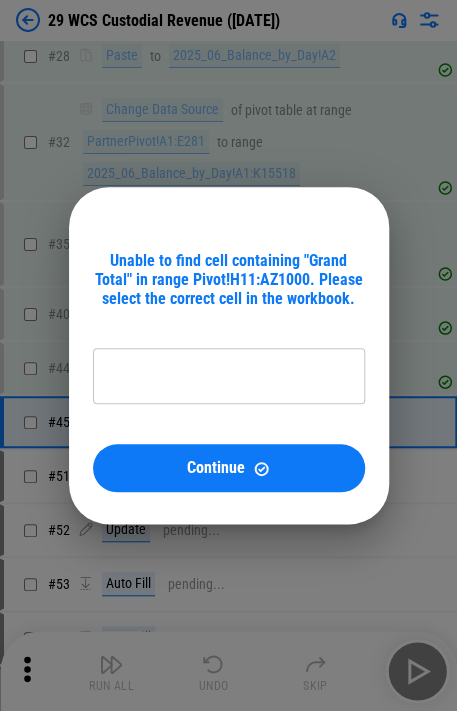type on "*********" 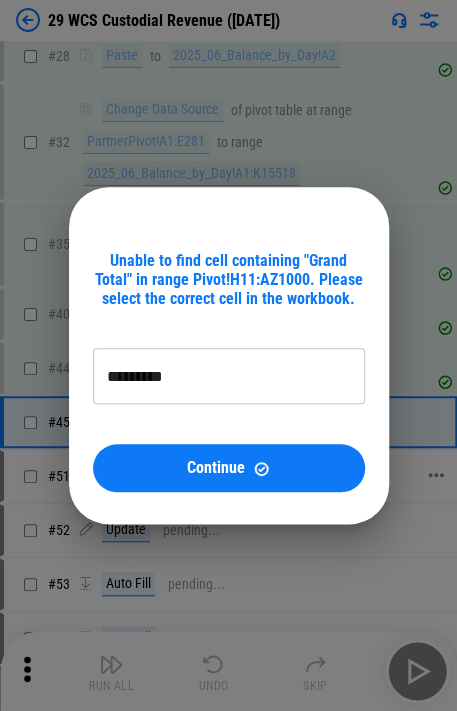 click on "Continue" at bounding box center [229, 468] 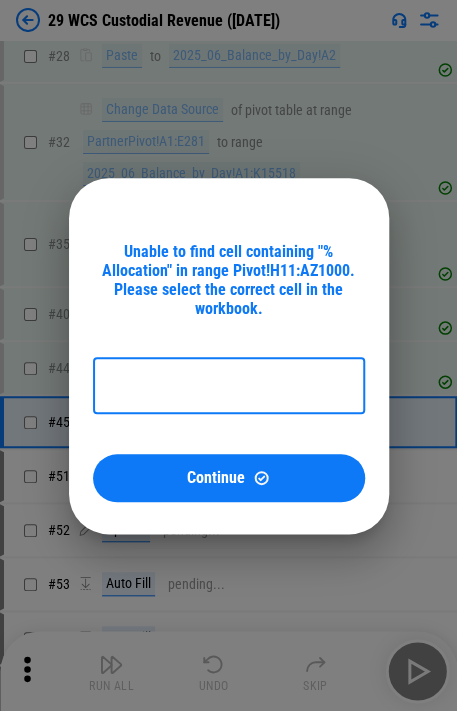type on "********" 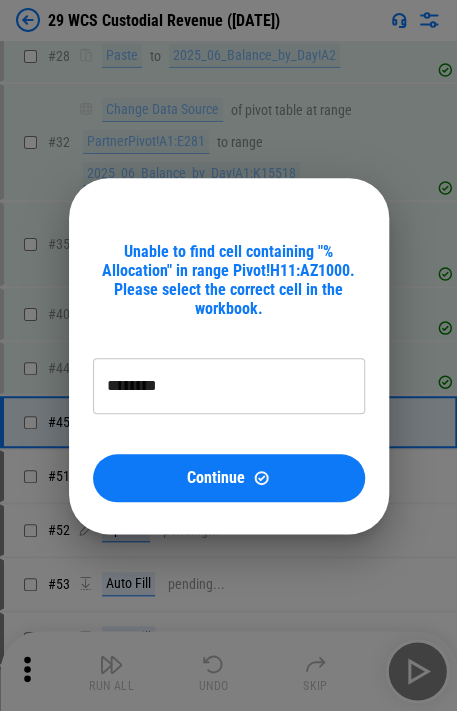 click on "Unable to find cell containing "% Allocation" in range Pivot!H11:AZ1000. Please select the correct cell in the workbook. ******** ​ Continue" at bounding box center (229, 372) 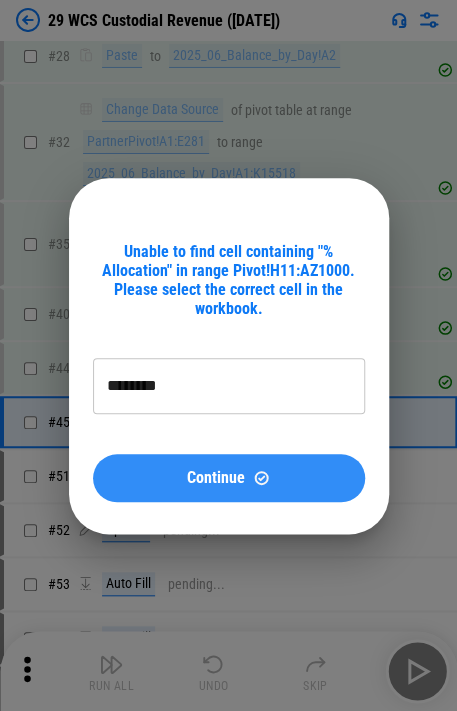 click on "Continue" at bounding box center (229, 477) 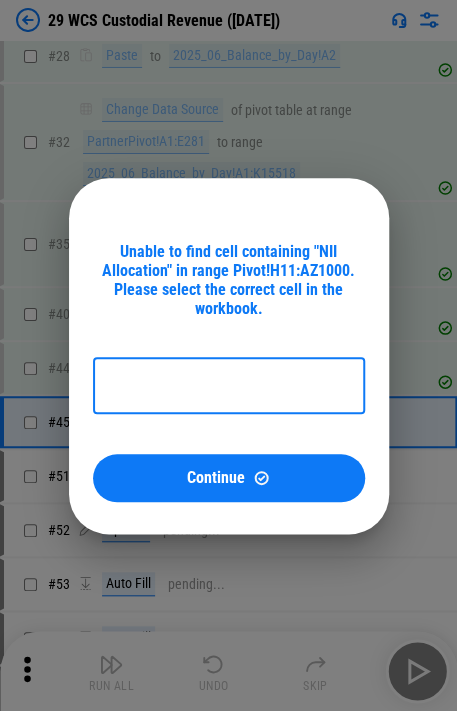 type on "********" 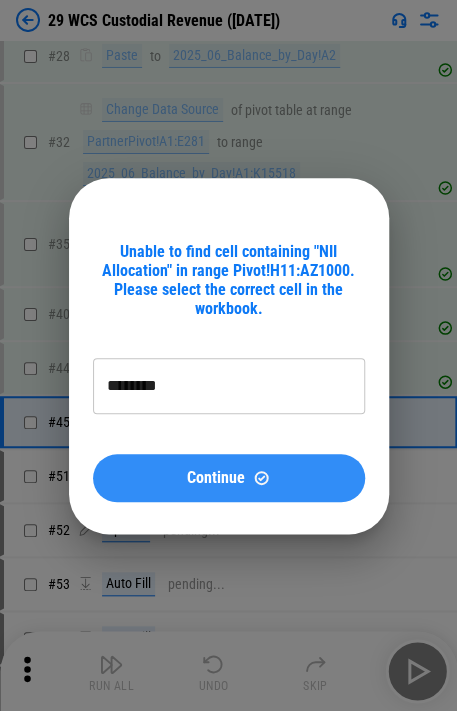click on "Continue" at bounding box center (229, 477) 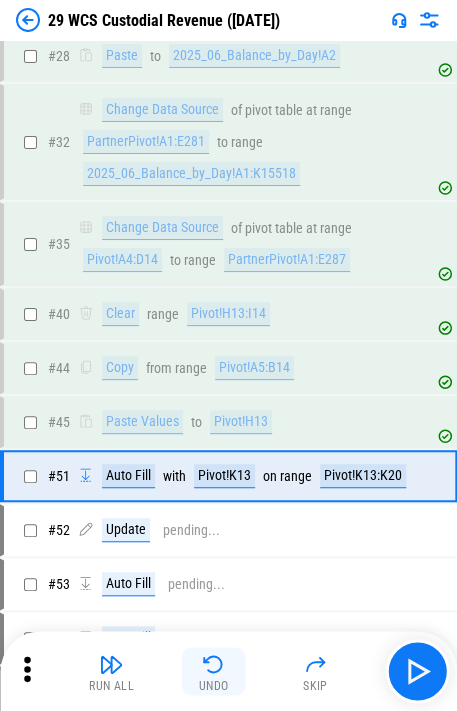 click at bounding box center (214, 664) 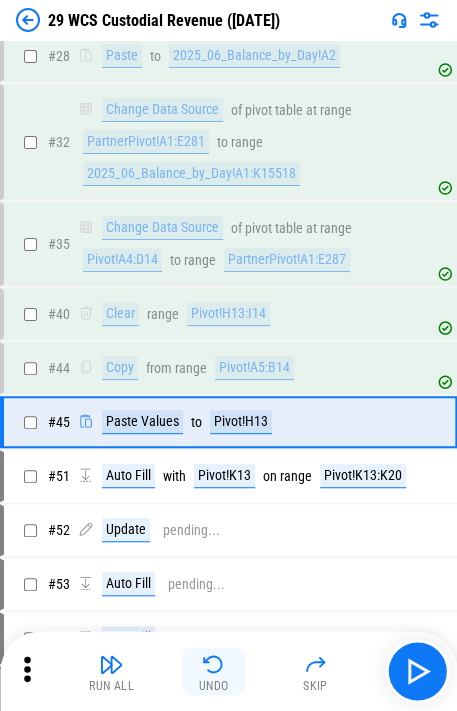 click at bounding box center (214, 664) 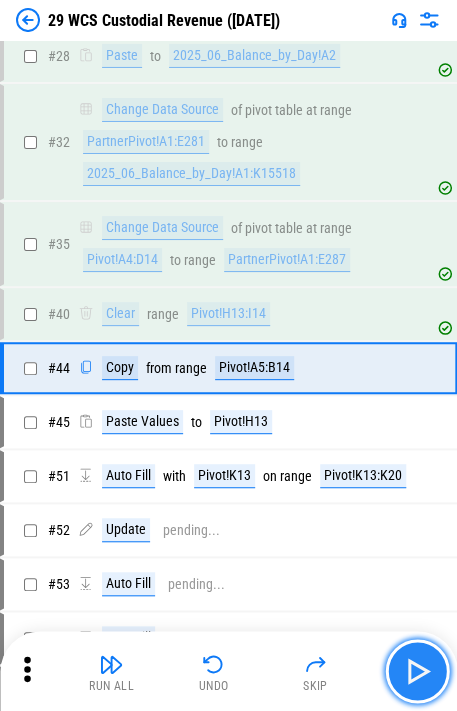 click at bounding box center [417, 671] 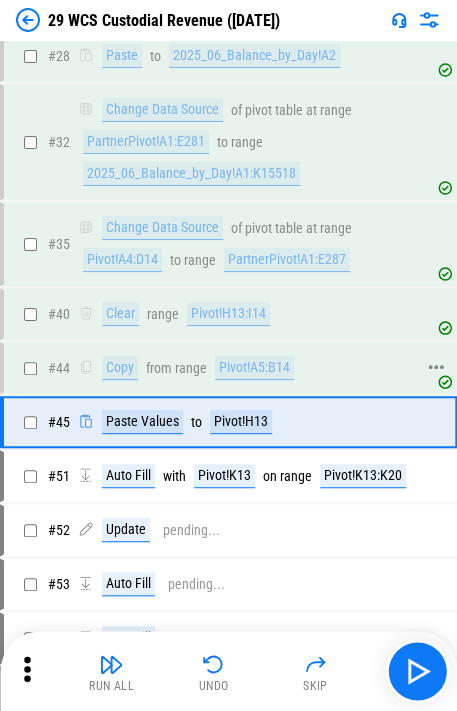 click on "Pivot!A5:B14" at bounding box center [254, 368] 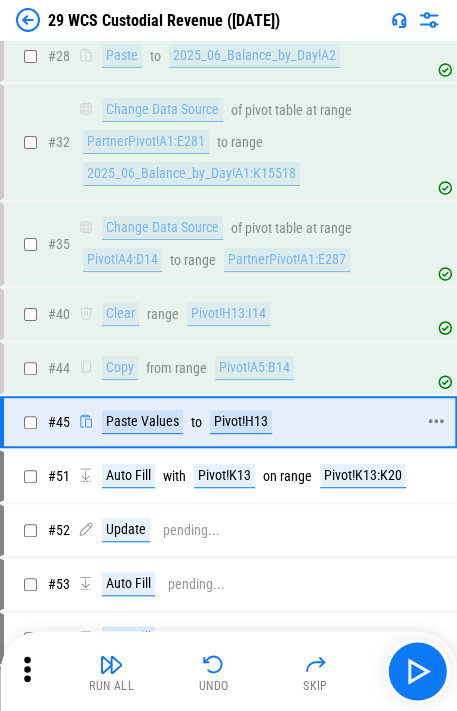 drag, startPoint x: 222, startPoint y: 404, endPoint x: 246, endPoint y: 414, distance: 26 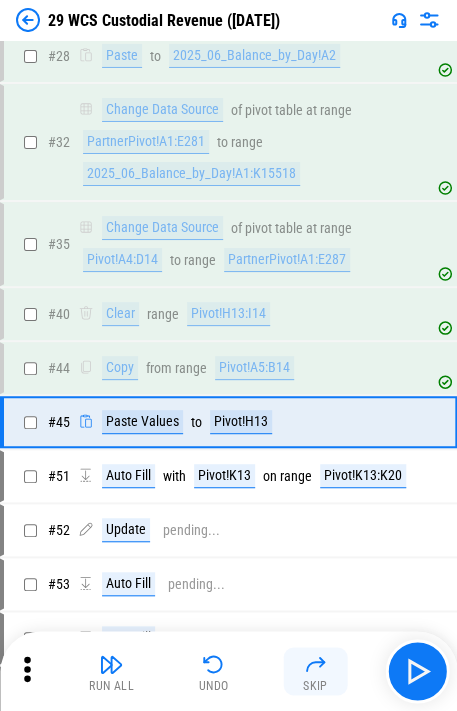 click on "Skip" at bounding box center [315, 671] 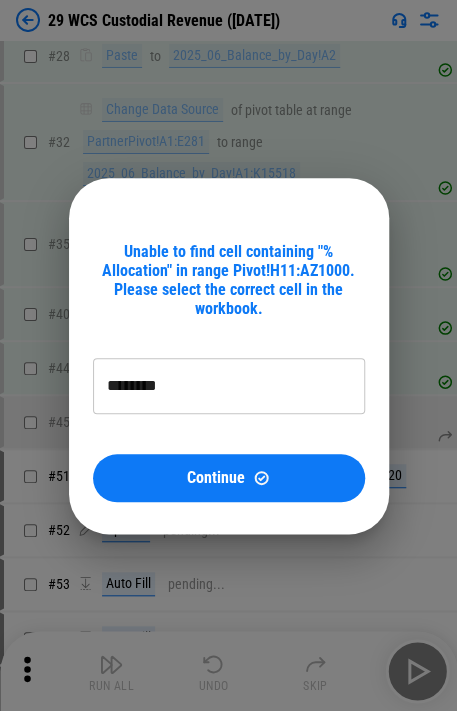 type on "********" 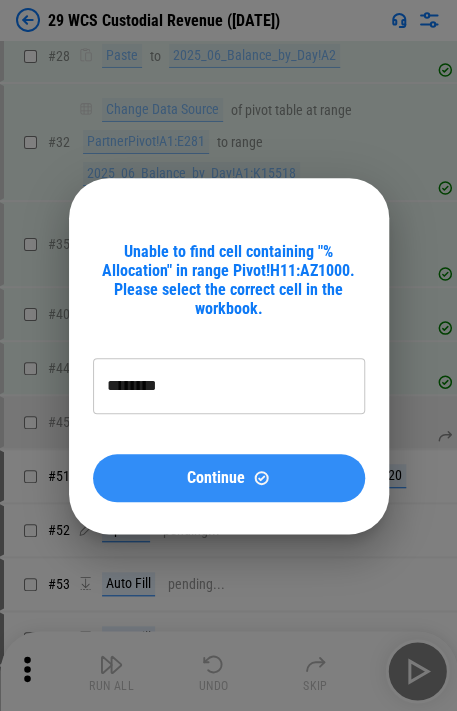 click on "Continue" at bounding box center (216, 478) 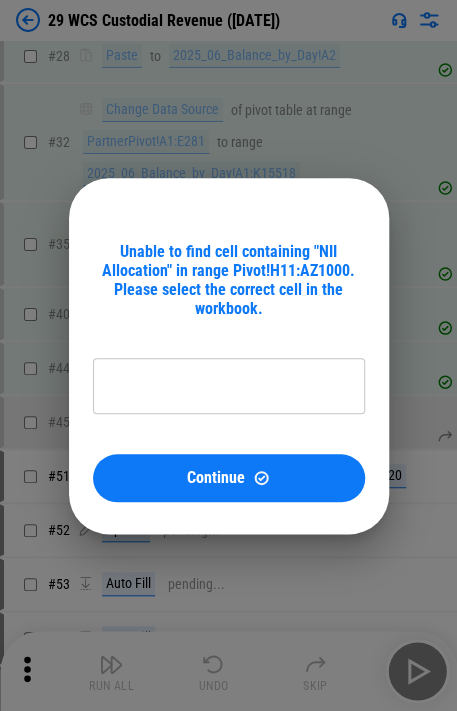 type on "********" 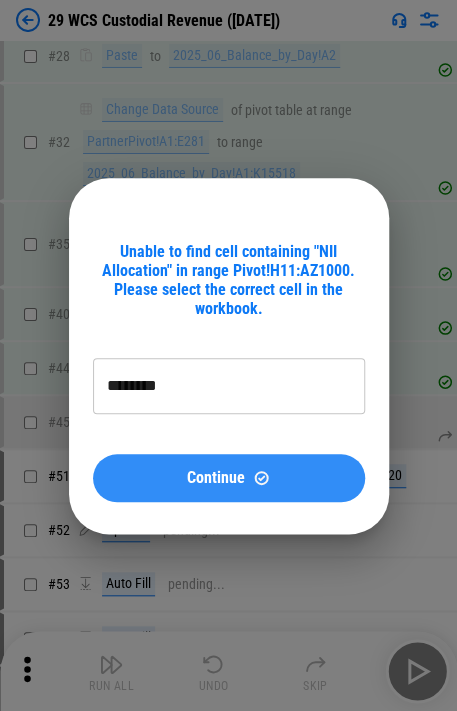 click on "Continue" at bounding box center (229, 478) 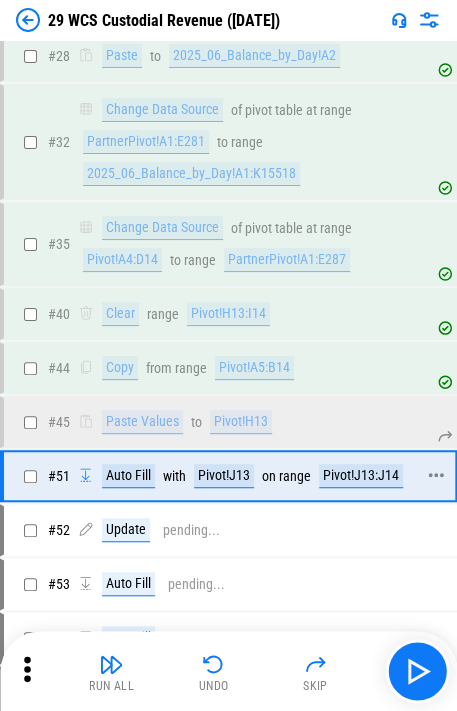 click on "Pivot!J13" at bounding box center [224, 476] 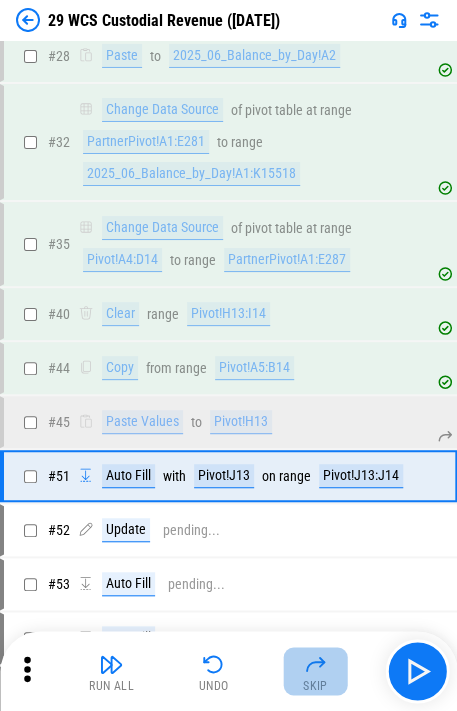 click at bounding box center [315, 664] 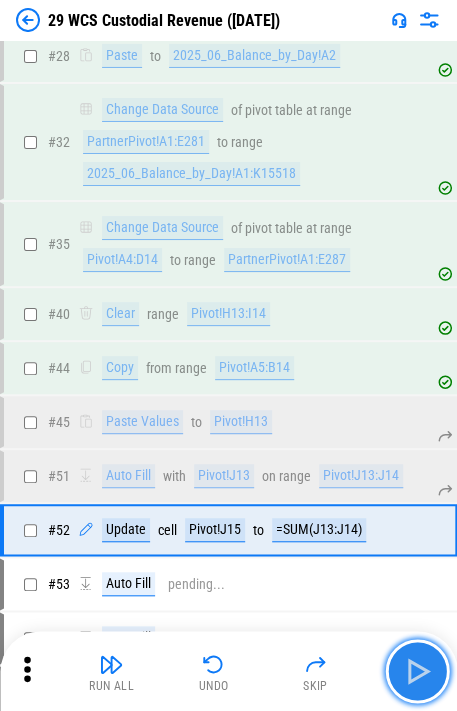 click at bounding box center (417, 671) 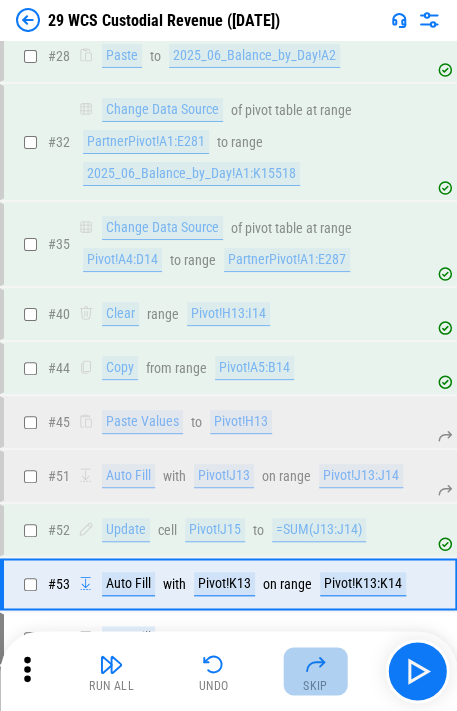 click at bounding box center [315, 664] 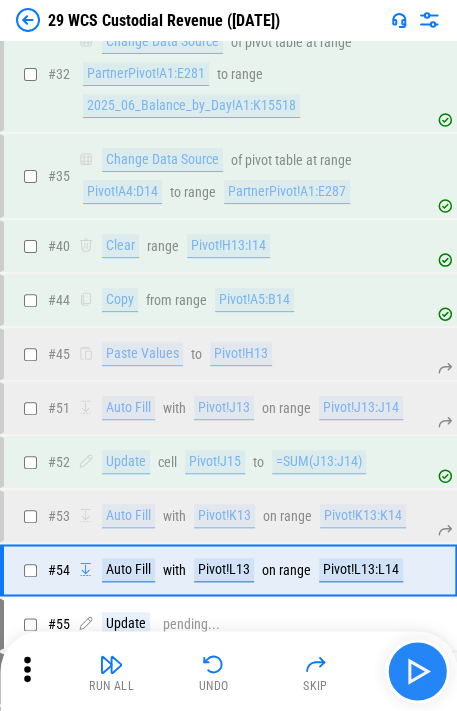 scroll, scrollTop: 1470, scrollLeft: 0, axis: vertical 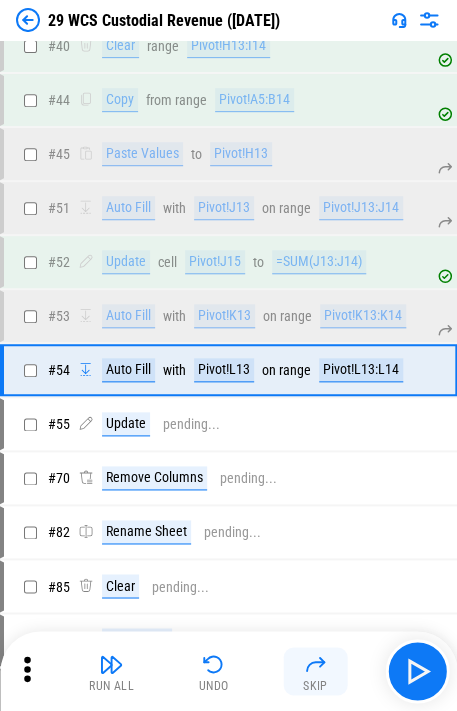 click on "Skip" at bounding box center (315, 671) 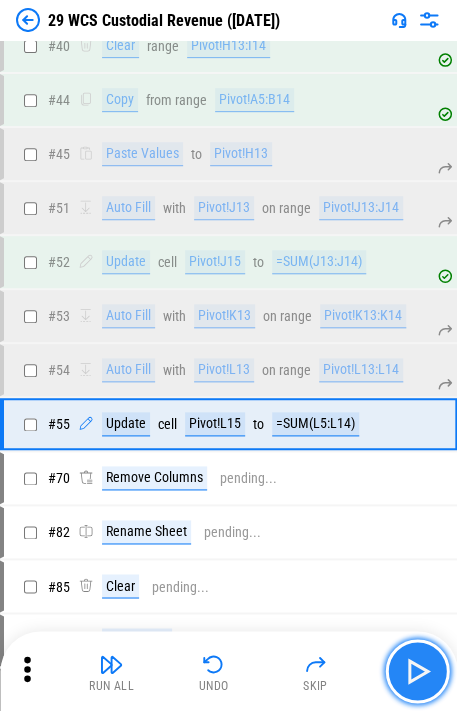 click at bounding box center (417, 671) 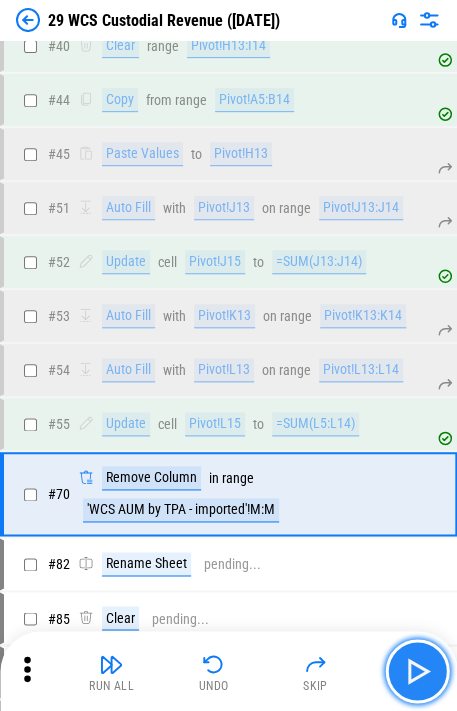 click at bounding box center [417, 671] 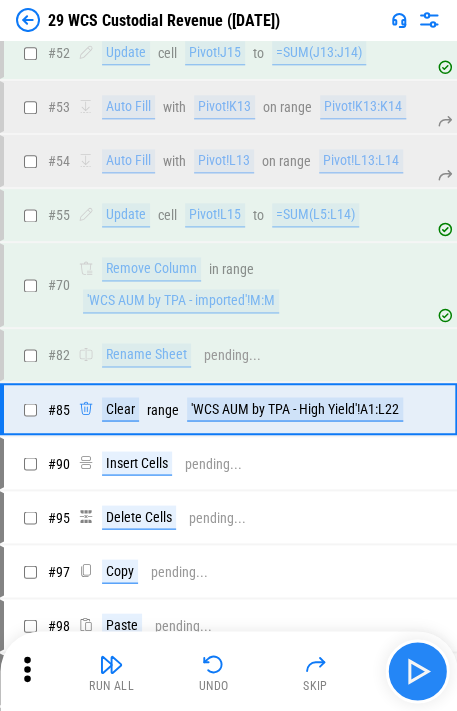 scroll, scrollTop: 1717, scrollLeft: 0, axis: vertical 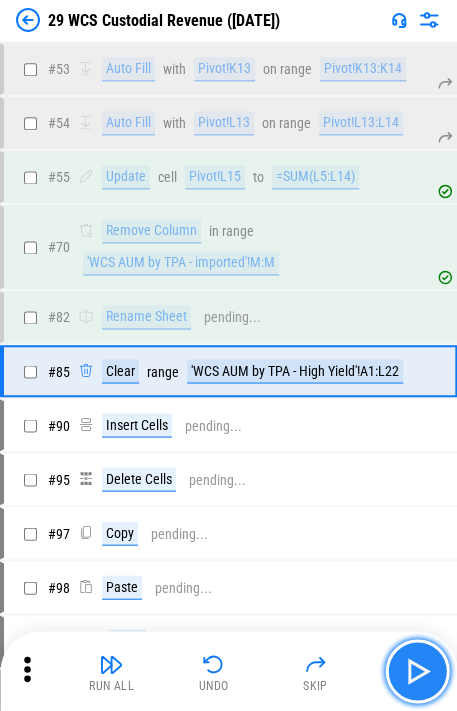 click at bounding box center (417, 671) 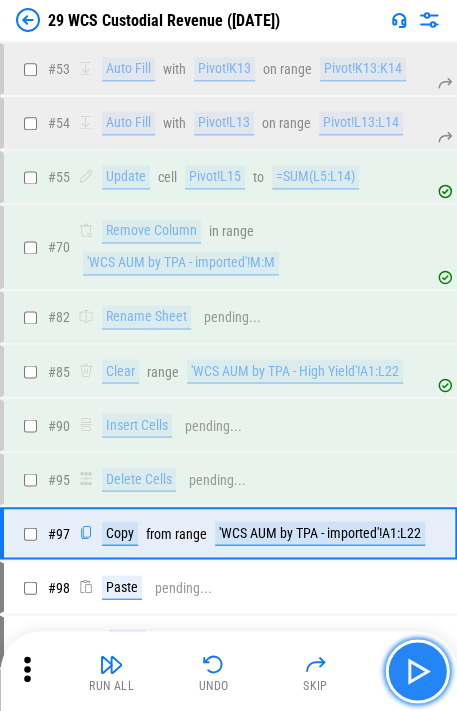 click at bounding box center (417, 671) 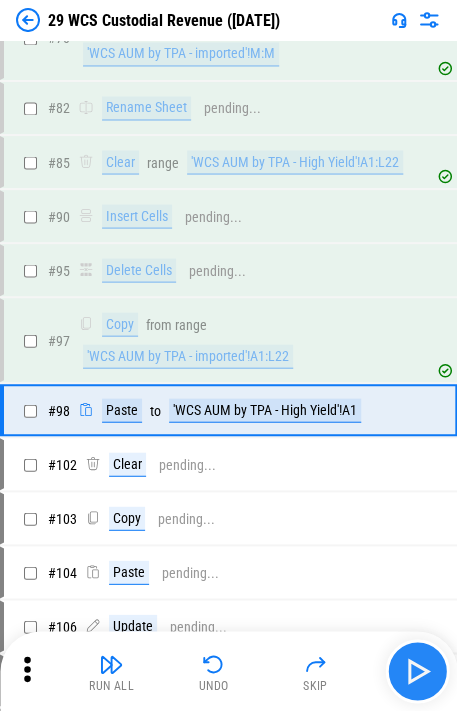 scroll, scrollTop: 1963, scrollLeft: 0, axis: vertical 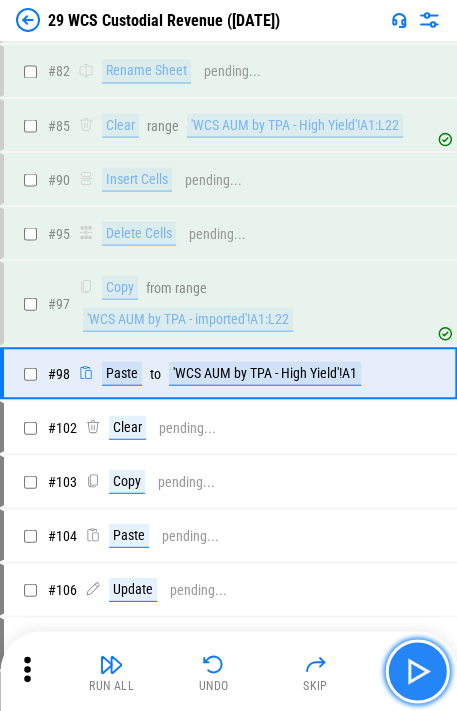 click at bounding box center [417, 671] 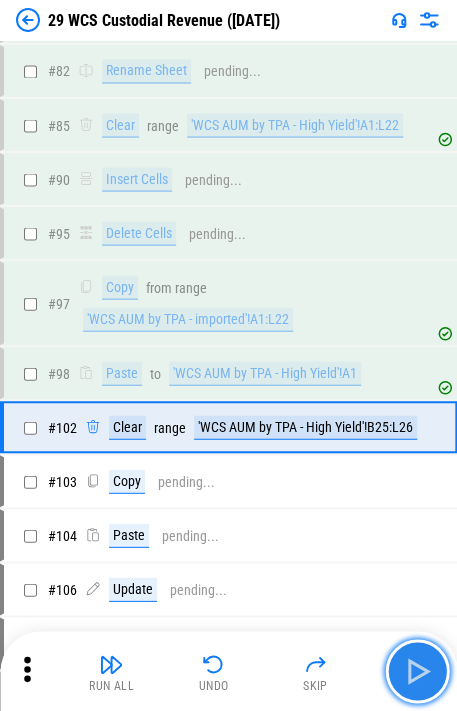 click at bounding box center (417, 671) 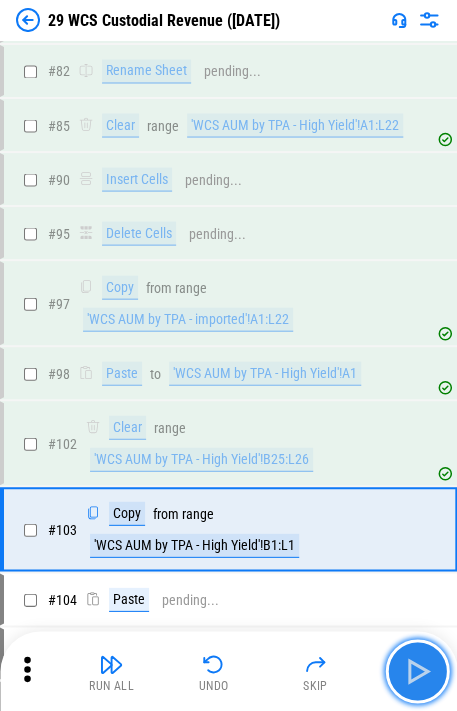 click at bounding box center [417, 671] 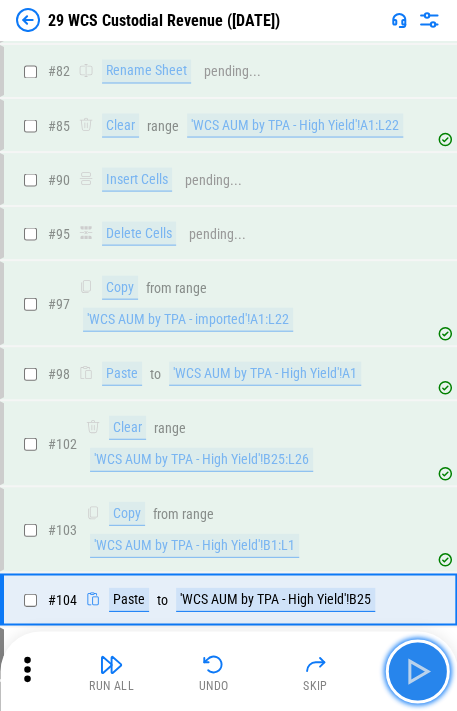 click at bounding box center [417, 671] 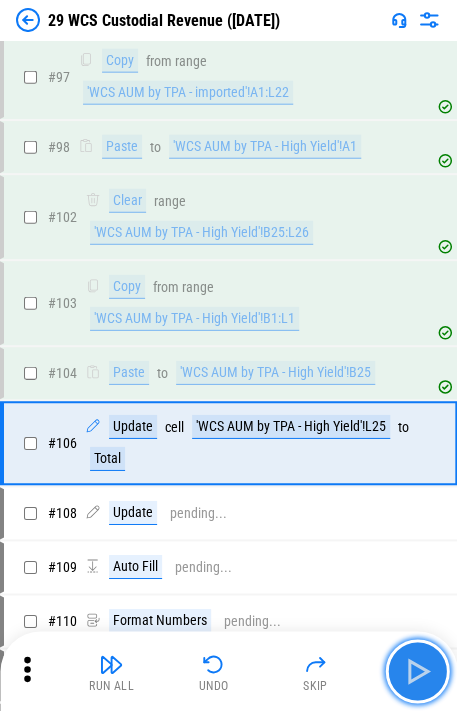 click at bounding box center [417, 671] 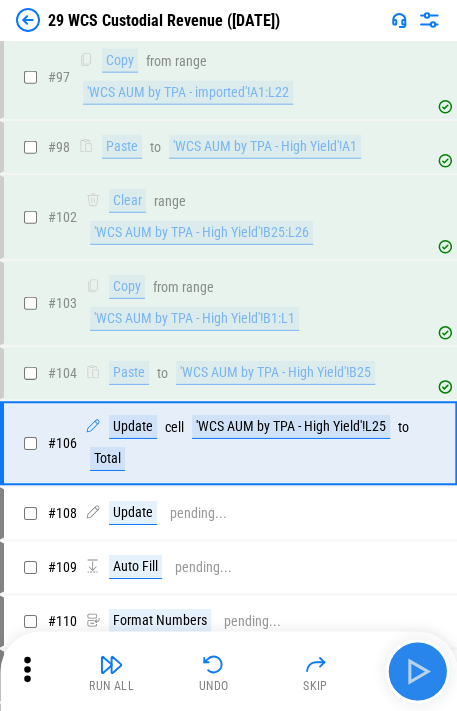 scroll, scrollTop: 2257, scrollLeft: 0, axis: vertical 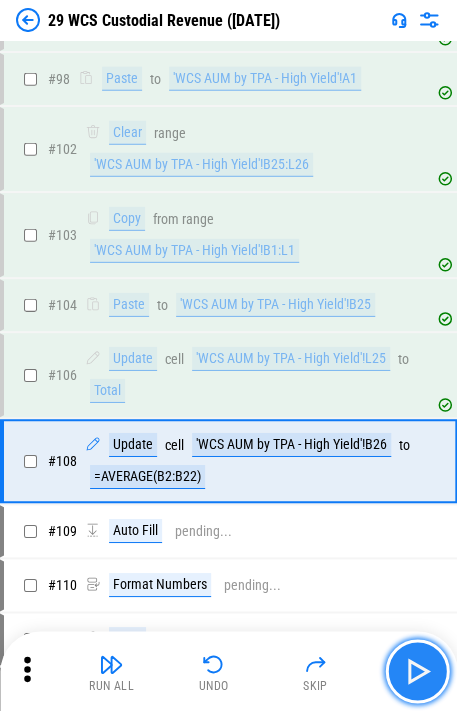 click at bounding box center [417, 671] 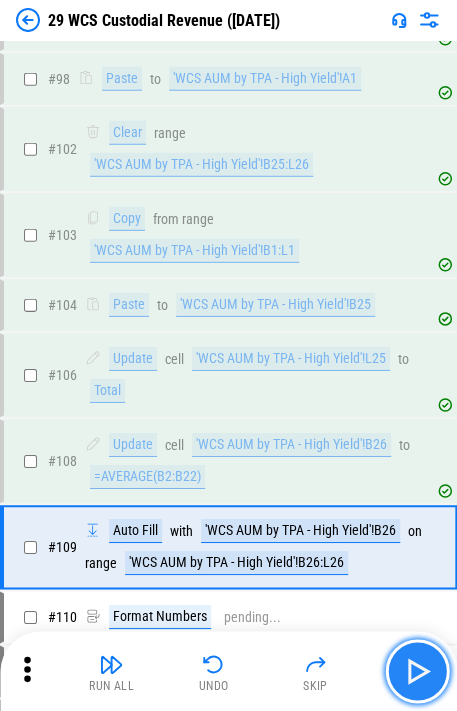 click at bounding box center [417, 671] 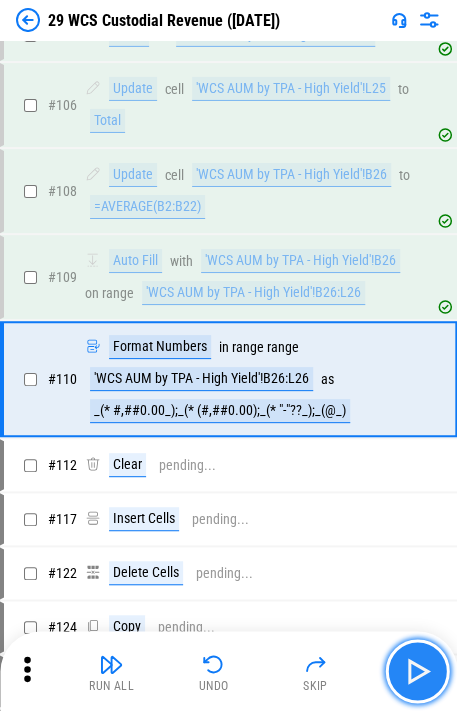scroll, scrollTop: 2529, scrollLeft: 0, axis: vertical 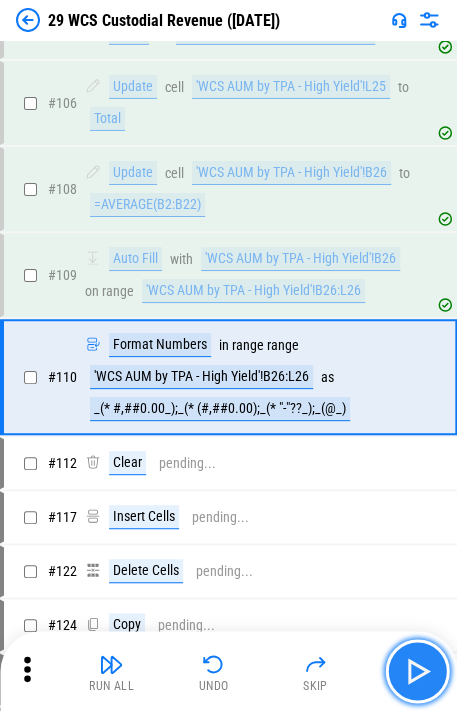 click at bounding box center [417, 671] 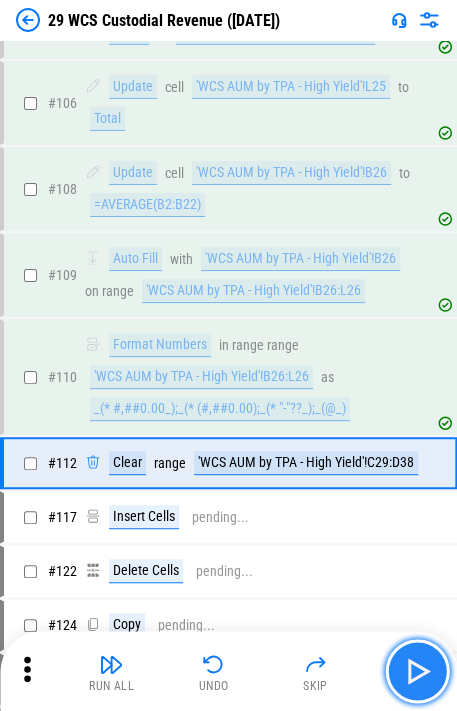 click at bounding box center [417, 671] 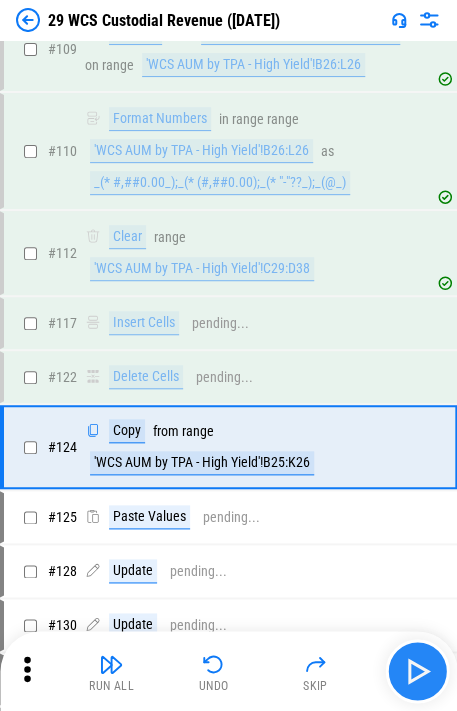 scroll, scrollTop: 2823, scrollLeft: 0, axis: vertical 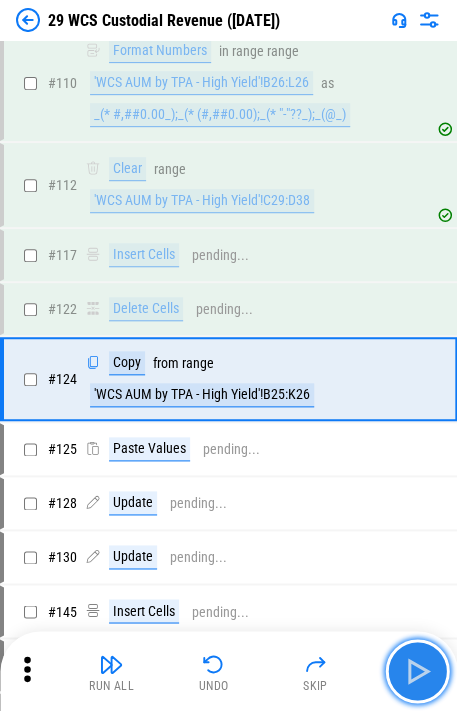 click at bounding box center (417, 671) 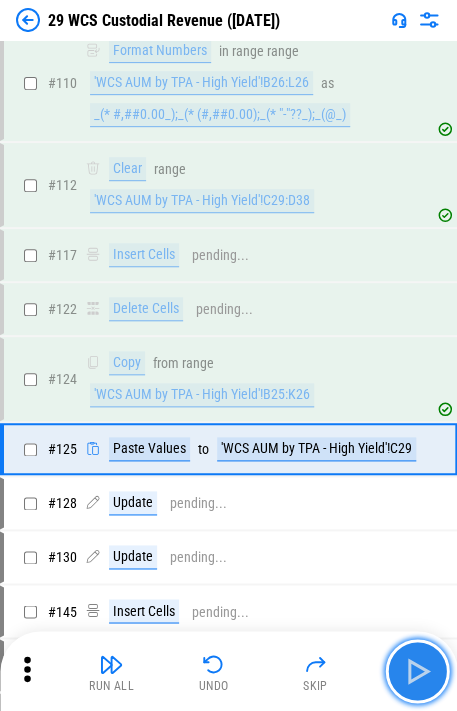 click at bounding box center (417, 671) 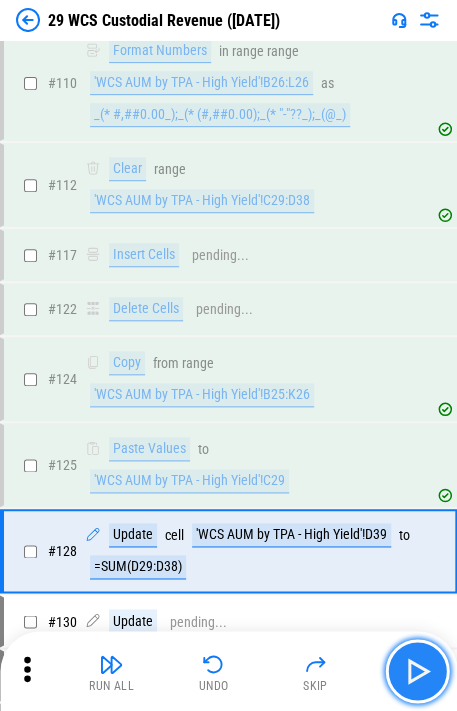 click at bounding box center [417, 671] 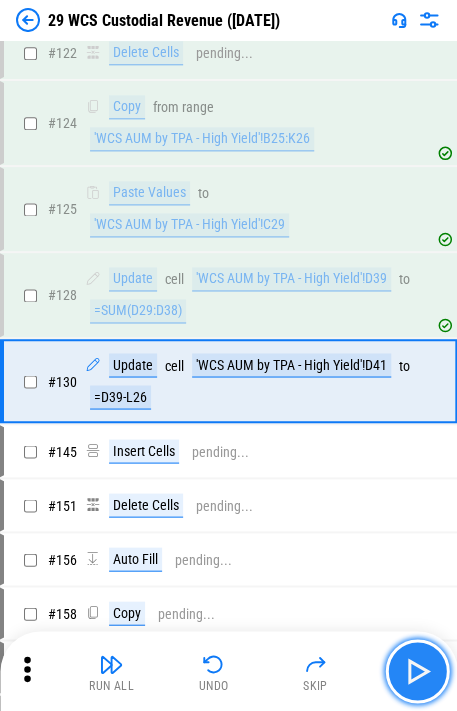 click at bounding box center [417, 671] 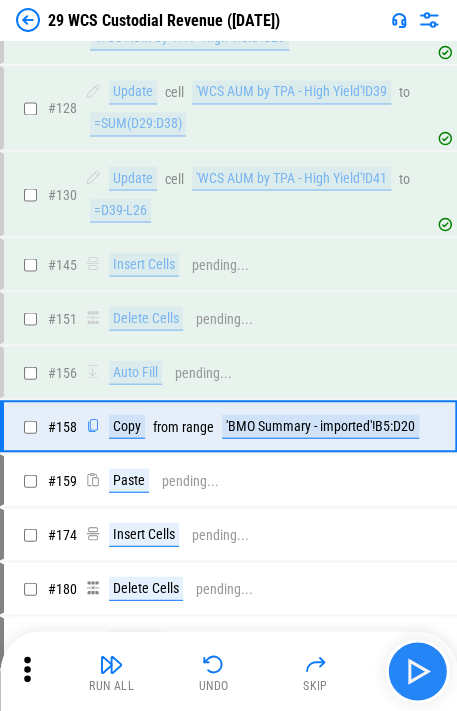 scroll, scrollTop: 3309, scrollLeft: 0, axis: vertical 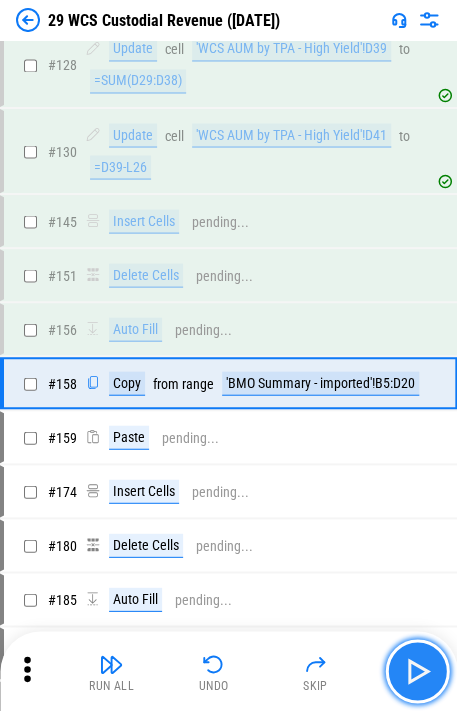click at bounding box center [417, 671] 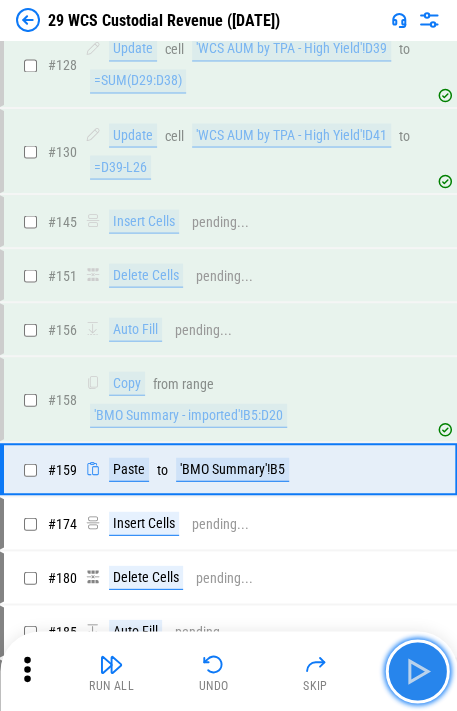click at bounding box center [417, 671] 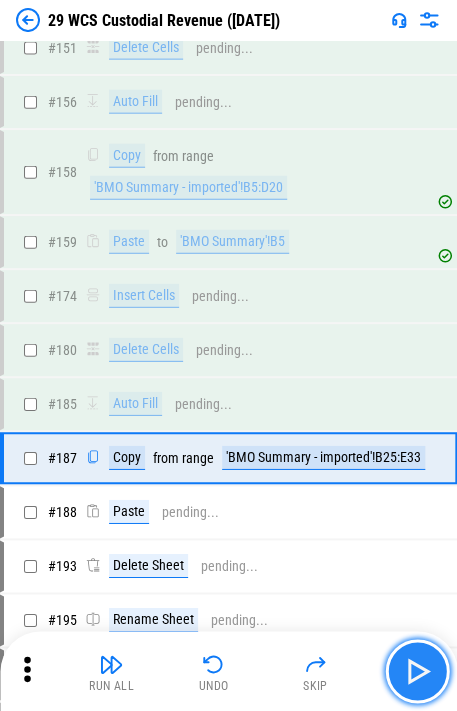 click at bounding box center [417, 671] 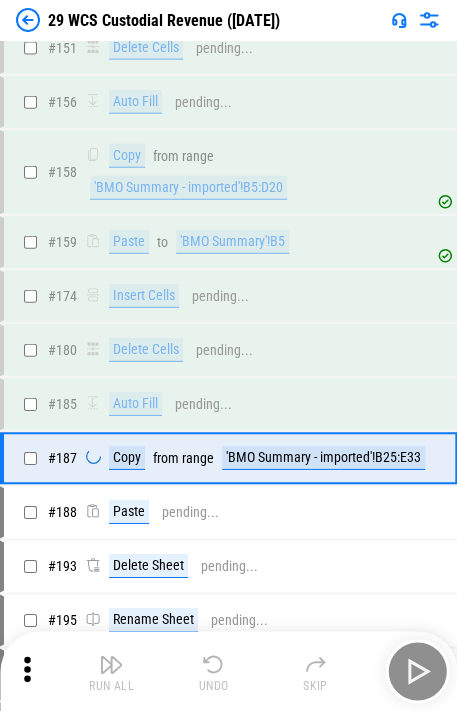 scroll, scrollTop: 3556, scrollLeft: 0, axis: vertical 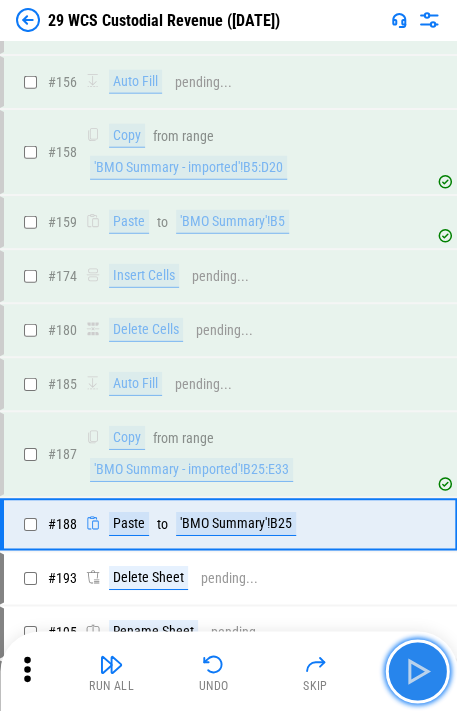 click at bounding box center [417, 671] 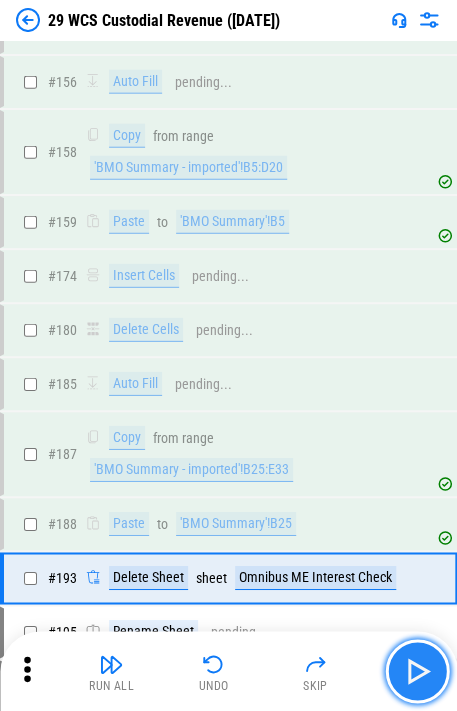 click at bounding box center [417, 671] 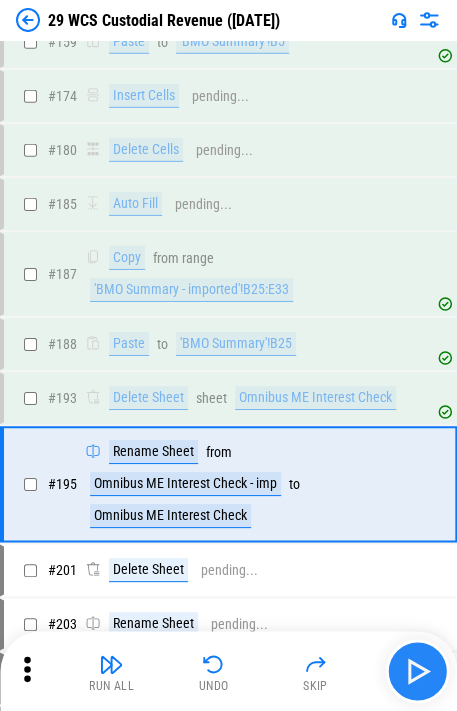 scroll, scrollTop: 3834, scrollLeft: 0, axis: vertical 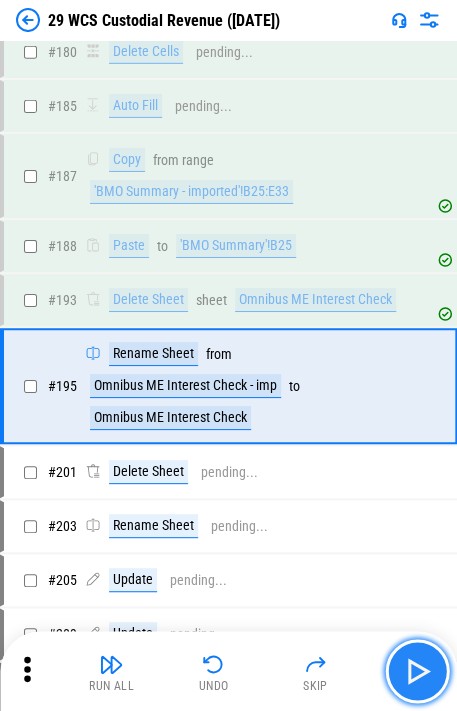 click at bounding box center (417, 671) 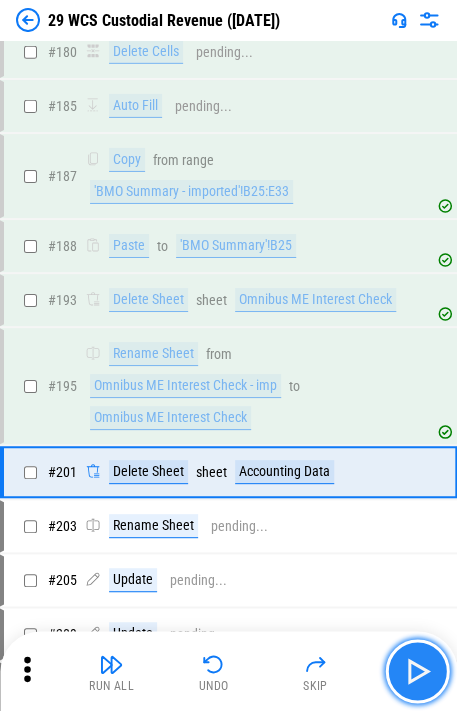 click at bounding box center (417, 671) 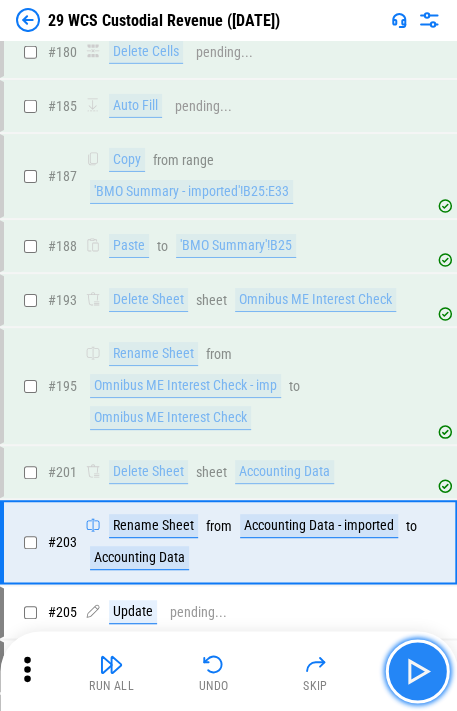 click at bounding box center (417, 671) 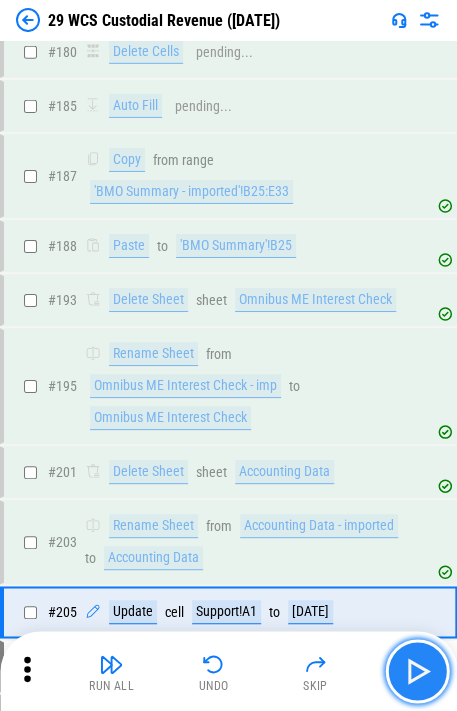 click at bounding box center [417, 671] 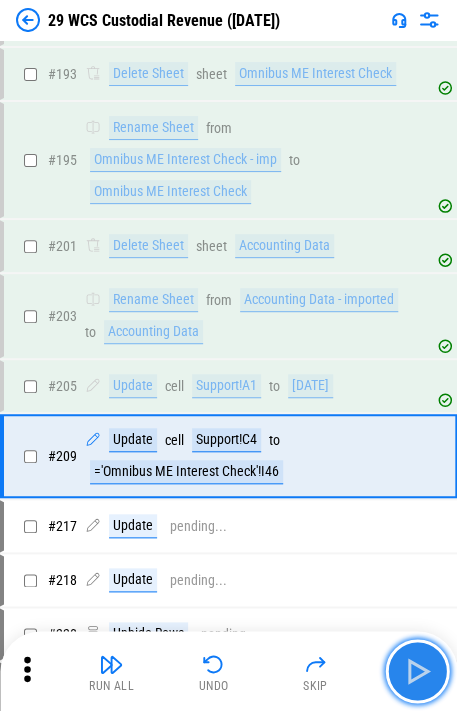 click at bounding box center (417, 671) 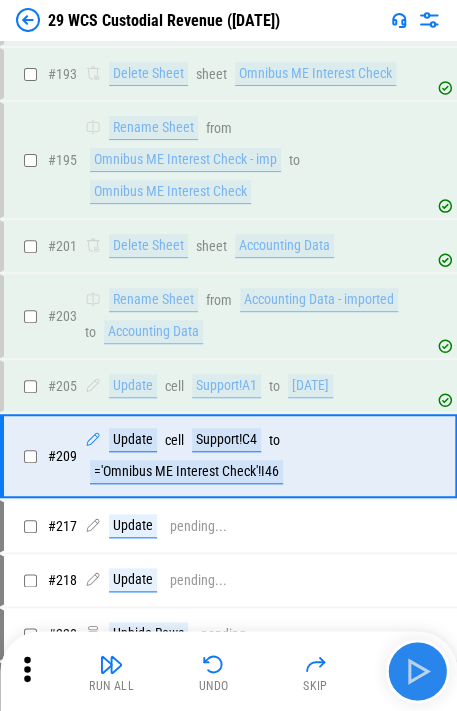 scroll, scrollTop: 4122, scrollLeft: 0, axis: vertical 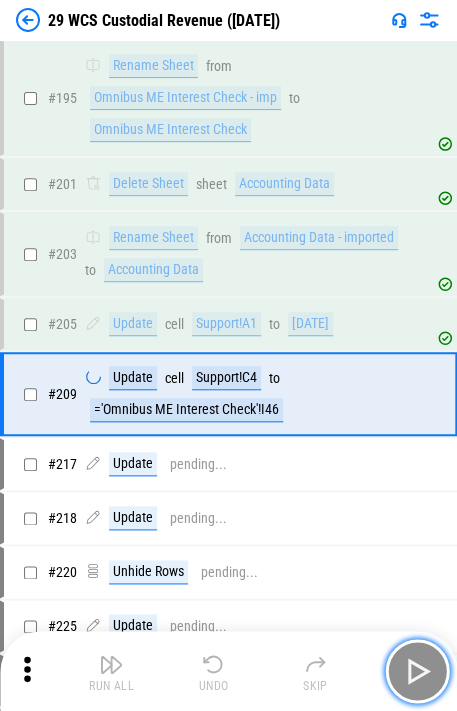click at bounding box center (417, 671) 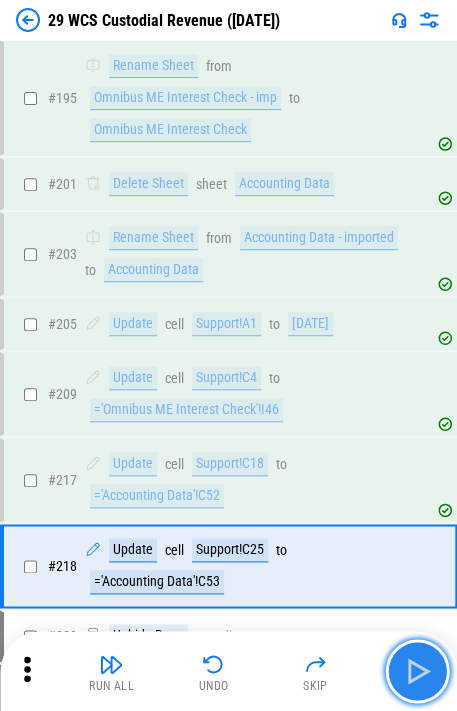 click at bounding box center [417, 671] 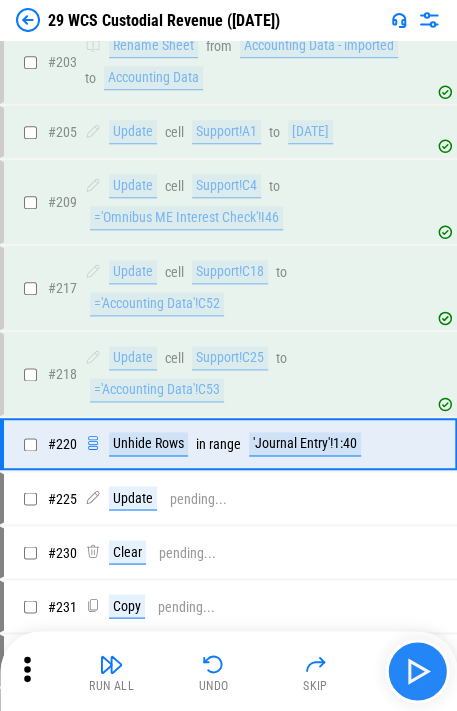 scroll, scrollTop: 4368, scrollLeft: 0, axis: vertical 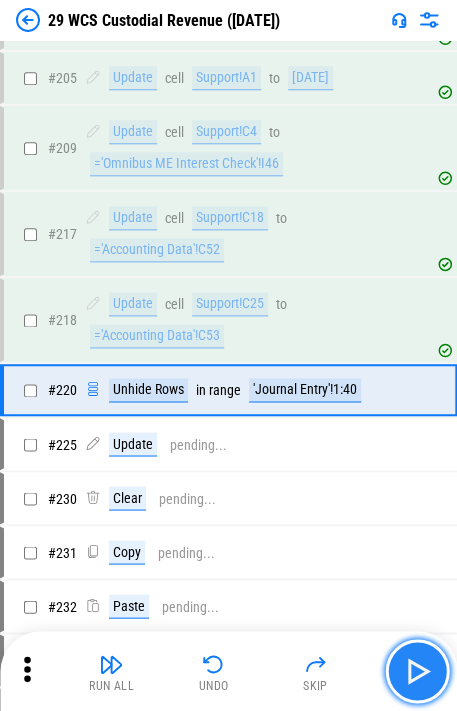 click at bounding box center (417, 671) 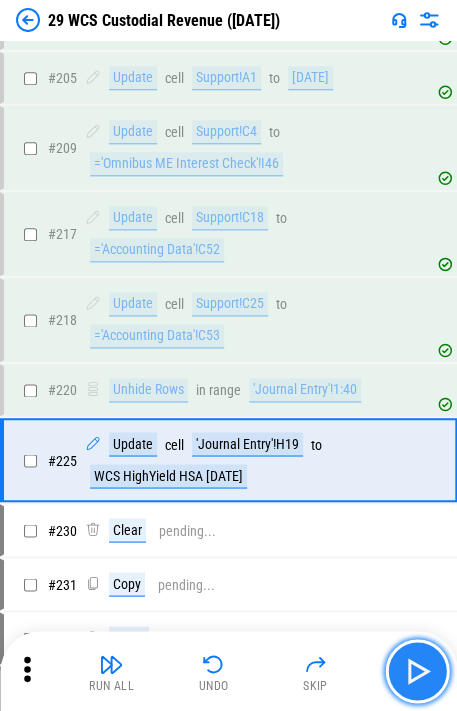 click at bounding box center (417, 671) 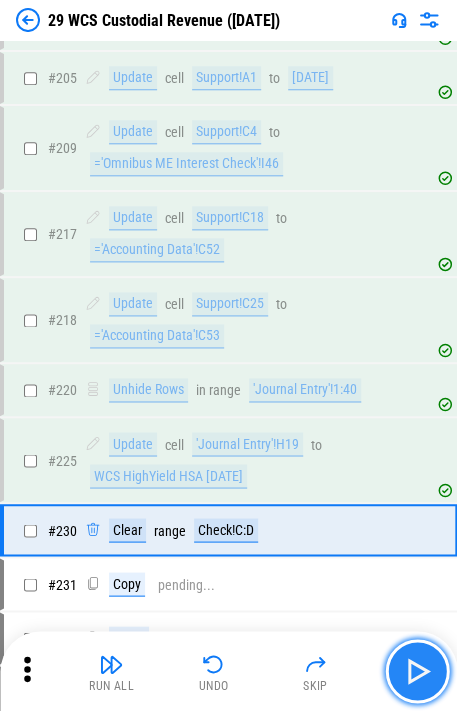 click at bounding box center [417, 671] 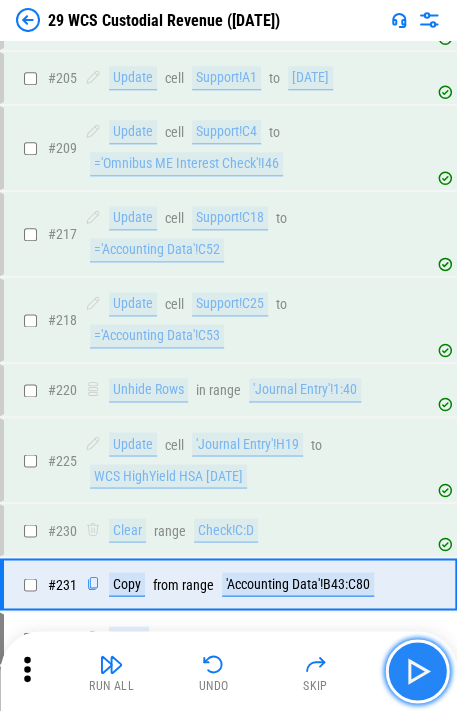 click at bounding box center (417, 671) 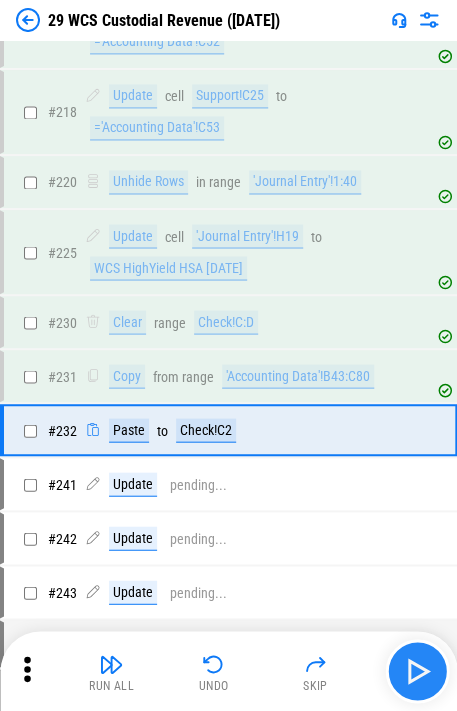 scroll, scrollTop: 4614, scrollLeft: 0, axis: vertical 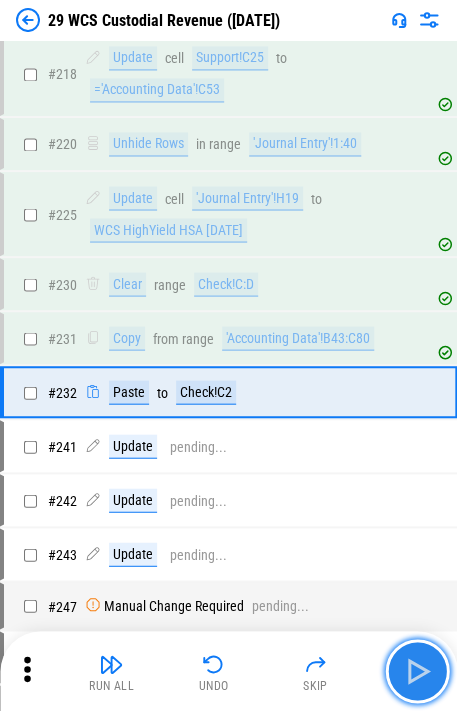 click at bounding box center [417, 671] 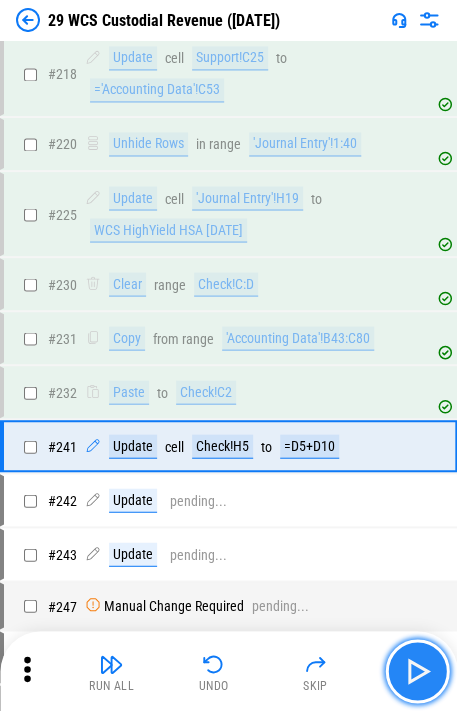 click at bounding box center [417, 671] 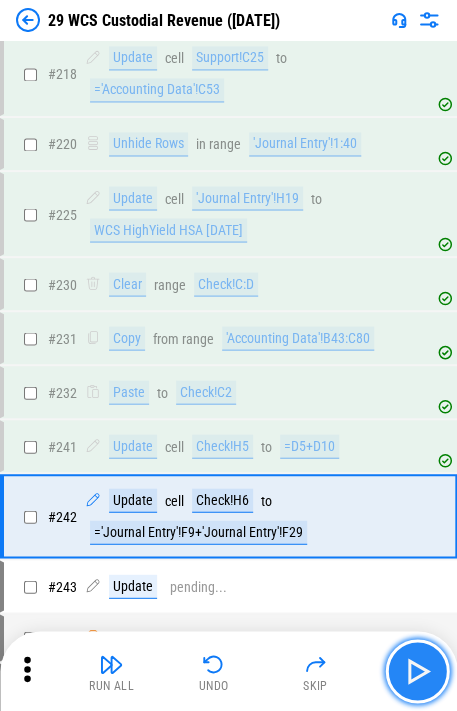 click at bounding box center (417, 671) 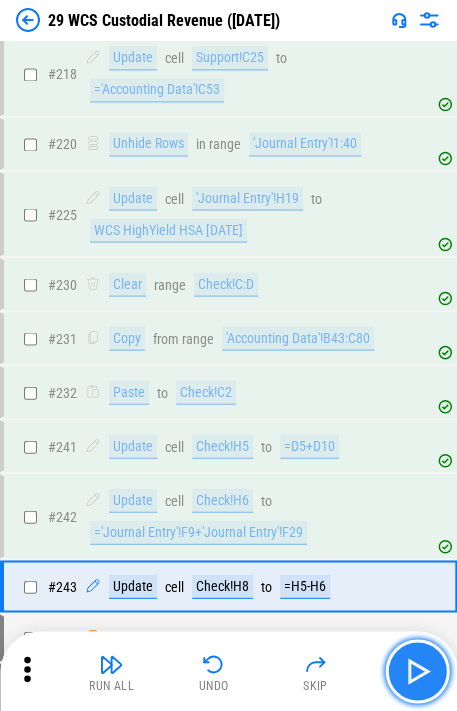 click at bounding box center [417, 671] 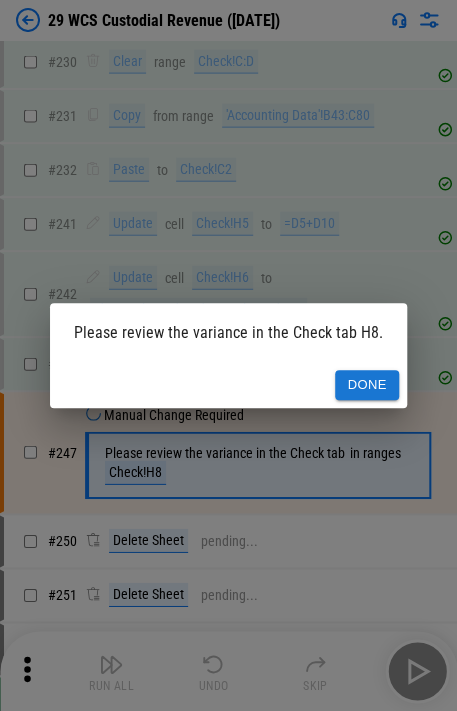 scroll, scrollTop: 4895, scrollLeft: 0, axis: vertical 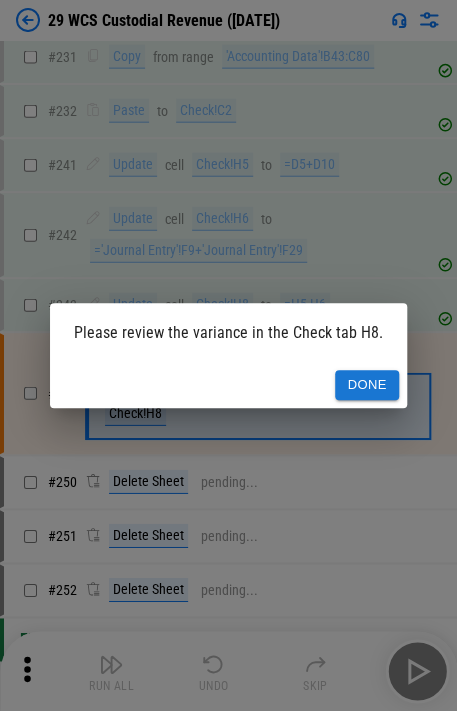 click on "Done" at bounding box center (367, 385) 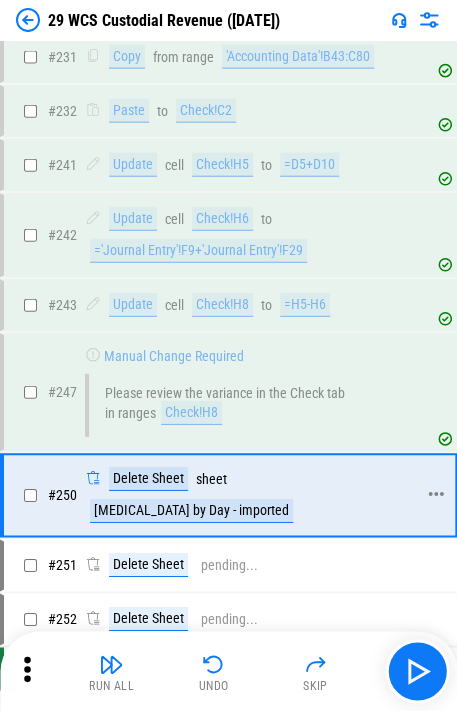 click on "# 250 Delete Sheet sheet Bal by Day - imported" at bounding box center (227, 495) 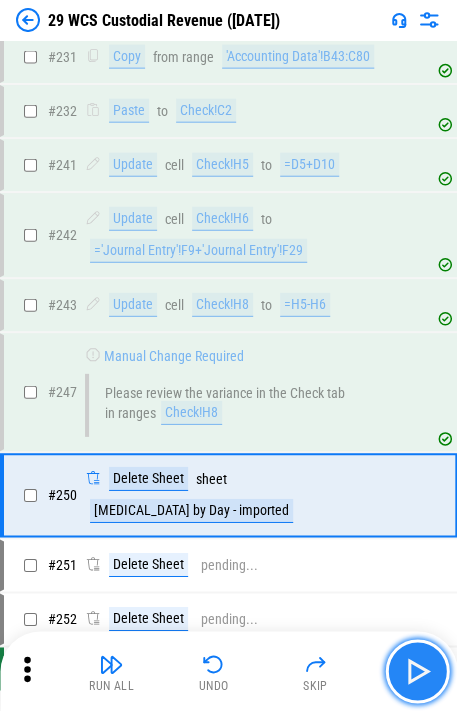click at bounding box center (417, 671) 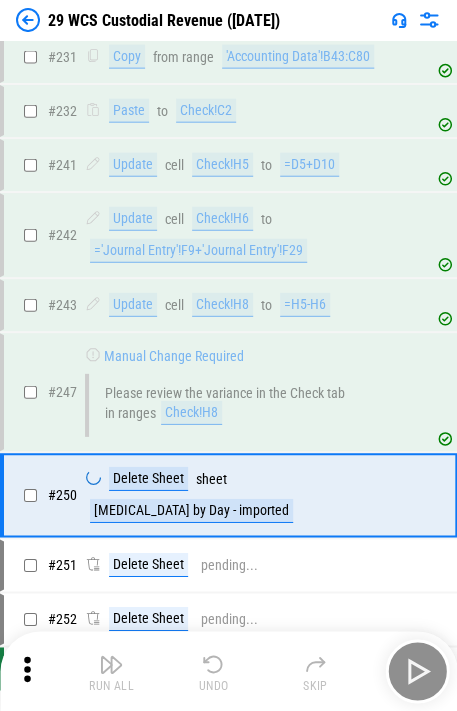click on "Run All Undo Skip" at bounding box center [230, 671] 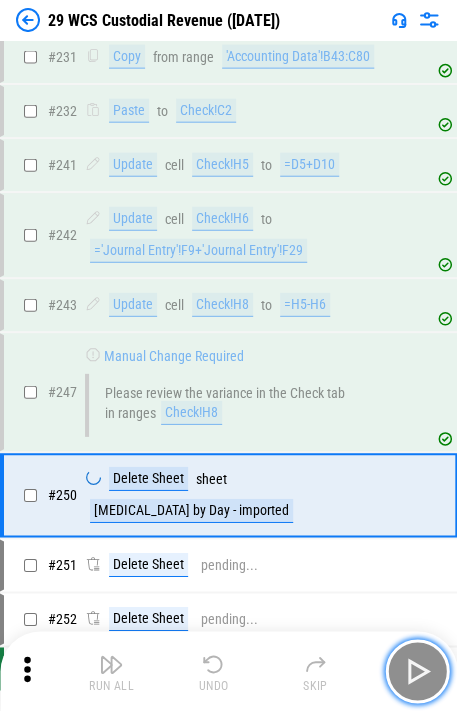 click at bounding box center [417, 671] 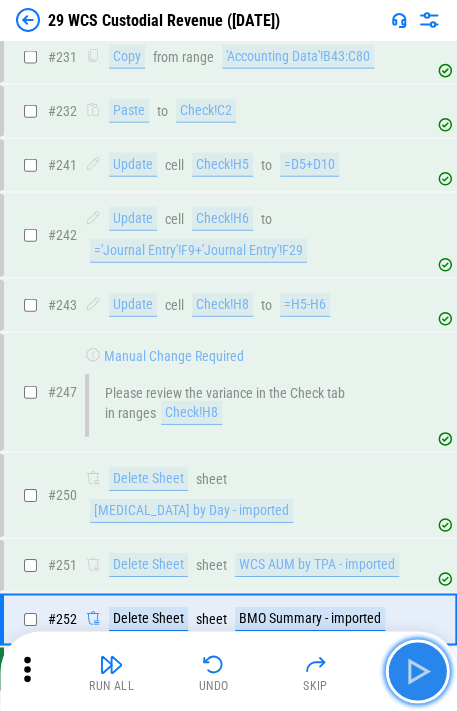 click at bounding box center [417, 671] 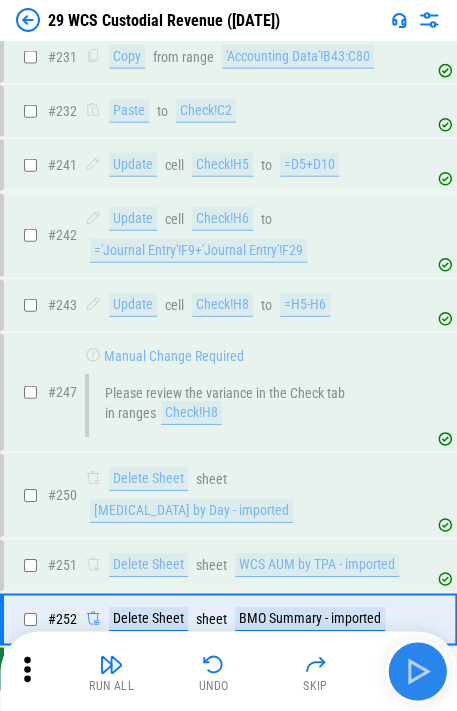 click on "Run All Undo Skip" at bounding box center [230, 671] 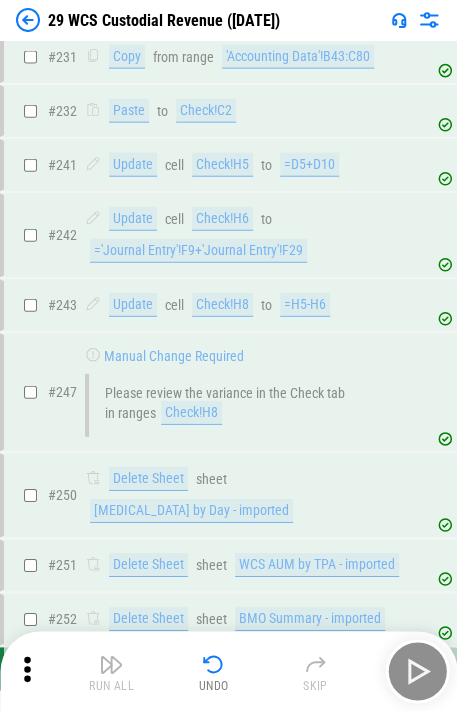 click on "Run All Undo Skip" at bounding box center [230, 671] 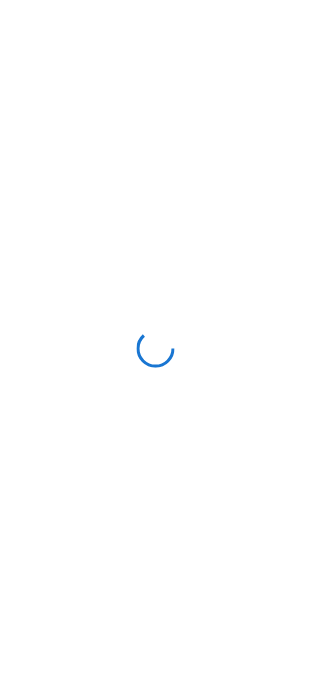 scroll, scrollTop: 0, scrollLeft: 0, axis: both 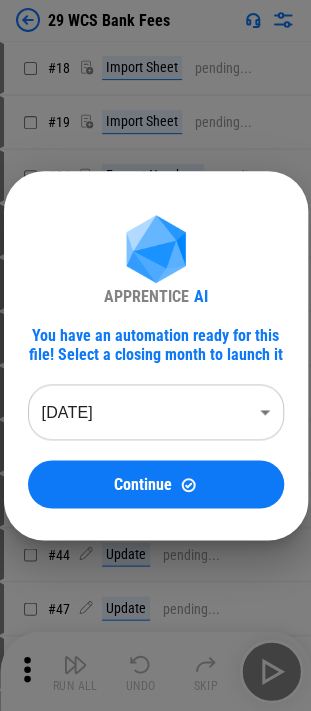 click on "APPRENTICE AI You have an automation ready for this file! Select a closing month to launch it [DATE] ******** ​ Continue" at bounding box center (156, 362) 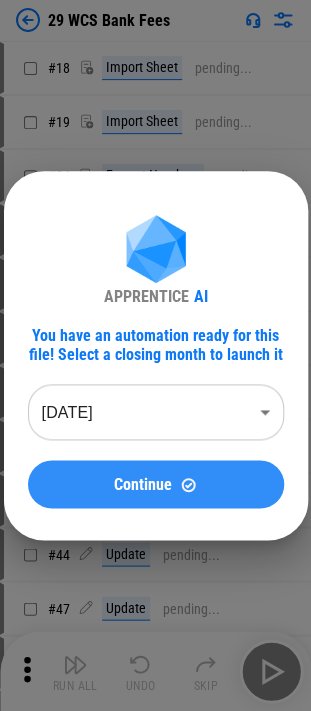 click on "Continue" at bounding box center (156, 484) 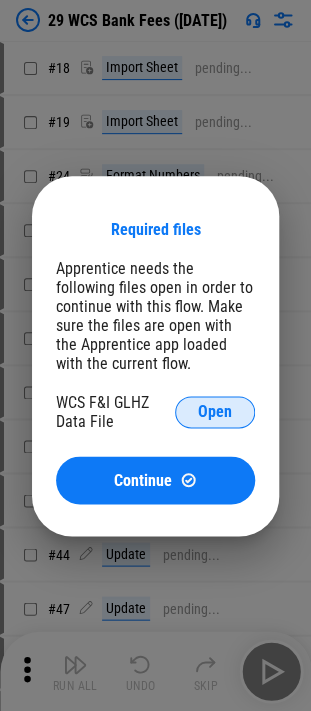 click on "Open" at bounding box center [215, 412] 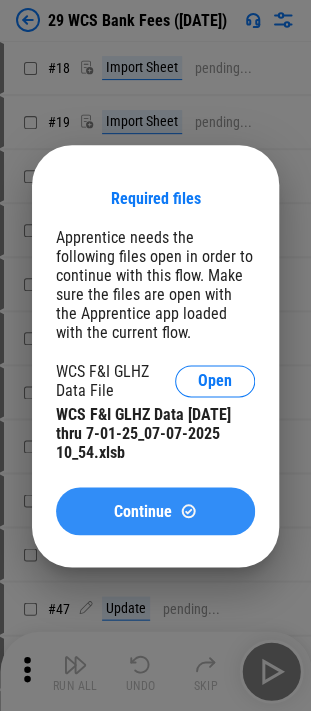 click on "Continue" at bounding box center [155, 511] 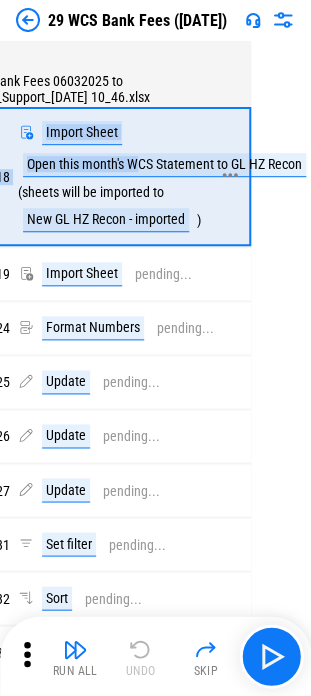 scroll, scrollTop: 0, scrollLeft: 15, axis: horizontal 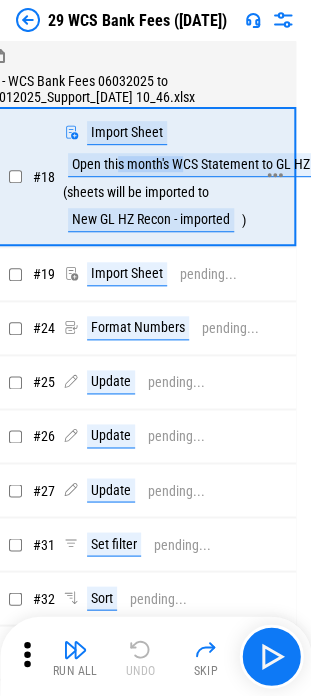 drag, startPoint x: 199, startPoint y: 146, endPoint x: 116, endPoint y: 162, distance: 84.5281 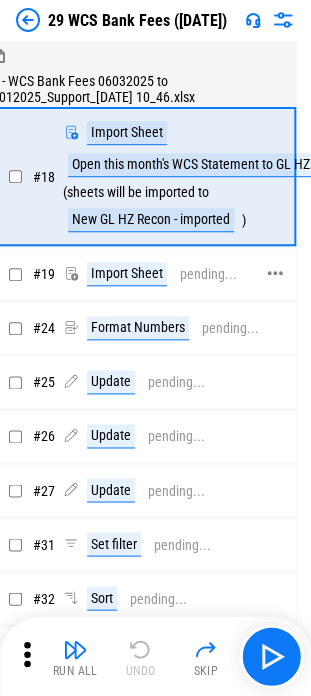 click on "Import Sheet" at bounding box center [127, 274] 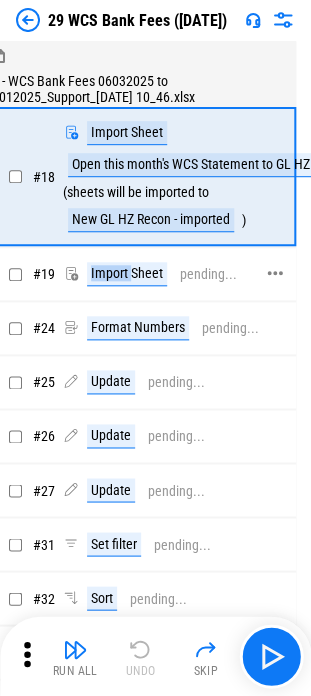 click on "Import Sheet" at bounding box center (127, 274) 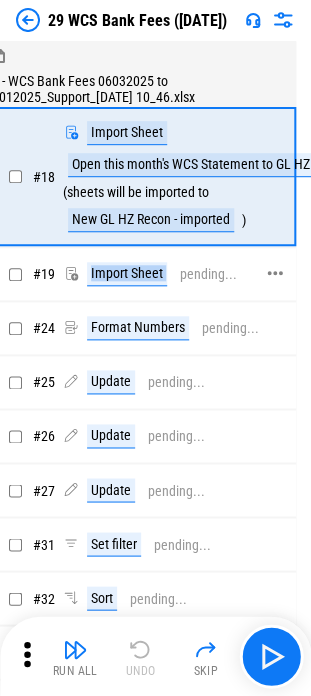 click on "Import Sheet" at bounding box center (127, 274) 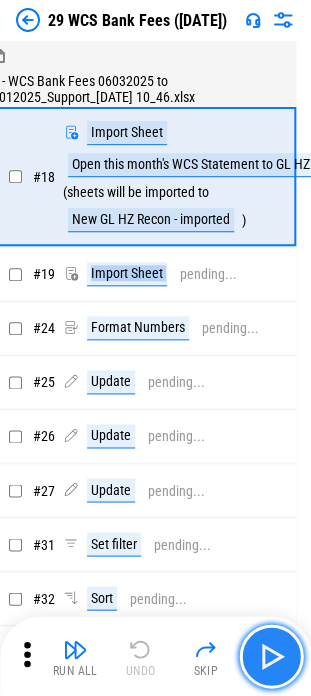 click at bounding box center [271, 656] 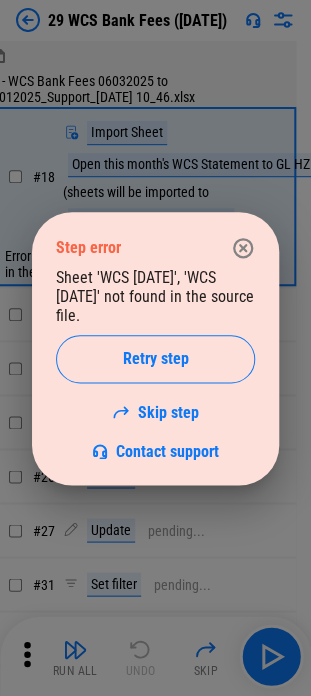 click on "Sheet 'WCS Jun'25', 'WCS June'25' not found in the source file. Retry step Skip step Contact support" at bounding box center [155, 364] 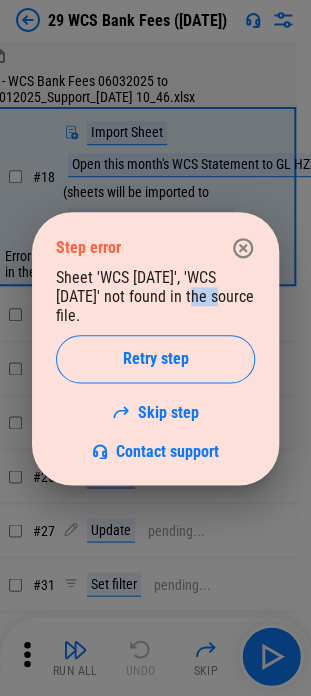 click on "Sheet 'WCS Jun'25', 'WCS June'25' not found in the source file. Retry step Skip step Contact support" at bounding box center (155, 364) 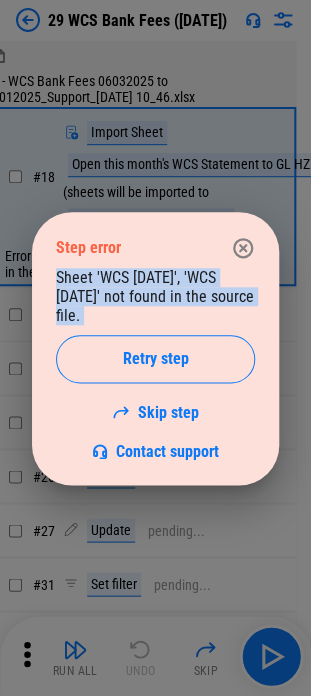 click on "Sheet 'WCS Jun'25', 'WCS June'25' not found in the source file. Retry step Skip step Contact support" at bounding box center [155, 364] 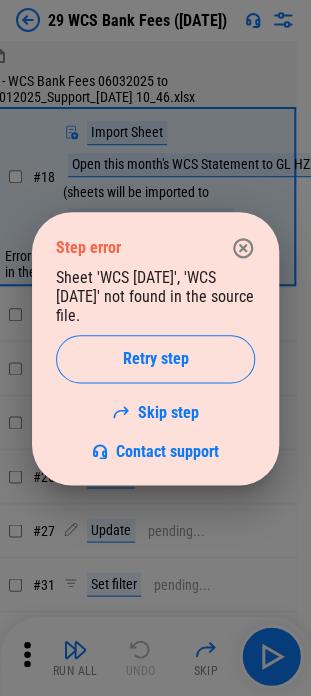 drag, startPoint x: 166, startPoint y: 314, endPoint x: 60, endPoint y: 269, distance: 115.15642 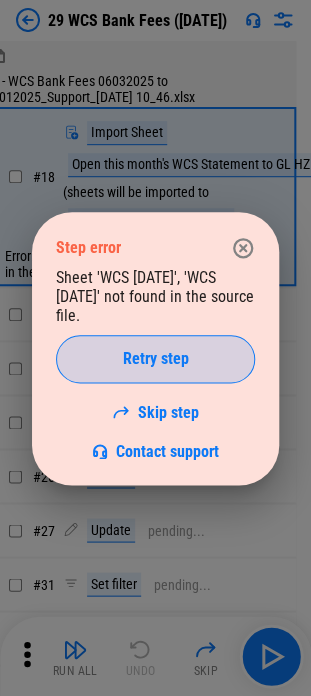 click on "Retry step" at bounding box center (155, 359) 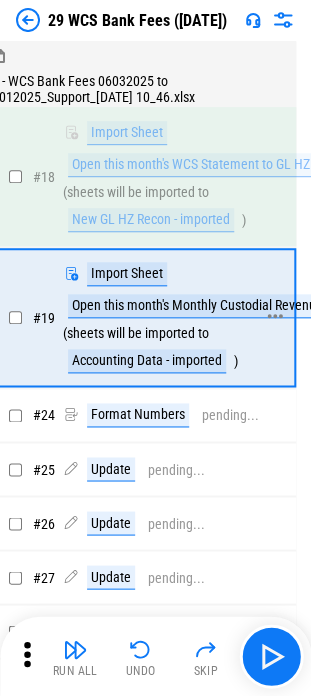 scroll, scrollTop: 0, scrollLeft: 0, axis: both 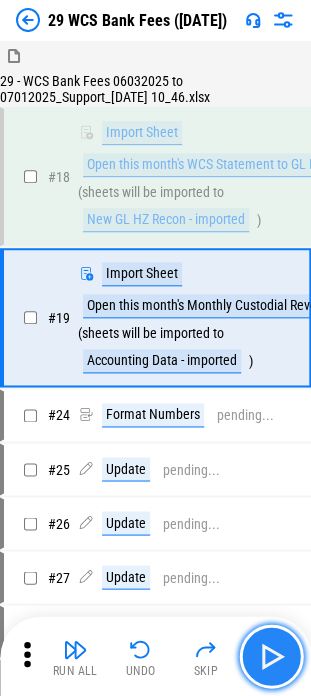 click at bounding box center [271, 656] 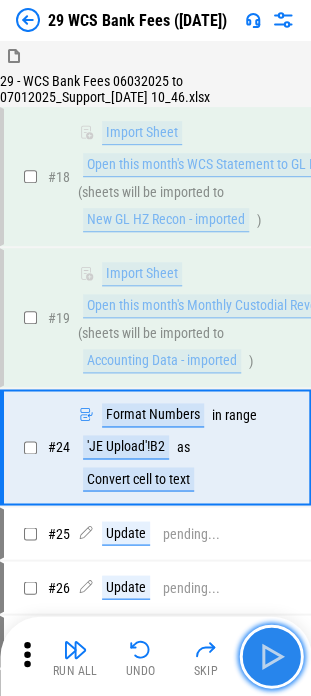 click at bounding box center (271, 656) 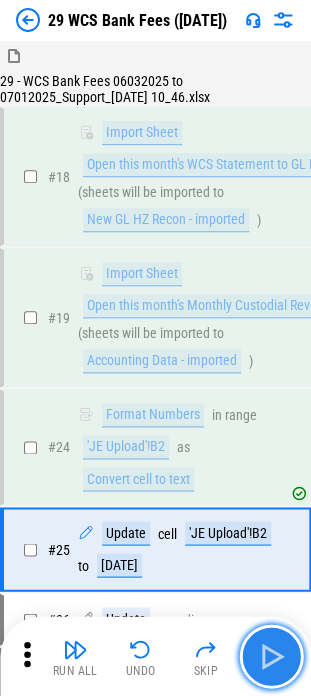 click at bounding box center (271, 656) 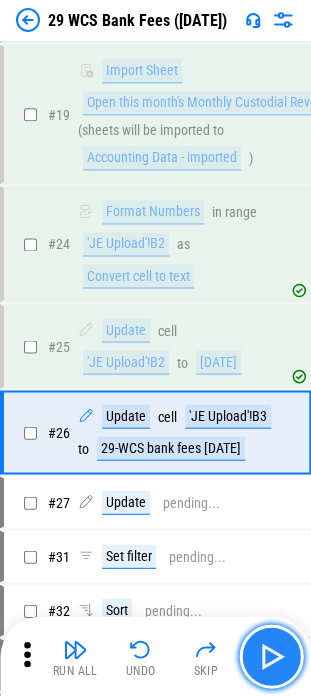 scroll, scrollTop: 284, scrollLeft: 0, axis: vertical 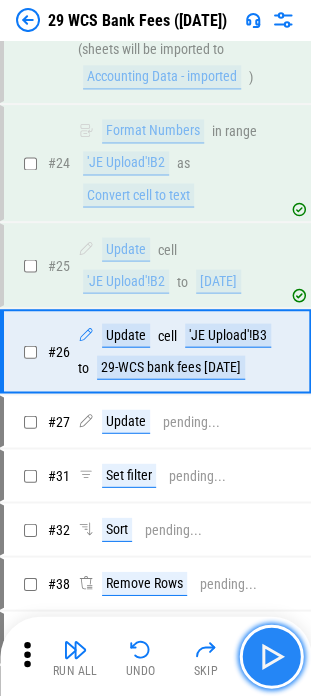 click at bounding box center [271, 656] 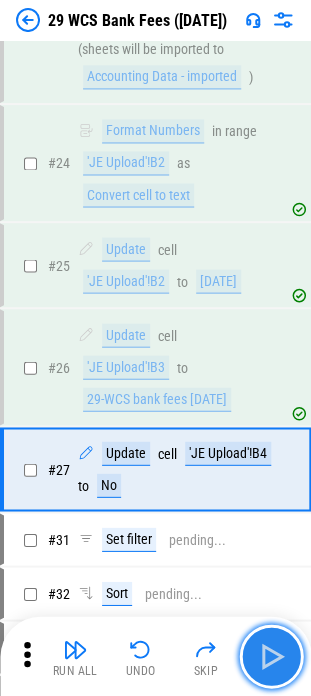 click at bounding box center [271, 656] 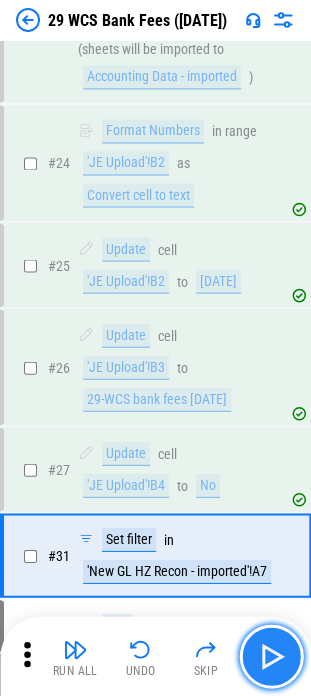 click at bounding box center [271, 656] 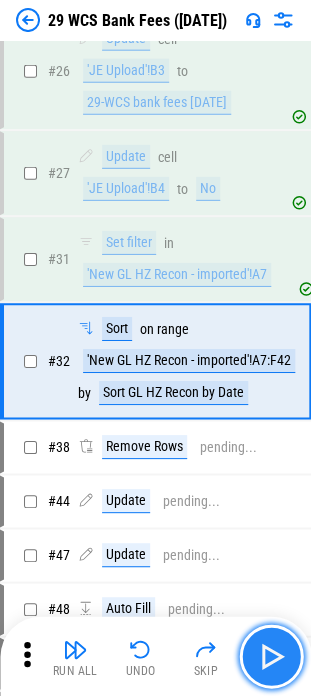 click at bounding box center (271, 656) 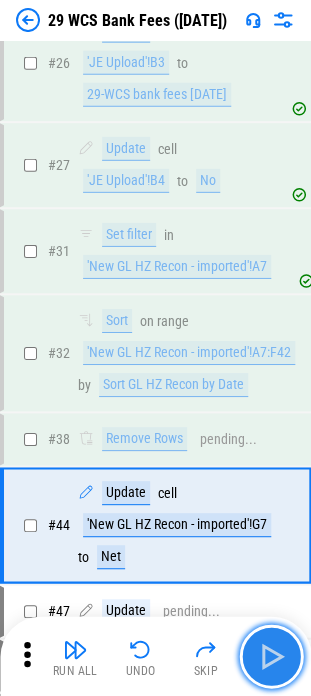 click at bounding box center [271, 656] 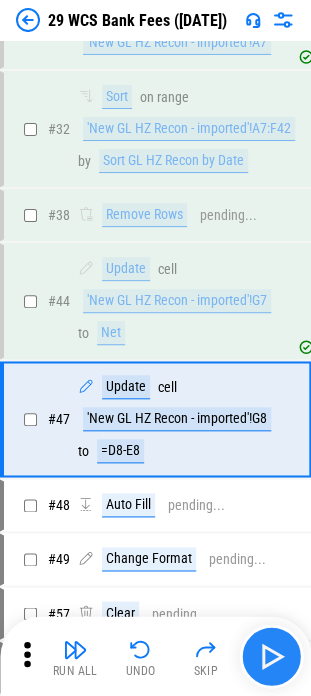 scroll, scrollTop: 875, scrollLeft: 0, axis: vertical 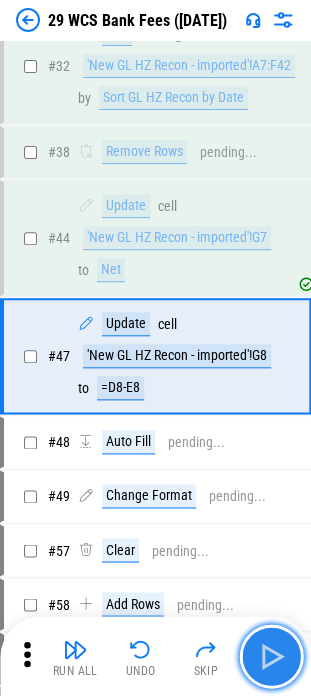 click at bounding box center (271, 656) 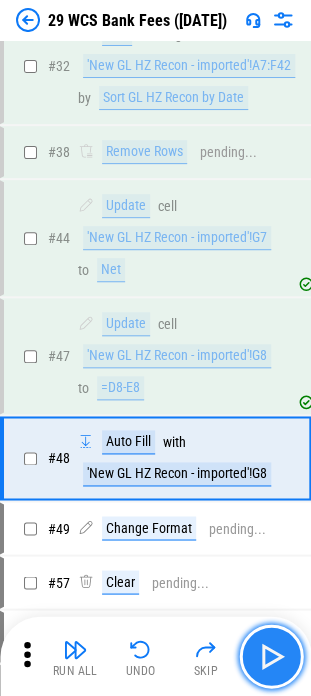 click at bounding box center (271, 656) 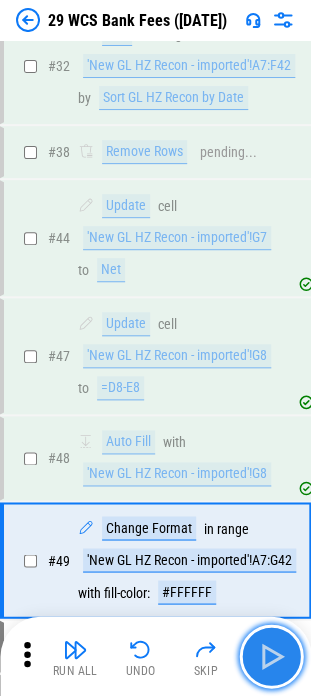 click at bounding box center (271, 656) 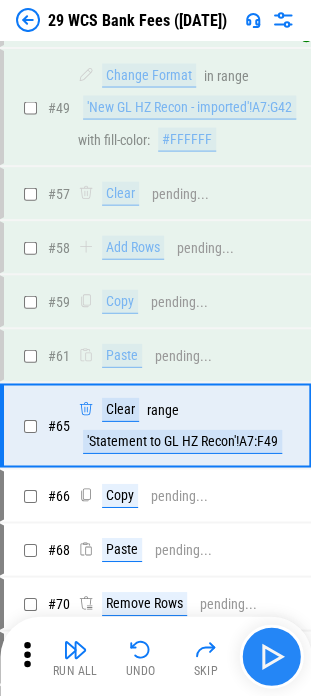 scroll, scrollTop: 1394, scrollLeft: 0, axis: vertical 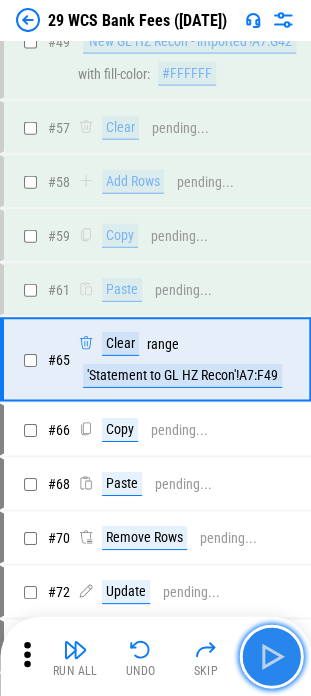 click at bounding box center (271, 656) 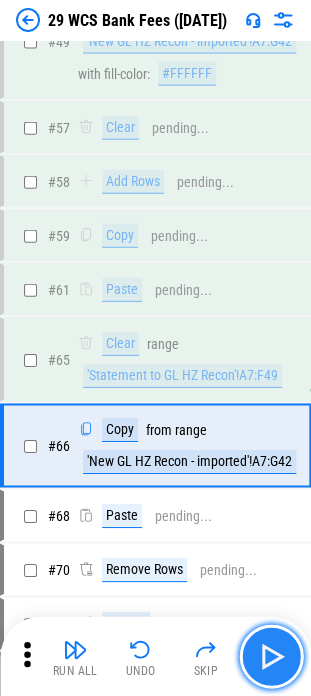 click at bounding box center [271, 656] 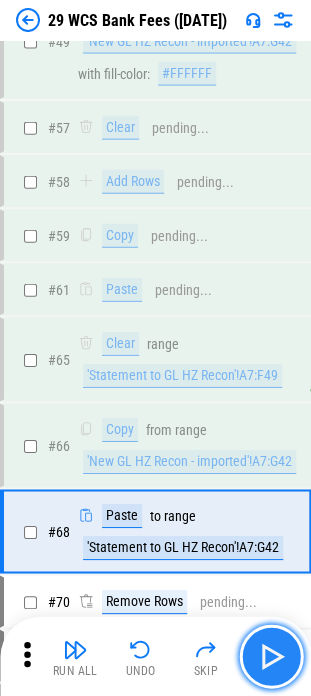 click at bounding box center [271, 656] 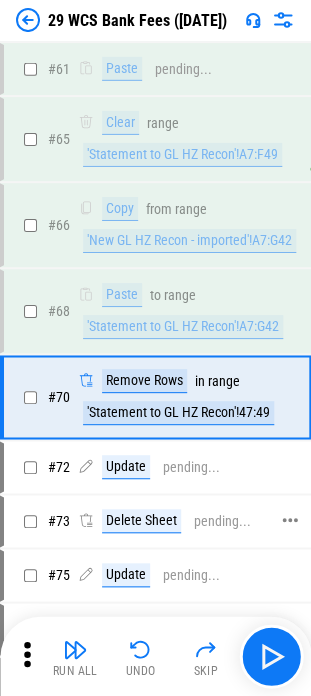 scroll, scrollTop: 1650, scrollLeft: 0, axis: vertical 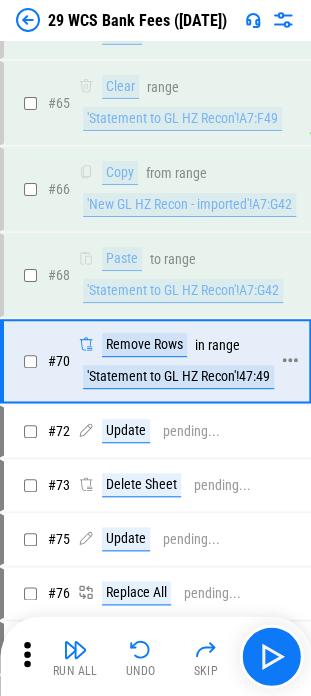 click on "'Statement to GL HZ Recon'!47:49" at bounding box center [178, 377] 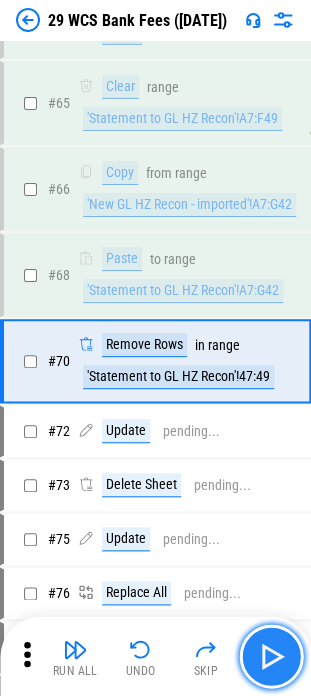 click at bounding box center [271, 656] 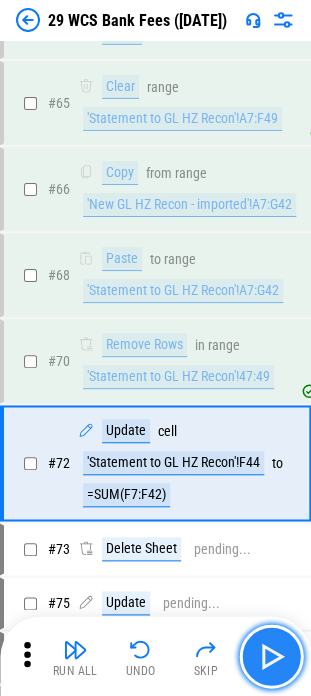click at bounding box center (271, 656) 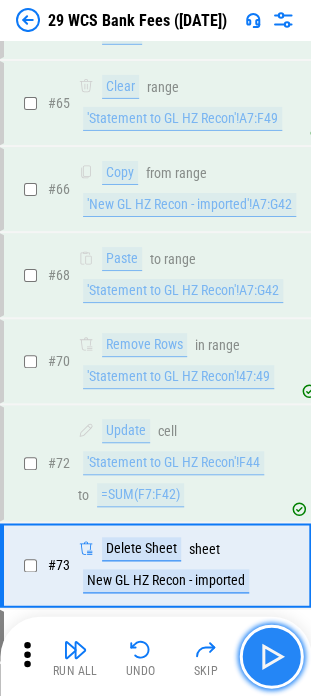 click at bounding box center (271, 656) 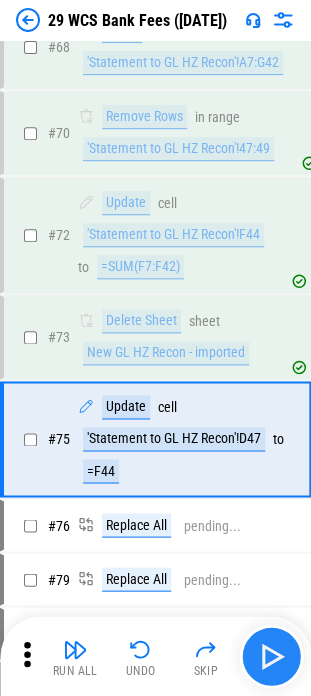scroll, scrollTop: 1953, scrollLeft: 0, axis: vertical 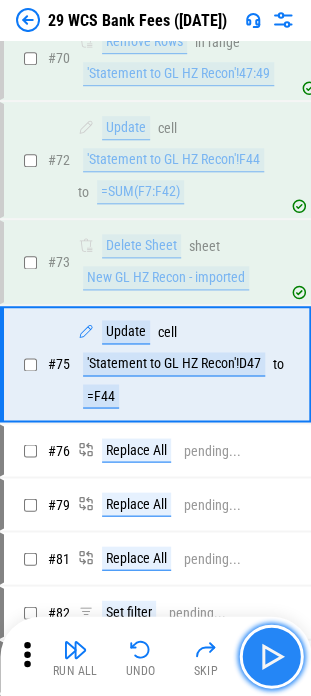 click at bounding box center [271, 656] 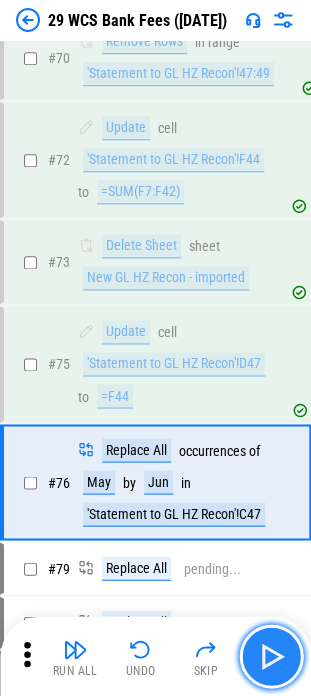 click at bounding box center (271, 656) 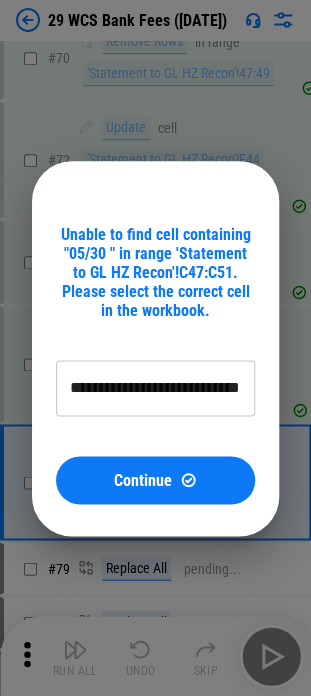 drag, startPoint x: 170, startPoint y: 472, endPoint x: -1500, endPoint y: 426, distance: 1670.6334 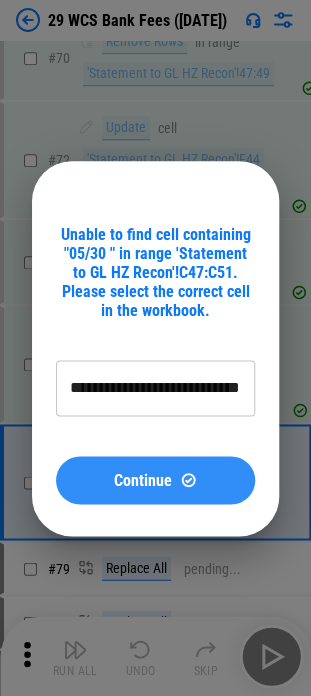 click on "Continue" at bounding box center (155, 480) 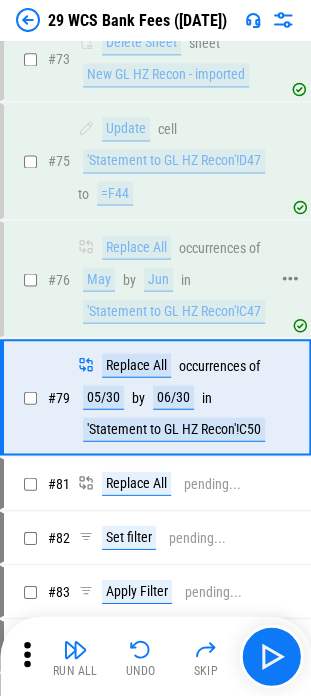scroll, scrollTop: 2187, scrollLeft: 0, axis: vertical 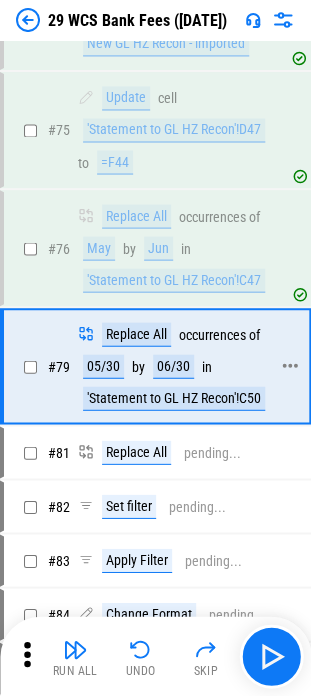 click on "06/30" at bounding box center [173, 366] 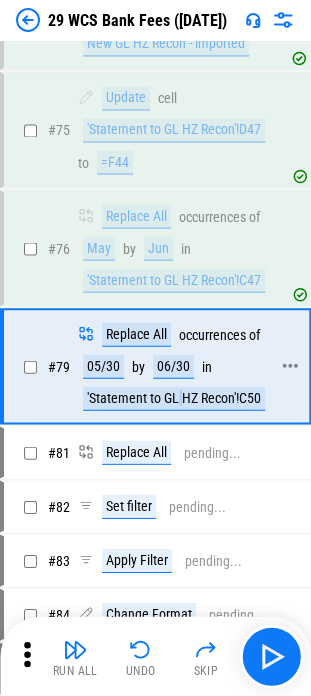 click on "'Statement to GL HZ Recon'!C50" at bounding box center (174, 398) 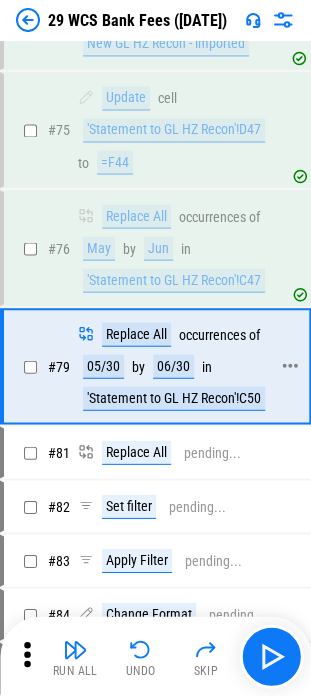 click on "# 79 Replace All occurrences of 05/30 by 06/30 in 'Statement to GL HZ Recon'!C50" at bounding box center [154, 366] 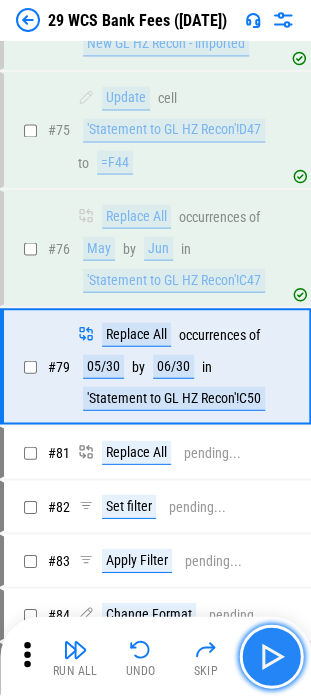 click at bounding box center (271, 656) 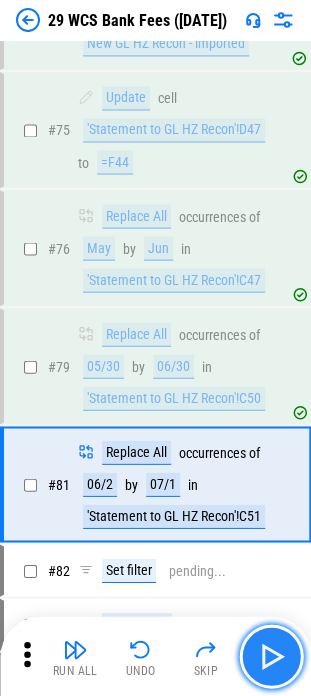 click at bounding box center [271, 656] 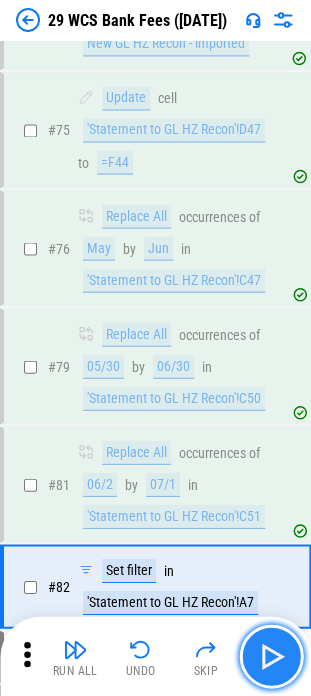 click at bounding box center (271, 656) 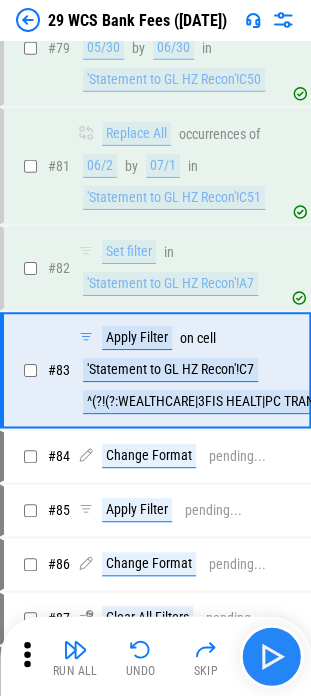 scroll, scrollTop: 2506, scrollLeft: 0, axis: vertical 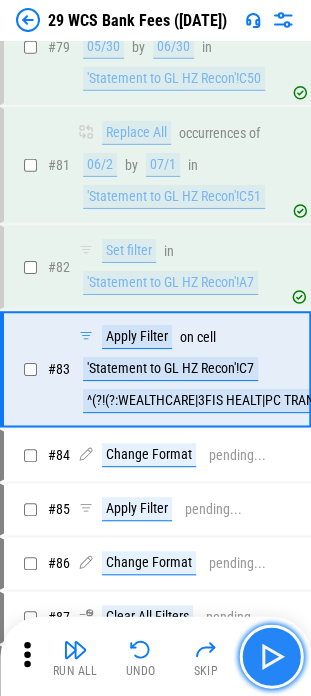 click at bounding box center [271, 656] 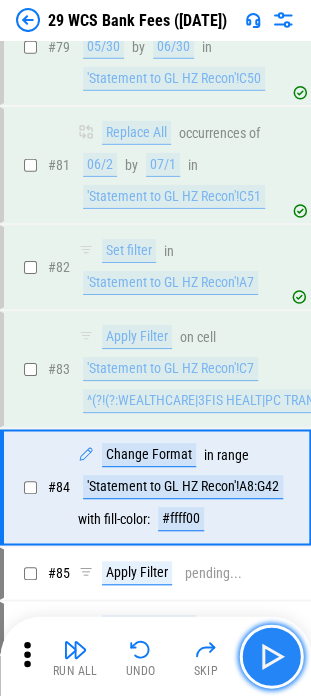 click at bounding box center [271, 656] 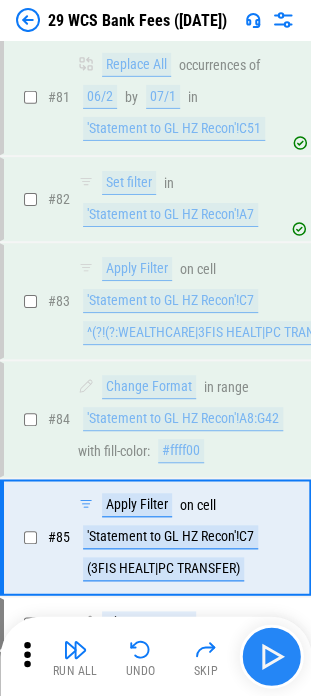 scroll, scrollTop: 2740, scrollLeft: 0, axis: vertical 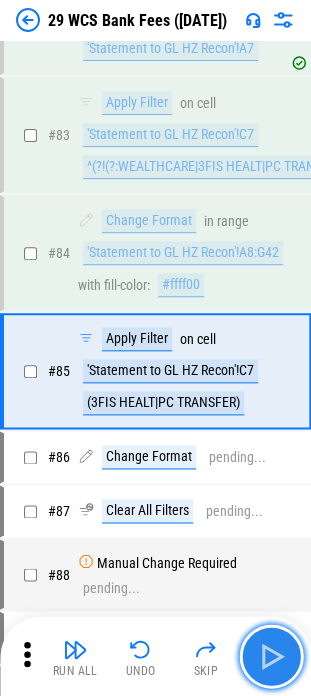 click at bounding box center [271, 656] 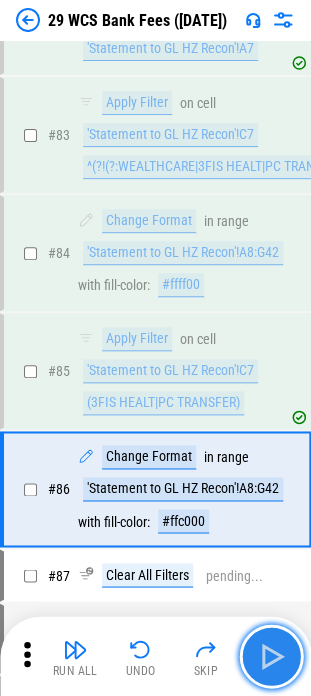 click at bounding box center [271, 656] 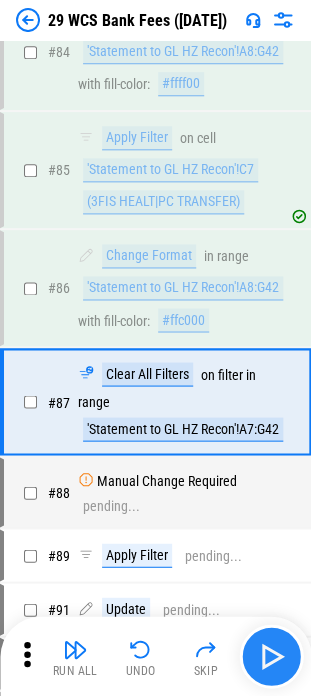 scroll, scrollTop: 2970, scrollLeft: 0, axis: vertical 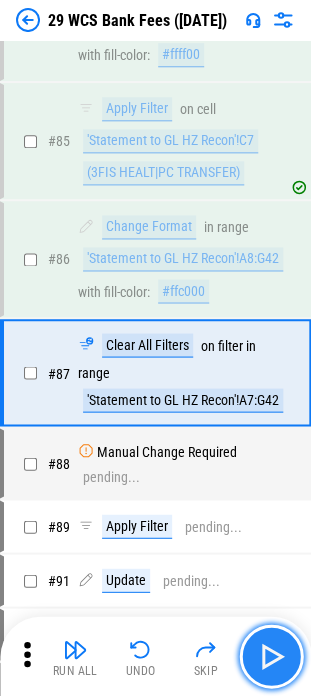 click at bounding box center (271, 656) 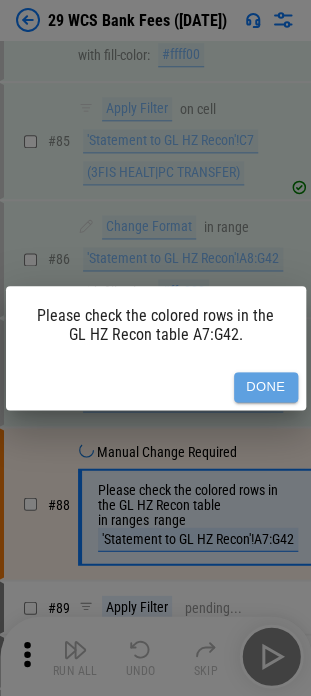 click on "Done" at bounding box center [266, 387] 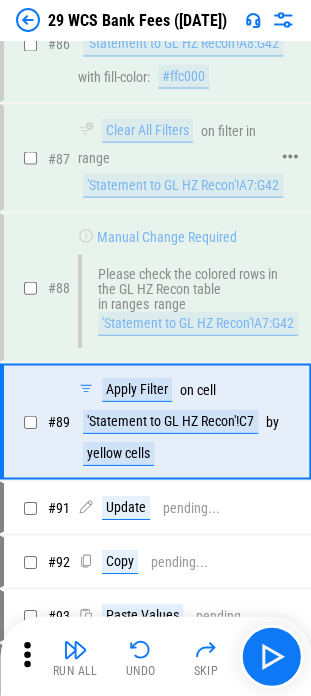 scroll, scrollTop: 3232, scrollLeft: 0, axis: vertical 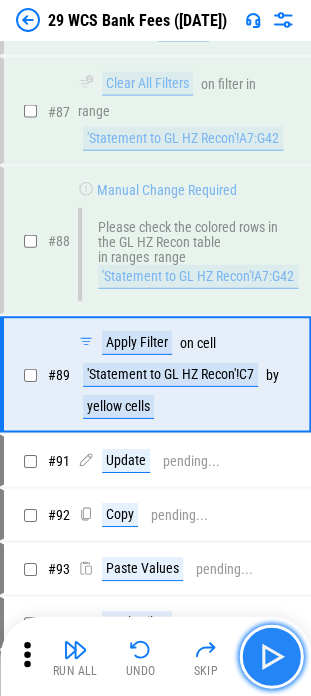click at bounding box center (271, 656) 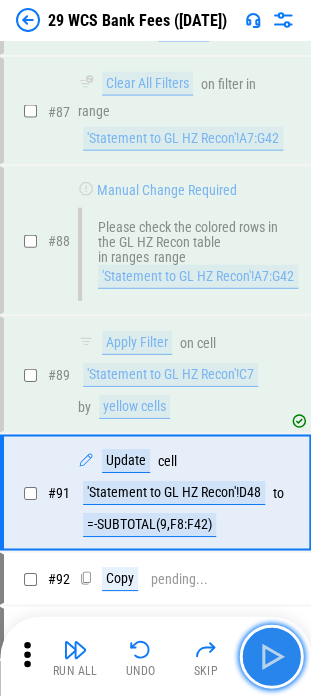 click at bounding box center (271, 656) 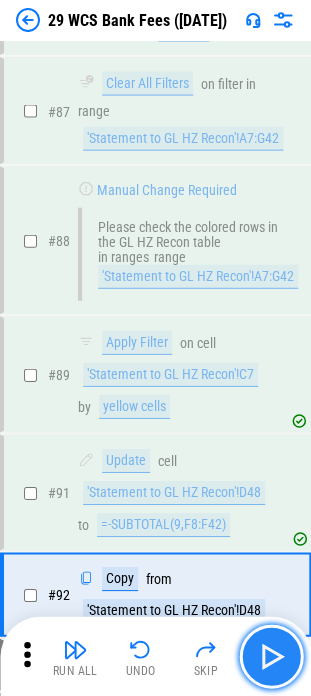 click at bounding box center [271, 656] 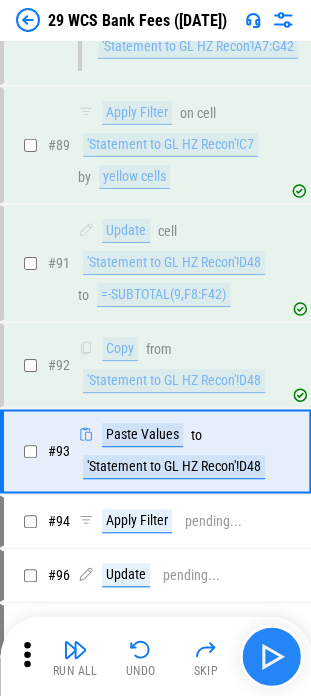 scroll, scrollTop: 3536, scrollLeft: 0, axis: vertical 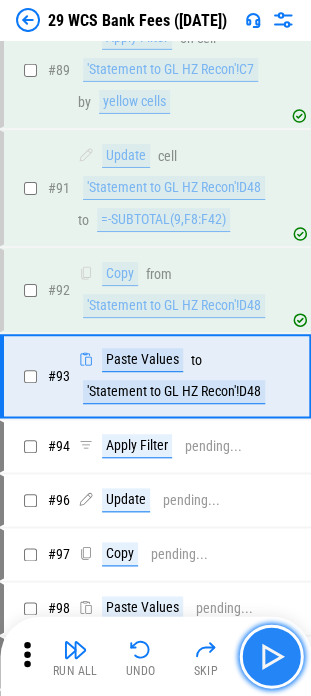 click at bounding box center (271, 656) 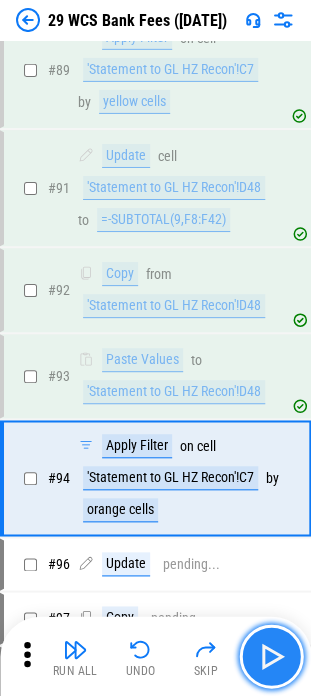 click at bounding box center [271, 656] 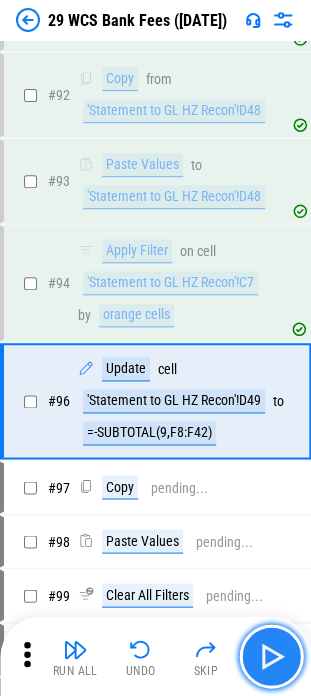click at bounding box center [271, 656] 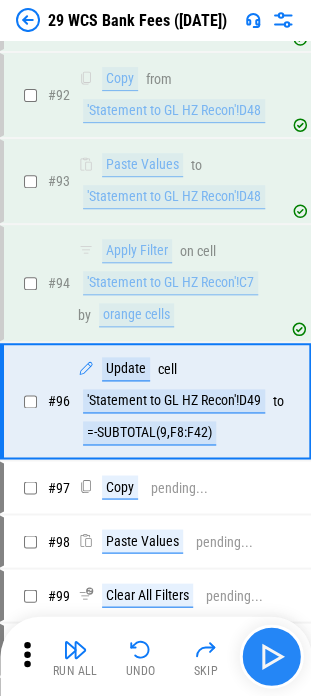 scroll, scrollTop: 3754, scrollLeft: 0, axis: vertical 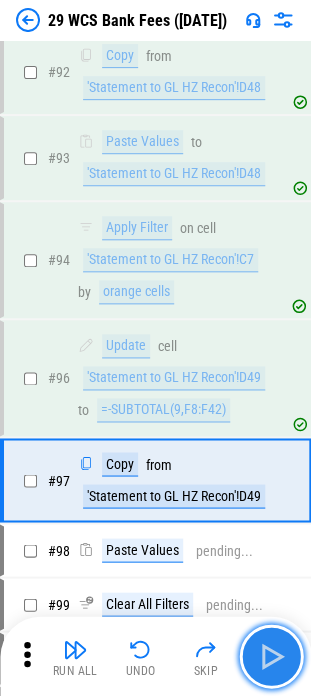 click at bounding box center [271, 656] 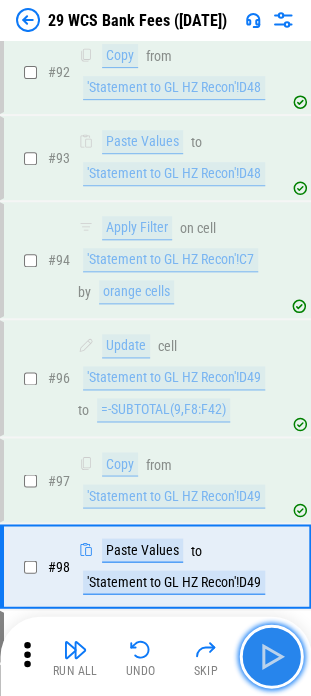 click at bounding box center [271, 656] 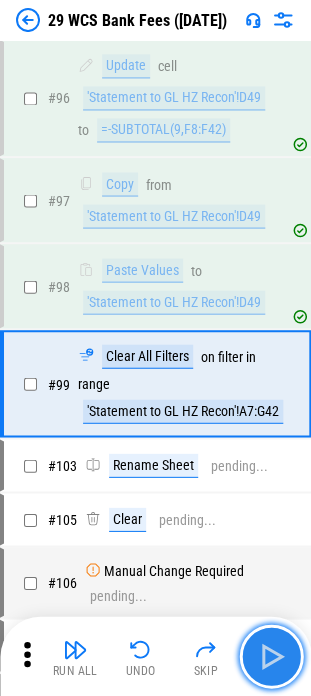 scroll, scrollTop: 4037, scrollLeft: 0, axis: vertical 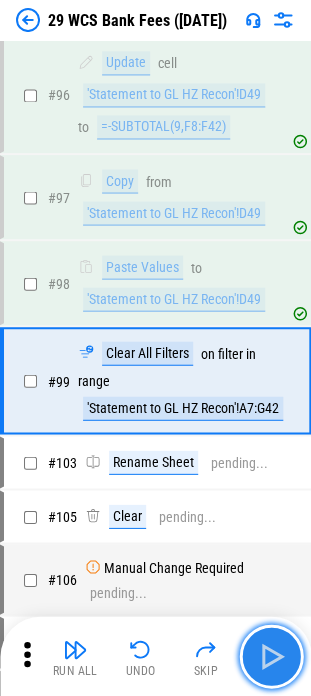 click at bounding box center (271, 656) 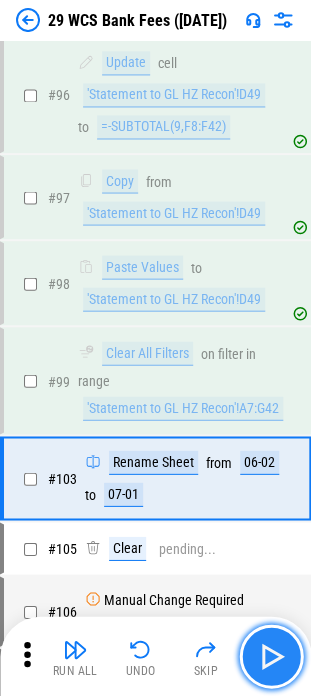 click at bounding box center [271, 656] 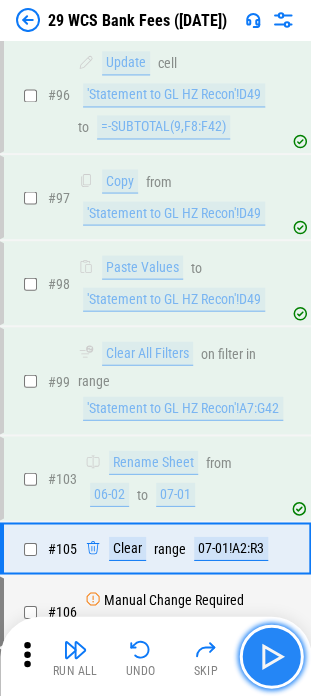 click at bounding box center (271, 656) 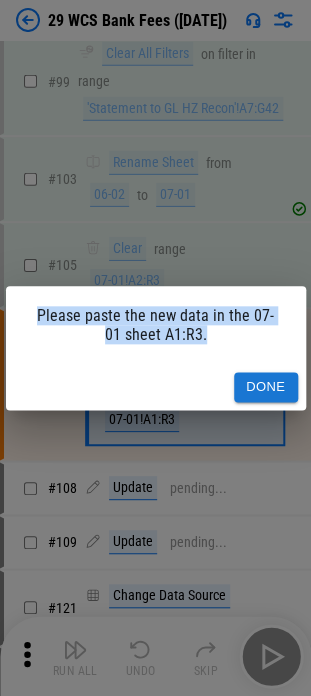 click on "Please paste the new data in the 07-01 sheet
A1:R3. Done" at bounding box center (155, 348) 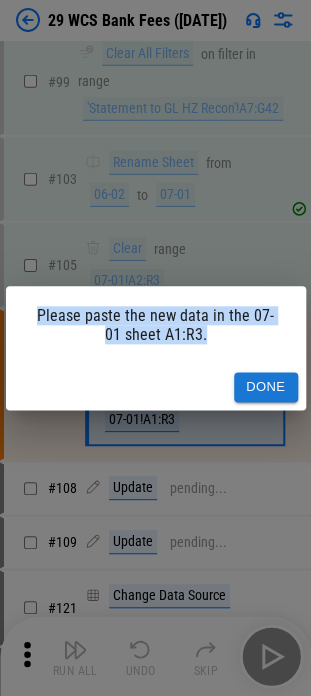 scroll, scrollTop: 4338, scrollLeft: 0, axis: vertical 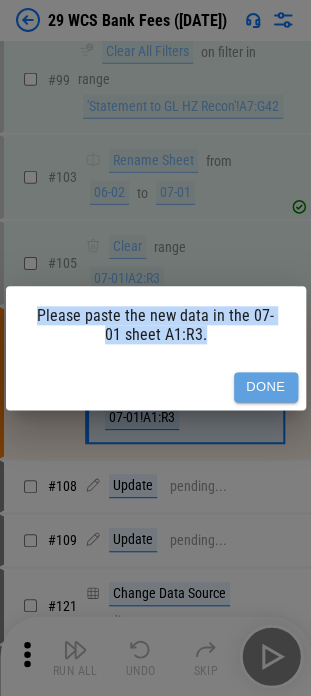 click on "Done" at bounding box center [266, 387] 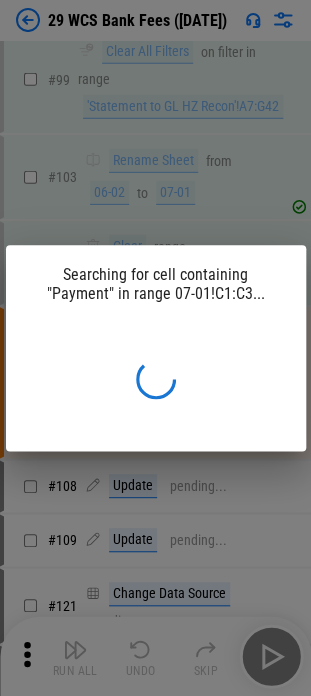 click on "Searching for cell containing "Payment" in range 07-01!C1:C3..." at bounding box center (155, 348) 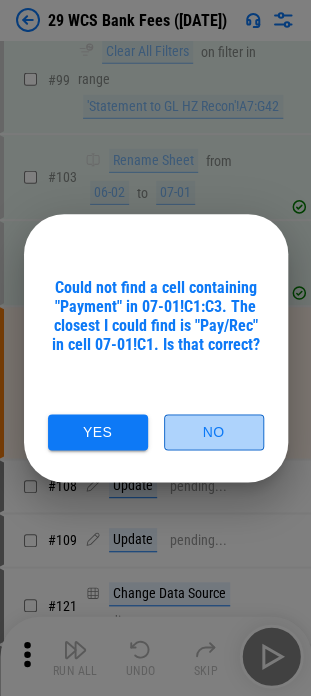 click on "No" at bounding box center (214, 432) 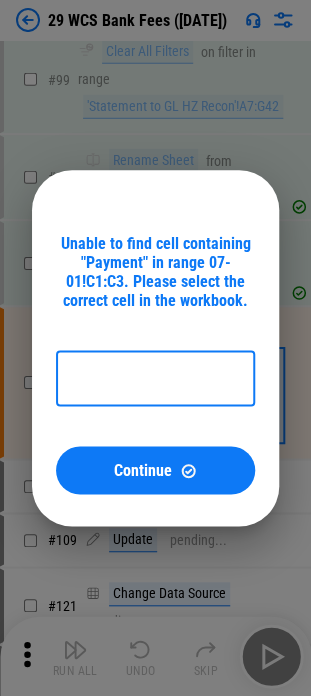 type on "********" 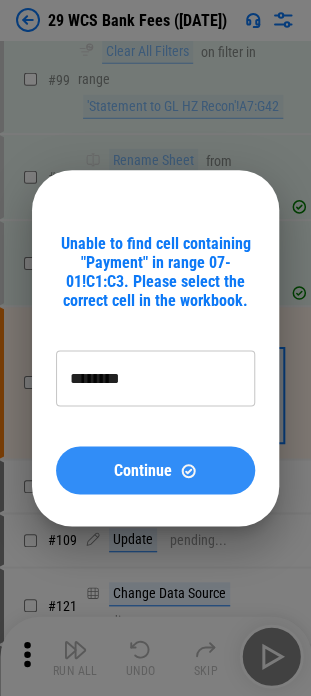 click on "Continue" at bounding box center [143, 470] 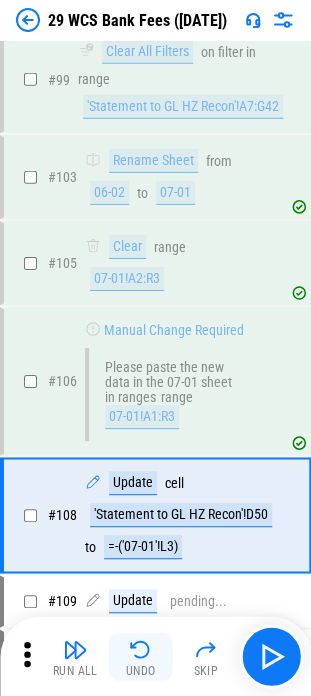 click at bounding box center (141, 649) 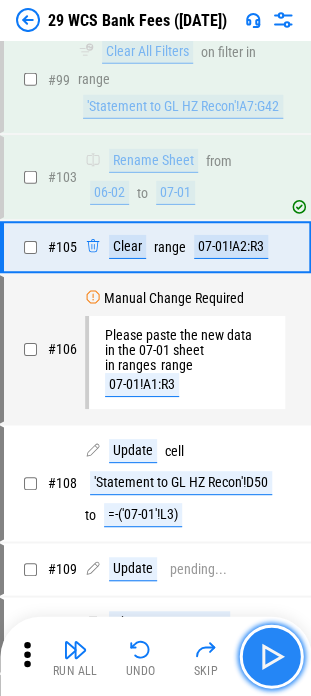 click at bounding box center [271, 656] 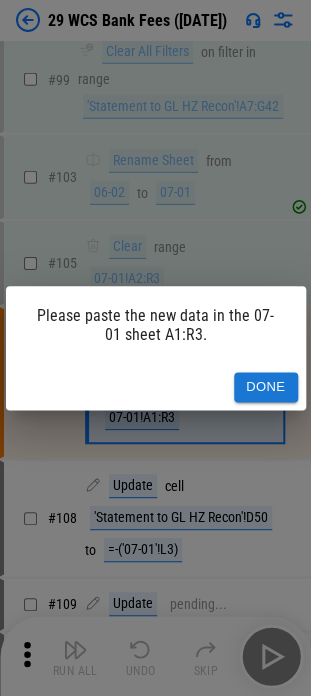 click on "Done" at bounding box center [266, 387] 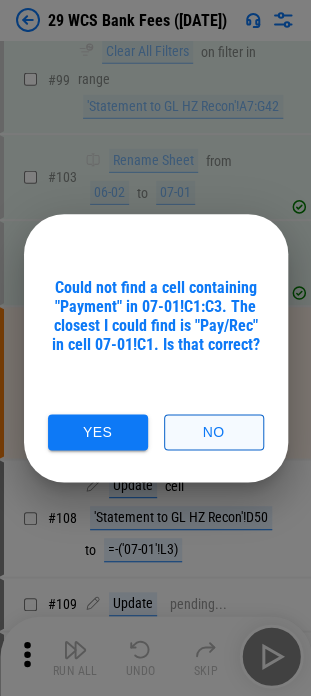 click on "No" at bounding box center (214, 432) 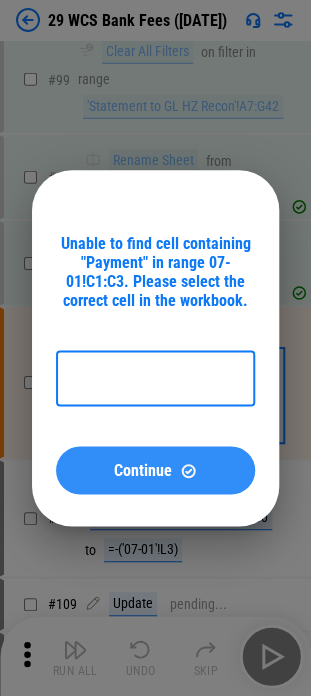 click on "Continue" at bounding box center (155, 470) 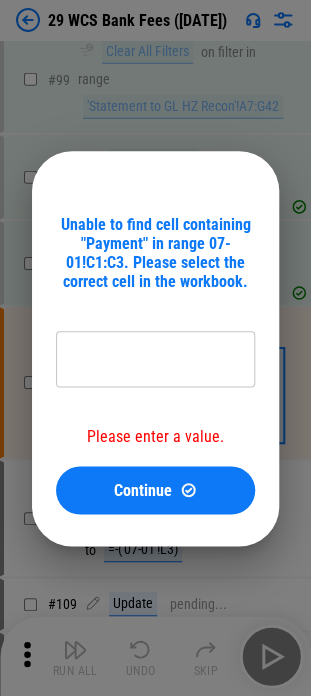 type on "*********" 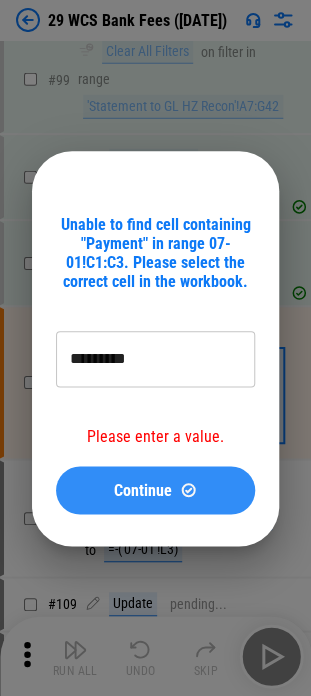 click on "Continue" at bounding box center (155, 490) 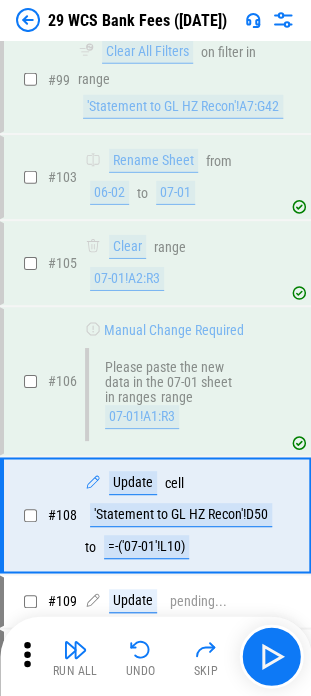 click on "Run All Undo Skip" at bounding box center [157, 656] 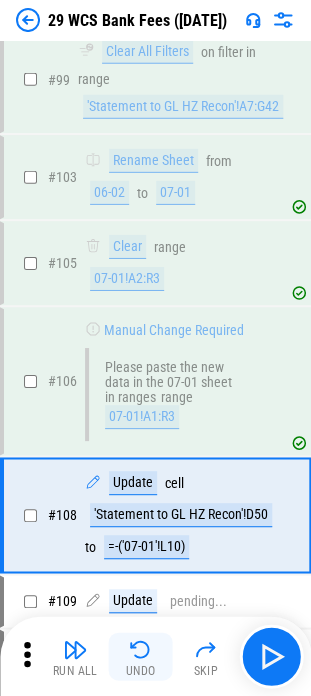 click at bounding box center (141, 649) 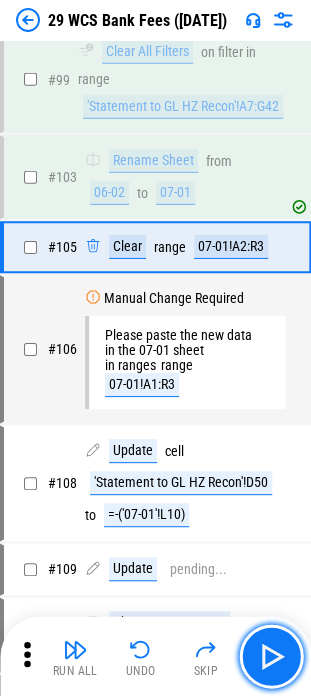 click at bounding box center [271, 656] 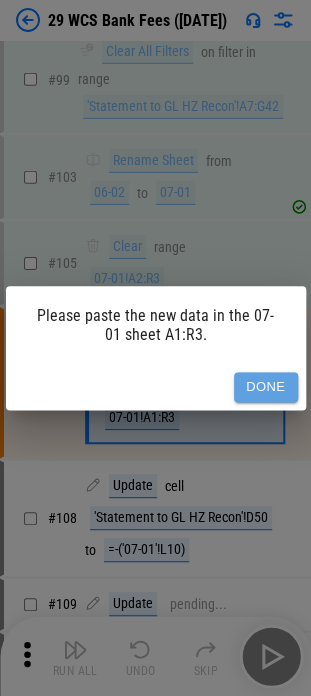 click on "Done" at bounding box center (266, 387) 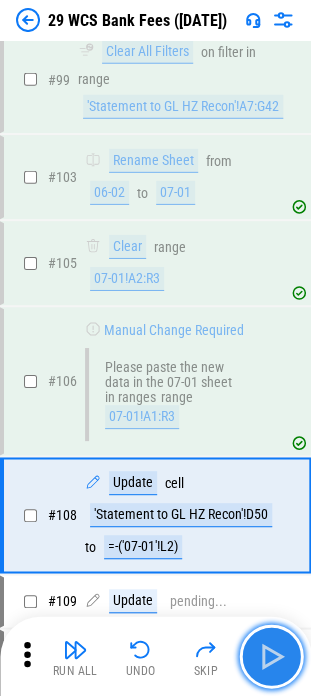 click at bounding box center [271, 656] 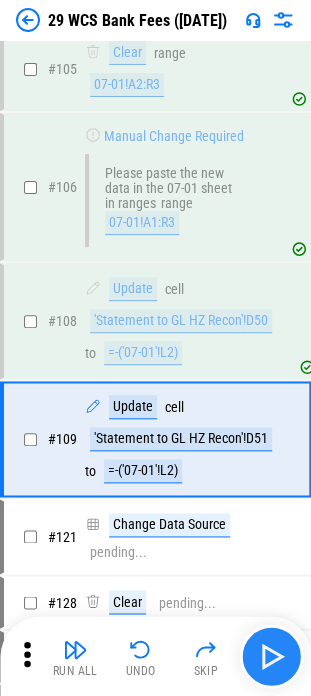 scroll, scrollTop: 4587, scrollLeft: 0, axis: vertical 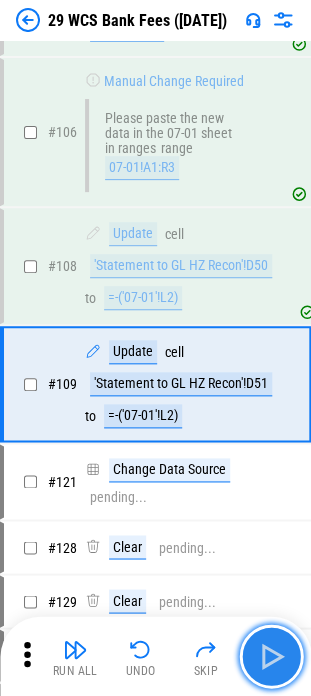click at bounding box center (271, 656) 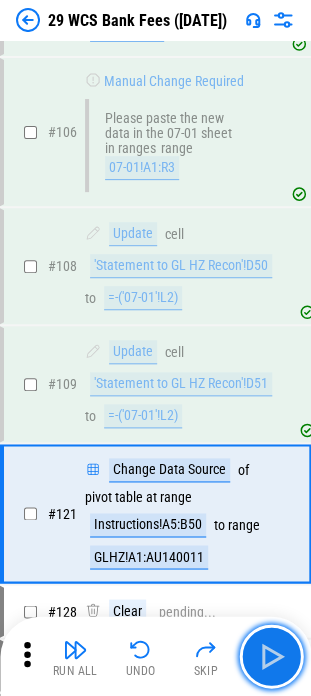 click at bounding box center (271, 656) 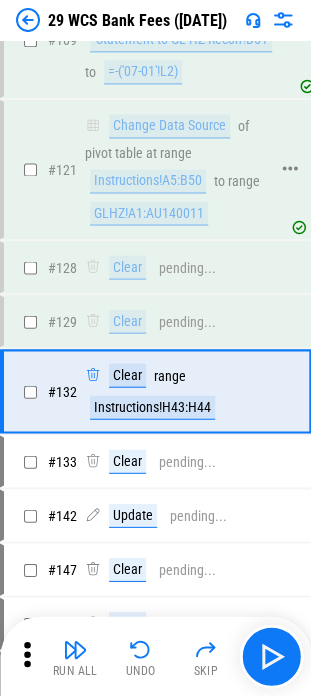 scroll, scrollTop: 4936, scrollLeft: 0, axis: vertical 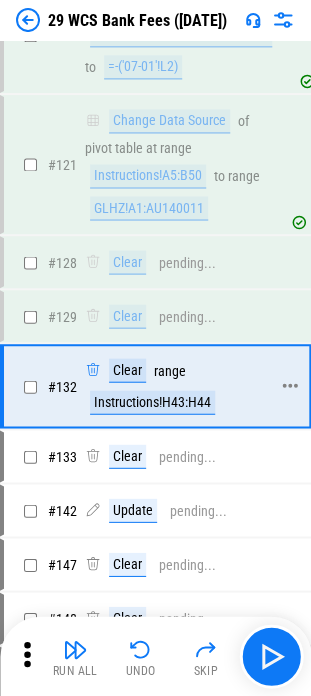 click on "Instructions!H43:H44" at bounding box center [152, 402] 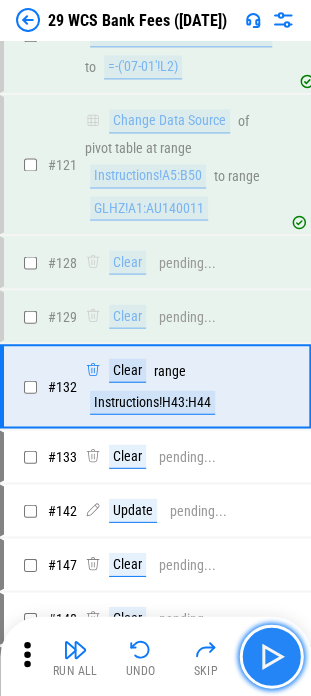 click at bounding box center (271, 656) 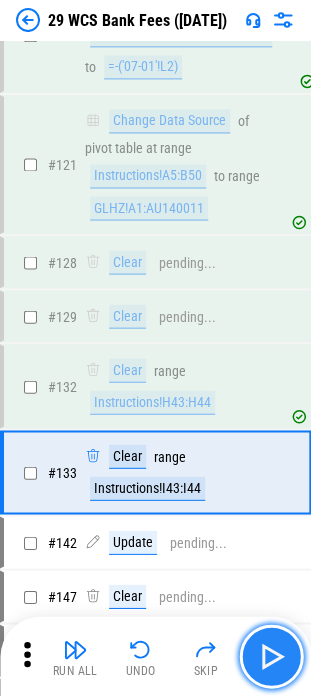 click at bounding box center (271, 656) 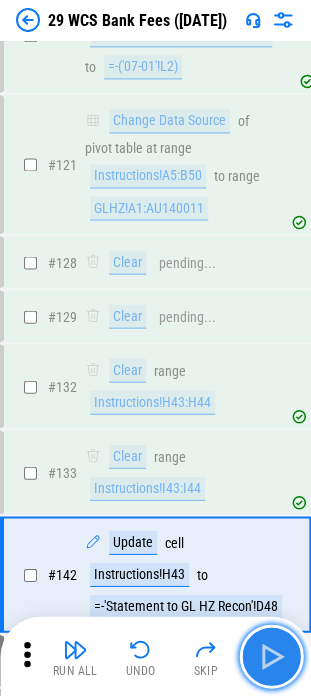 click at bounding box center (271, 656) 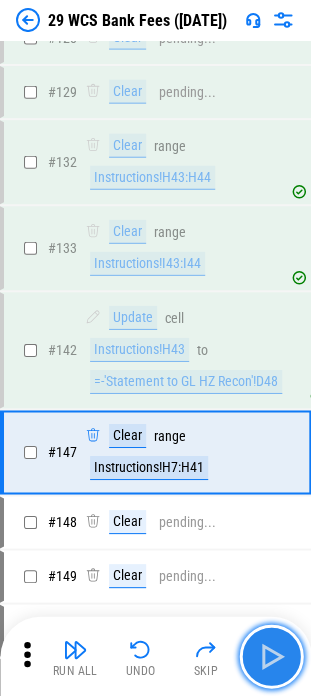 scroll, scrollTop: 5224, scrollLeft: 0, axis: vertical 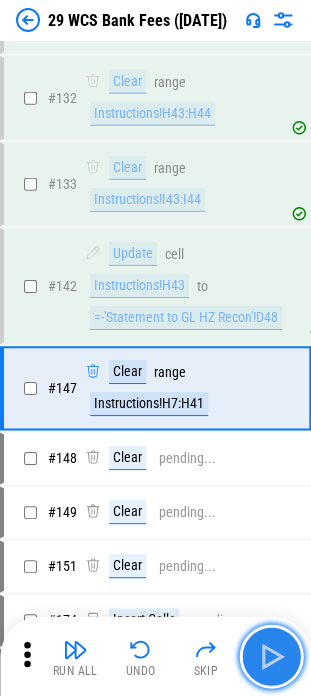 click at bounding box center (271, 656) 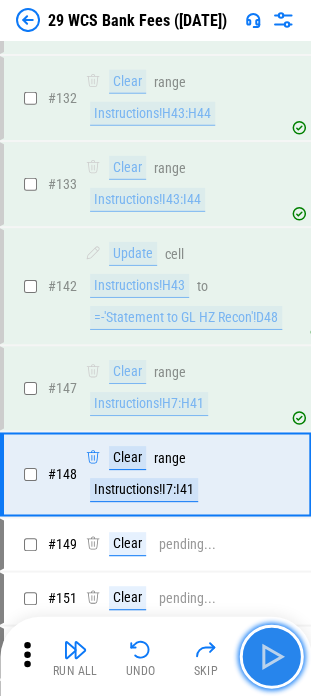 click at bounding box center [271, 656] 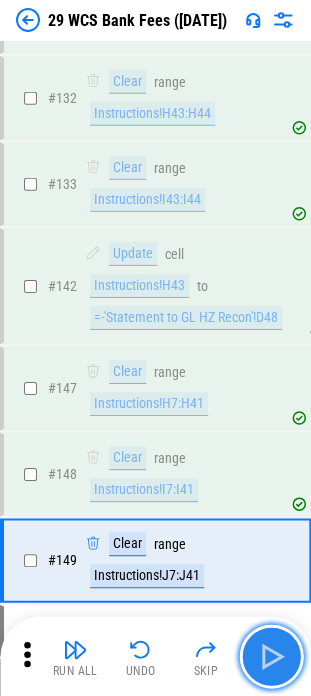 click at bounding box center [271, 656] 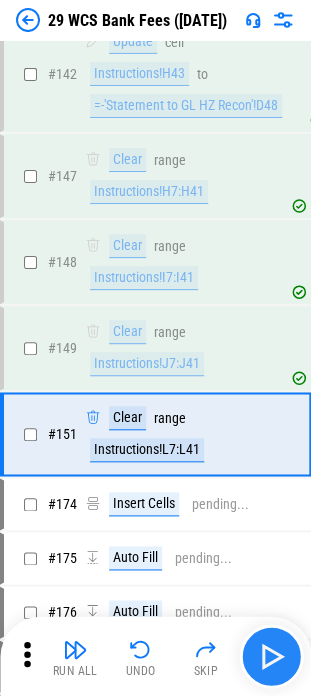 scroll, scrollTop: 5480, scrollLeft: 0, axis: vertical 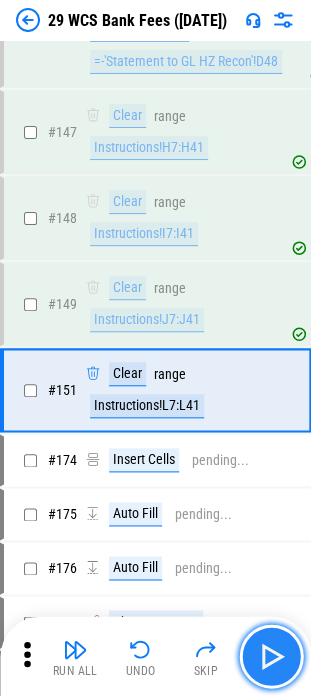 click at bounding box center [271, 656] 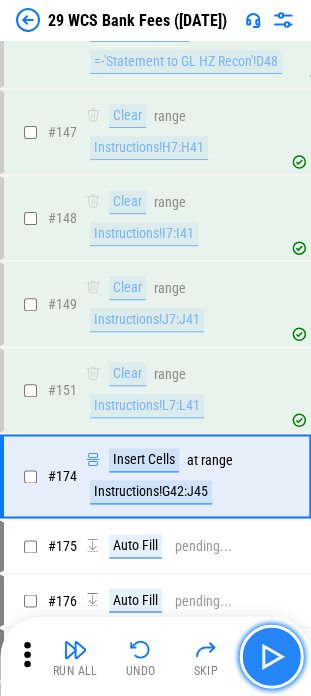 click at bounding box center (271, 656) 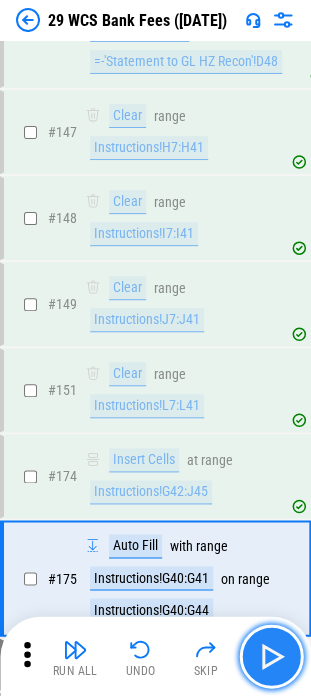 click at bounding box center [271, 656] 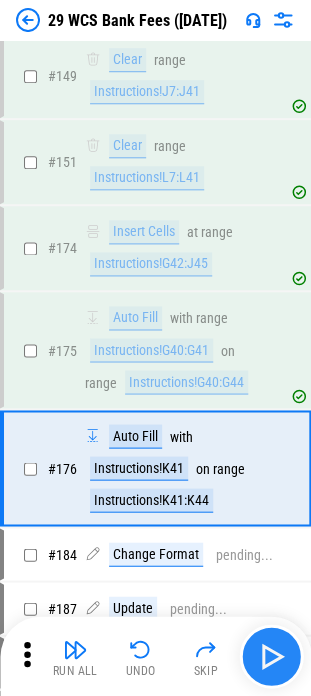 scroll, scrollTop: 5783, scrollLeft: 0, axis: vertical 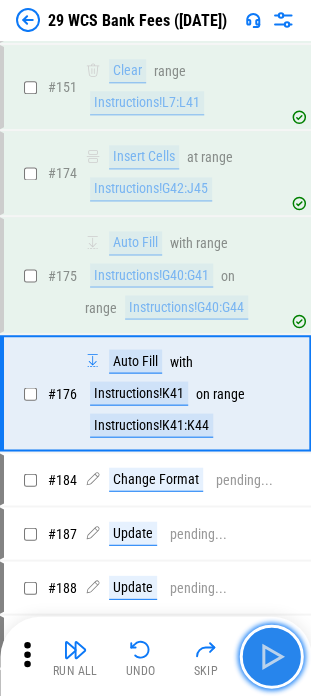 click at bounding box center [271, 656] 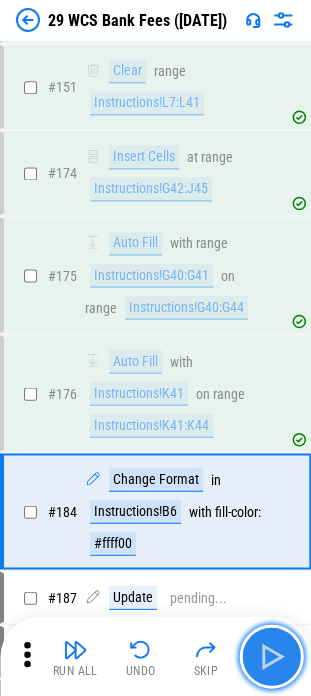 click at bounding box center [271, 656] 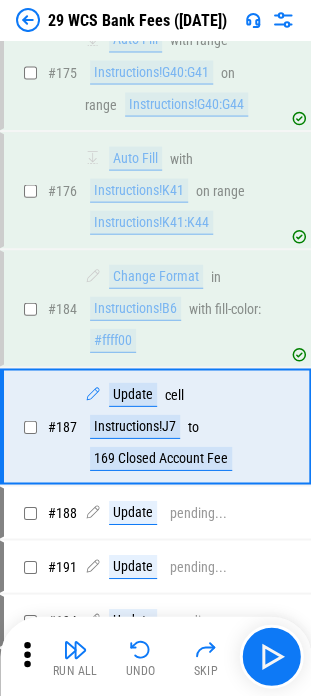 scroll, scrollTop: 6017, scrollLeft: 0, axis: vertical 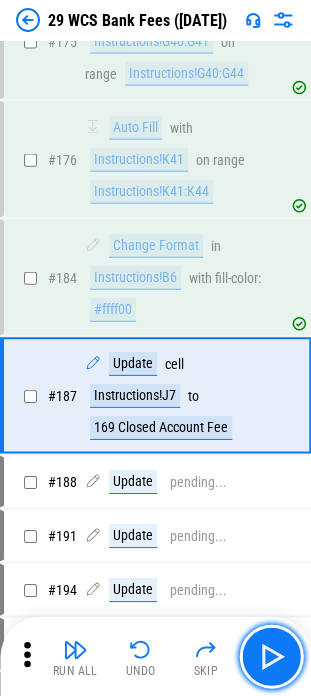 click at bounding box center (271, 656) 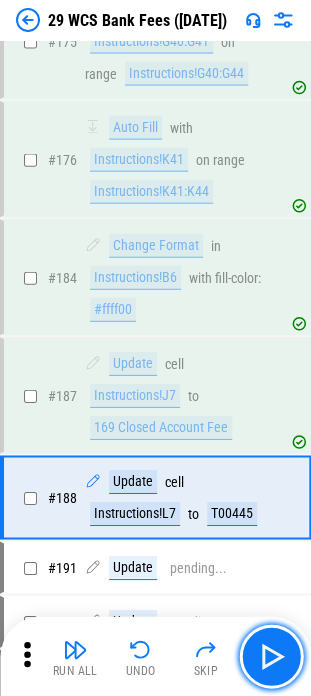 click at bounding box center [271, 656] 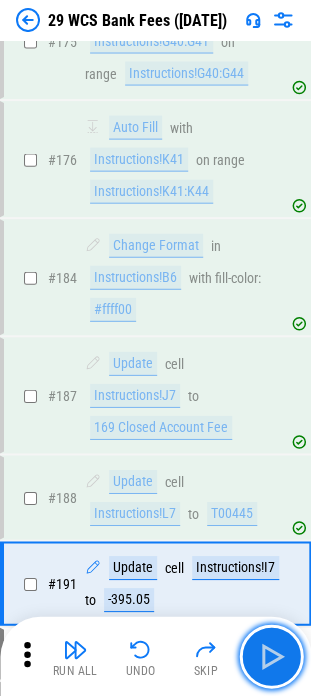 click at bounding box center (271, 656) 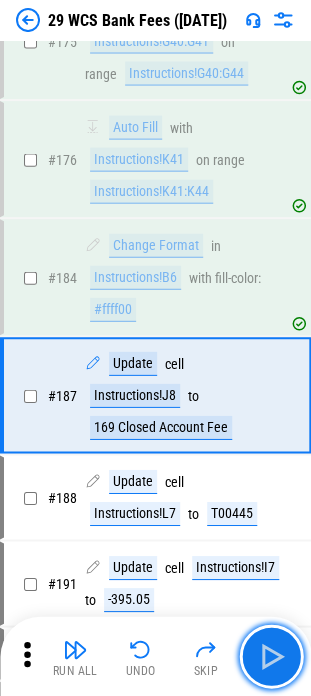 click at bounding box center [271, 656] 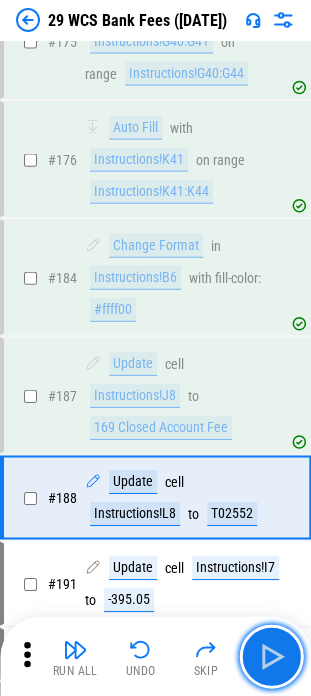 click at bounding box center [271, 656] 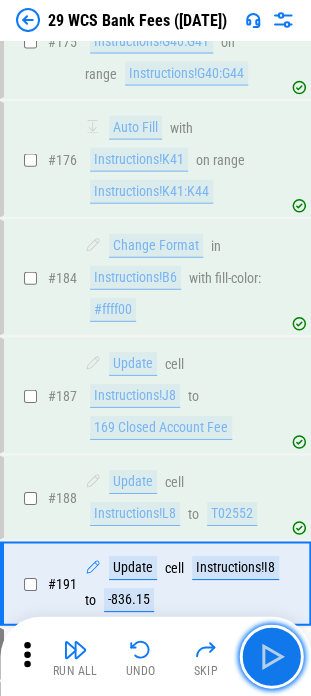 click at bounding box center [271, 656] 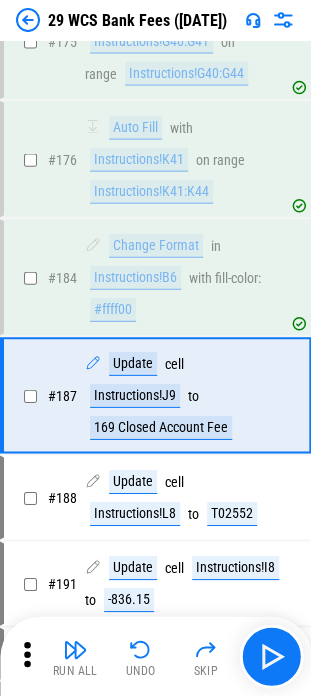 click on "Run All Undo Skip" at bounding box center [157, 656] 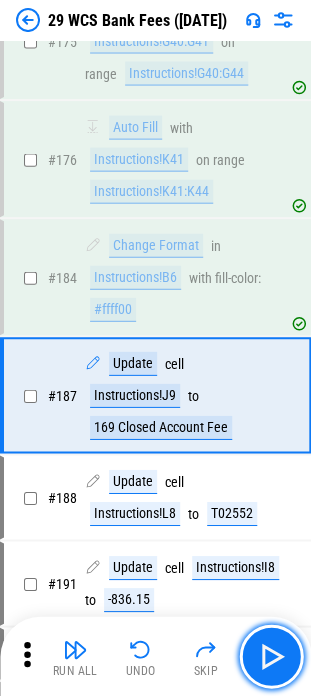 click at bounding box center [271, 656] 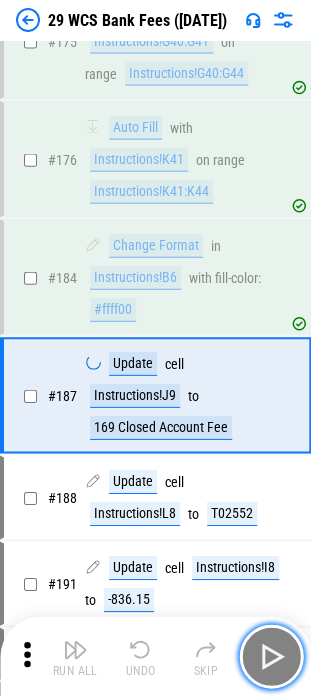 click at bounding box center (271, 656) 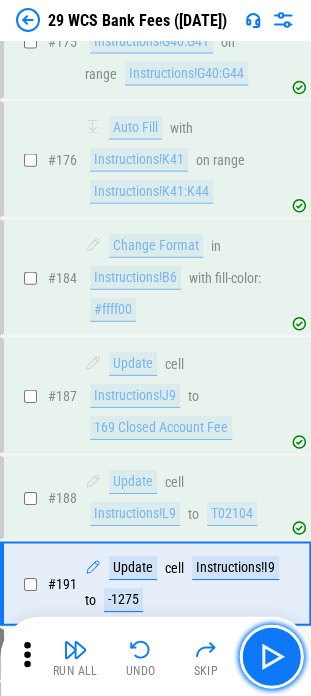 click at bounding box center [271, 656] 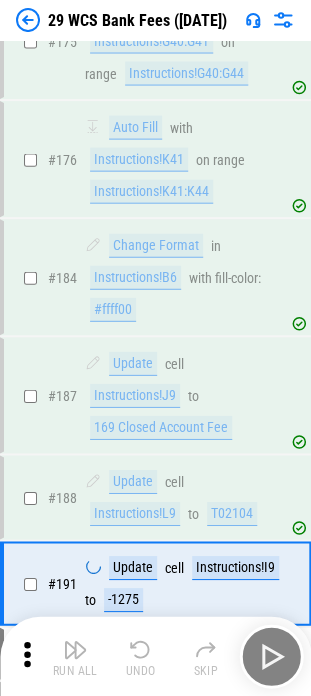 click on "Run All Undo Skip" at bounding box center (157, 656) 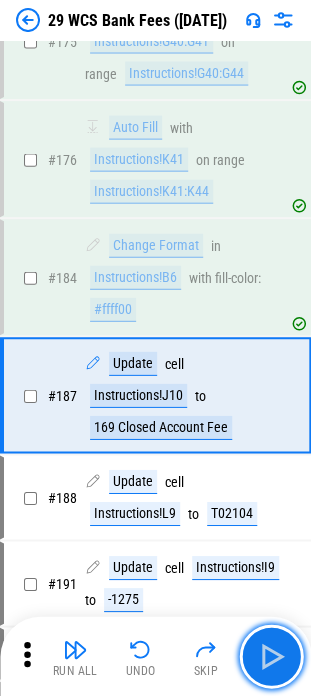 click at bounding box center (271, 656) 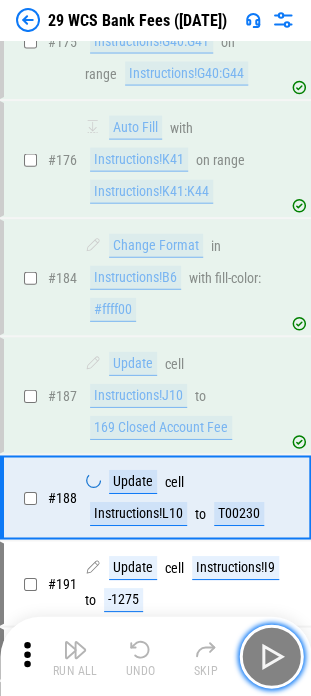 click at bounding box center (271, 656) 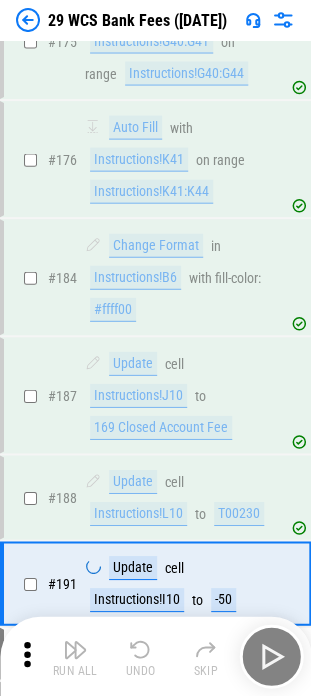 click on "Run All Undo Skip" at bounding box center (157, 656) 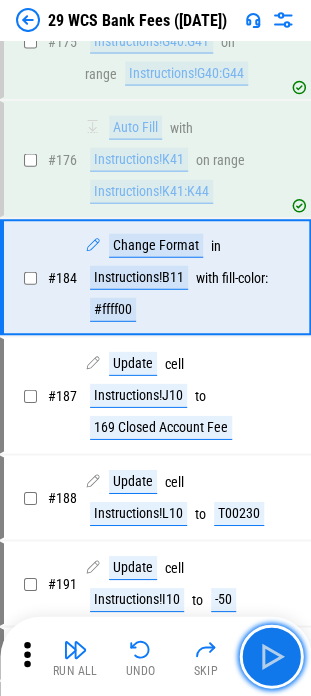 click at bounding box center (271, 656) 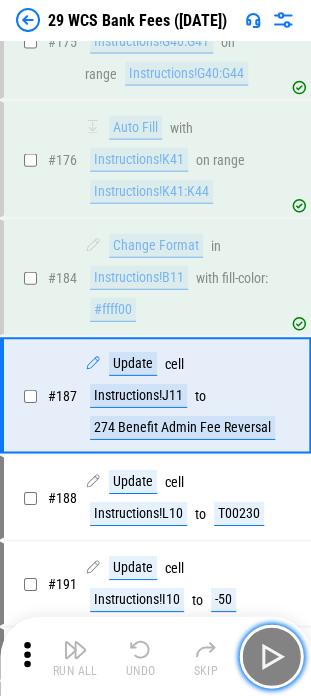 click at bounding box center [271, 656] 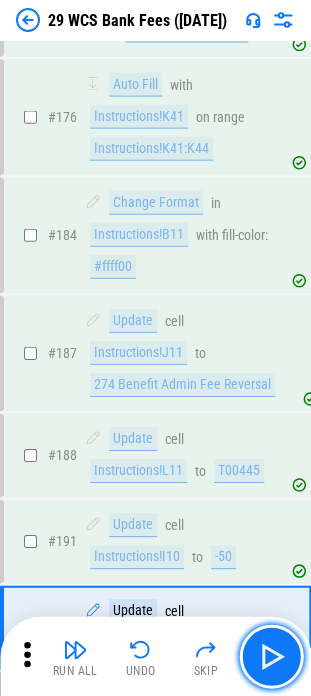 click at bounding box center (271, 656) 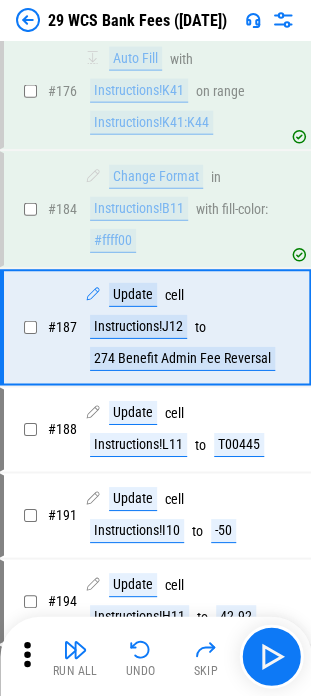 click on "Run All Undo Skip" at bounding box center [157, 656] 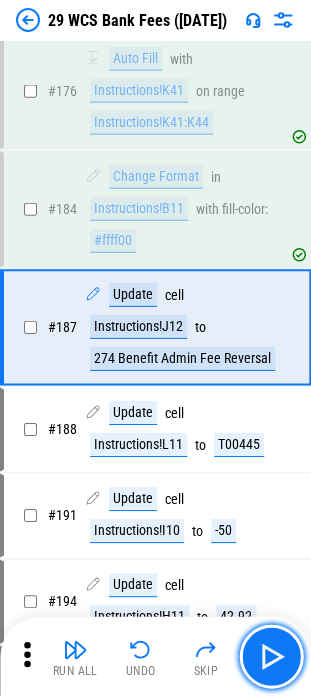 click at bounding box center (271, 656) 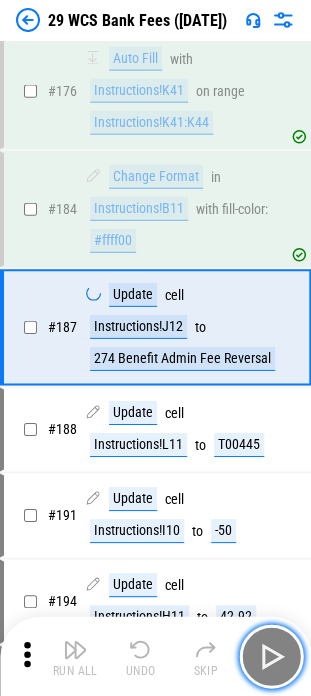 click at bounding box center (271, 656) 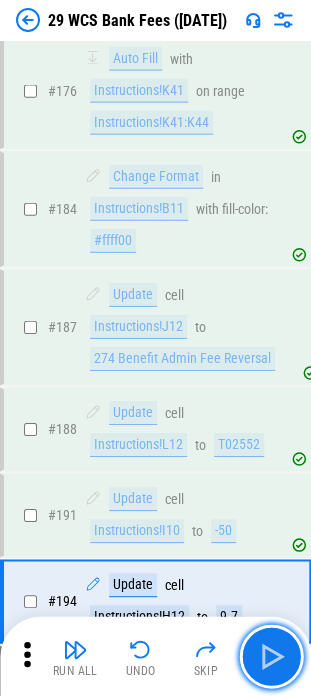 scroll, scrollTop: 6153, scrollLeft: 0, axis: vertical 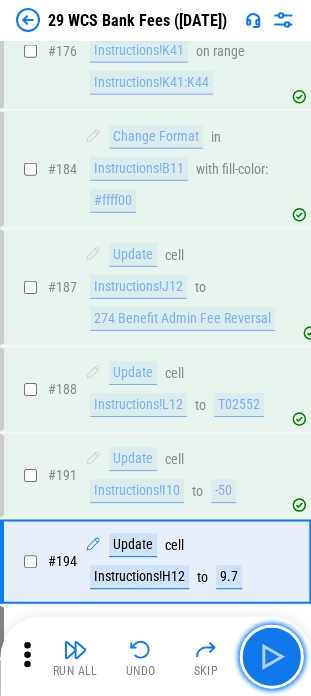 click at bounding box center [271, 656] 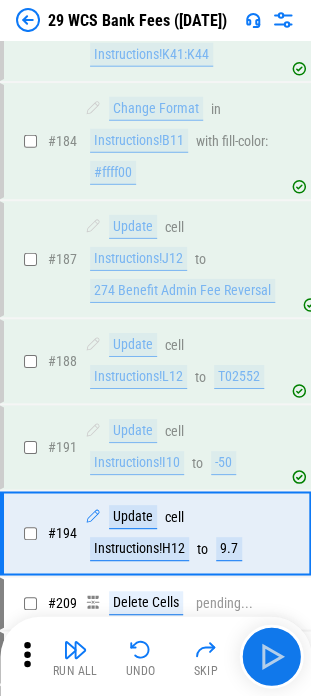 click on "Run All Undo Skip" at bounding box center [157, 656] 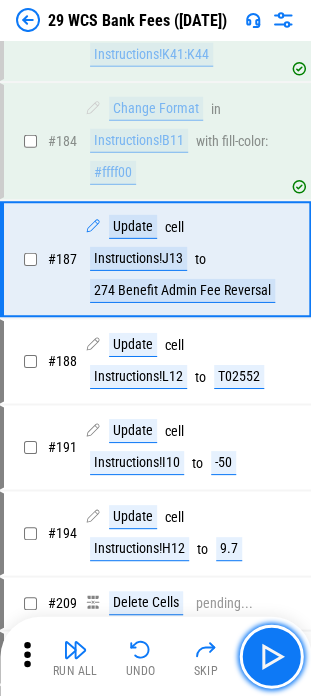 click at bounding box center (271, 656) 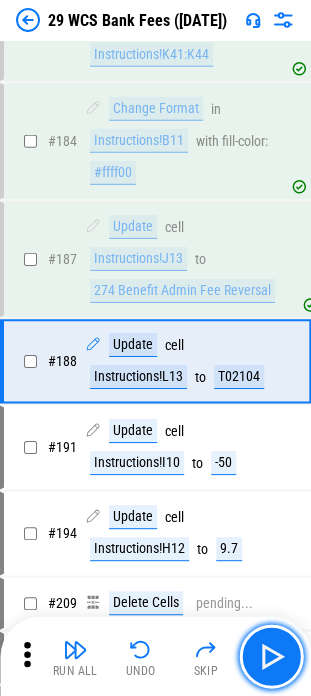 click at bounding box center [271, 656] 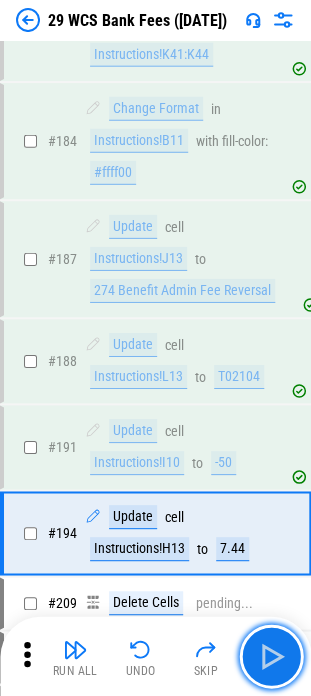 click at bounding box center [271, 656] 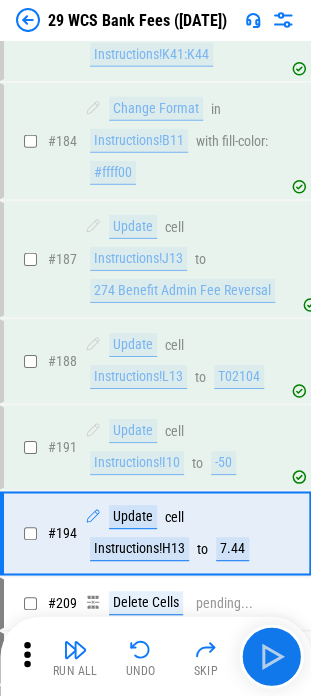 click on "Run All Undo Skip" at bounding box center [157, 656] 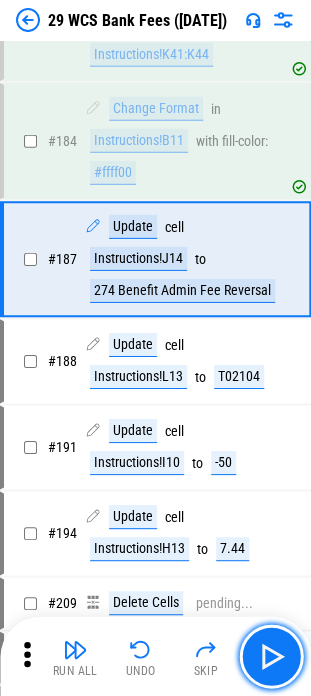click at bounding box center [271, 656] 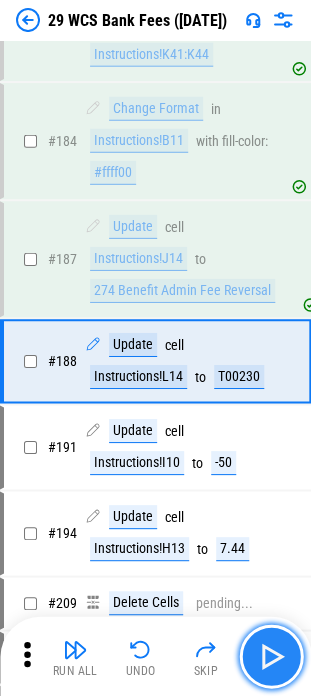click at bounding box center (271, 656) 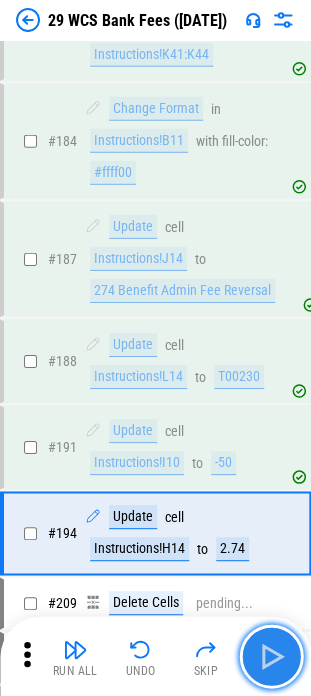 click at bounding box center [271, 656] 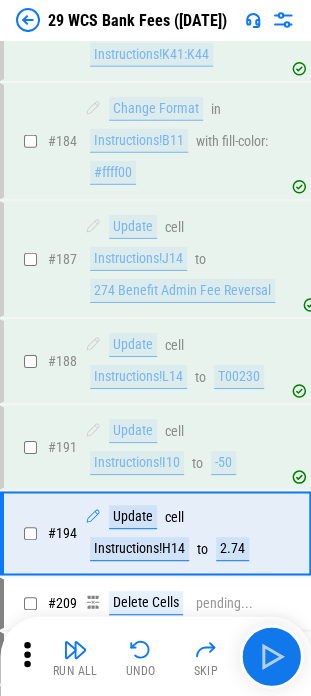 click on "Run All Undo Skip" at bounding box center [157, 656] 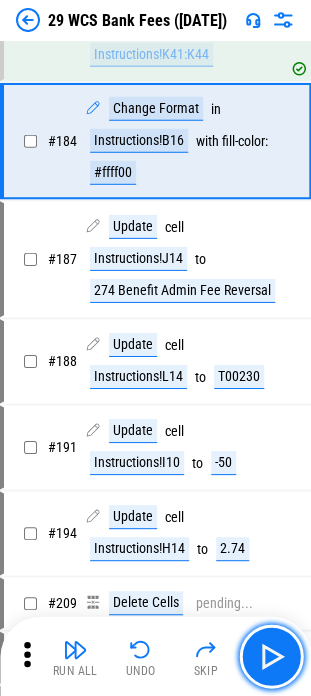 click at bounding box center [271, 656] 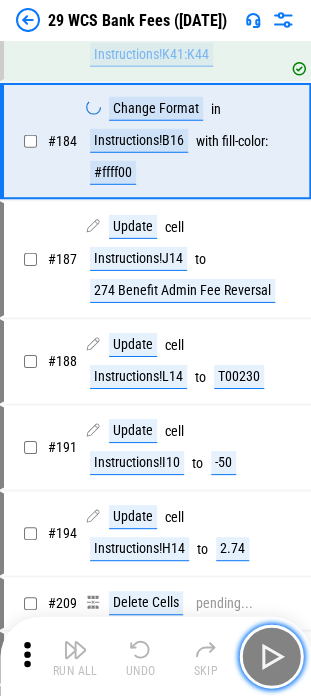 click at bounding box center [271, 656] 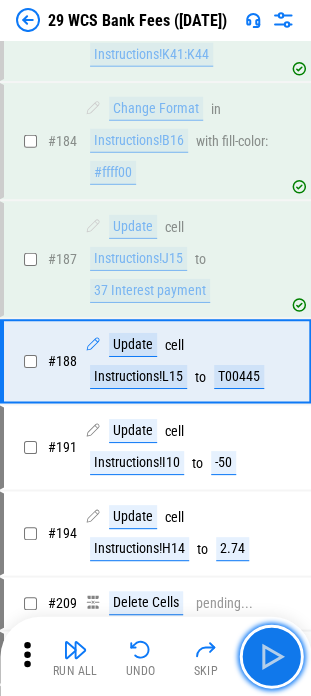 click at bounding box center [271, 656] 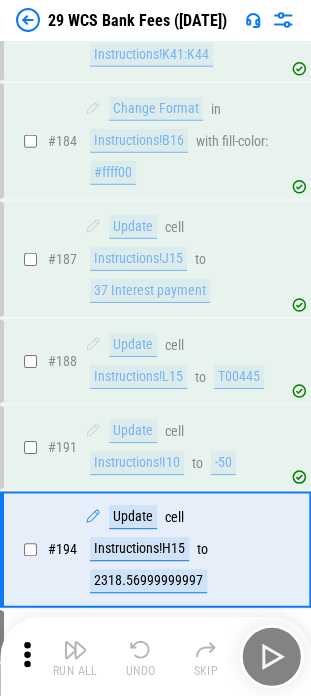 click on "Run All Undo Skip" at bounding box center (157, 656) 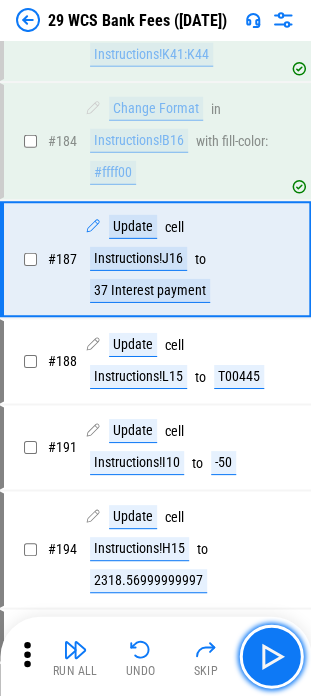 click at bounding box center [271, 656] 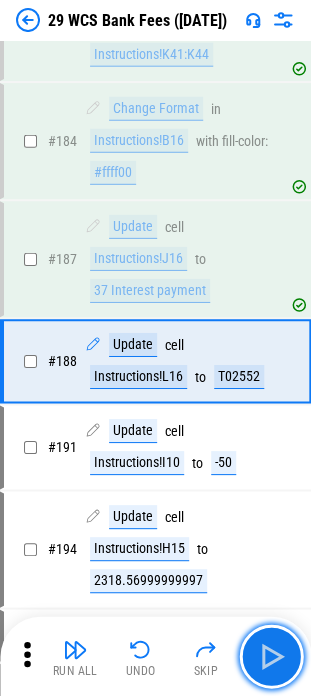 click at bounding box center (271, 656) 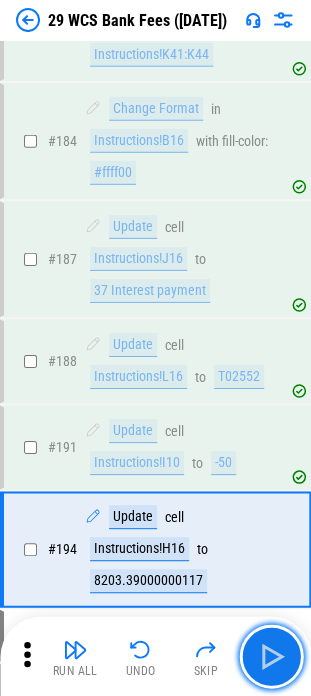 click at bounding box center [271, 656] 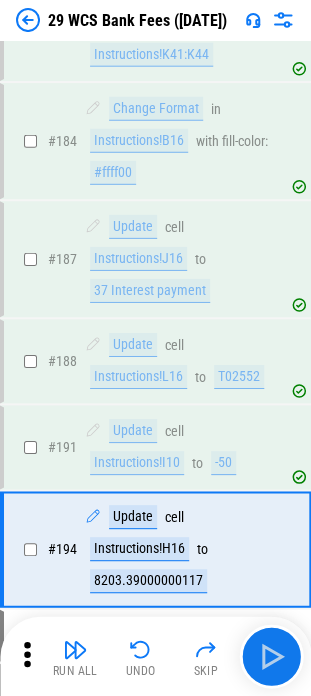 click on "Run All Undo Skip" at bounding box center (157, 656) 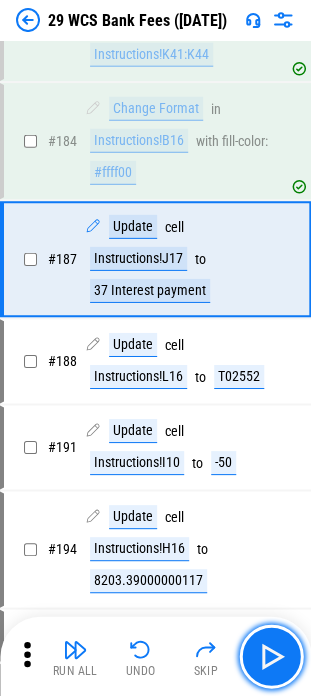 click at bounding box center (271, 656) 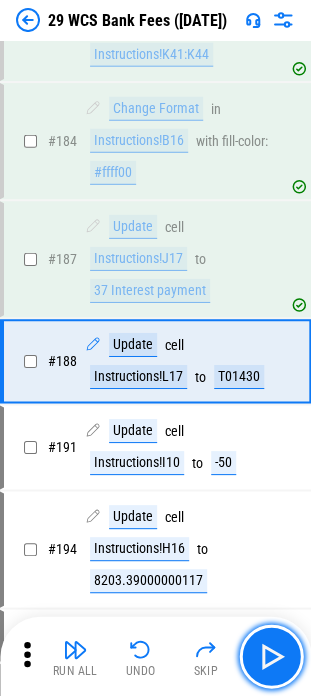 click at bounding box center [271, 656] 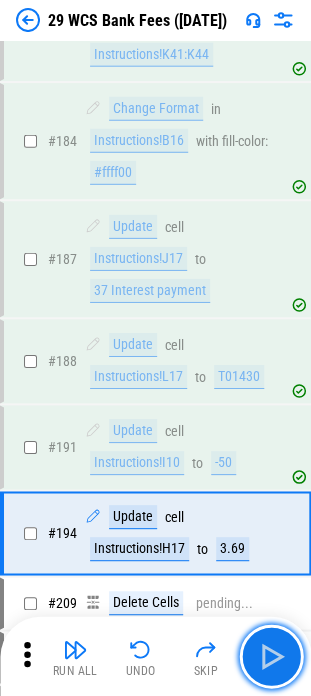 click at bounding box center [271, 656] 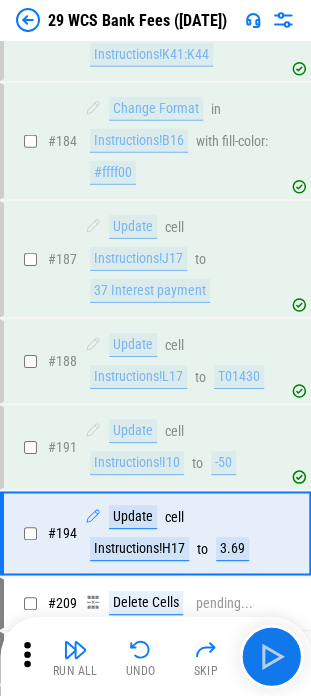 click on "Run All Undo Skip" at bounding box center (157, 656) 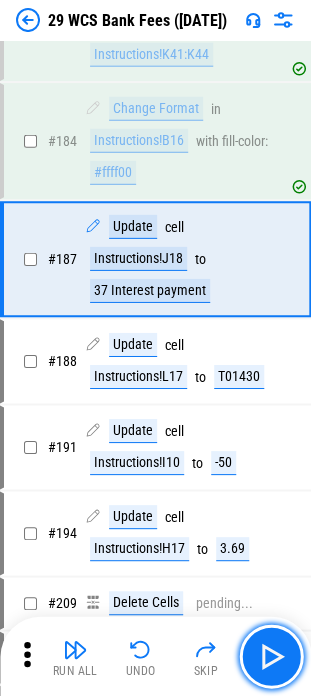 click at bounding box center (271, 656) 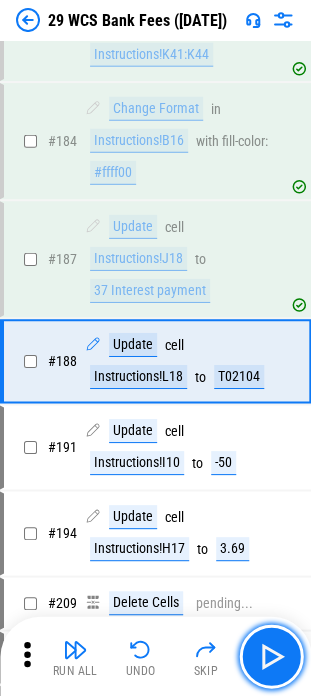 click at bounding box center (271, 656) 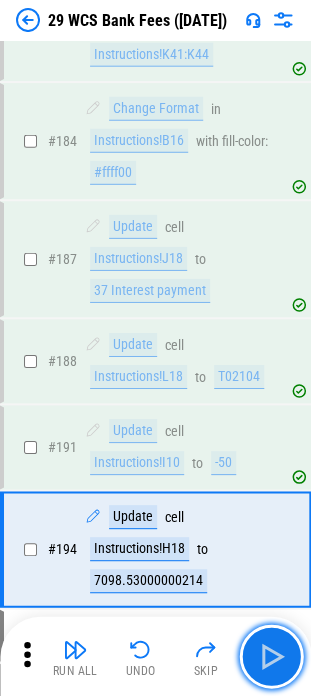 click at bounding box center (271, 656) 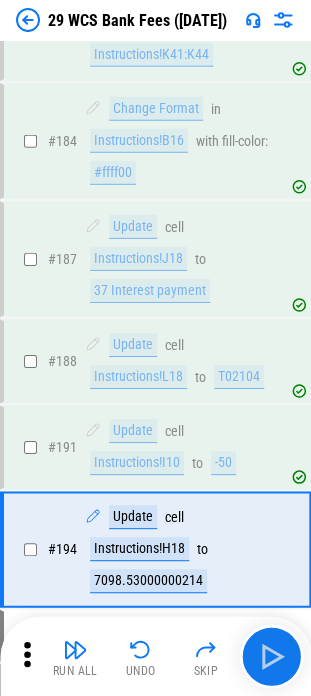 click on "Run All Undo Skip" at bounding box center (157, 656) 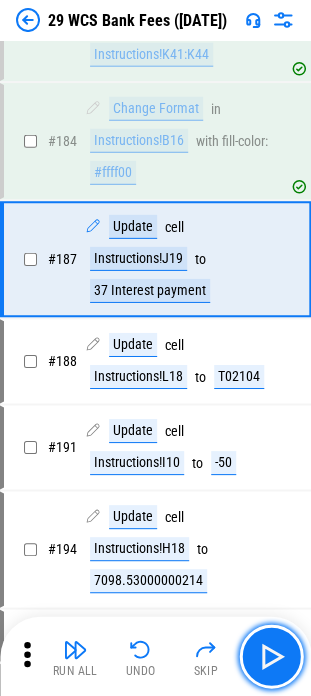 click at bounding box center (271, 656) 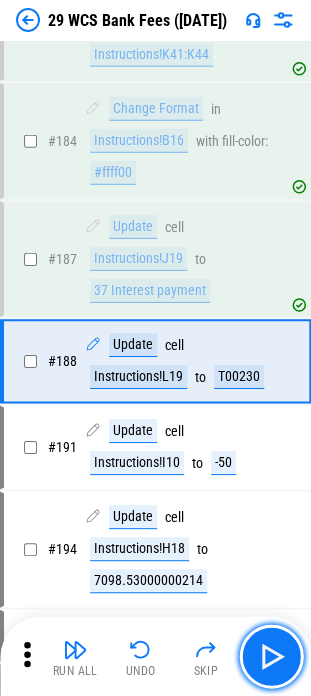 click at bounding box center [271, 656] 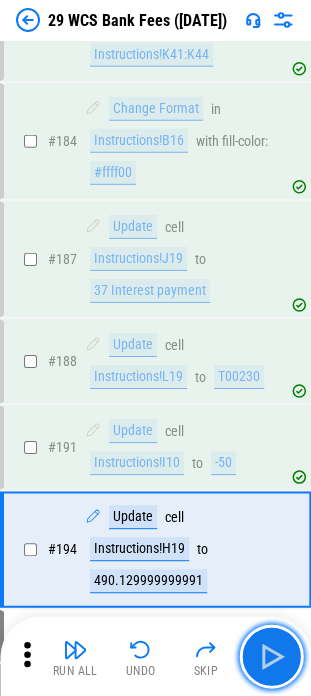 click at bounding box center (271, 656) 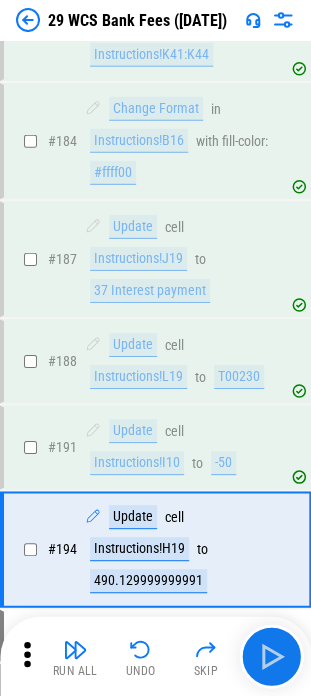 click on "Run All Undo Skip" at bounding box center [157, 656] 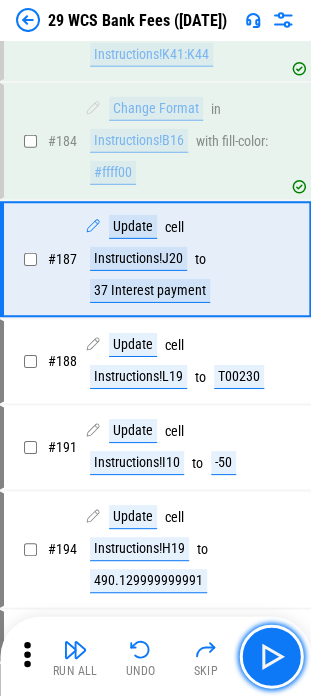 click at bounding box center [271, 656] 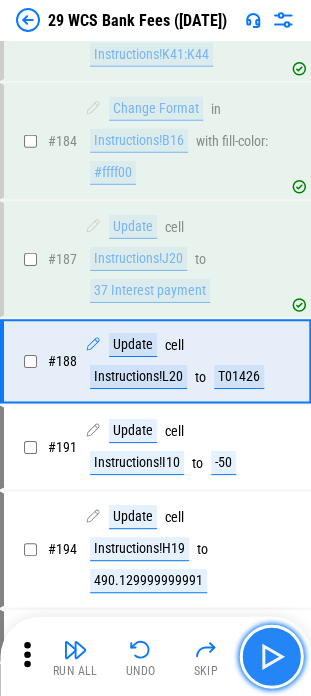 drag, startPoint x: 274, startPoint y: 644, endPoint x: 245, endPoint y: 648, distance: 29.274563 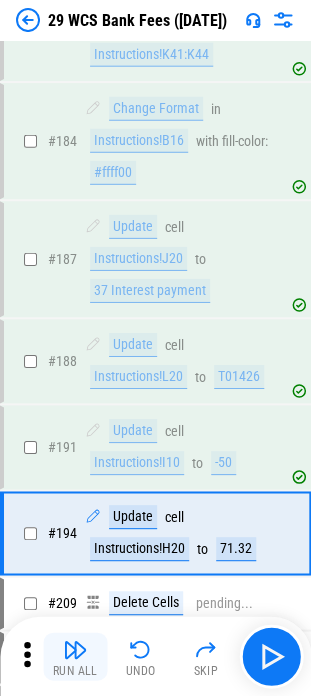 click at bounding box center (75, 649) 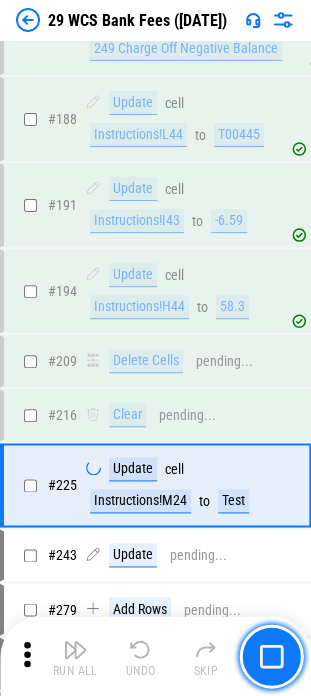 scroll, scrollTop: 6513, scrollLeft: 0, axis: vertical 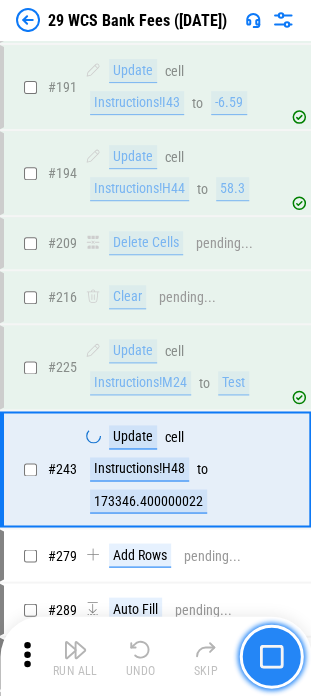 click at bounding box center (271, 656) 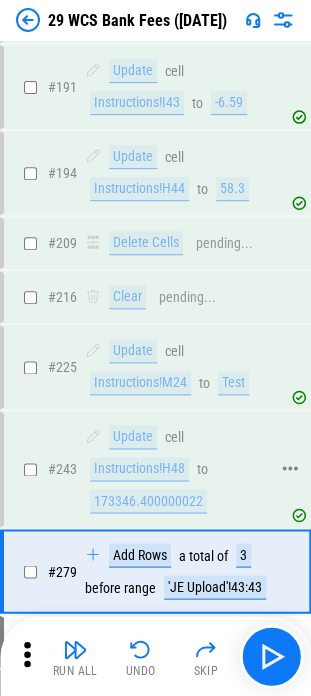 click on "Instructions!H48" at bounding box center (139, 469) 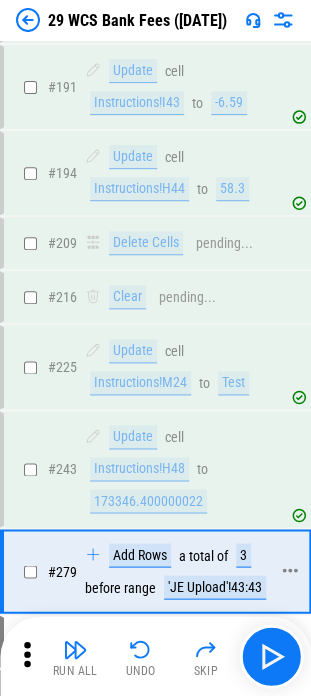click on "'JE Upload'!43:43" at bounding box center [215, 587] 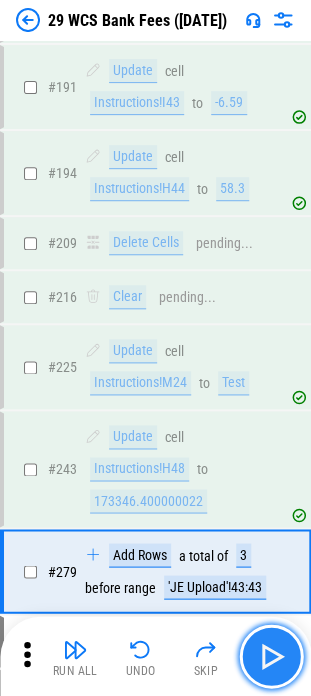 click at bounding box center (271, 656) 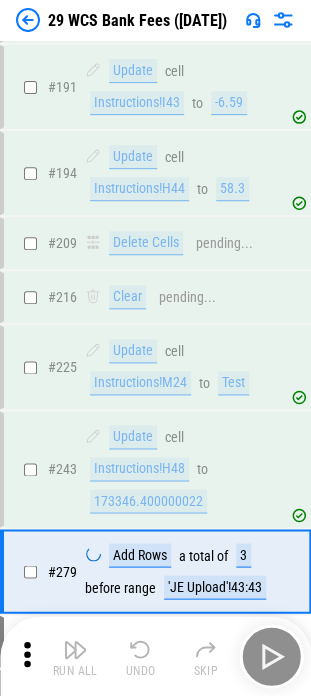 click on "Run All Undo Skip" at bounding box center (157, 656) 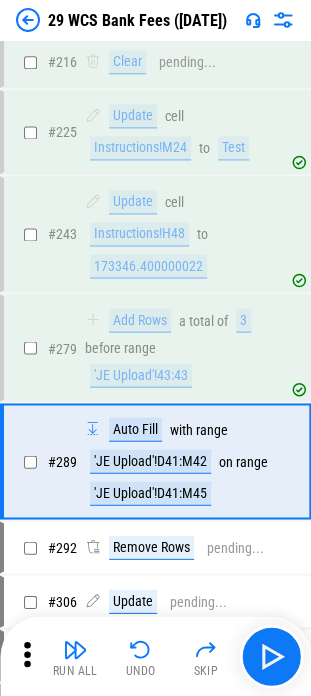 scroll, scrollTop: 6840, scrollLeft: 0, axis: vertical 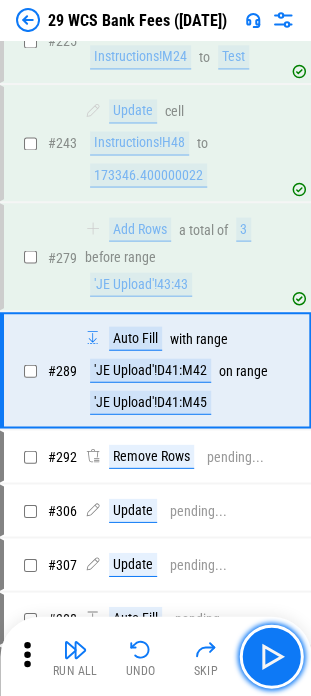 click at bounding box center [271, 656] 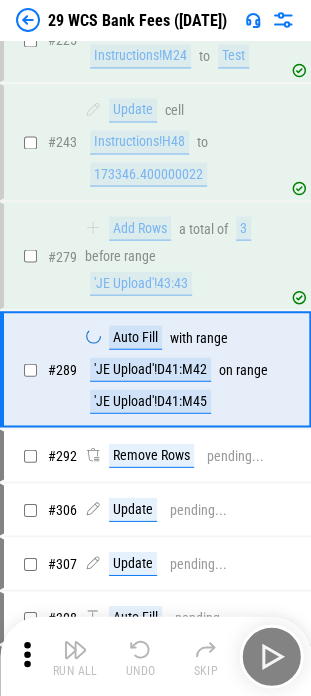 click on "Run All Undo Skip" at bounding box center (157, 656) 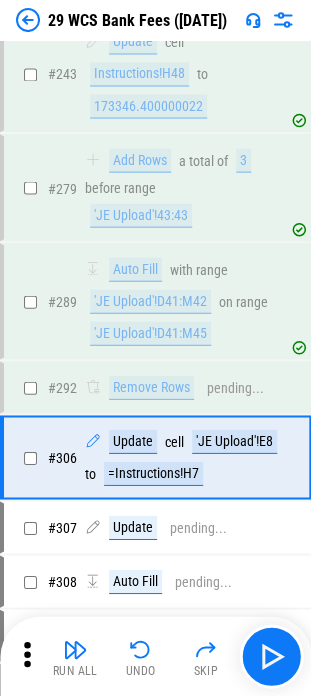 scroll, scrollTop: 6940, scrollLeft: 0, axis: vertical 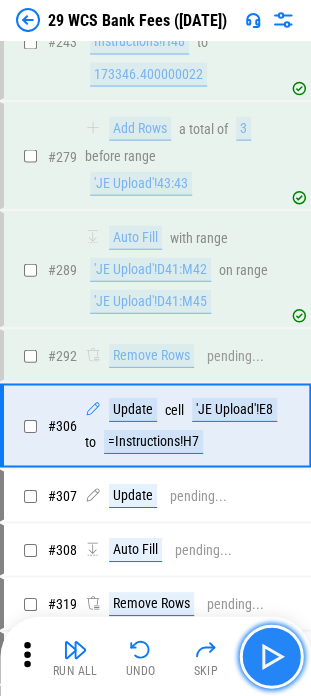 click at bounding box center [271, 656] 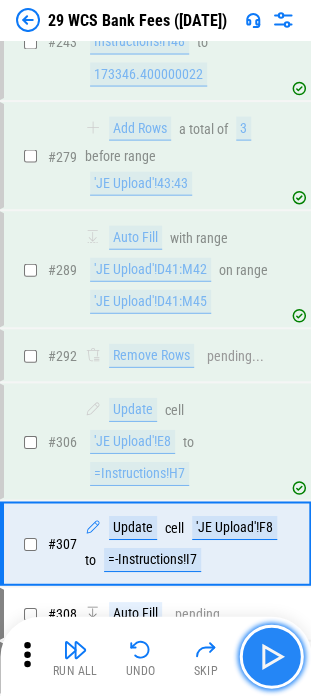 click at bounding box center [271, 656] 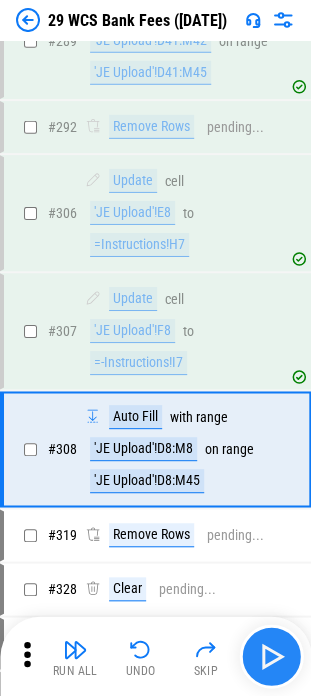 scroll, scrollTop: 7244, scrollLeft: 0, axis: vertical 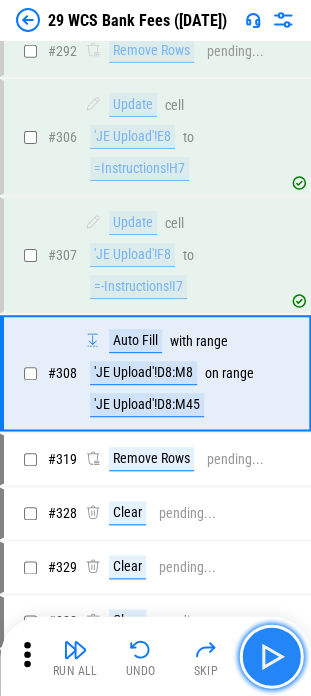 click at bounding box center [271, 656] 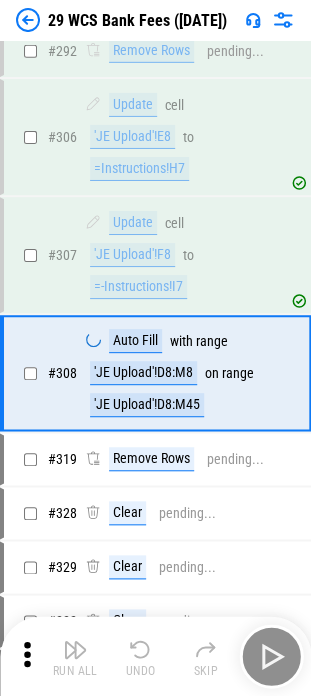 click on "Run All Undo Skip" at bounding box center (157, 656) 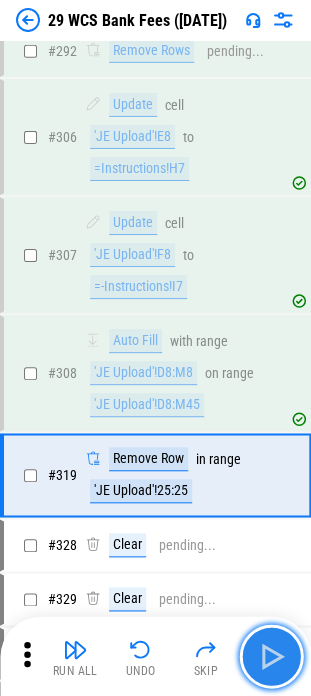 click at bounding box center (271, 656) 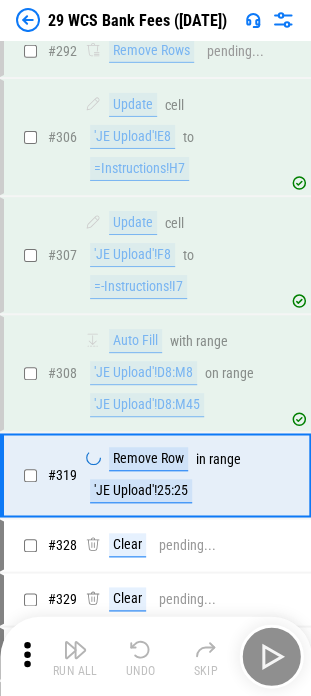 click on "Run All Undo Skip" at bounding box center (157, 656) 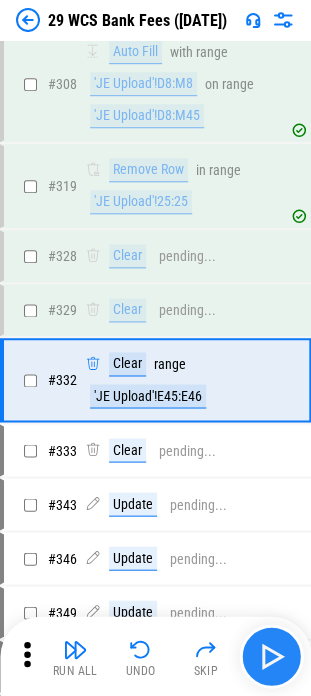 scroll, scrollTop: 7538, scrollLeft: 0, axis: vertical 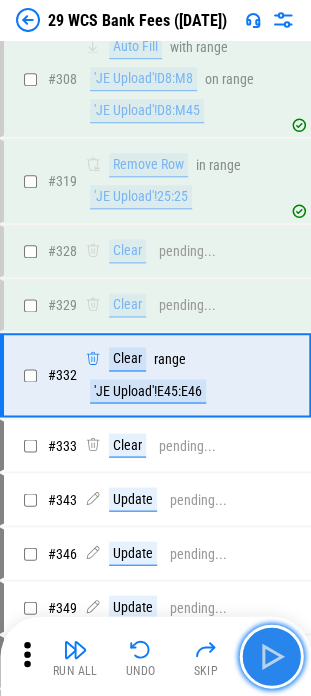 click at bounding box center [271, 656] 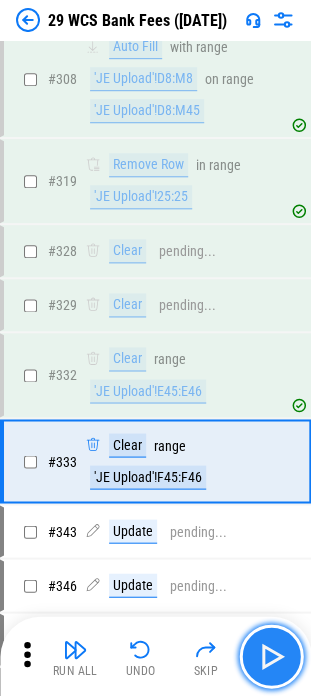 click at bounding box center [271, 656] 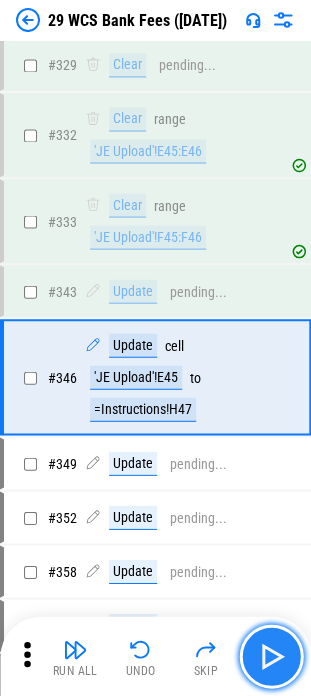 click at bounding box center (271, 656) 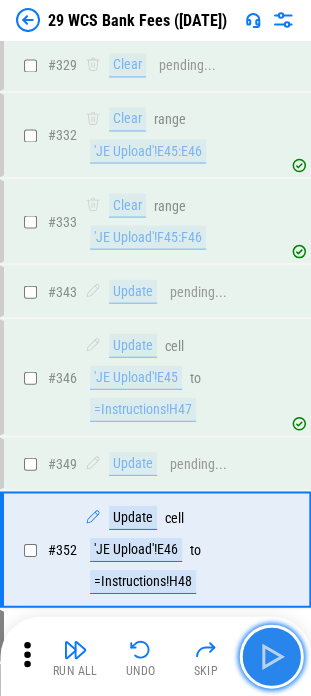 click at bounding box center [271, 656] 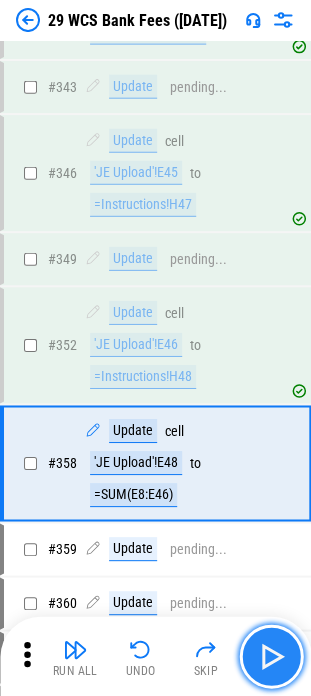 click at bounding box center (271, 656) 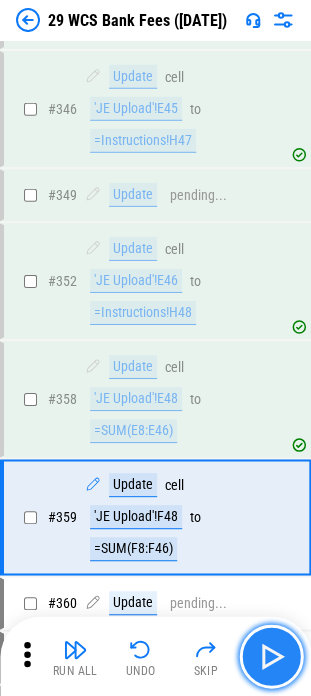 click at bounding box center [271, 656] 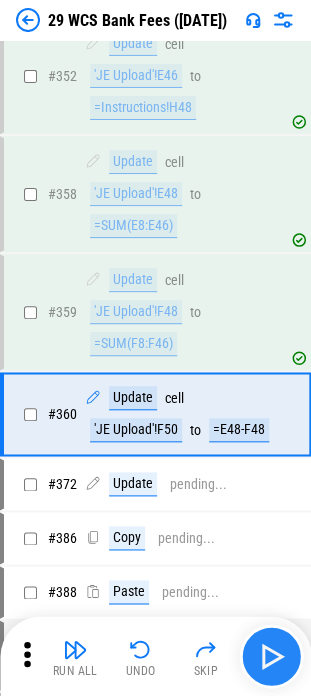 scroll, scrollTop: 8284, scrollLeft: 0, axis: vertical 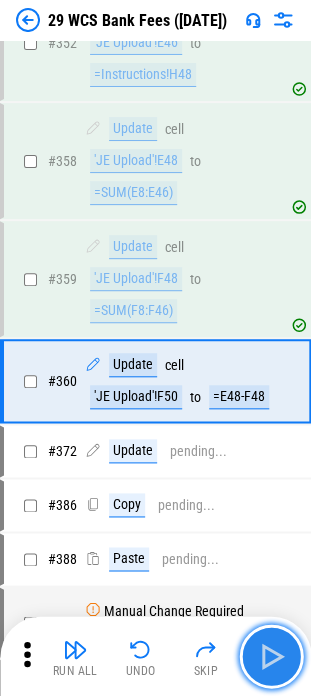 click at bounding box center [271, 656] 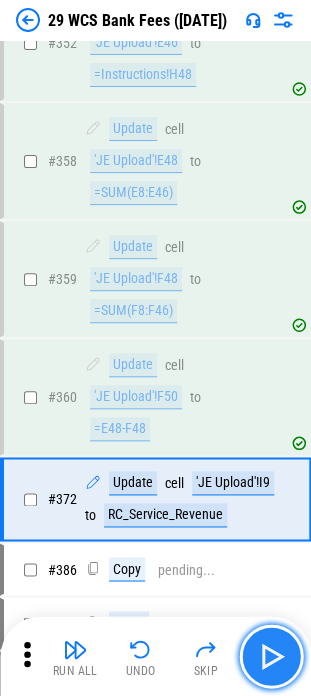 click at bounding box center (271, 656) 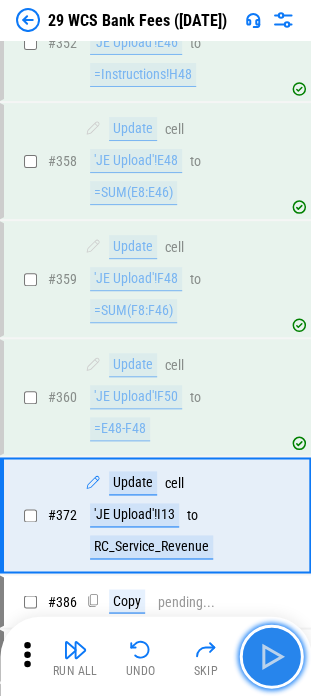 click at bounding box center (271, 656) 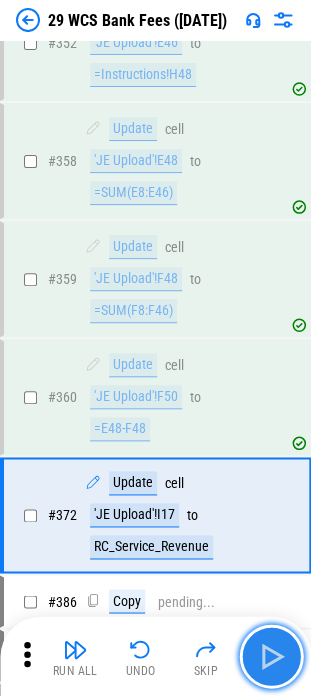 click at bounding box center (271, 656) 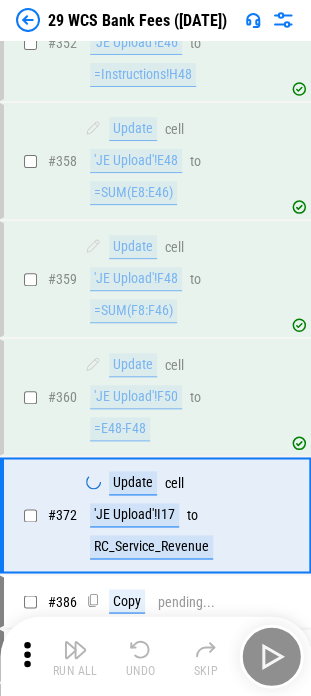 click on "Run All Undo Skip" at bounding box center (157, 656) 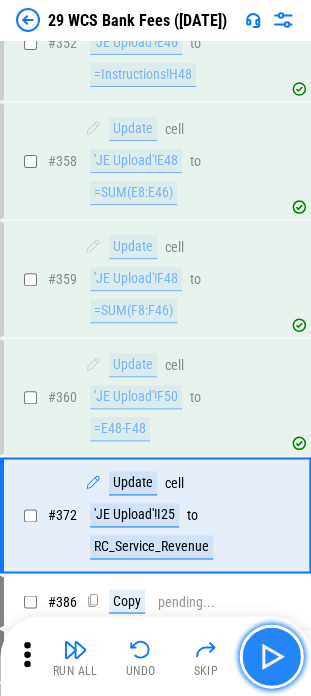 click at bounding box center [271, 656] 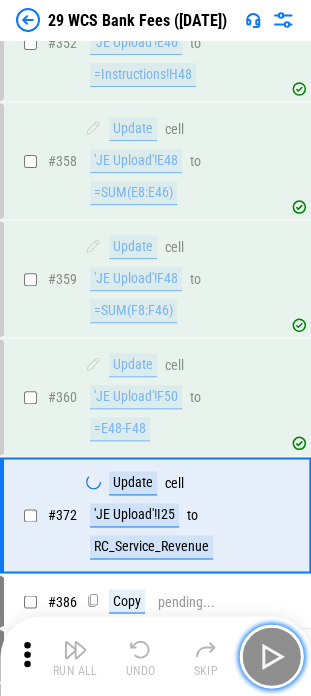 click at bounding box center (271, 656) 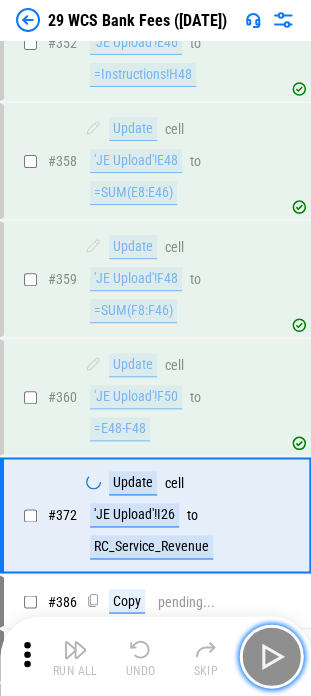 click at bounding box center (271, 656) 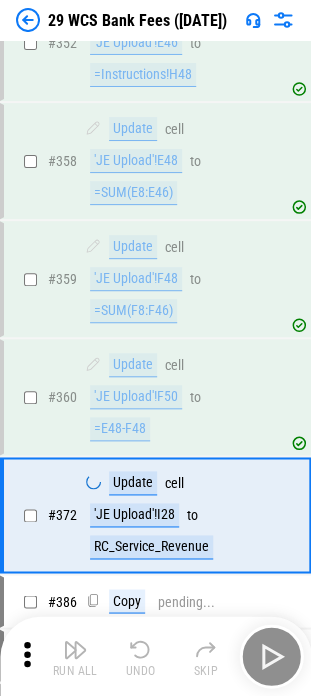 click on "Run All Undo Skip" at bounding box center [157, 656] 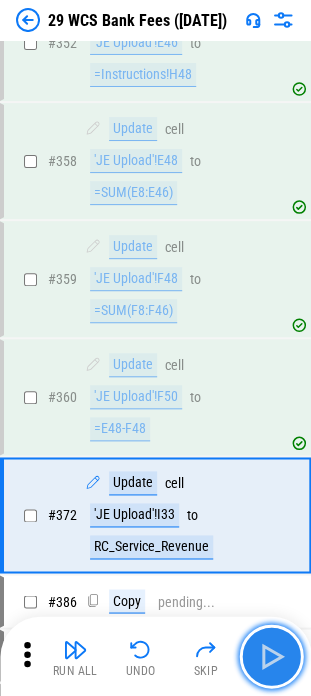 click at bounding box center (271, 656) 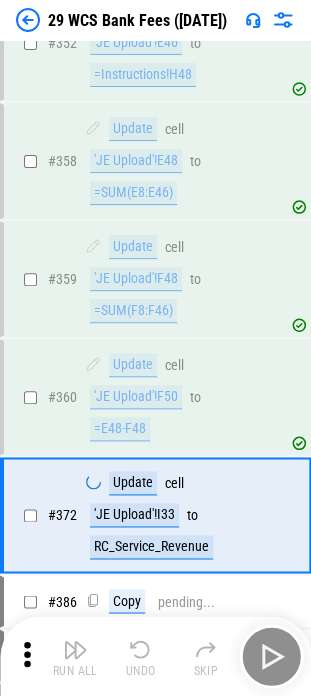 click on "Run All Undo Skip" at bounding box center (157, 656) 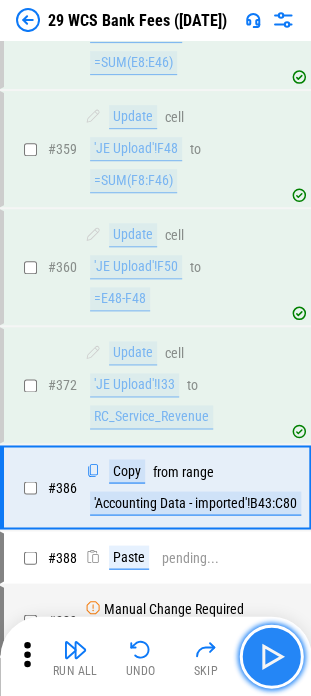click at bounding box center [271, 656] 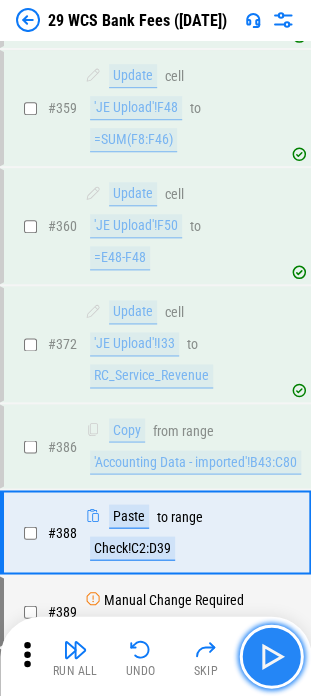 click at bounding box center (271, 656) 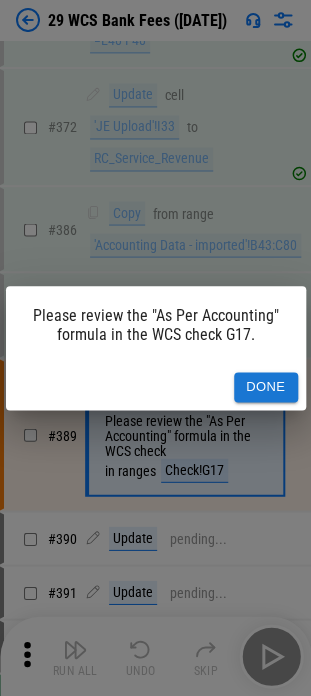scroll, scrollTop: 8722, scrollLeft: 0, axis: vertical 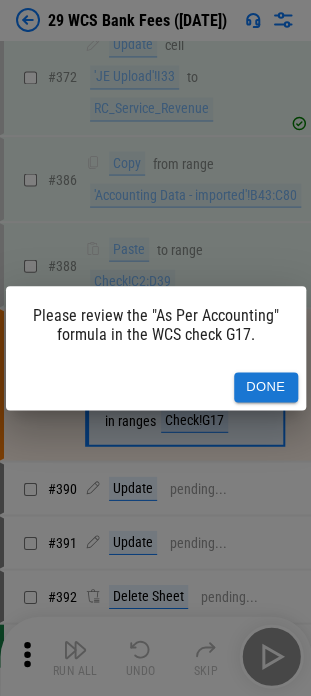 click on "Please review the "As Per Accounting" formula in the WCS check
G17. Done" at bounding box center (155, 348) 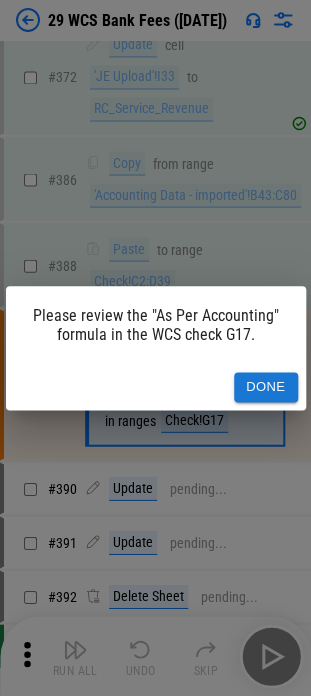 click on "Done" at bounding box center [266, 387] 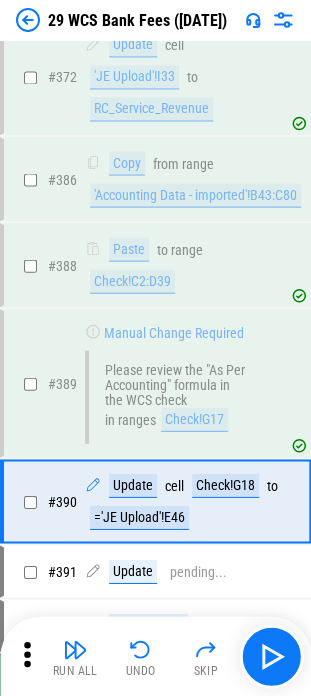 click on "Run All Undo Skip" at bounding box center [155, 656] 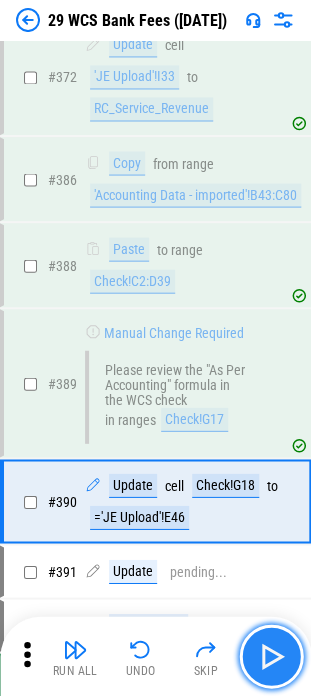click at bounding box center (271, 656) 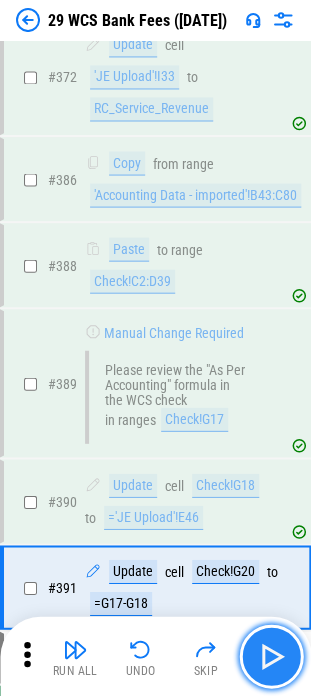 click at bounding box center (271, 656) 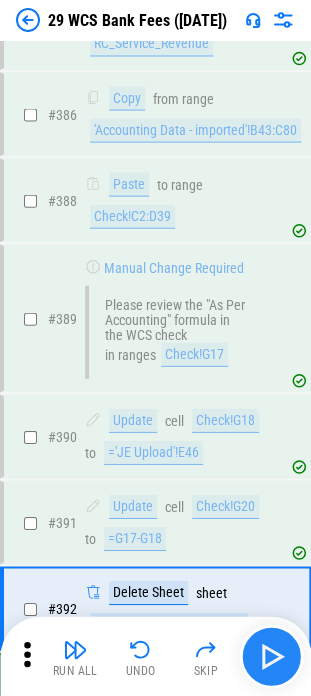 scroll, scrollTop: 8848, scrollLeft: 0, axis: vertical 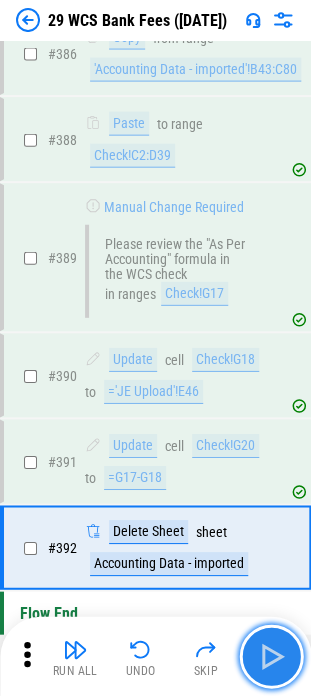 click at bounding box center (271, 656) 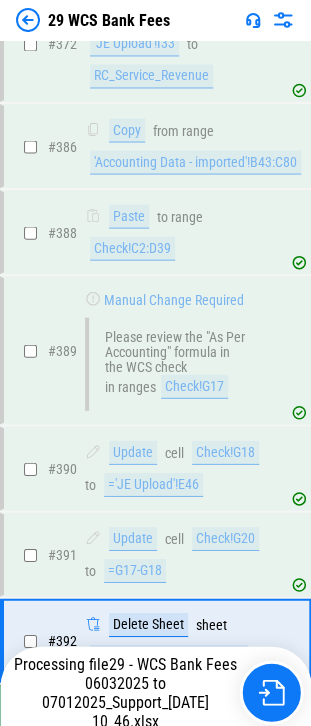 scroll, scrollTop: 8795, scrollLeft: 0, axis: vertical 